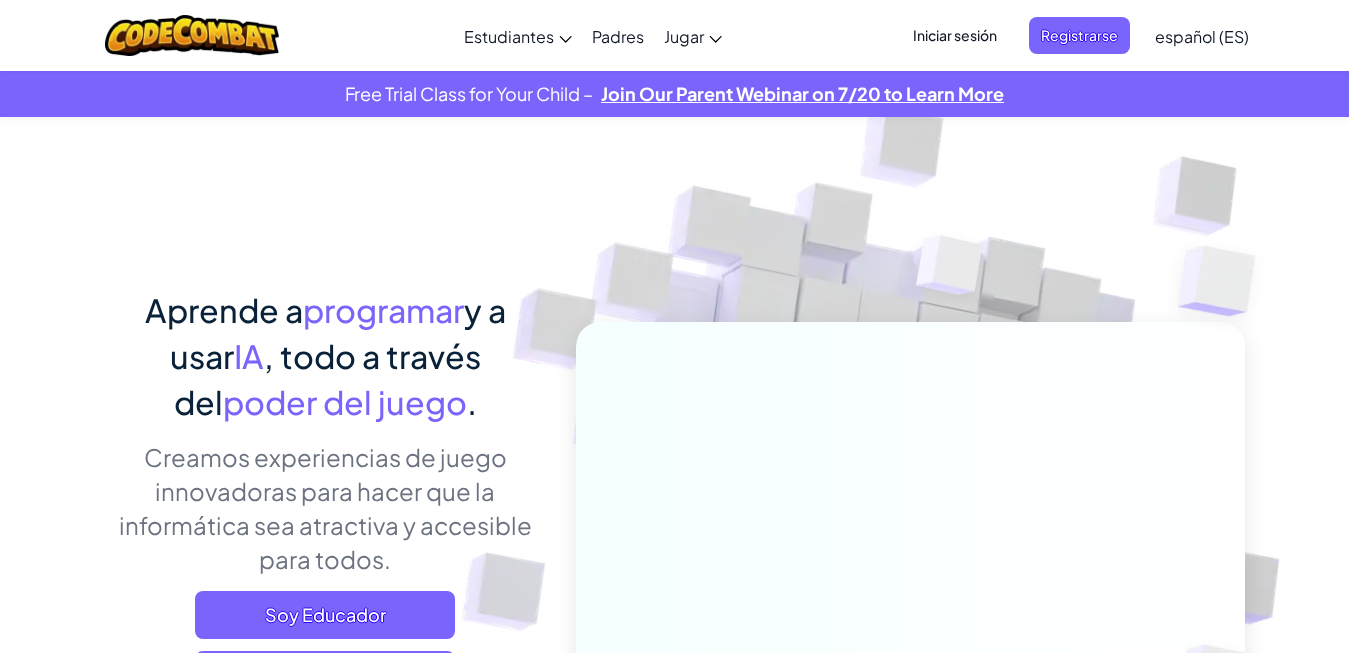 scroll, scrollTop: 0, scrollLeft: 0, axis: both 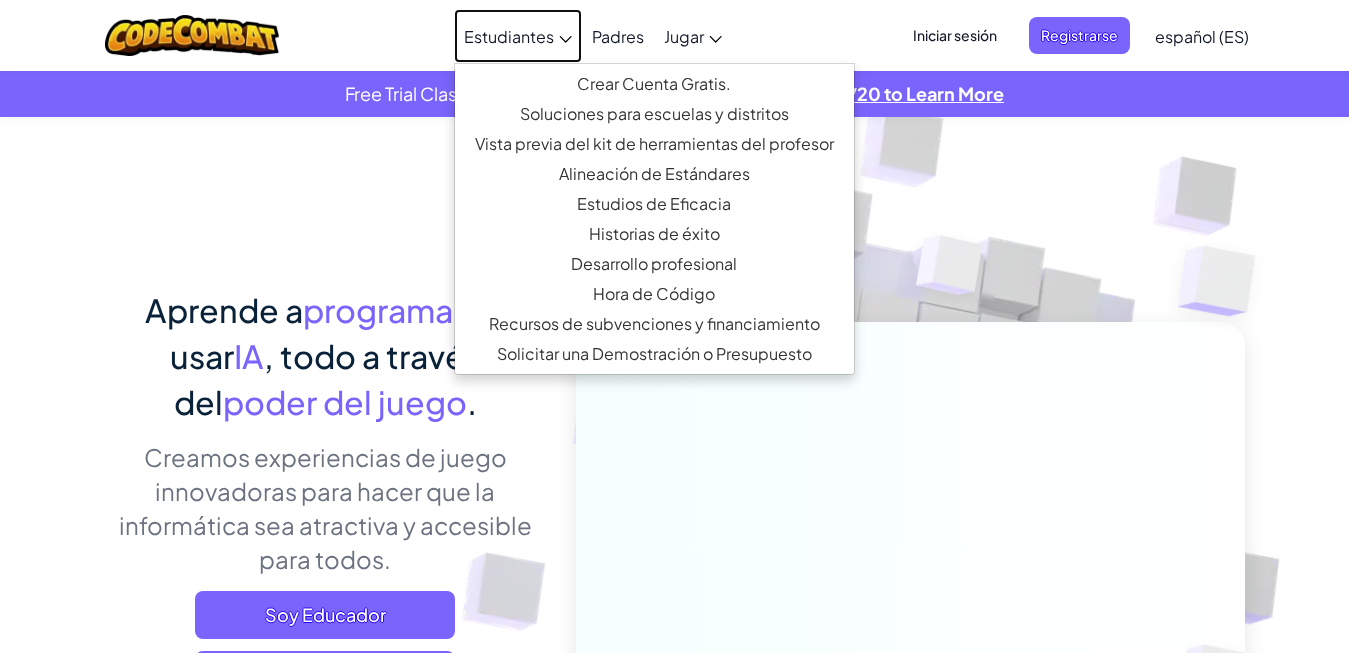 click on "Estudiantes" at bounding box center [509, 36] 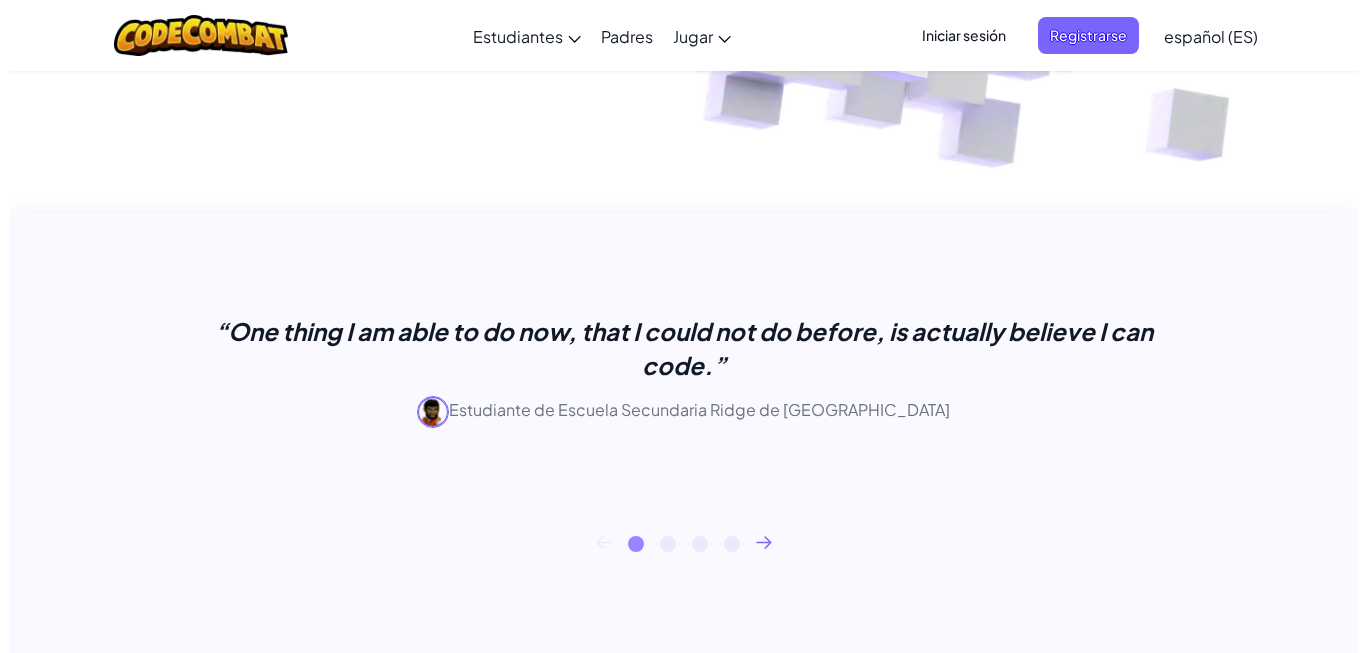 scroll, scrollTop: 306, scrollLeft: 0, axis: vertical 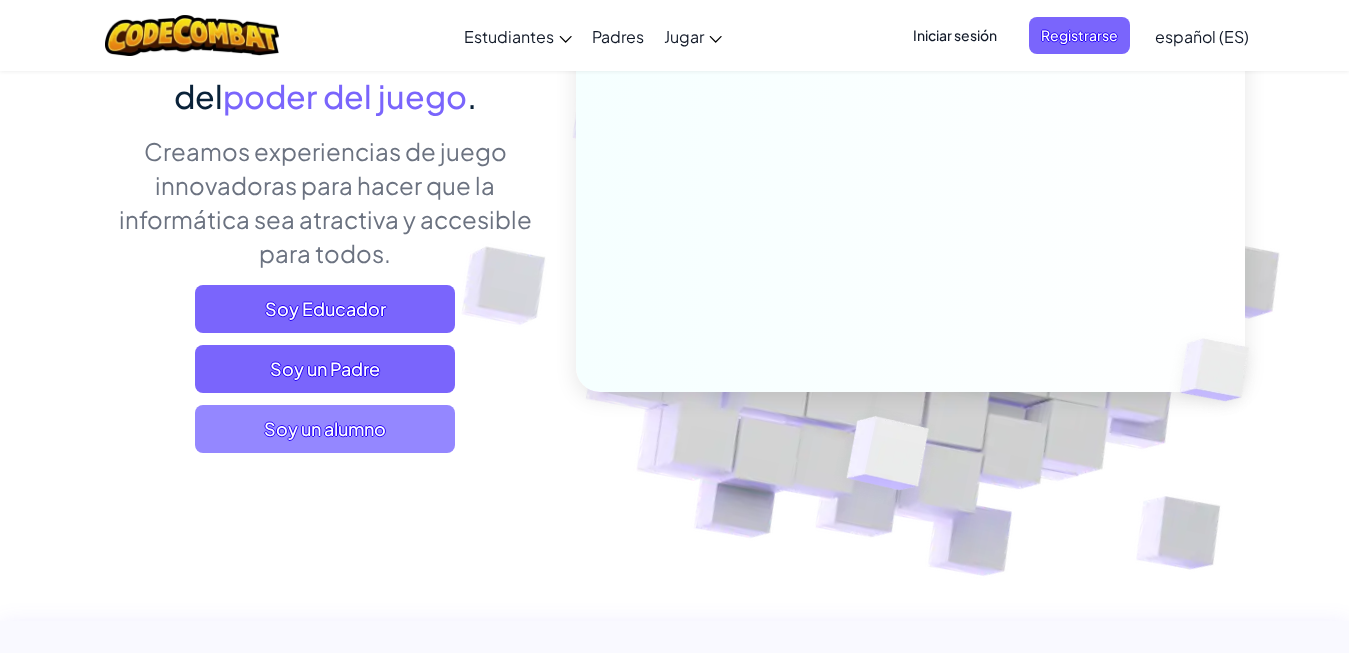 click on "Soy un alumno" at bounding box center (325, 429) 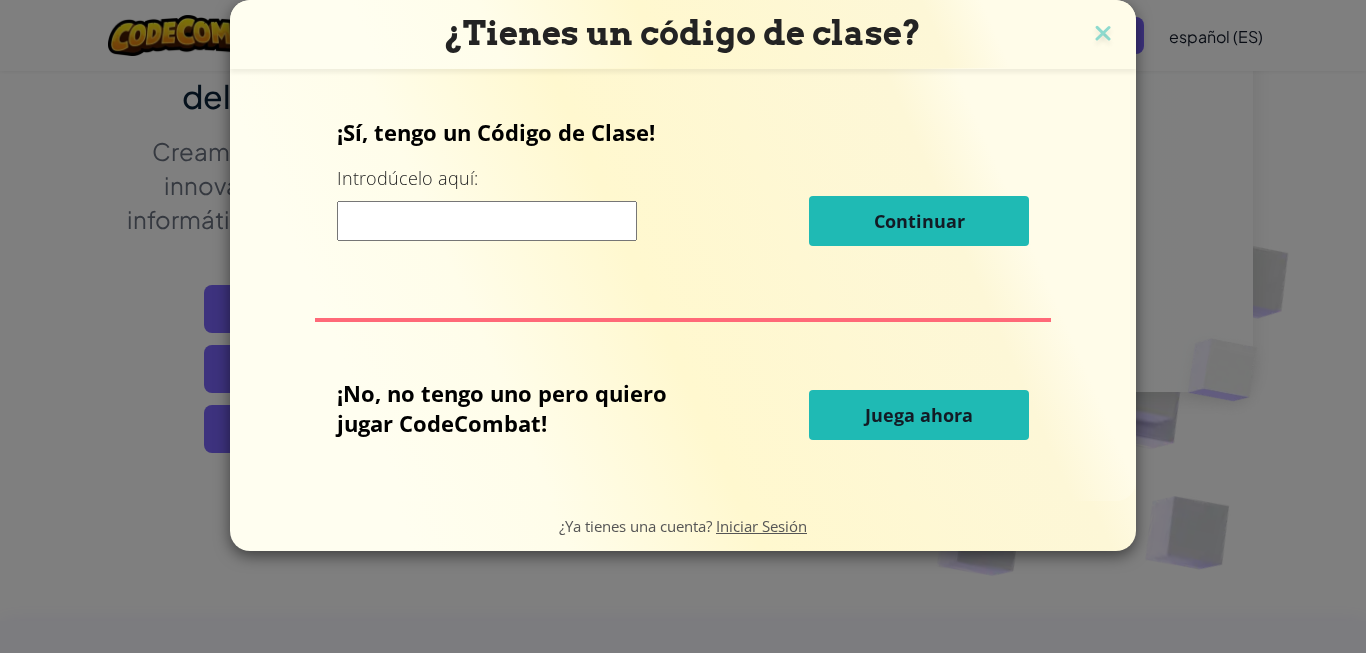 click at bounding box center [487, 221] 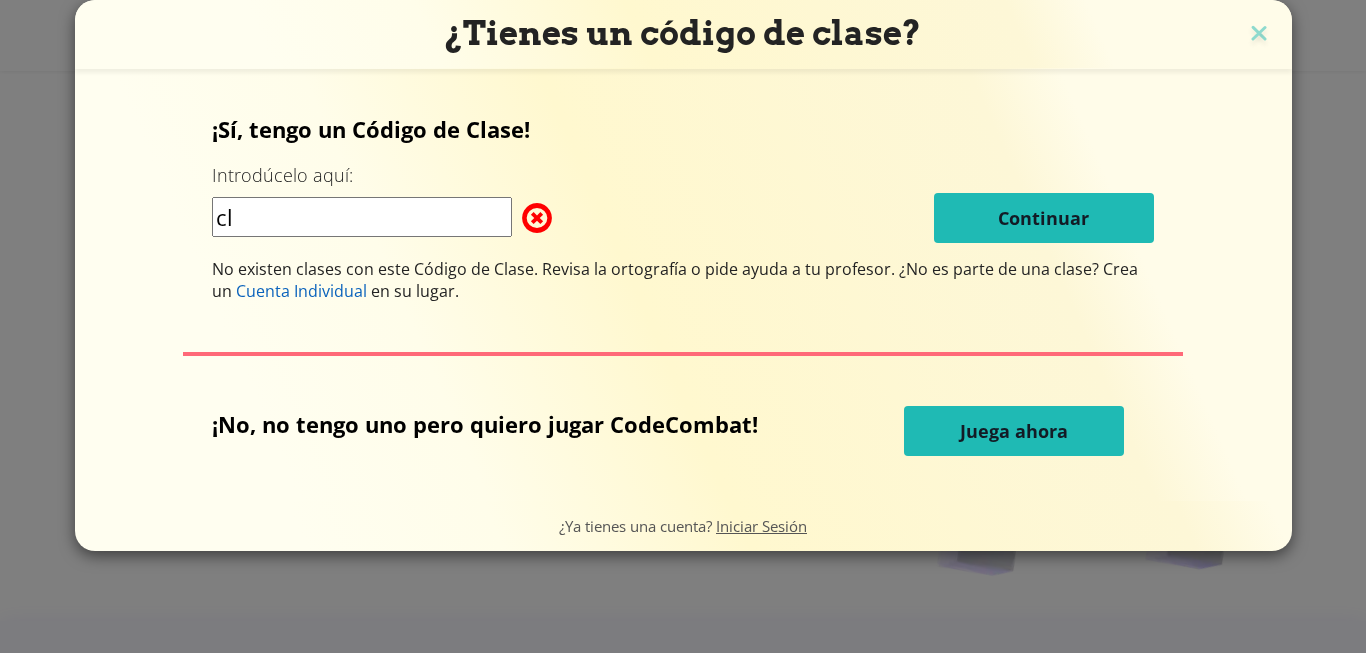 type on "c" 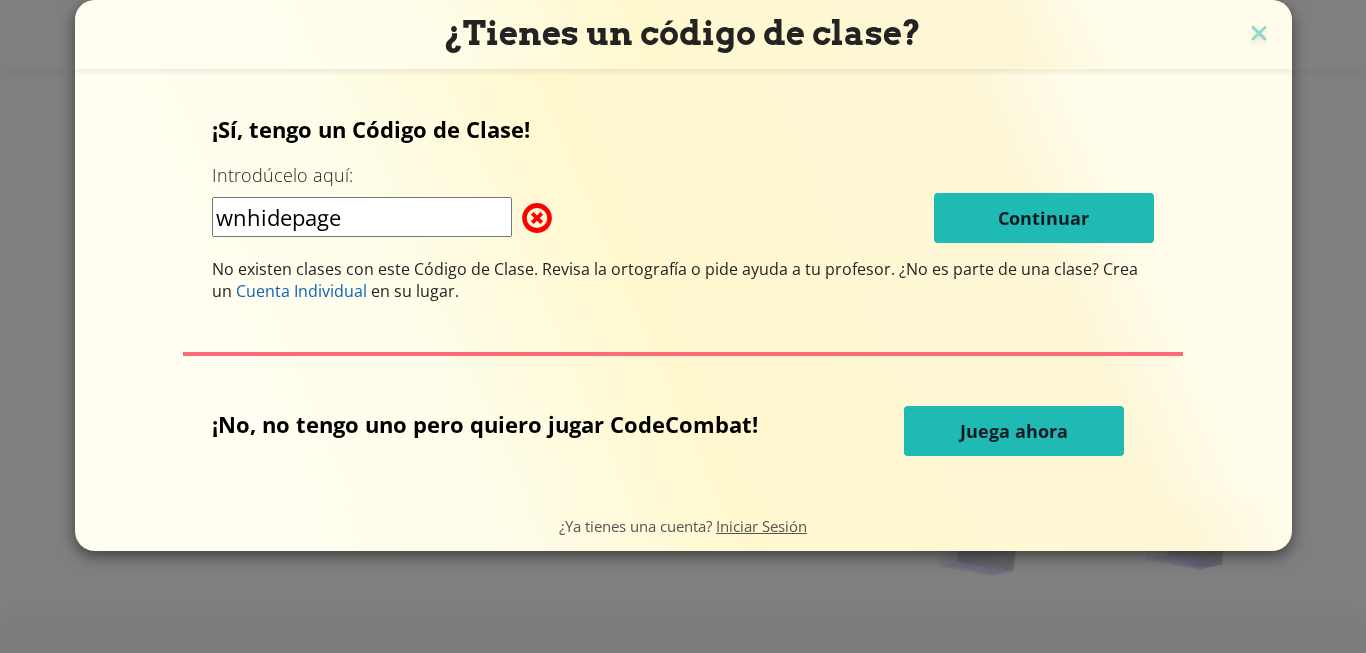 click on "wnhidepage" at bounding box center [362, 217] 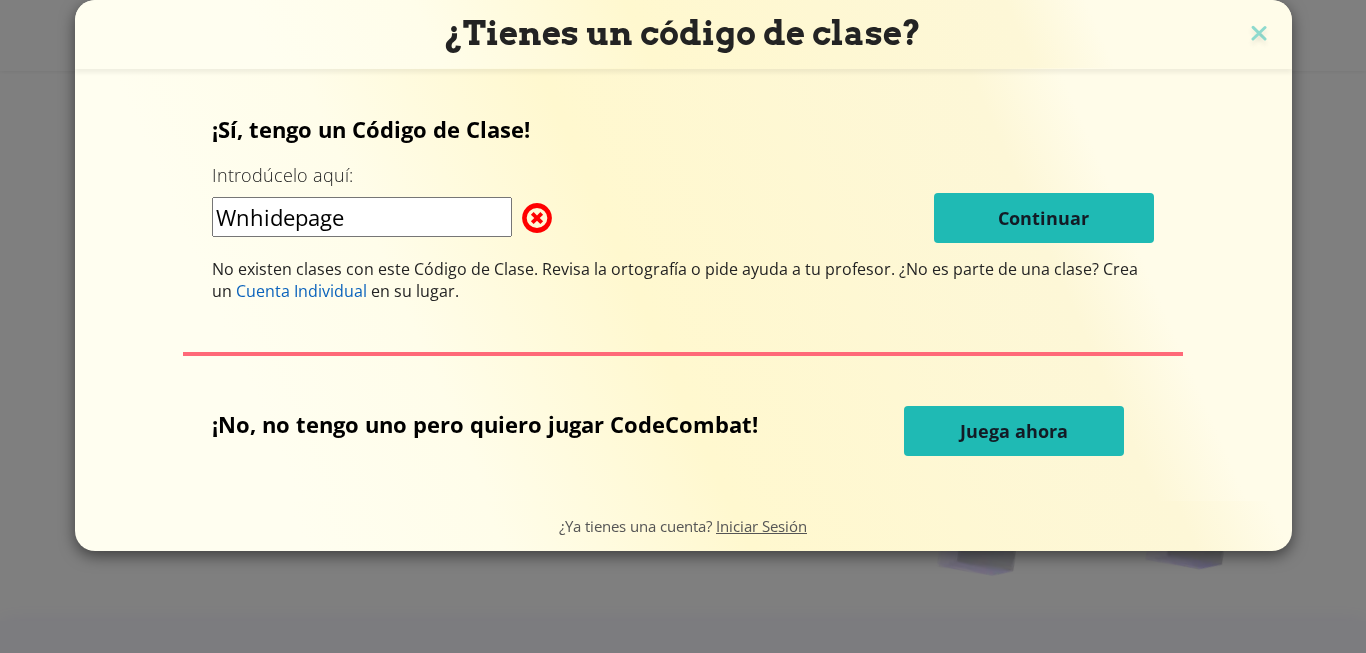 click on "Wnhidepage" at bounding box center [362, 217] 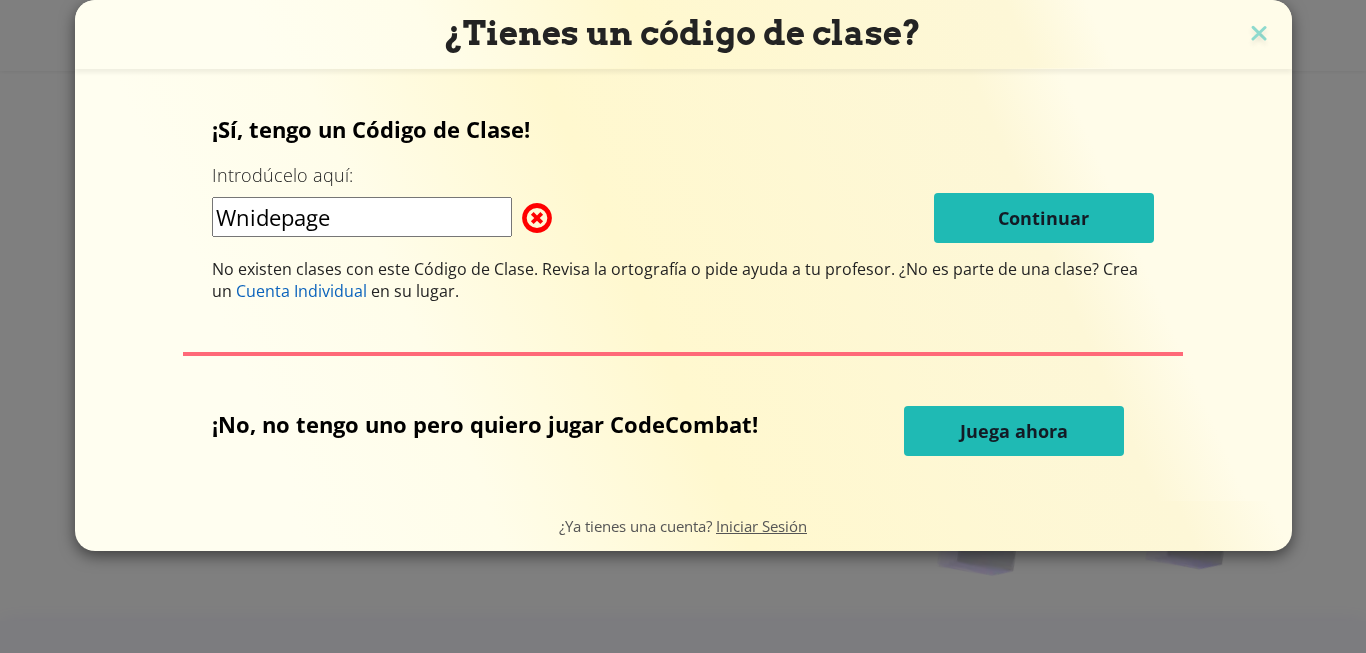 click on "Wnidepage" at bounding box center [362, 217] 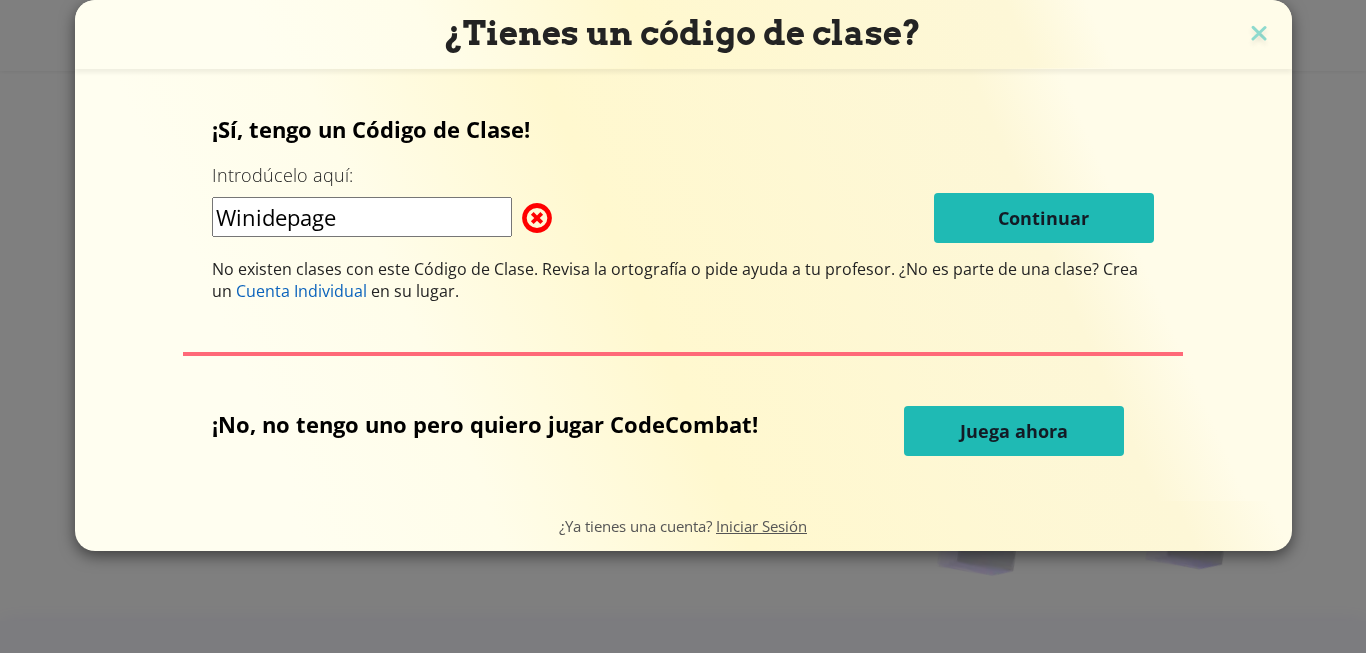 click on "Winidepage" at bounding box center [362, 217] 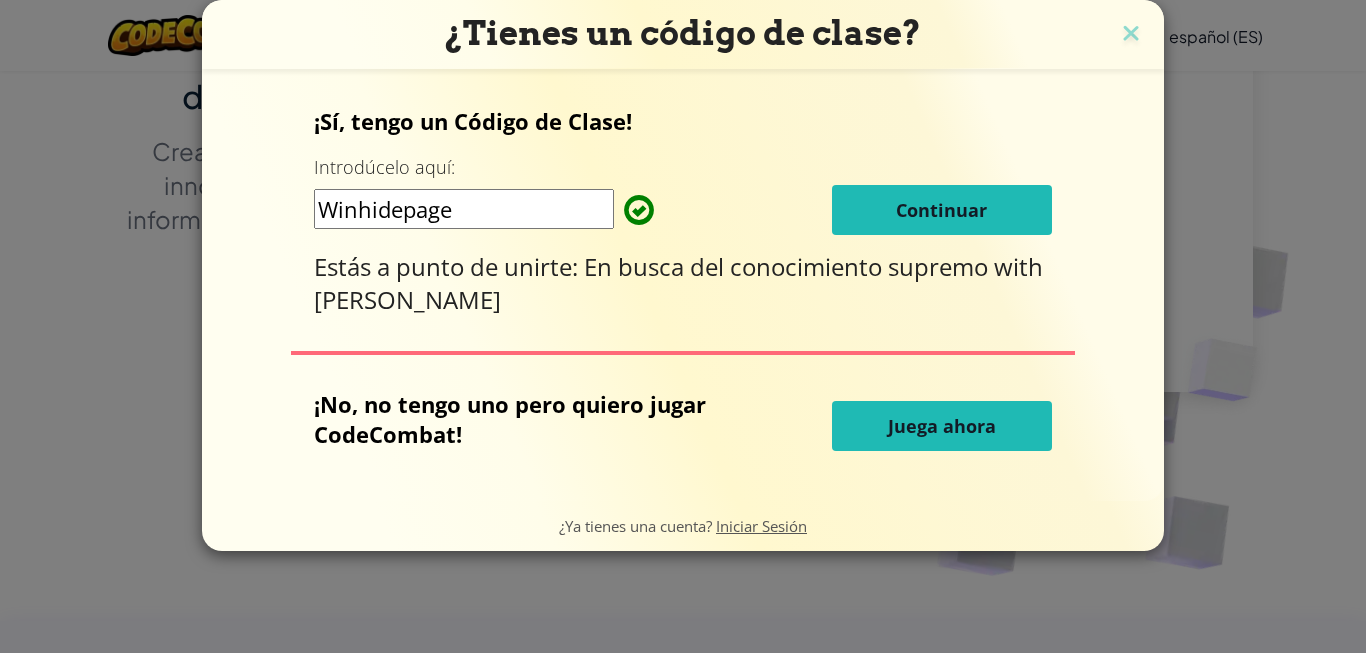 click on "Winhidepage" at bounding box center [464, 209] 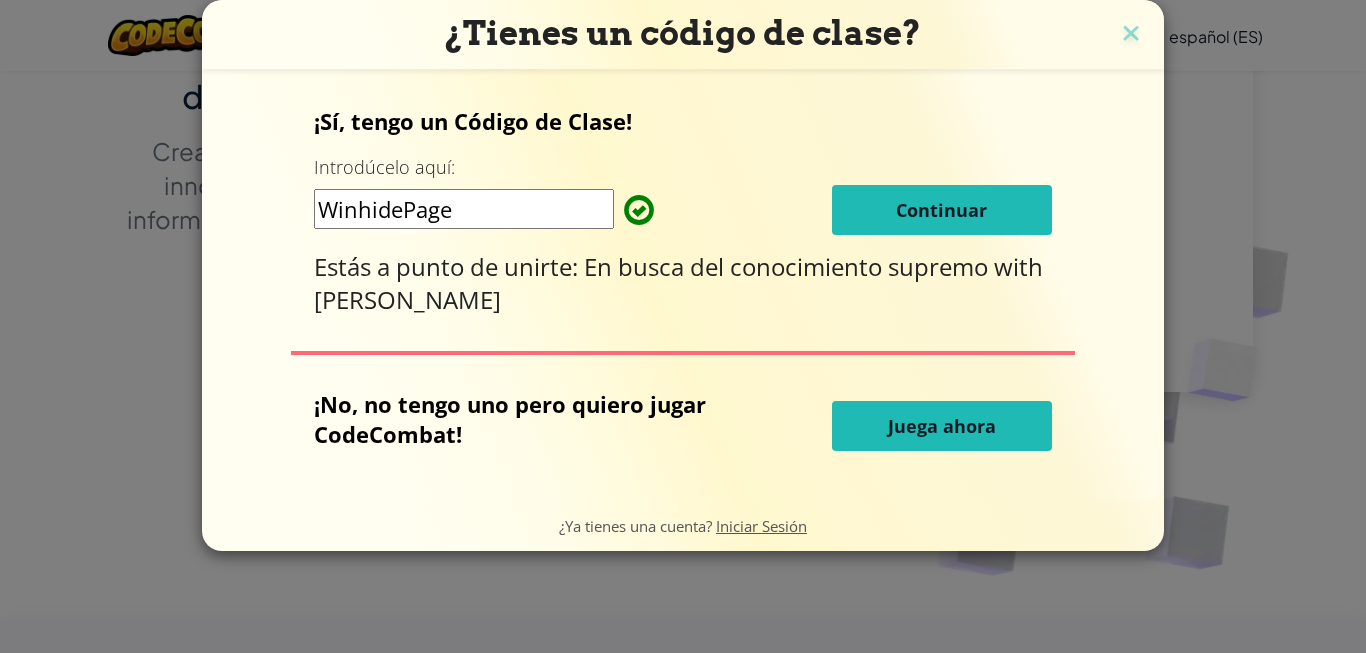 type on "WinhidePage" 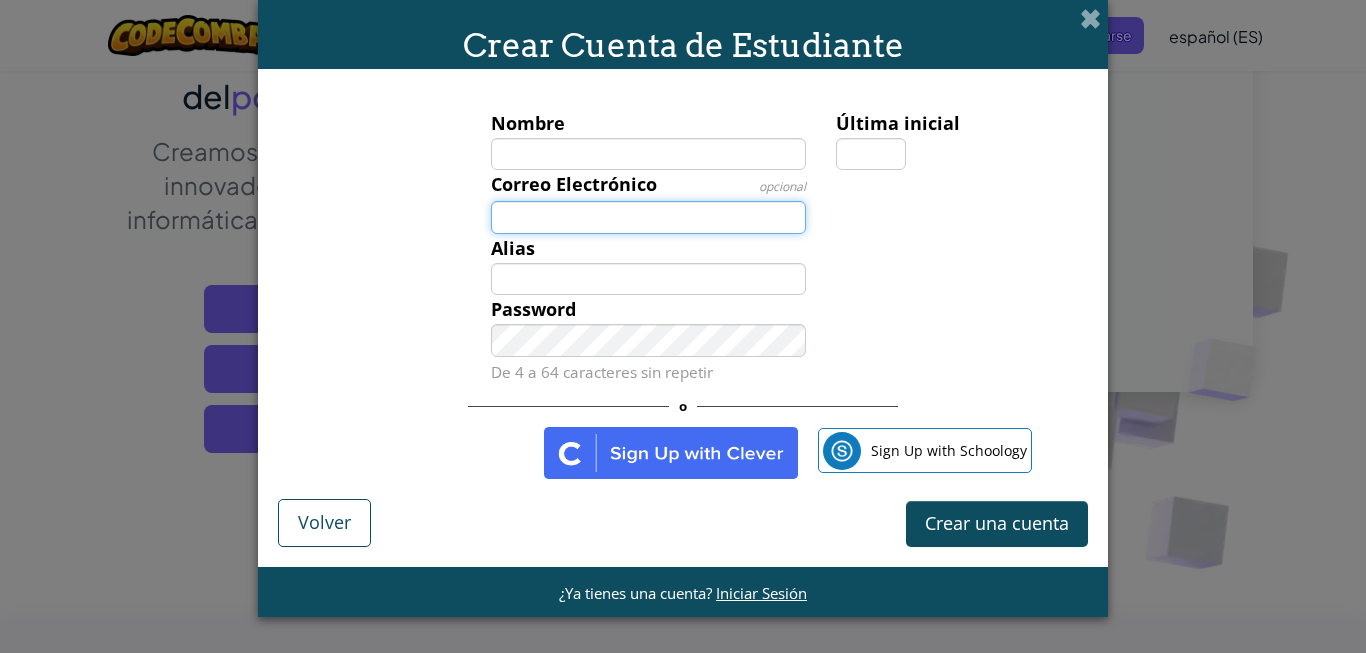 click on "Correo Electrónico" at bounding box center (649, 217) 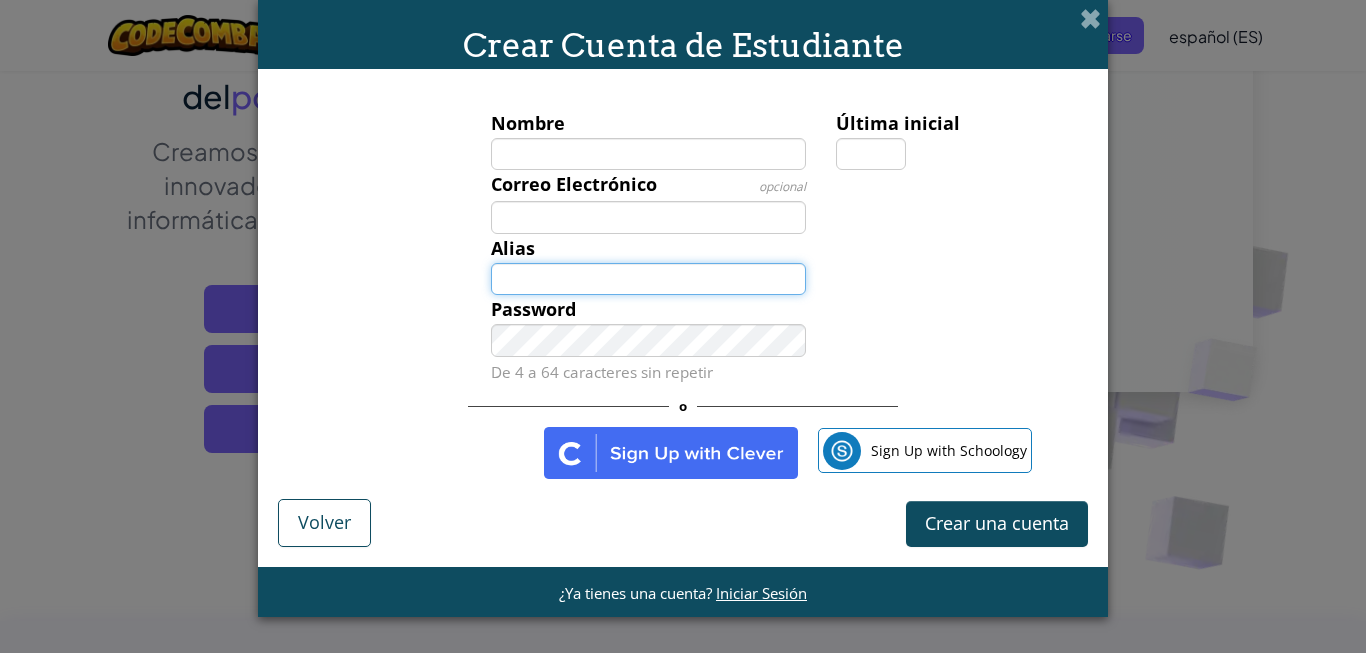 click on "Alias" at bounding box center [649, 279] 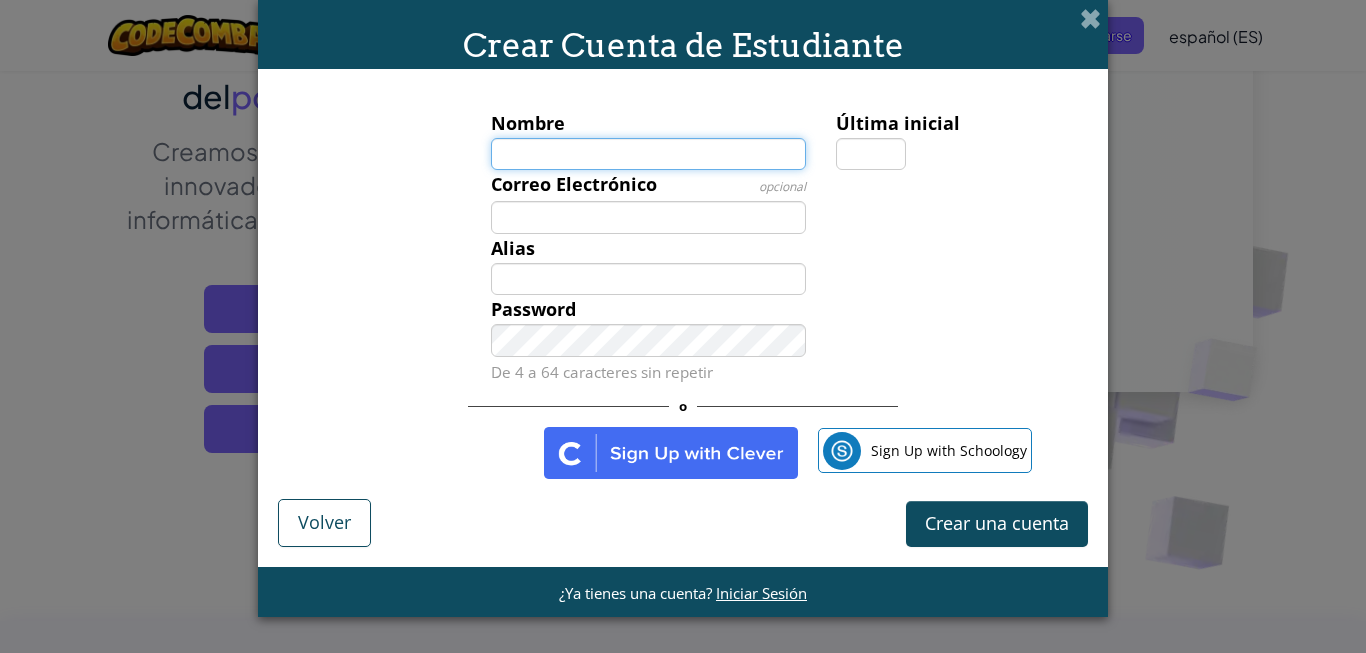 click on "Nombre" at bounding box center (649, 154) 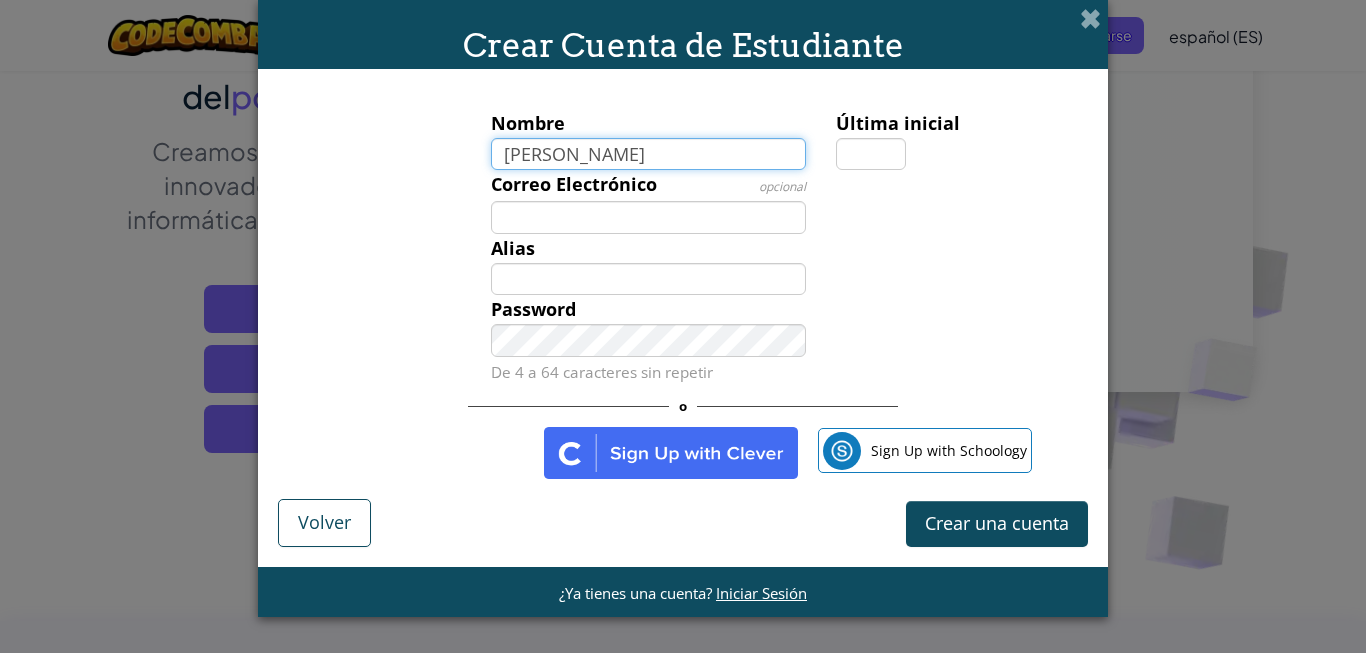 type on "TANIA" 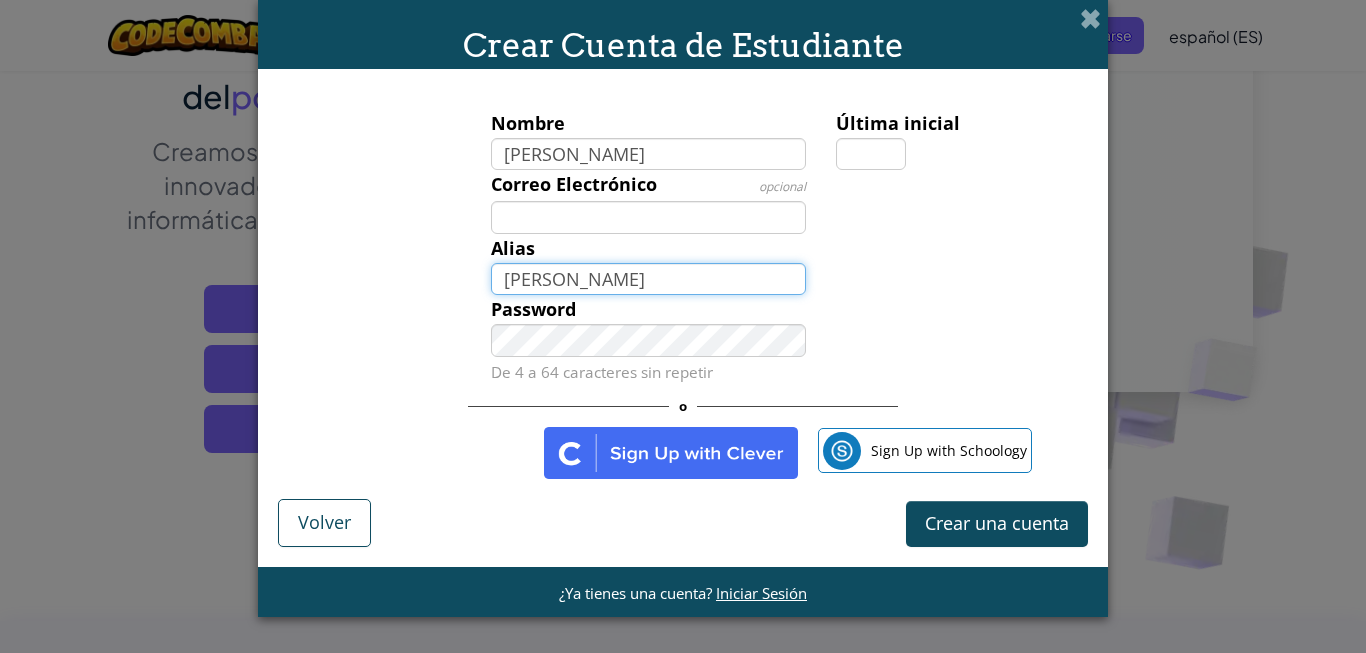 click on "TANIA" at bounding box center [649, 279] 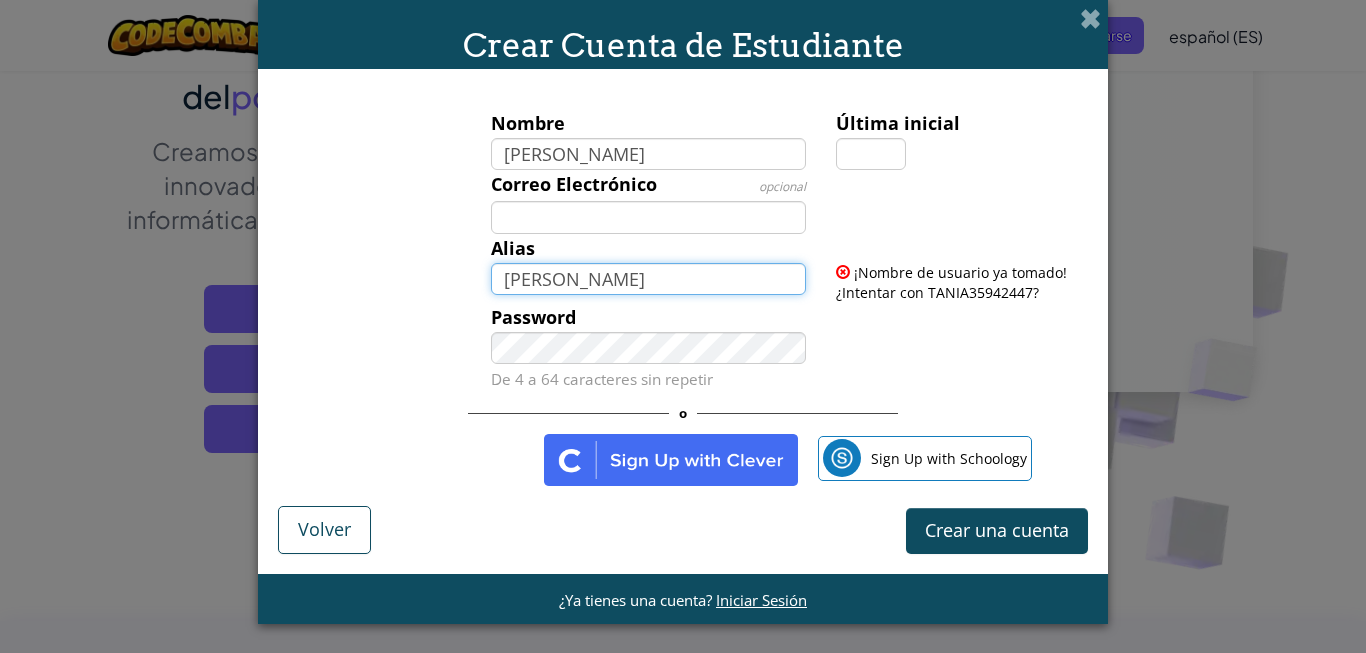 click on "TANIA" at bounding box center (649, 279) 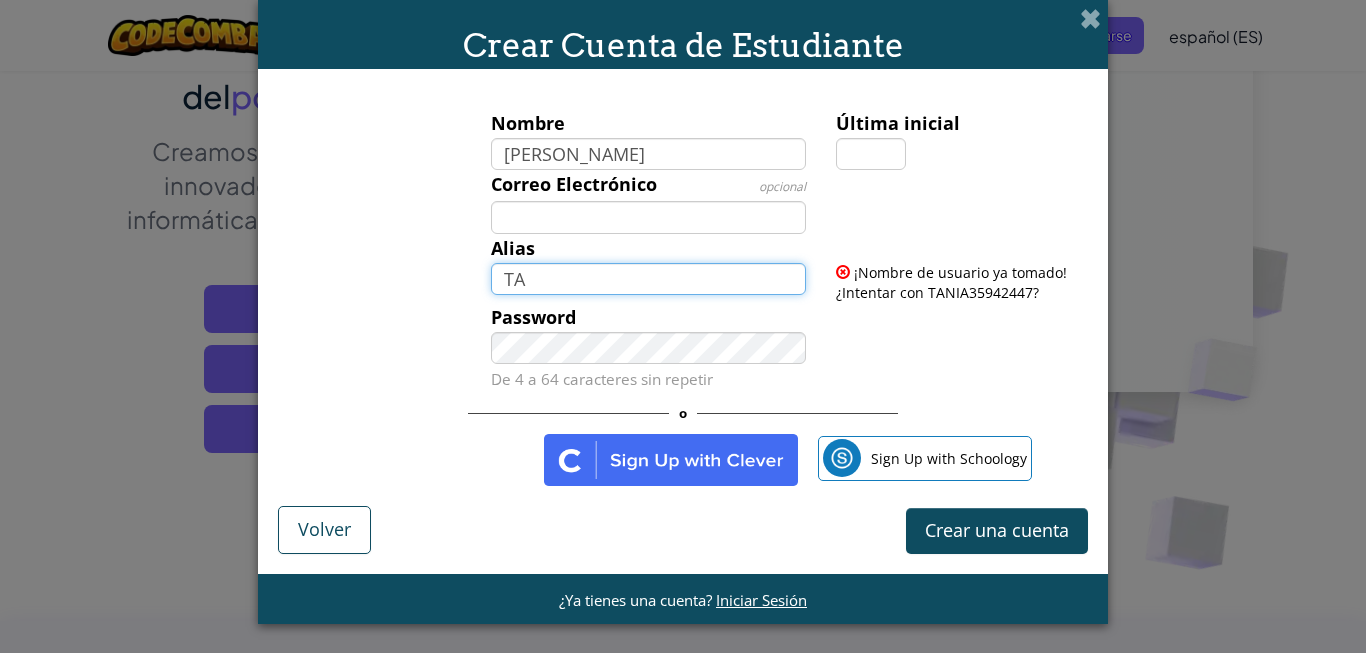 type on "T" 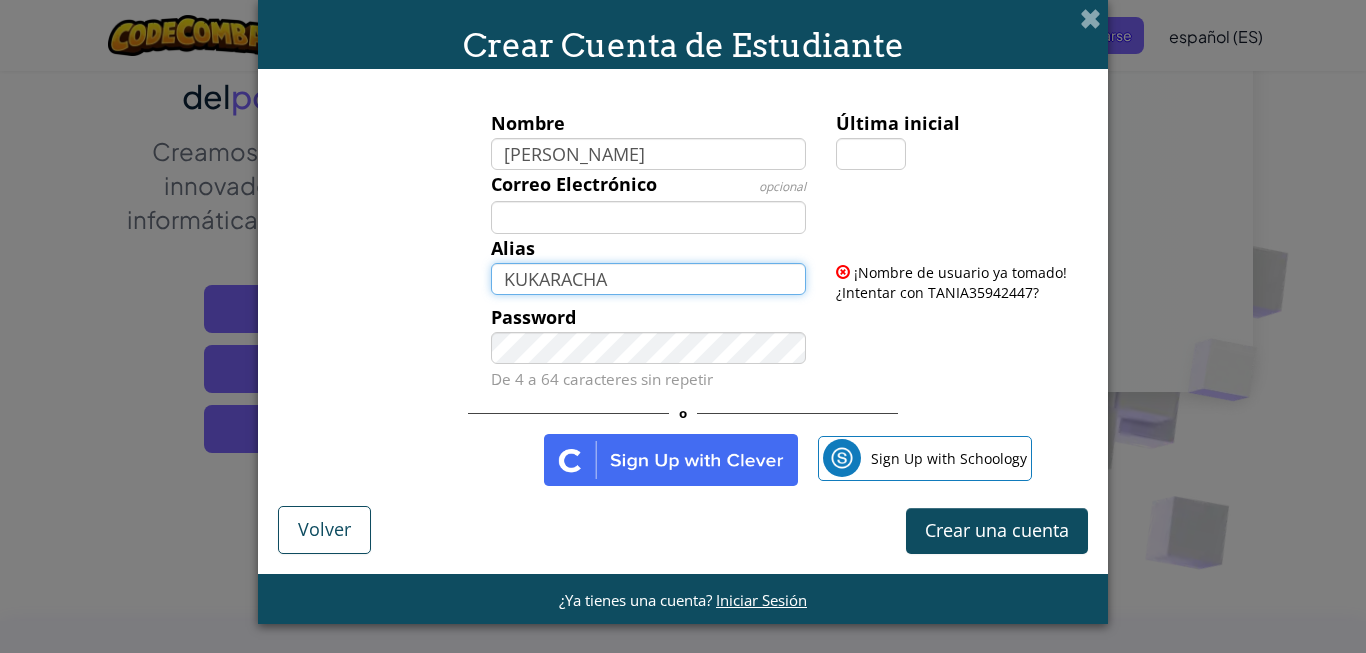 type on "KUKARACHA" 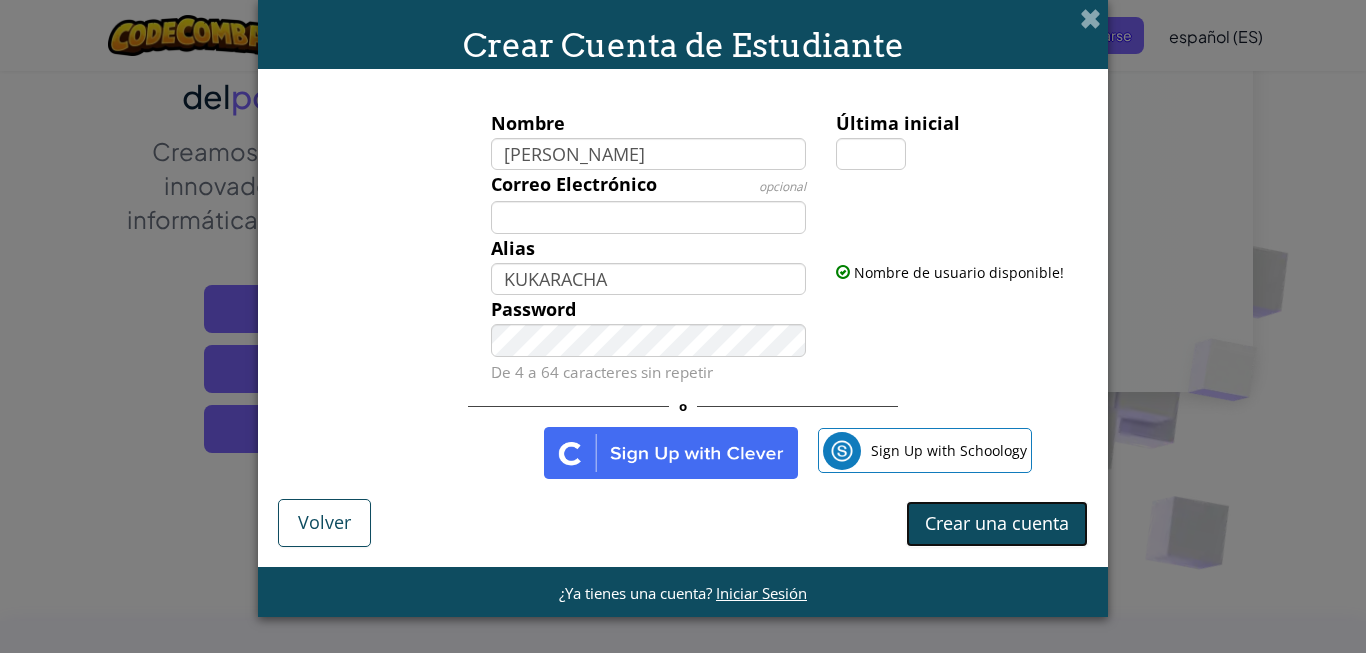 click on "Crear una cuenta" at bounding box center (997, 523) 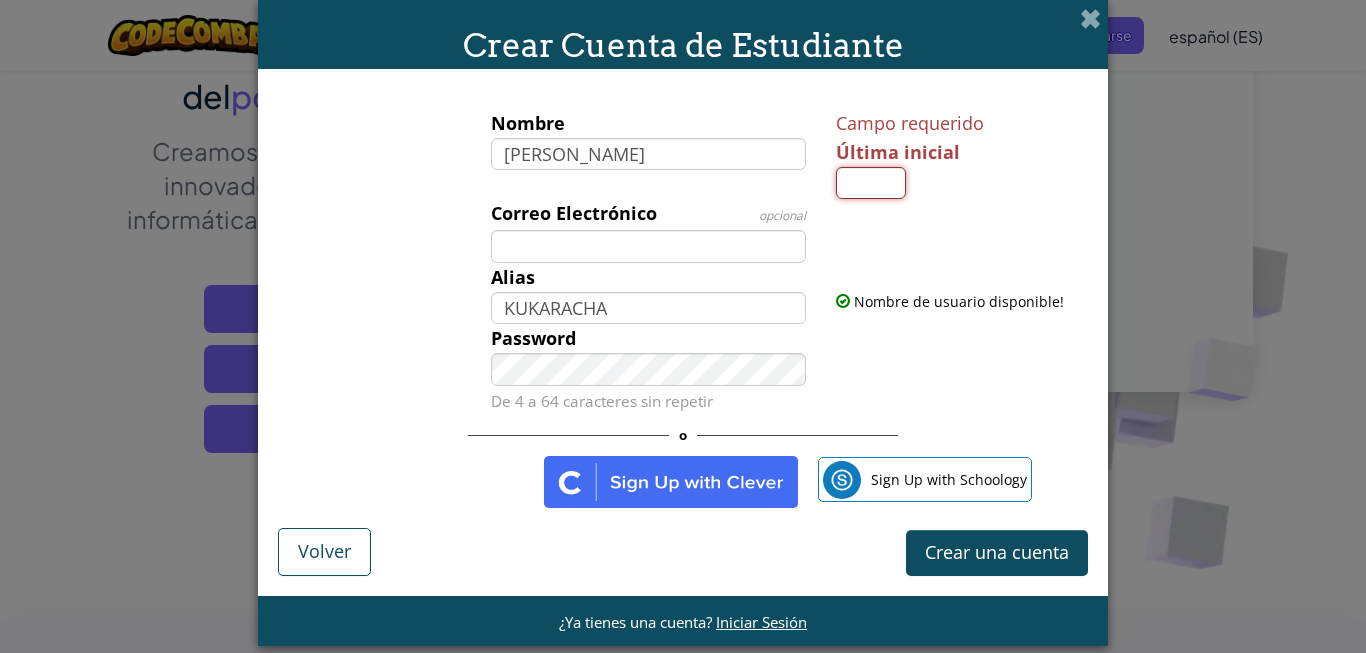 click on "Última inicial" at bounding box center (871, 183) 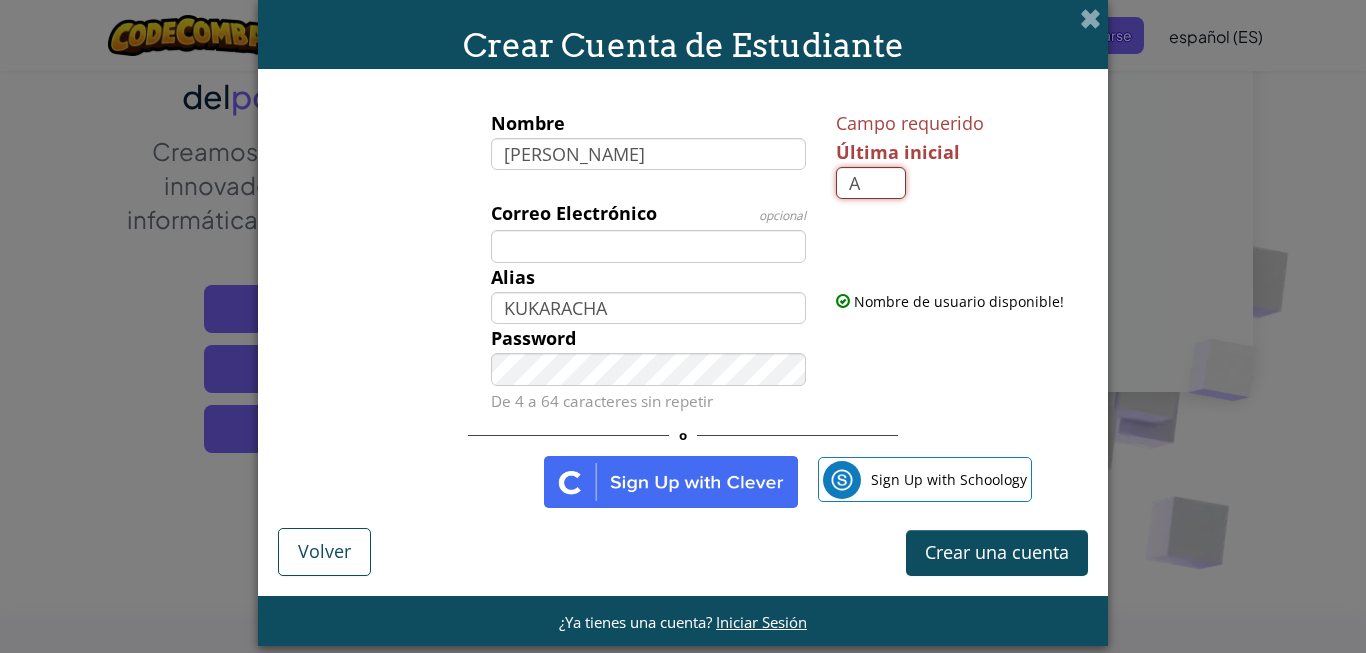 type on "A" 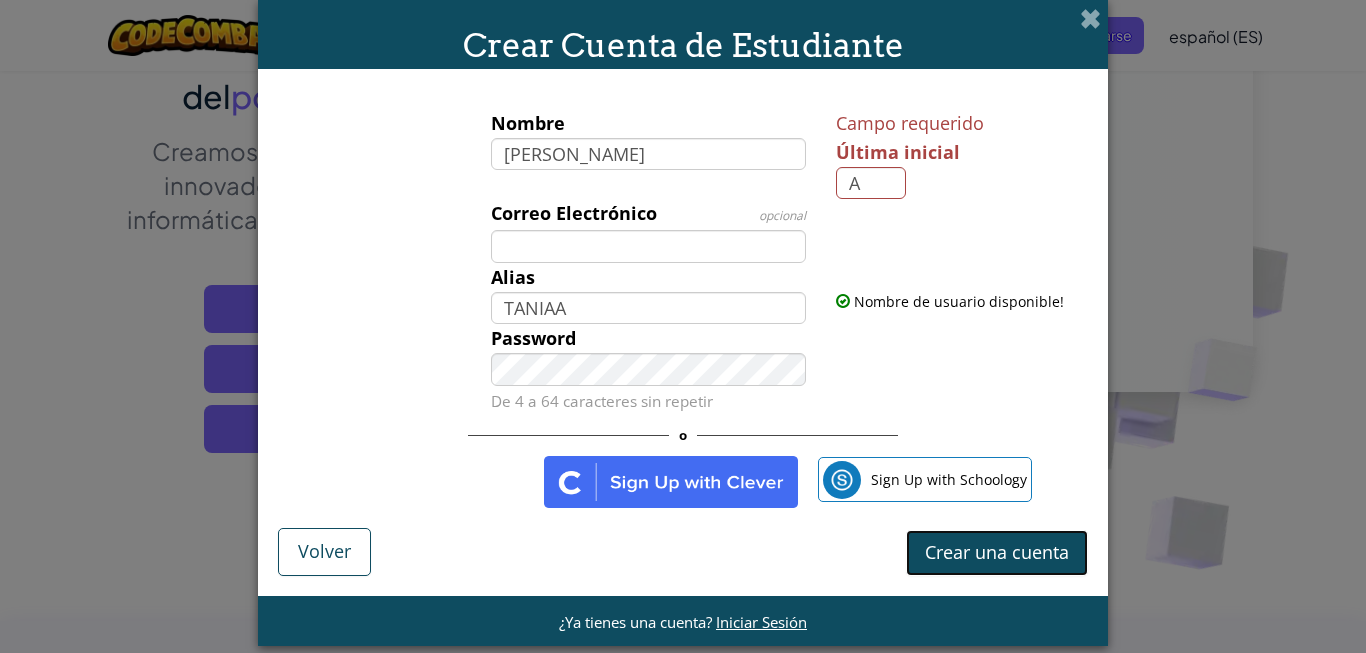 click on "Crear una cuenta" at bounding box center [997, 552] 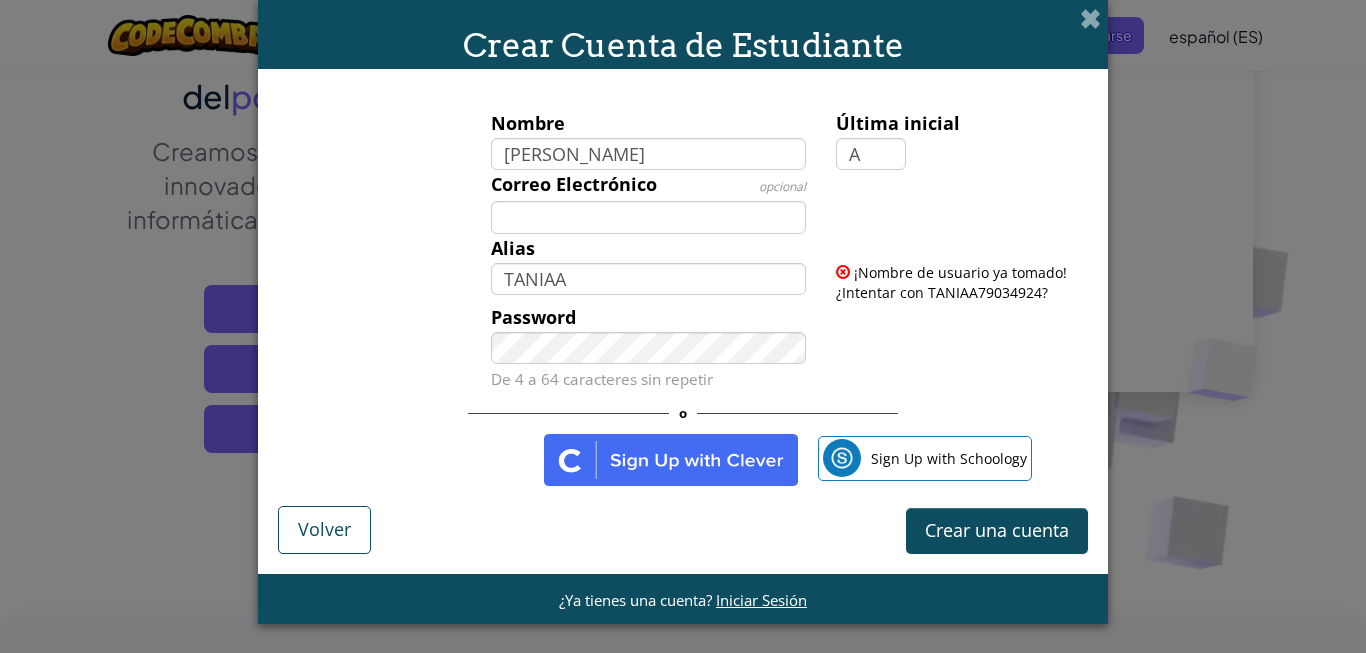 click at bounding box center [959, 184] 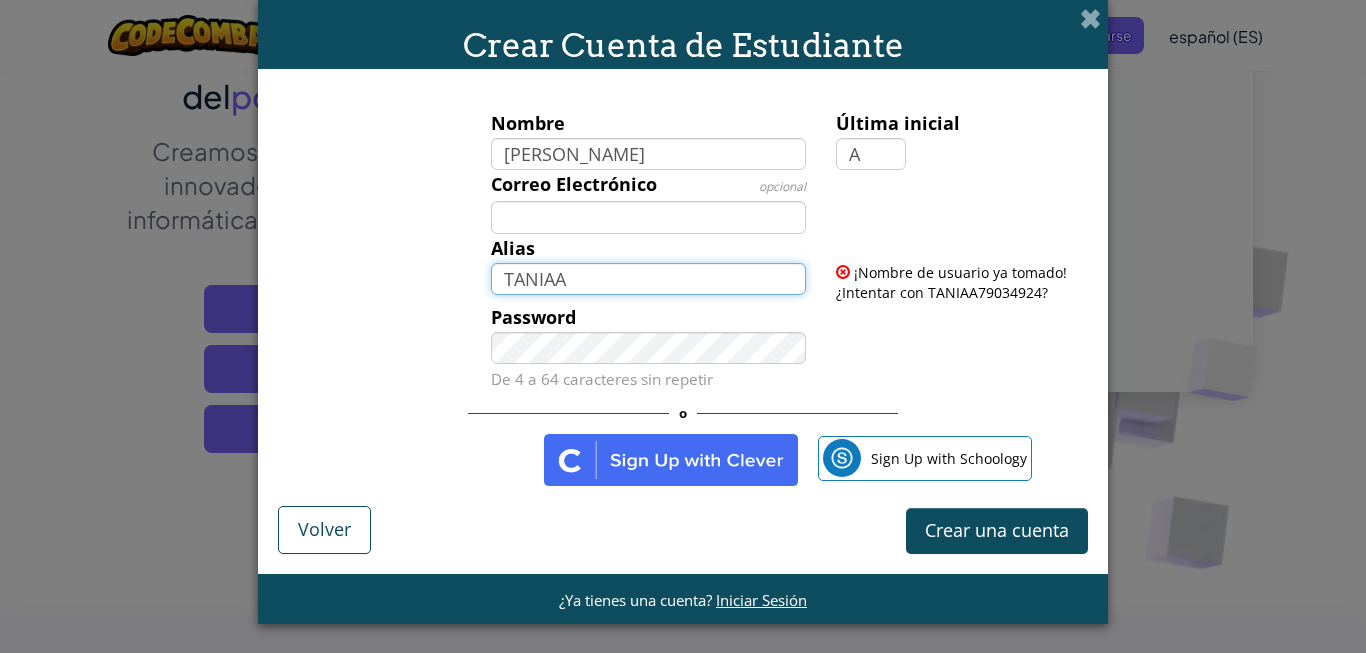 click on "TANIAA" at bounding box center [649, 279] 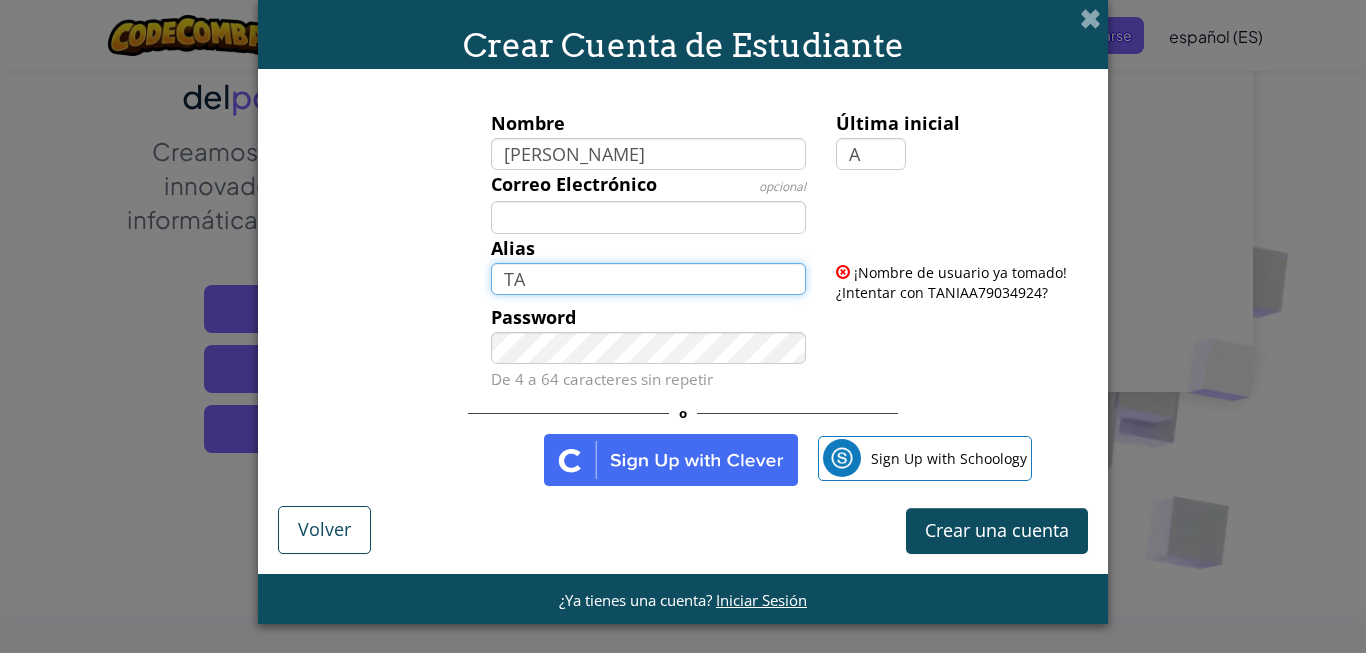 type on "T" 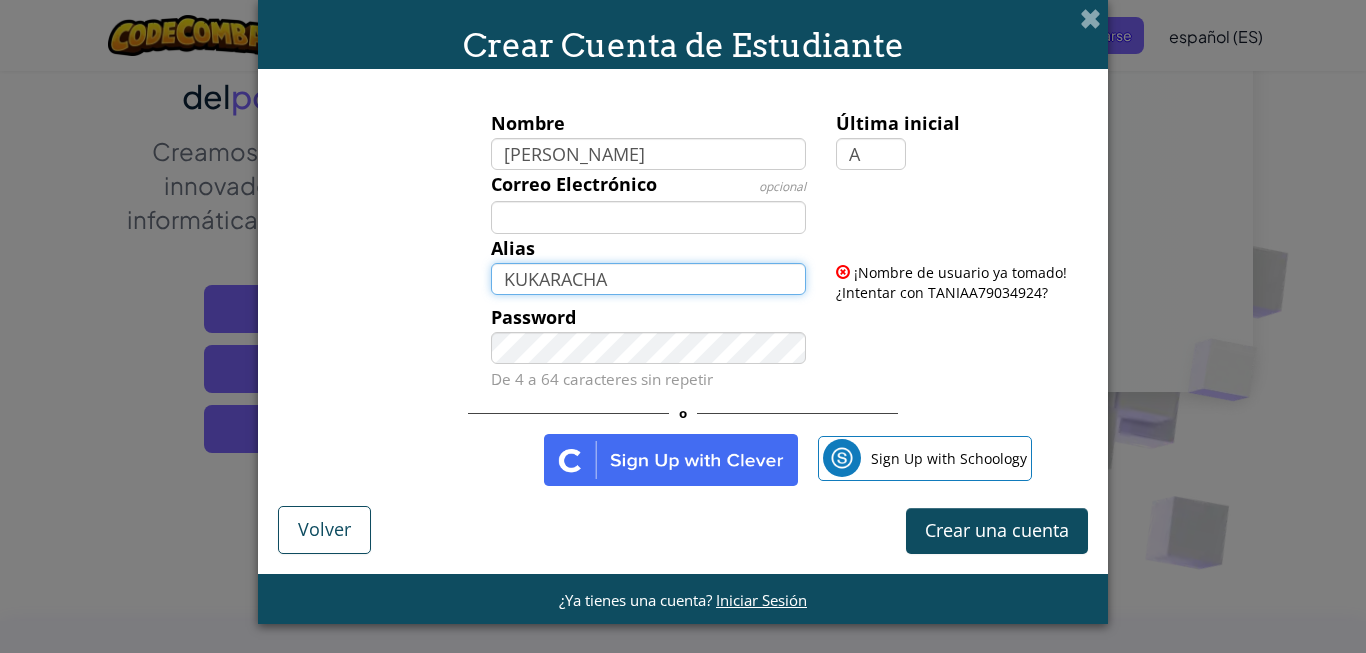type on "KUKARACHA" 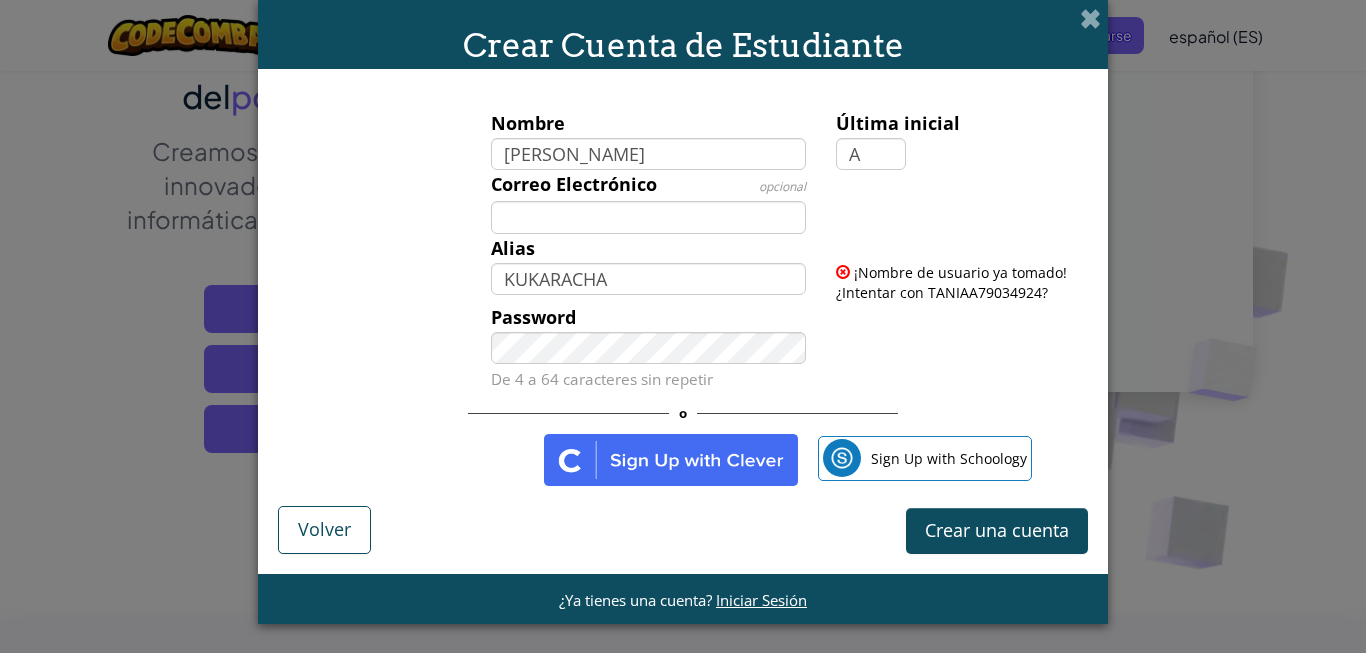 click on "Password De 4 a 64 caracteres sin repetir" at bounding box center (683, 349) 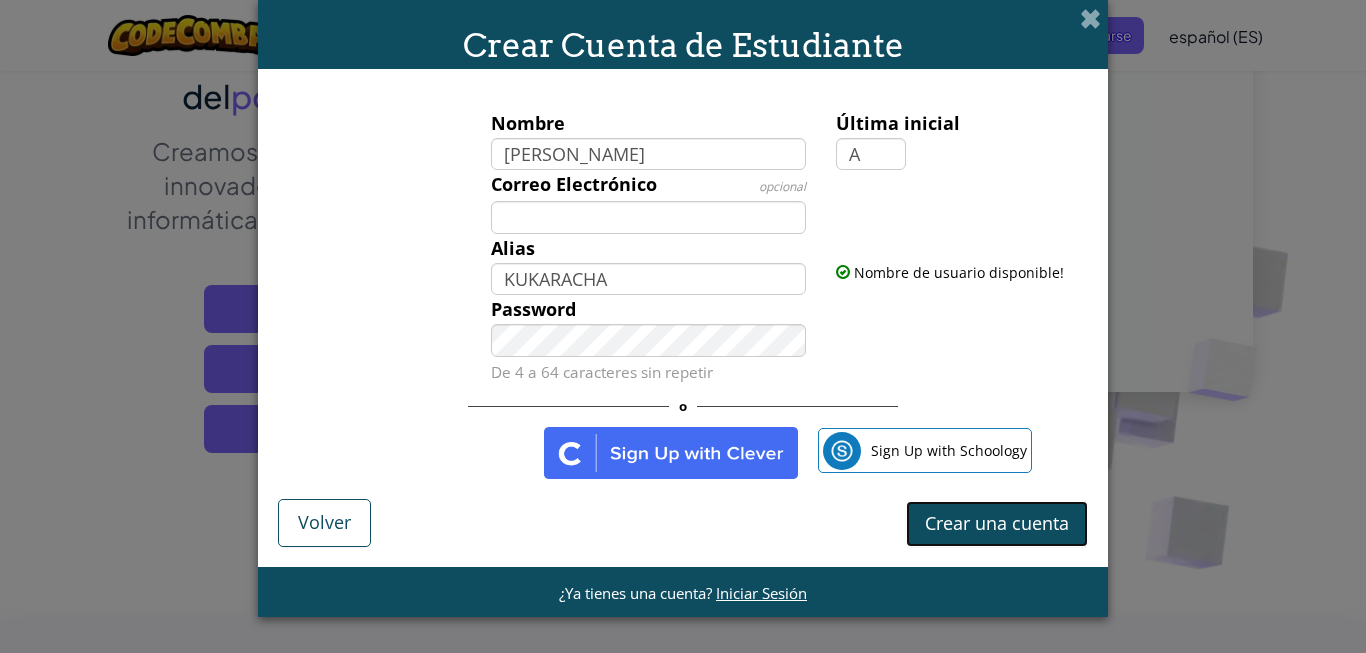 click on "Crear una cuenta" at bounding box center (997, 524) 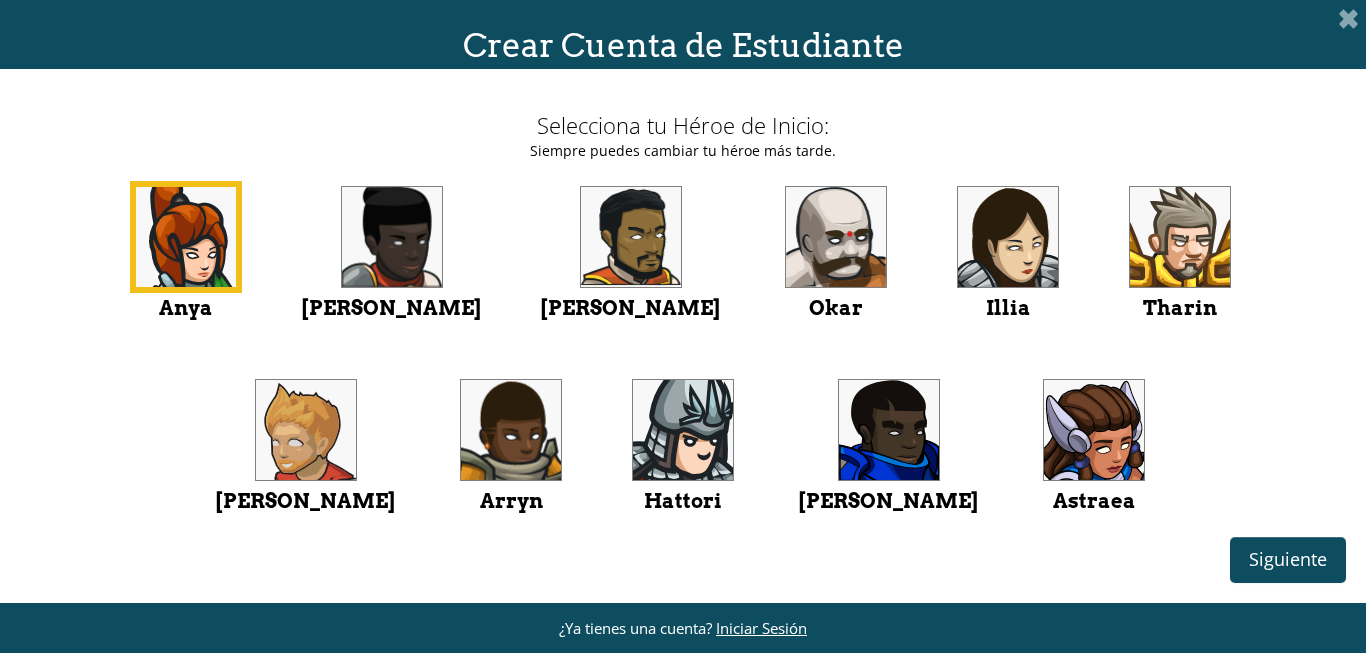 click at bounding box center (1008, 237) 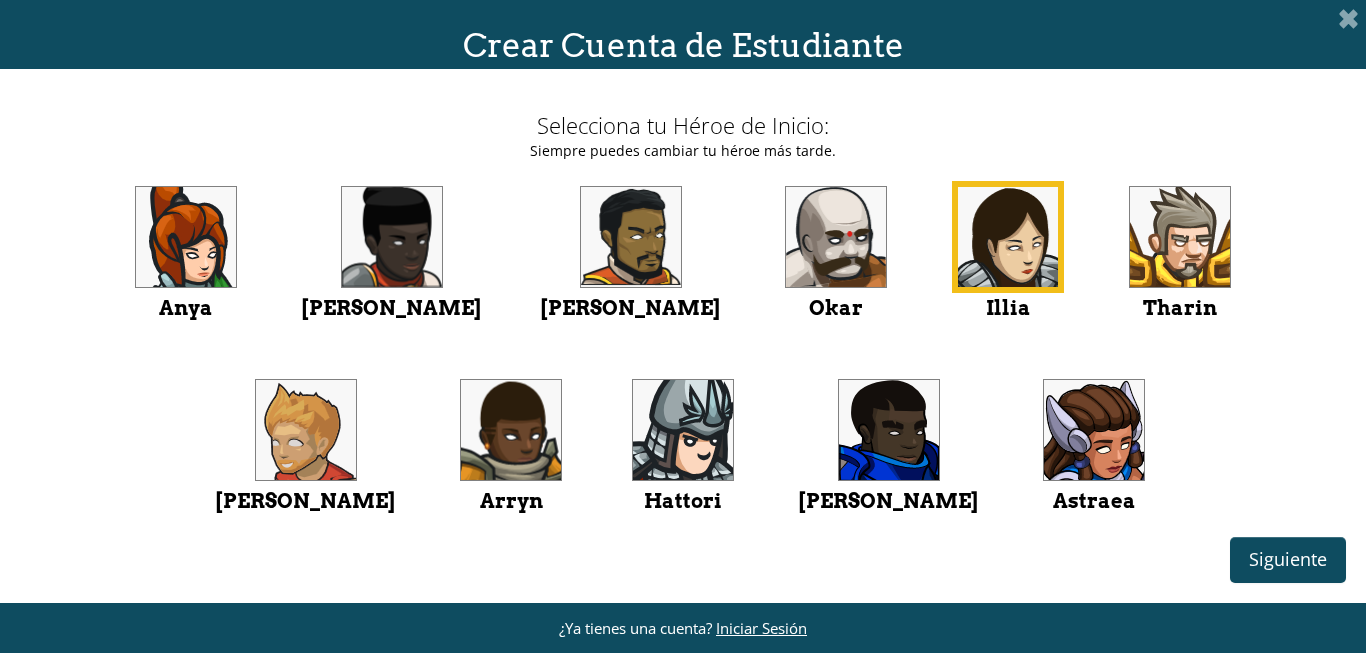 click at bounding box center (1094, 430) 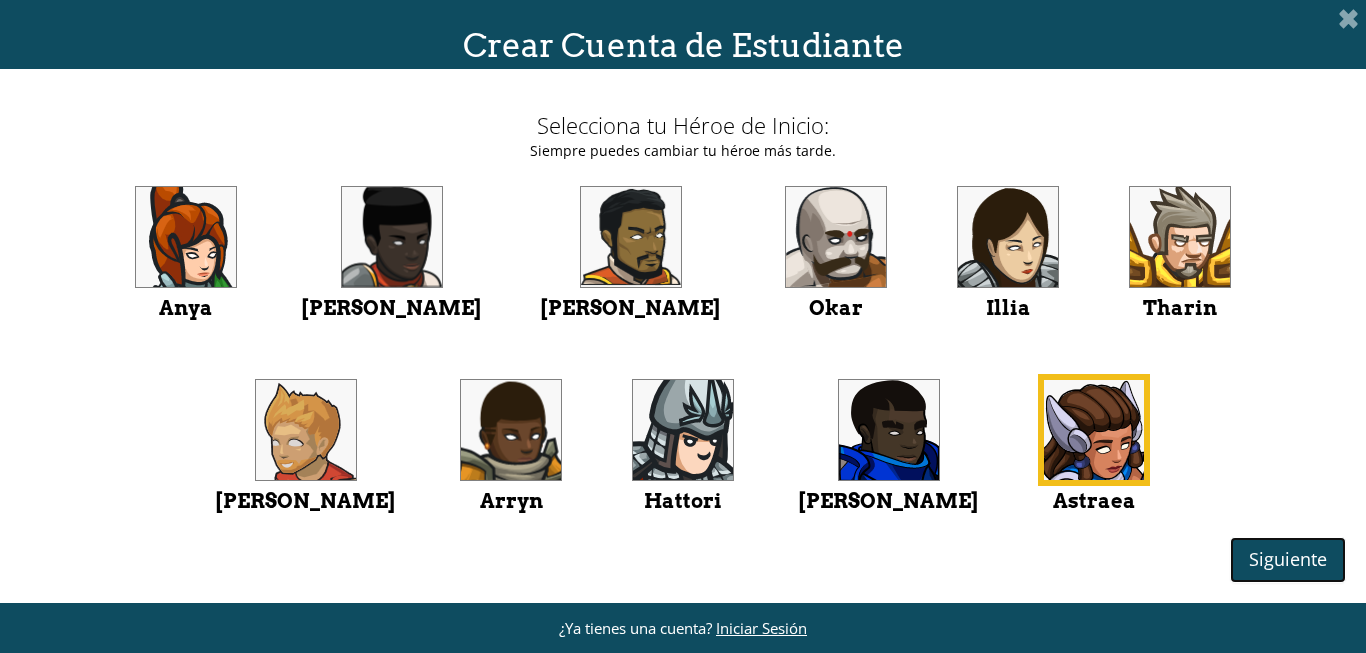 click on "Siguiente" at bounding box center [1288, 559] 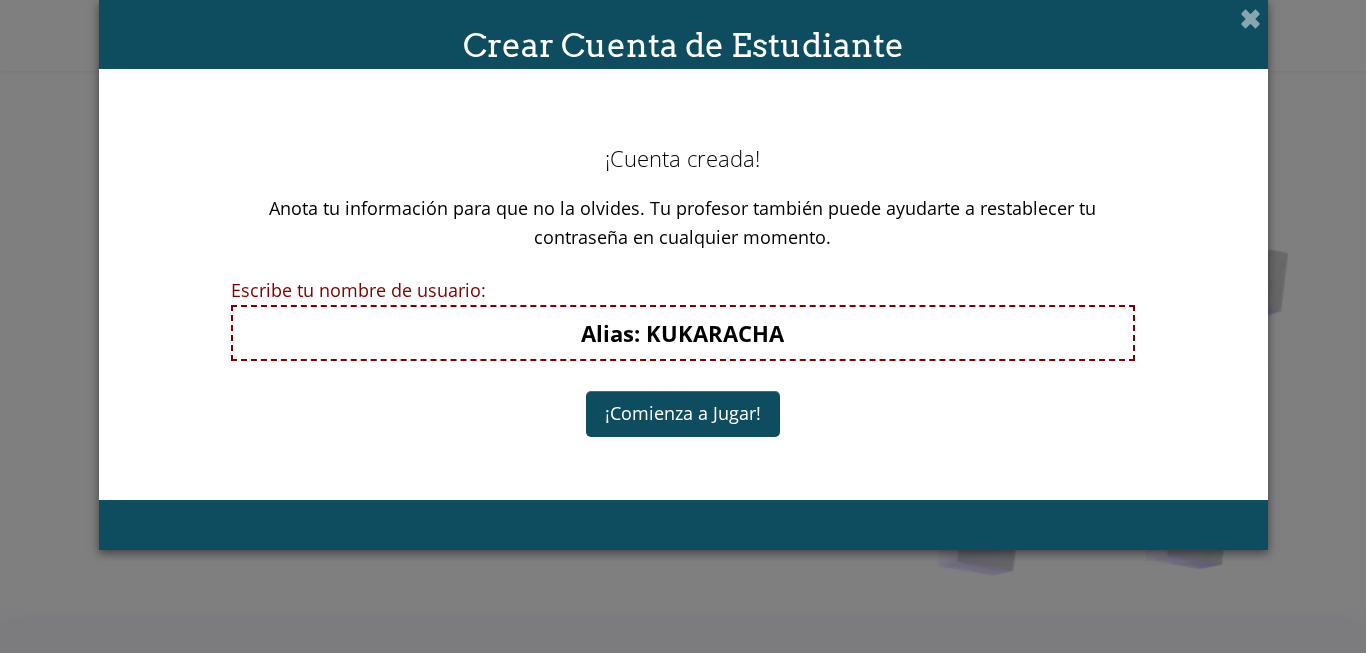 click on "¡Comienza a Jugar!" at bounding box center [683, 414] 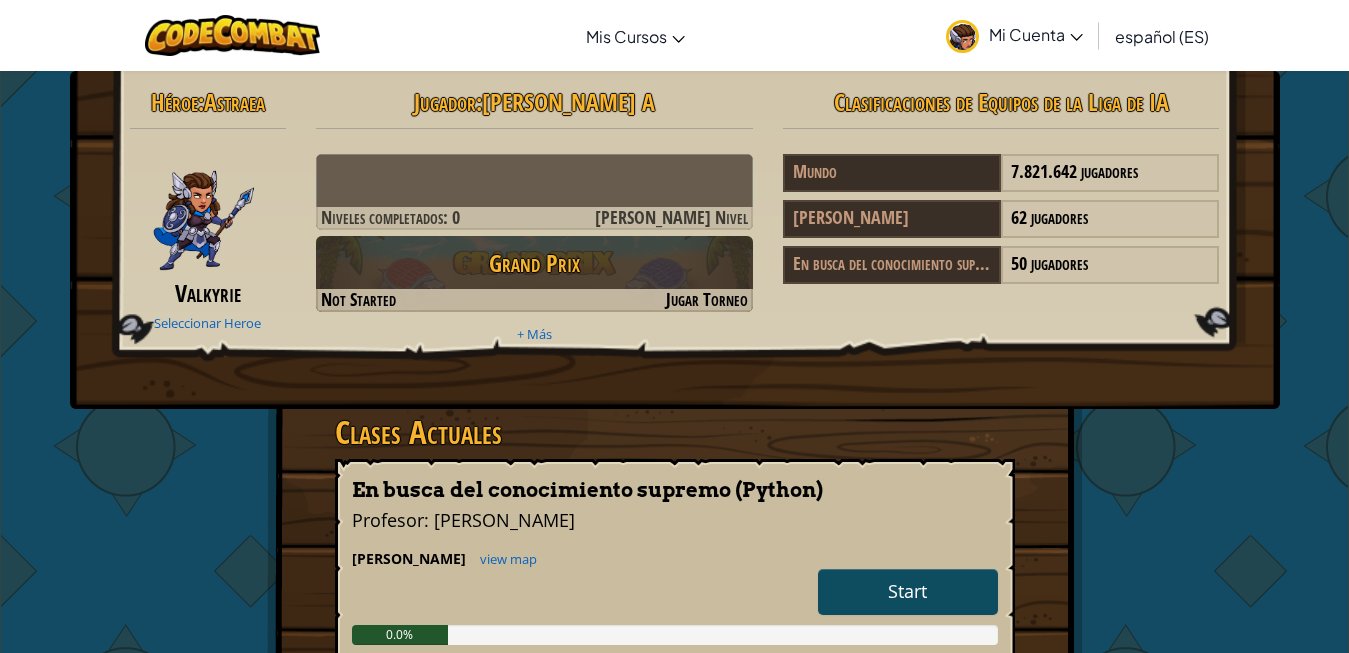 scroll, scrollTop: 0, scrollLeft: 0, axis: both 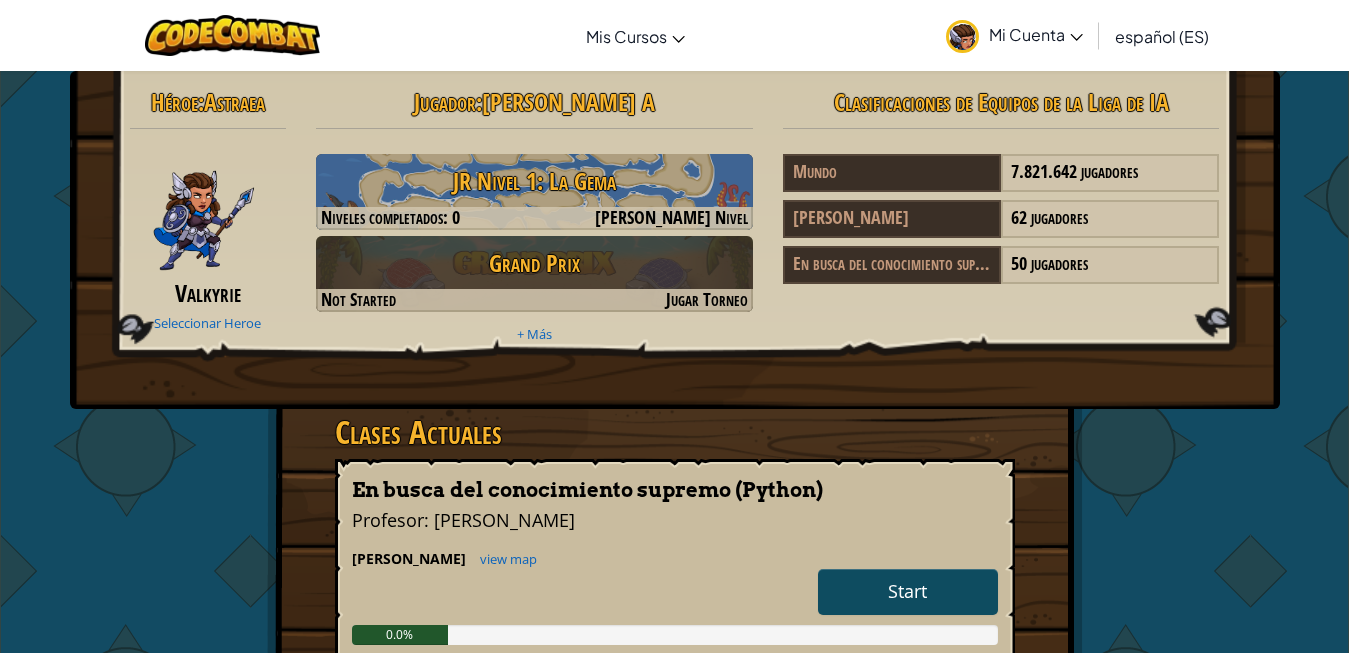 click on "Héroe :  Astraea Valkyrie Seleccionar Heroe Jugador :  [PERSON_NAME] 1: La Gema Niveles completados: 0 Jugar Siguiente Nivel Grand Prix Not Started Jugar Torneo + Más Clasificaciones de Equipos de la Liga de IA Mundo 7.821.642   jugadores [PERSON_NAME] 62   jugadores En busca del conocimiento supremo  50   jugadores Clases Actuales En busca del conocimiento supremo  (Python) Profesor : [PERSON_NAME] view map Start 0.0% Introducción a la Informática view map   view challenge levels   view videos Start 0.0% Únete a una Clase Unirse" at bounding box center (675, 602) 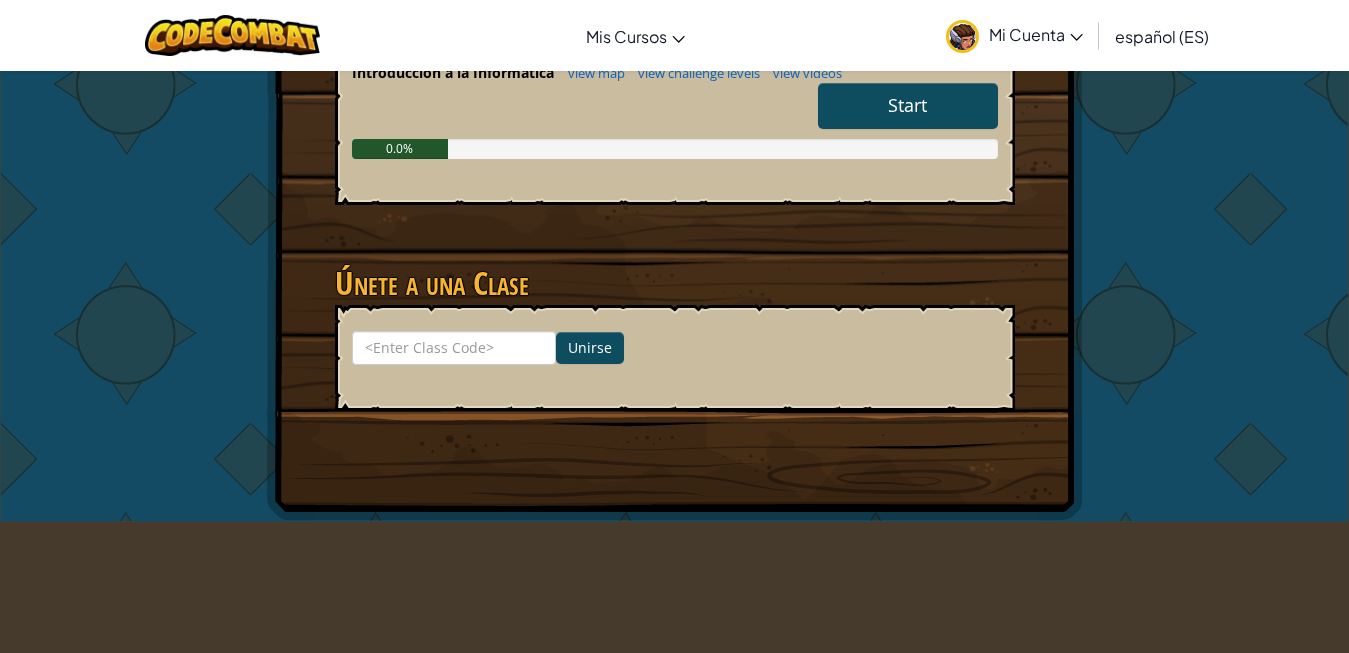 scroll, scrollTop: 204, scrollLeft: 0, axis: vertical 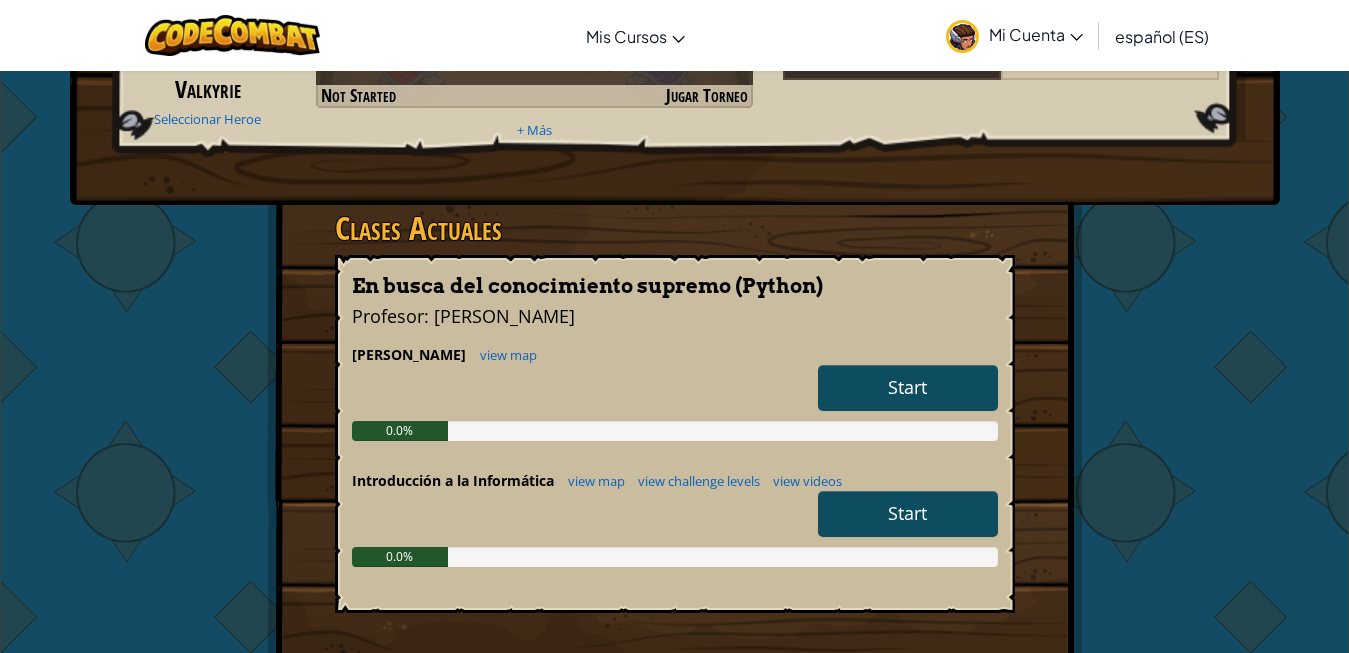 click on "Start" at bounding box center [908, 388] 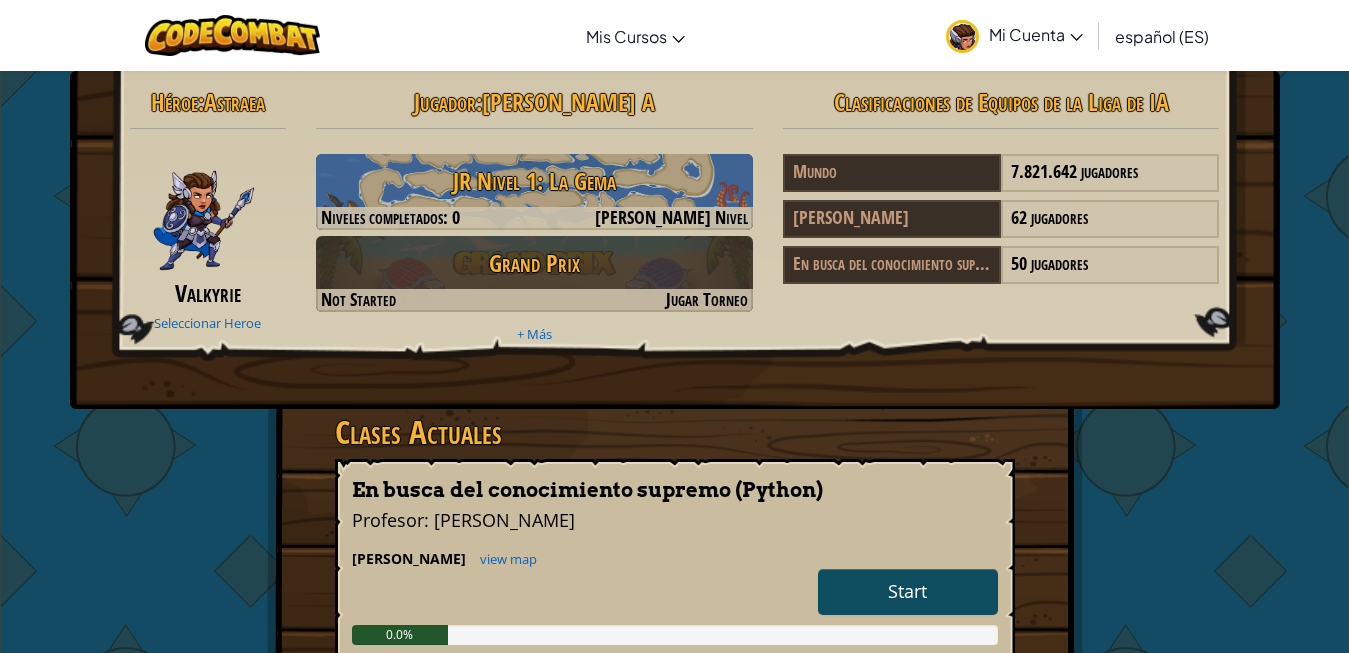select on "es-ES" 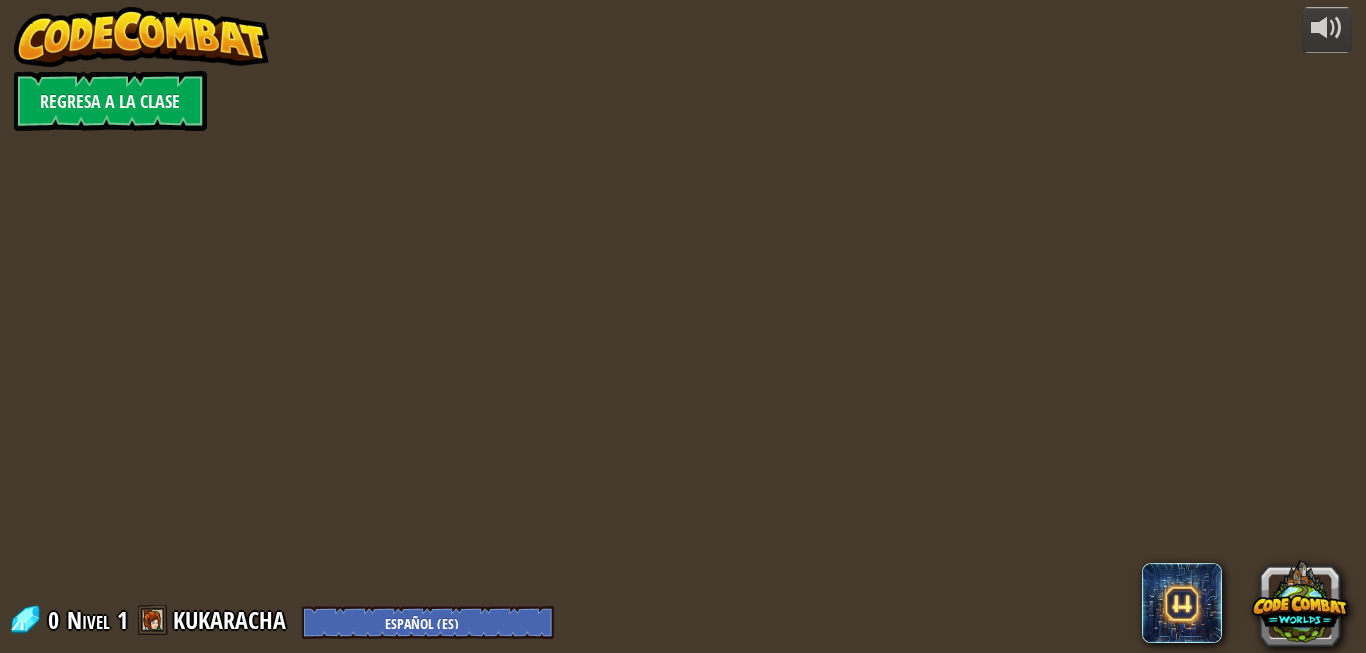 select on "es-ES" 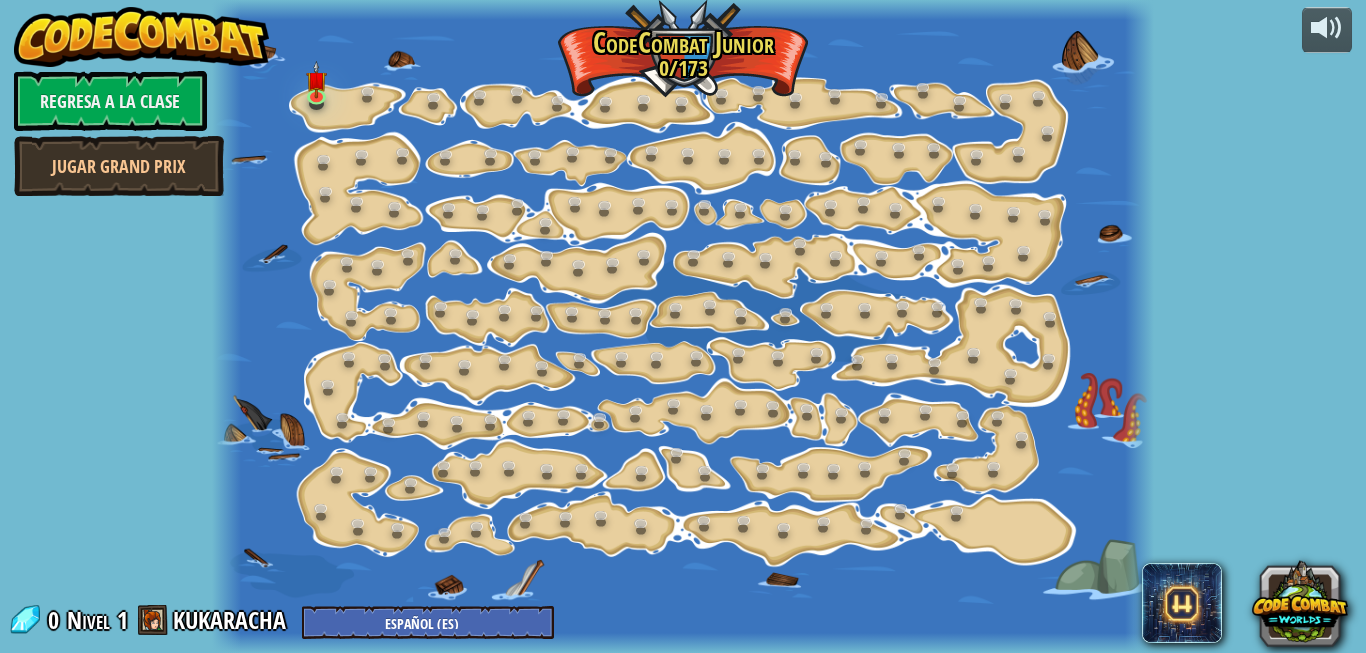 select on "es-ES" 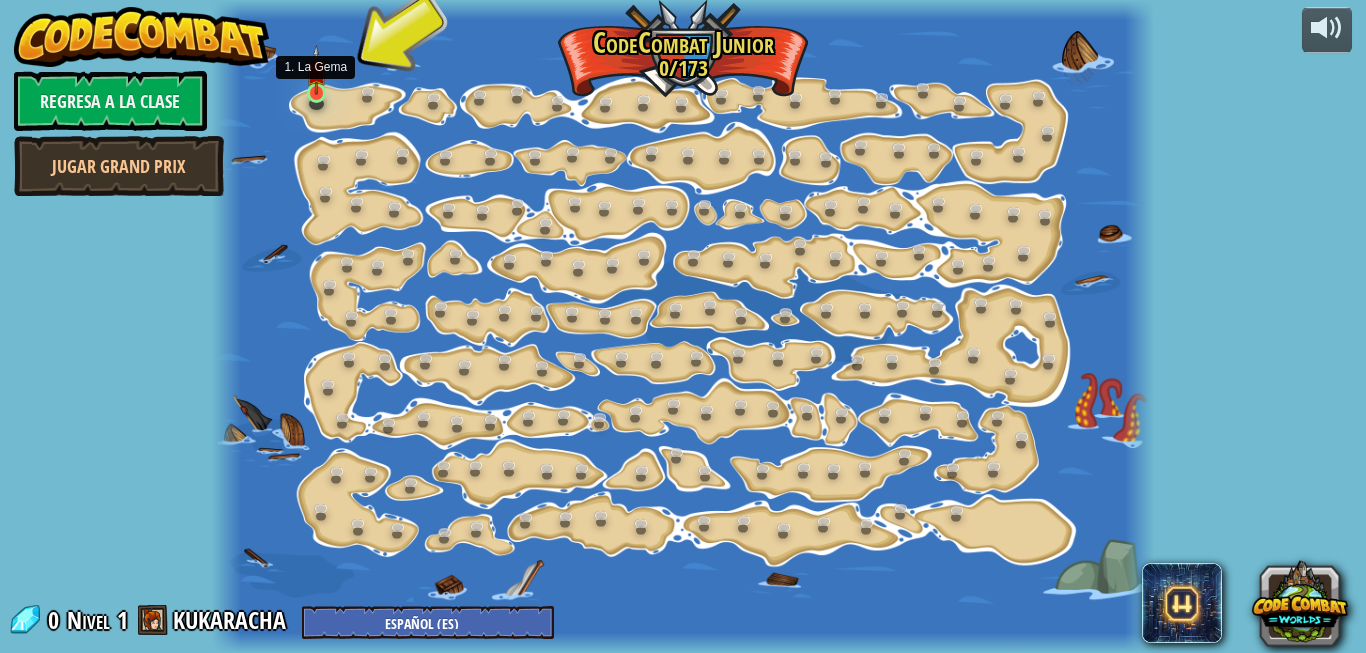 click at bounding box center (317, 70) 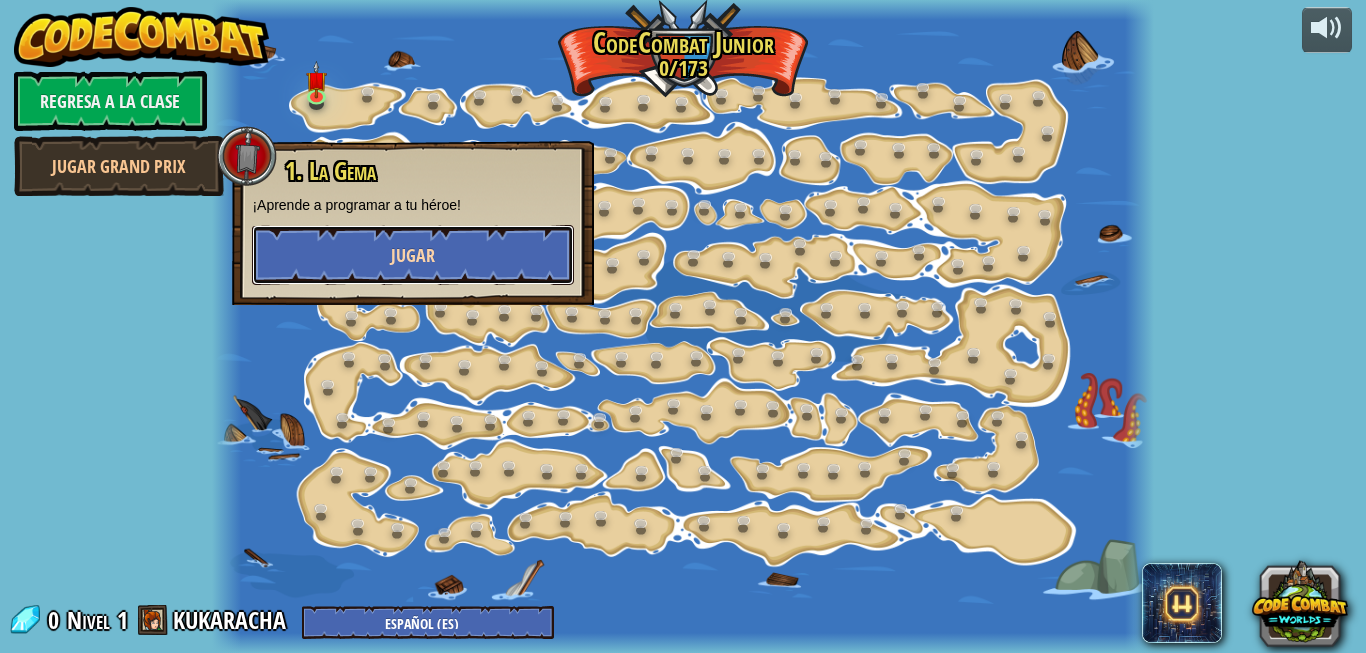 click on "Jugar" at bounding box center [413, 255] 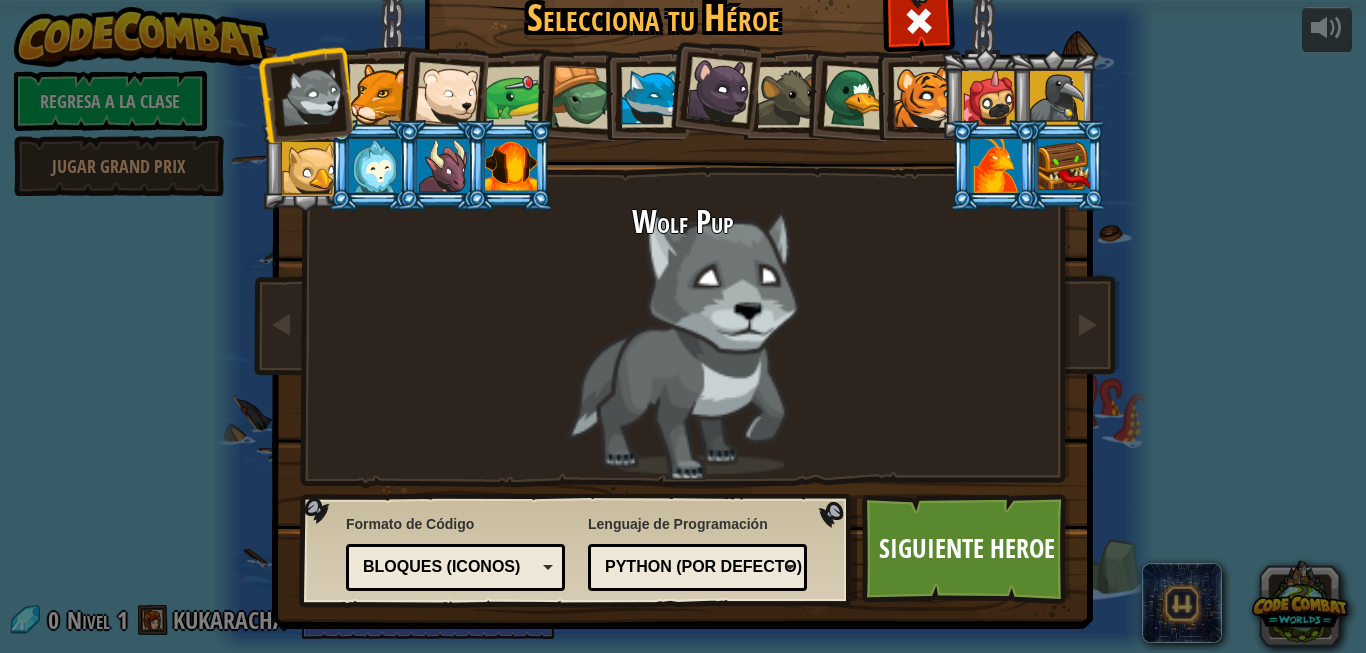 click at bounding box center [923, 97] 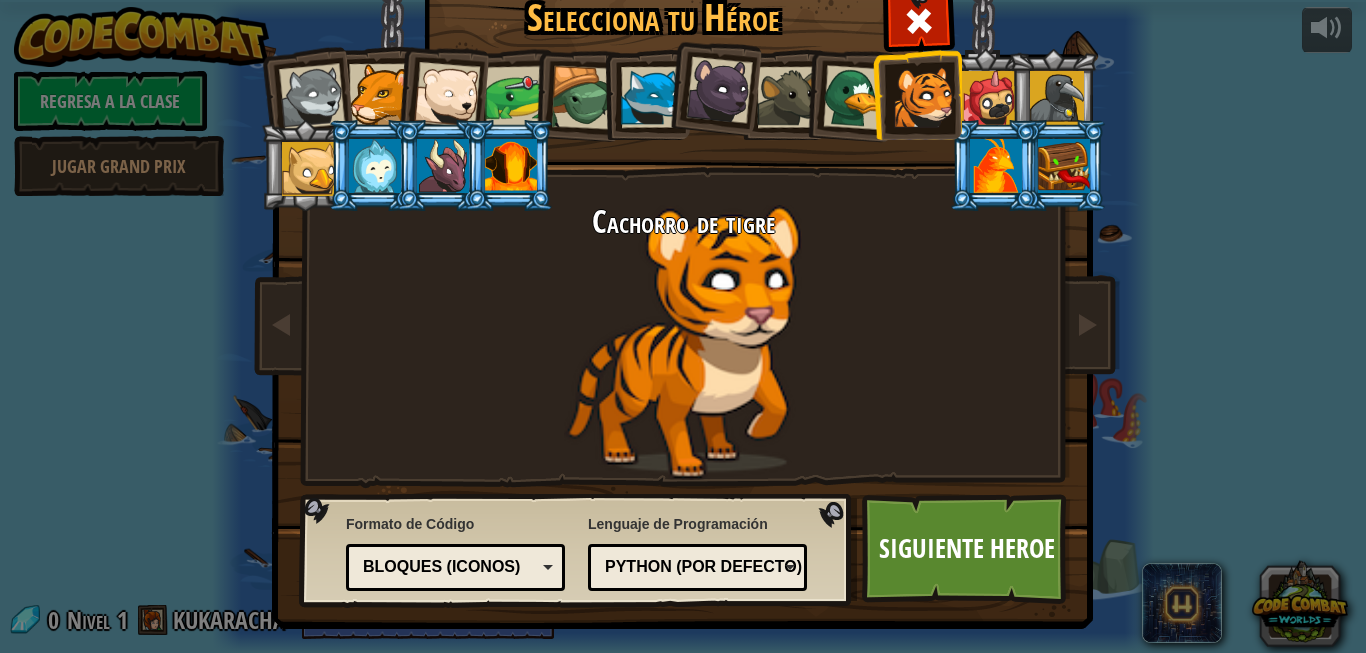 click at bounding box center [719, 90] 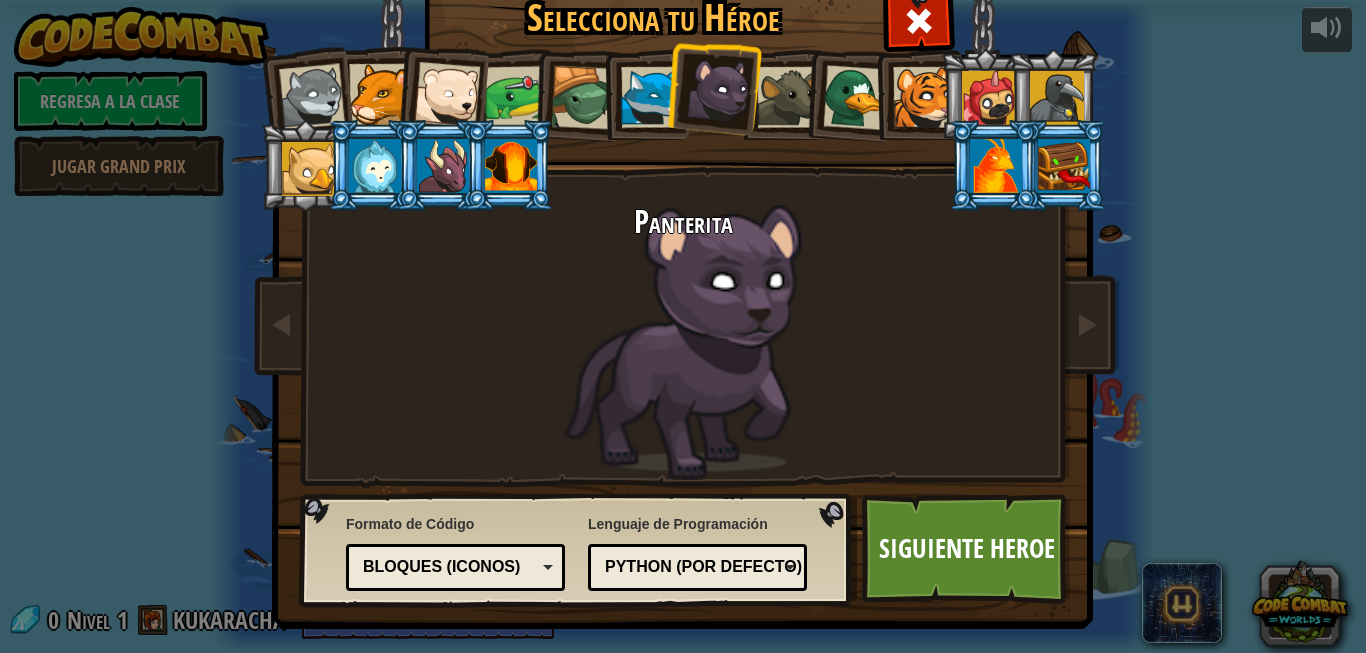 click at bounding box center [651, 97] 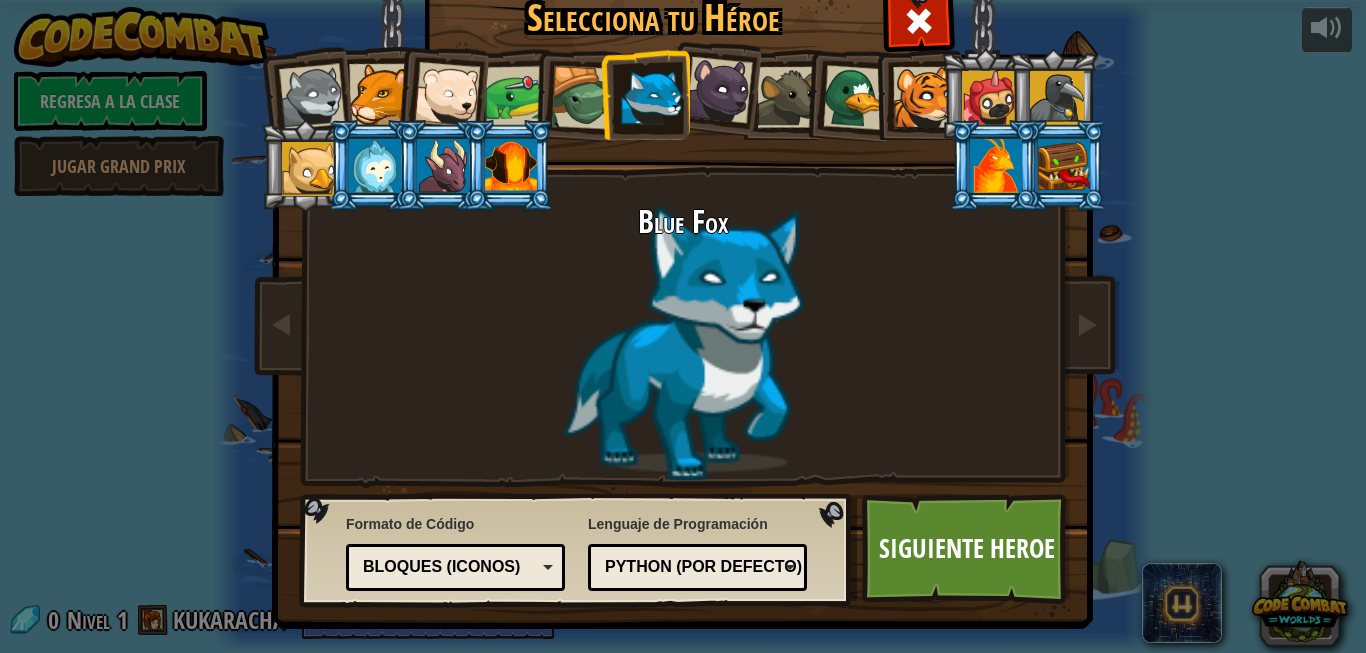 click at bounding box center (583, 98) 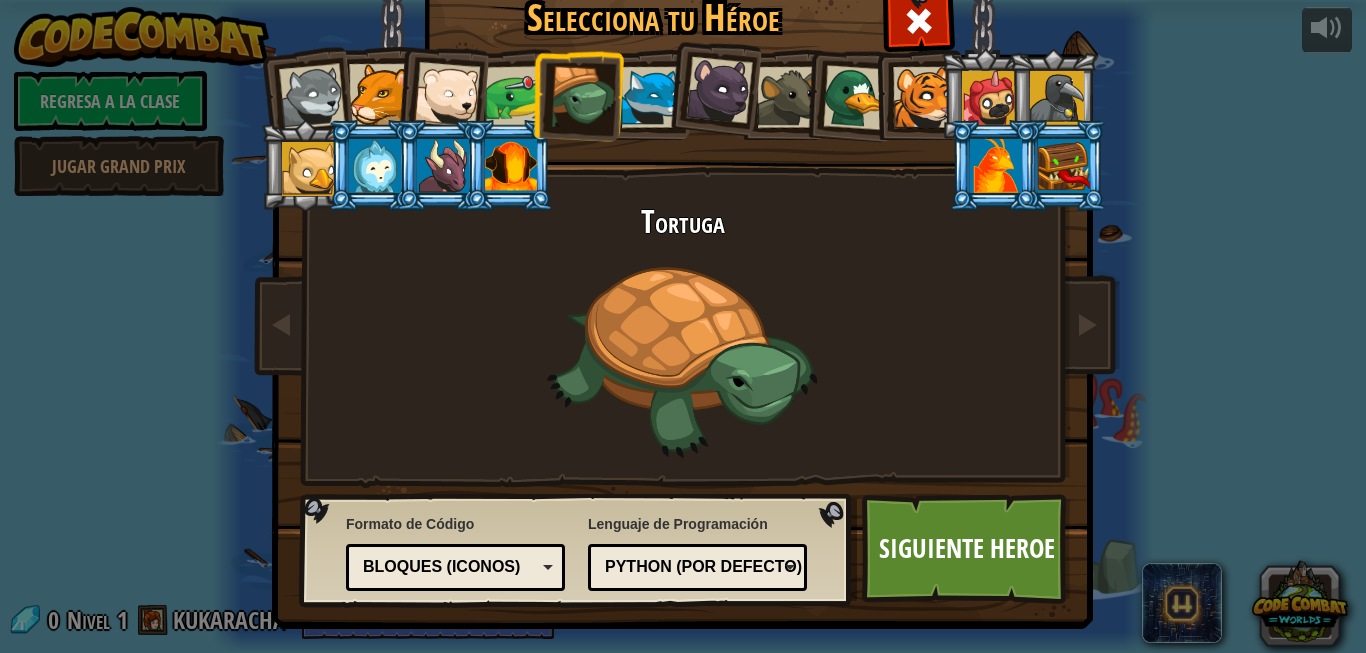 click at bounding box center (516, 97) 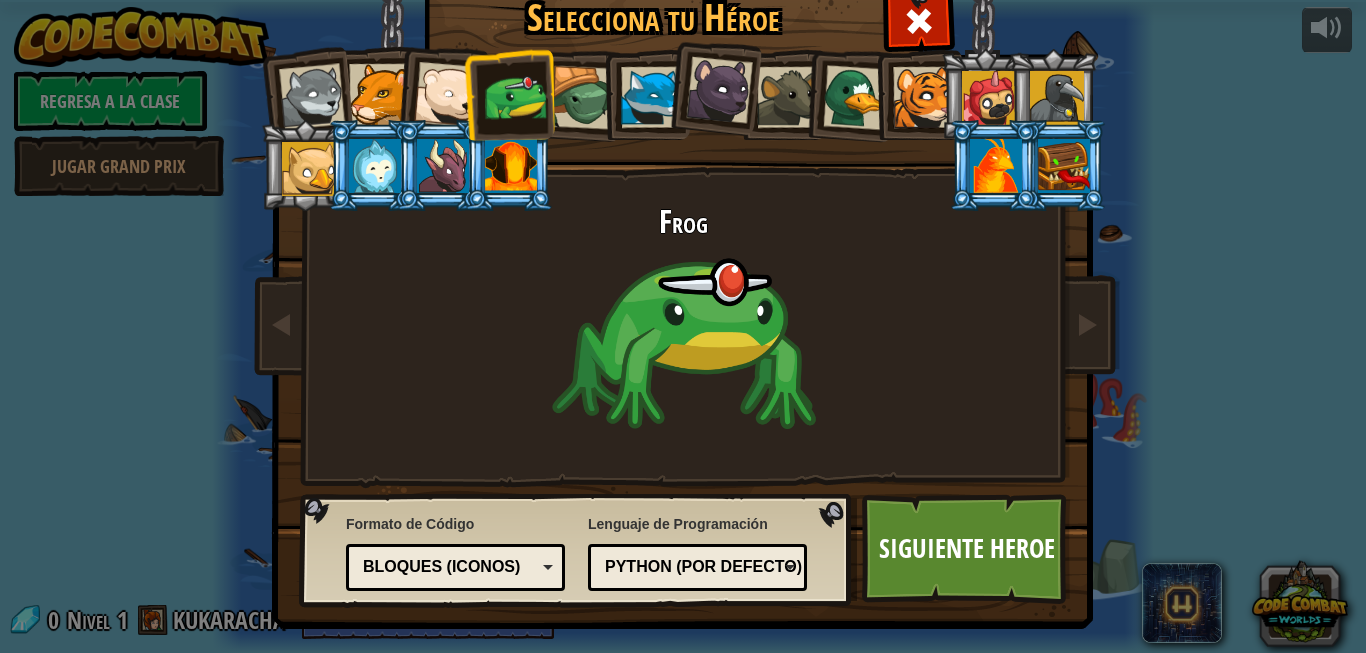 click at bounding box center [447, 95] 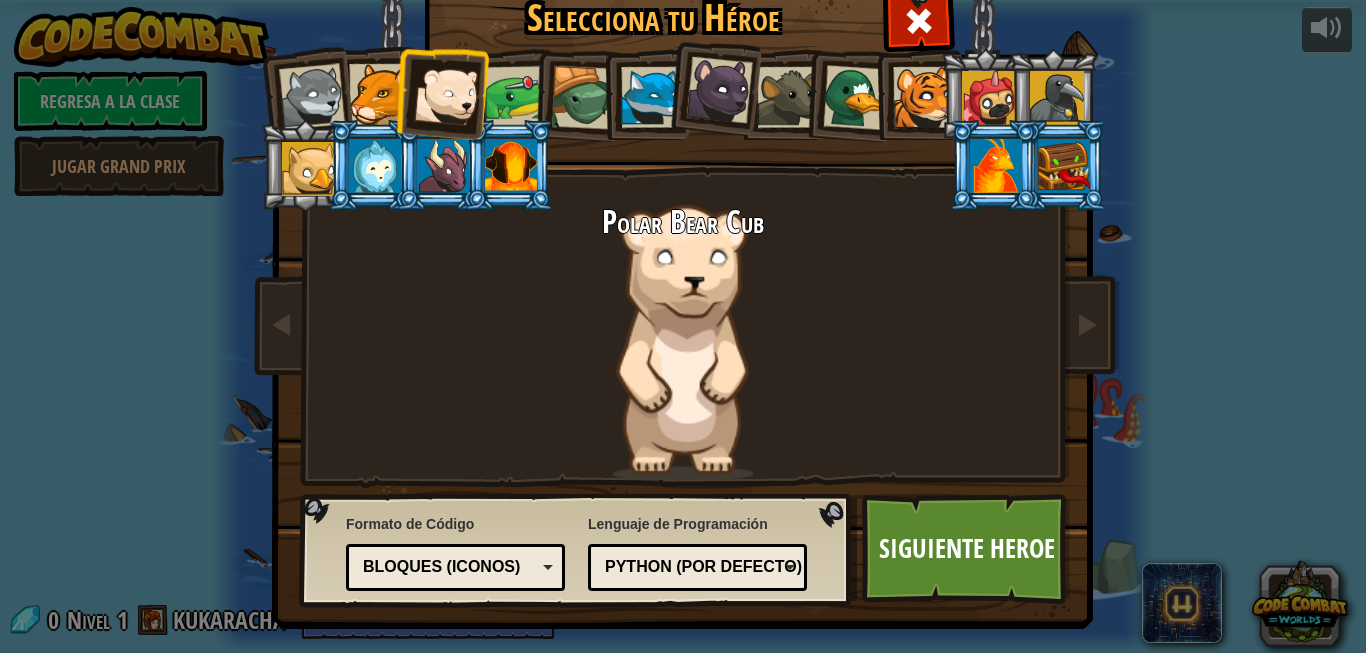 click at bounding box center [379, 94] 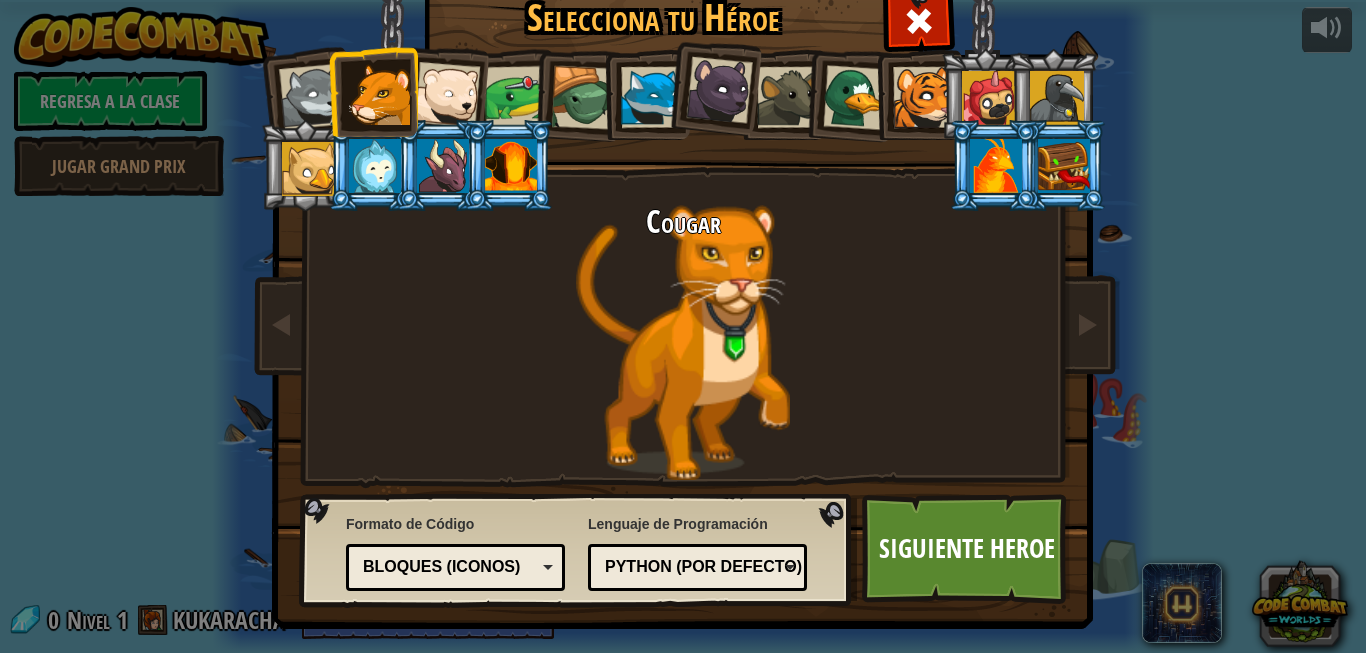 click at bounding box center [855, 97] 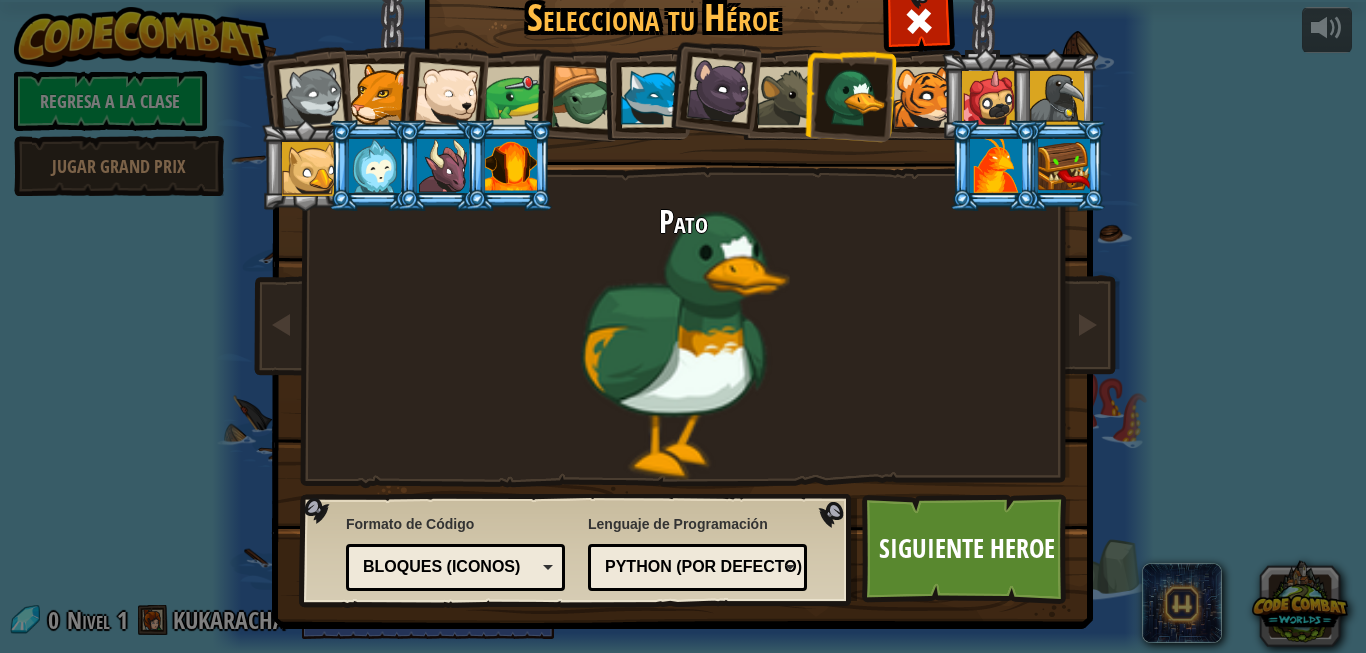 click at bounding box center [787, 97] 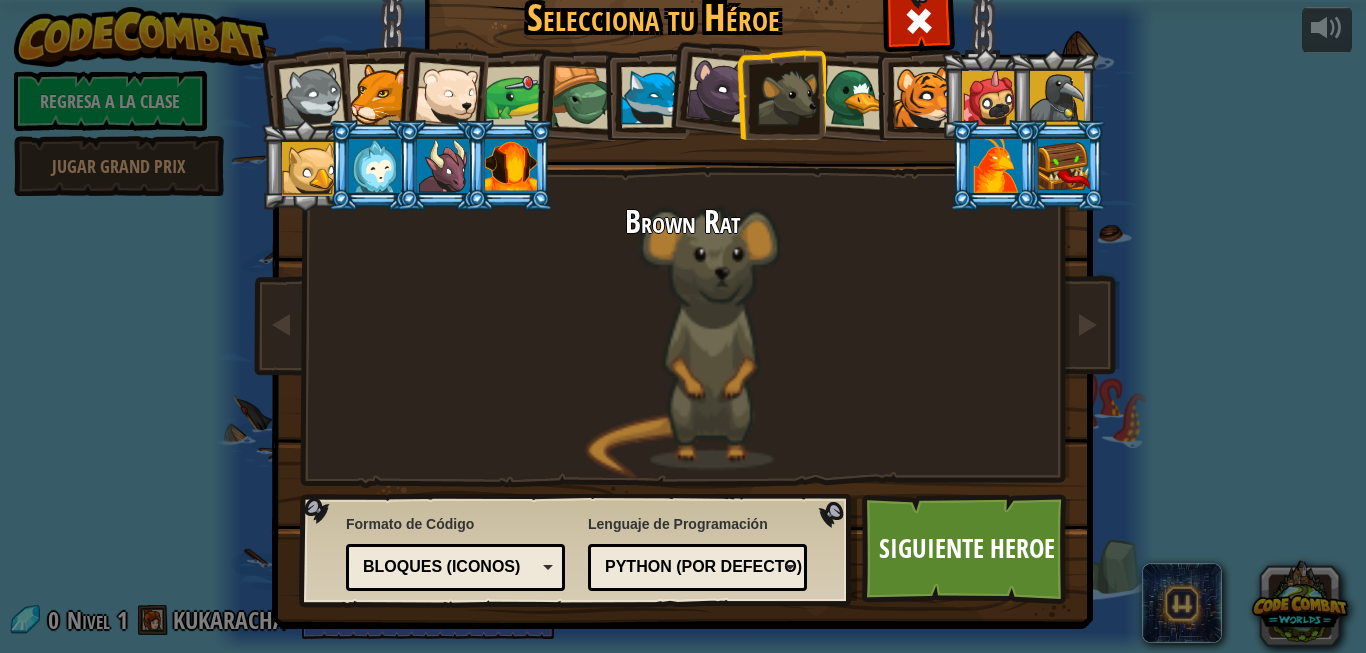 click at bounding box center [989, 98] 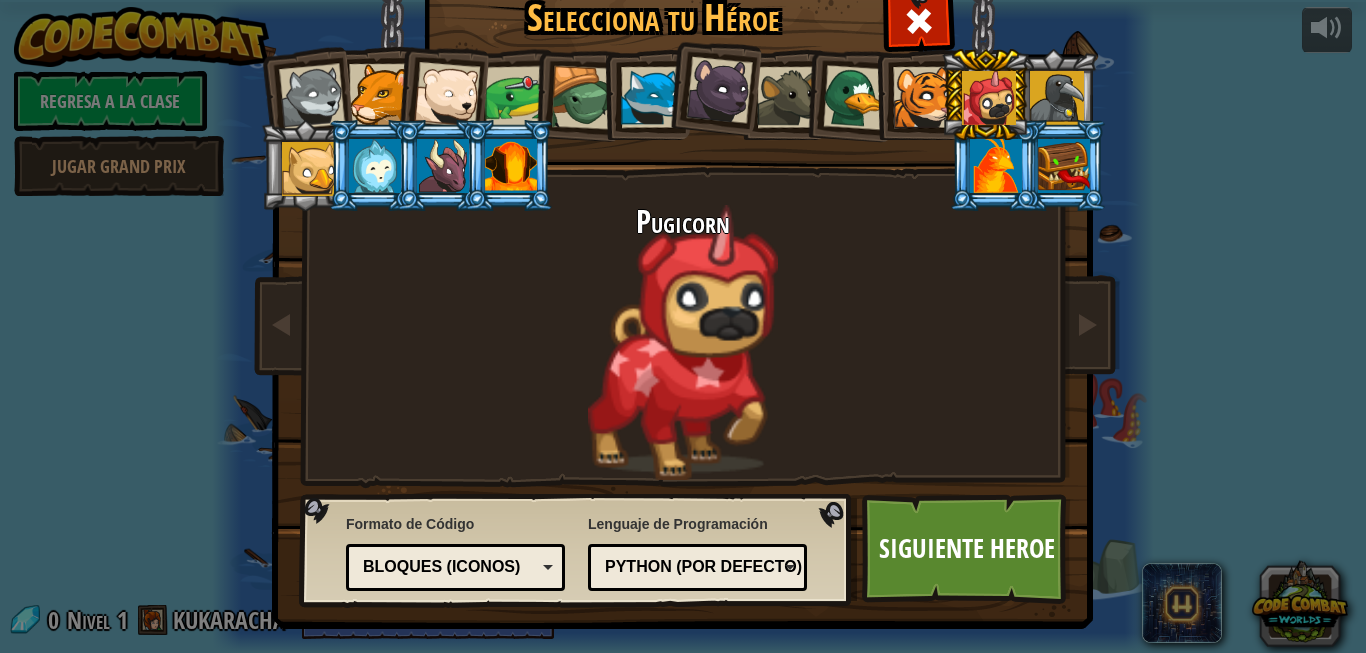 click at bounding box center [1057, 98] 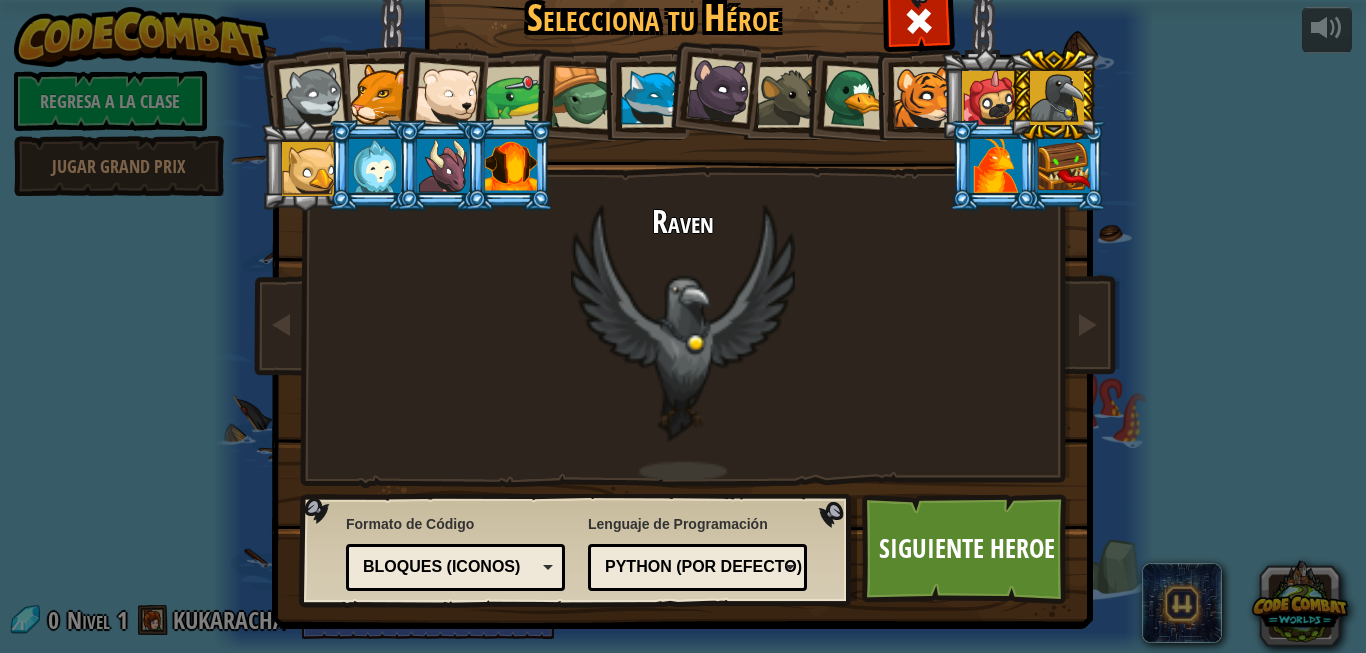 click at bounding box center (996, 166) 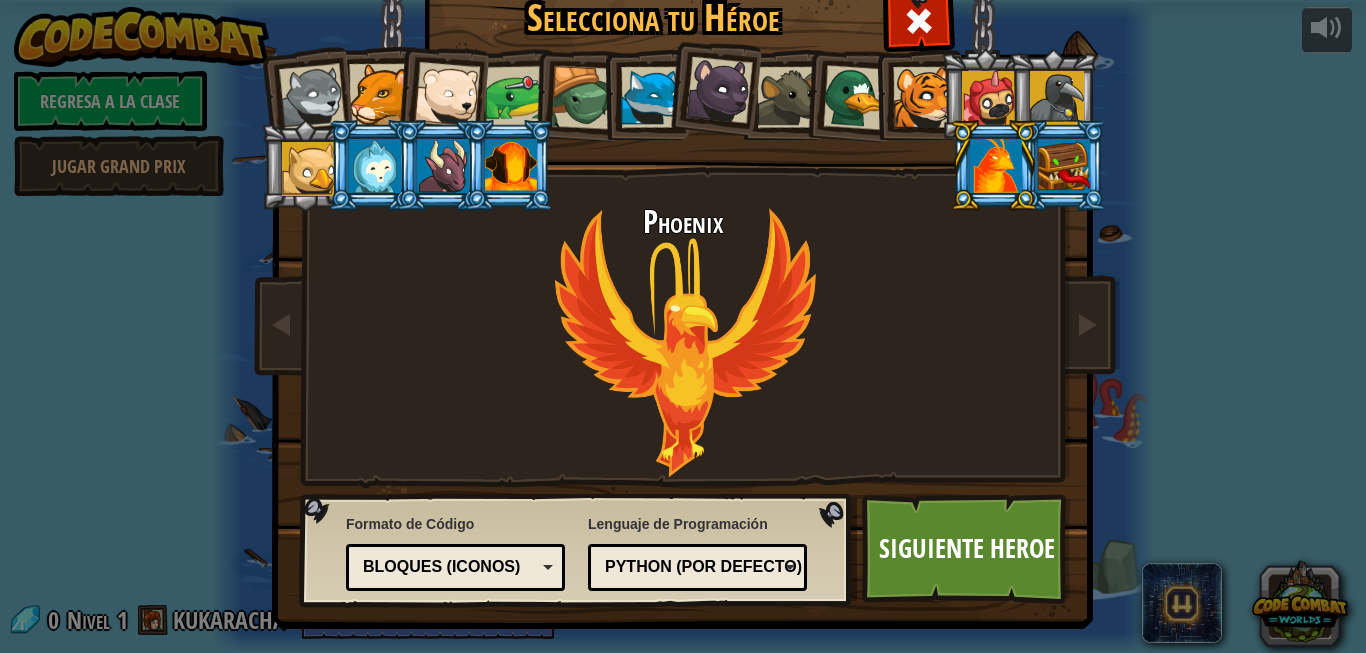 click at bounding box center (1064, 166) 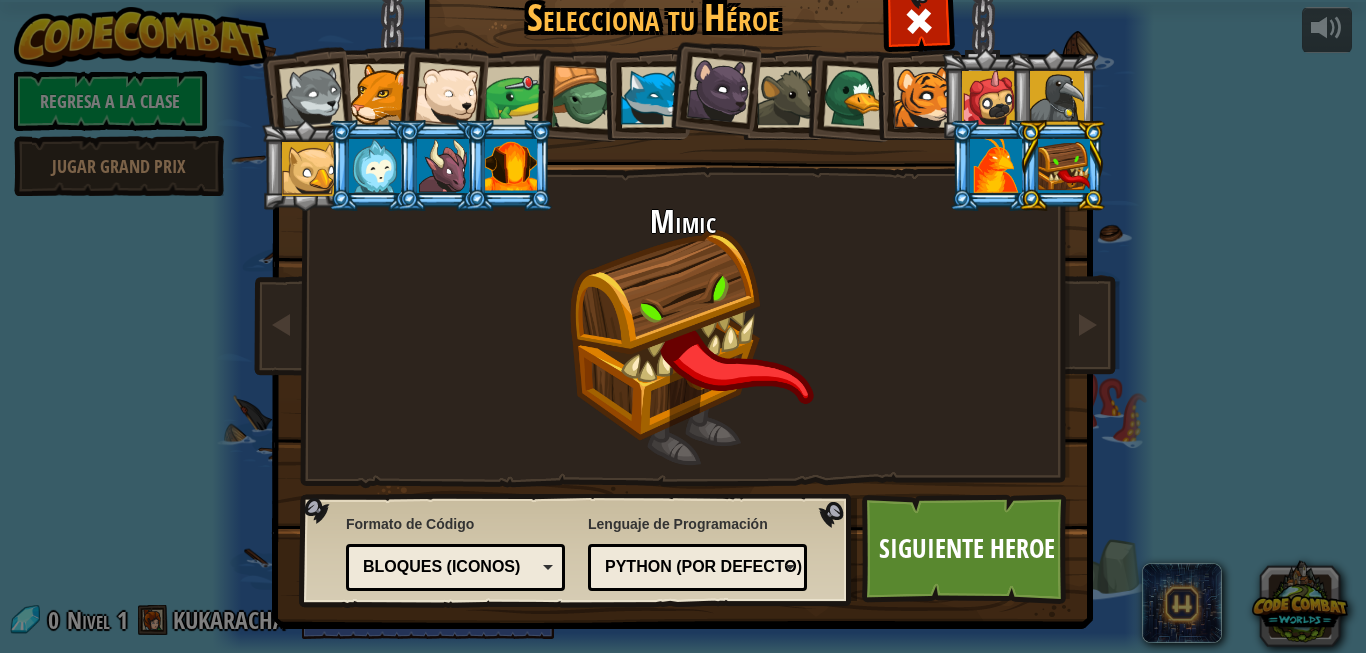 click at bounding box center (577, 95) 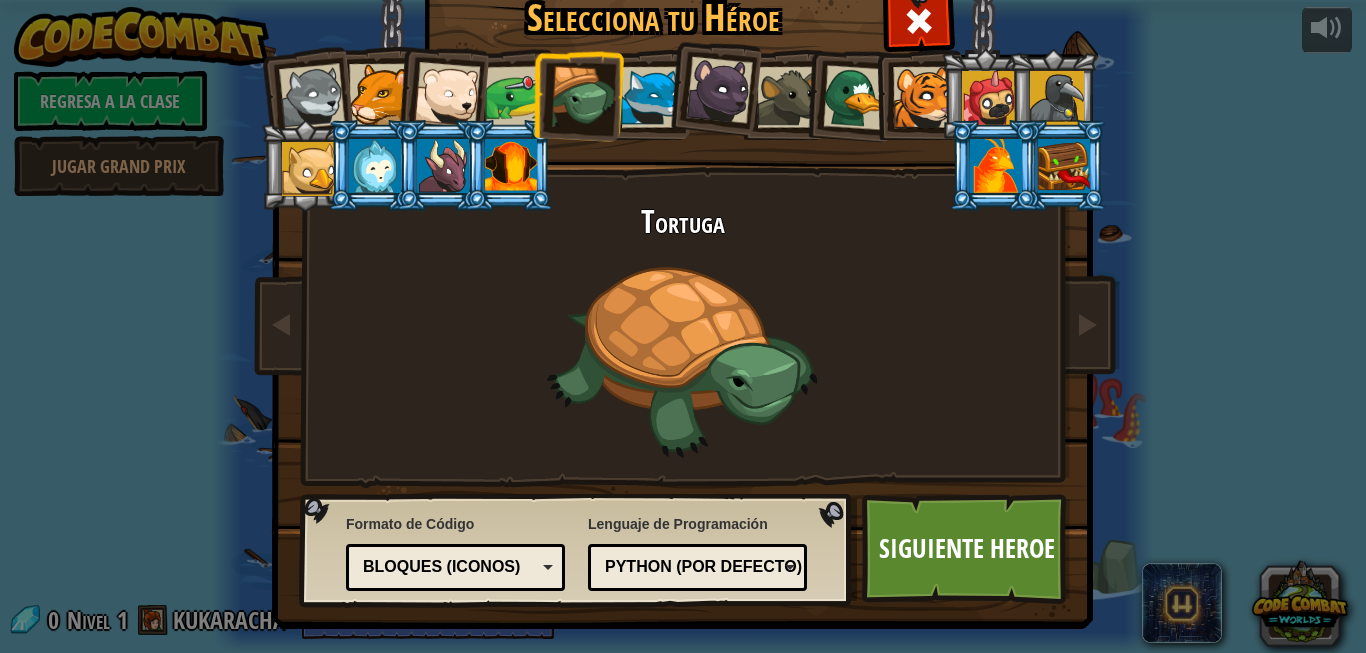 click at bounding box center (994, 165) 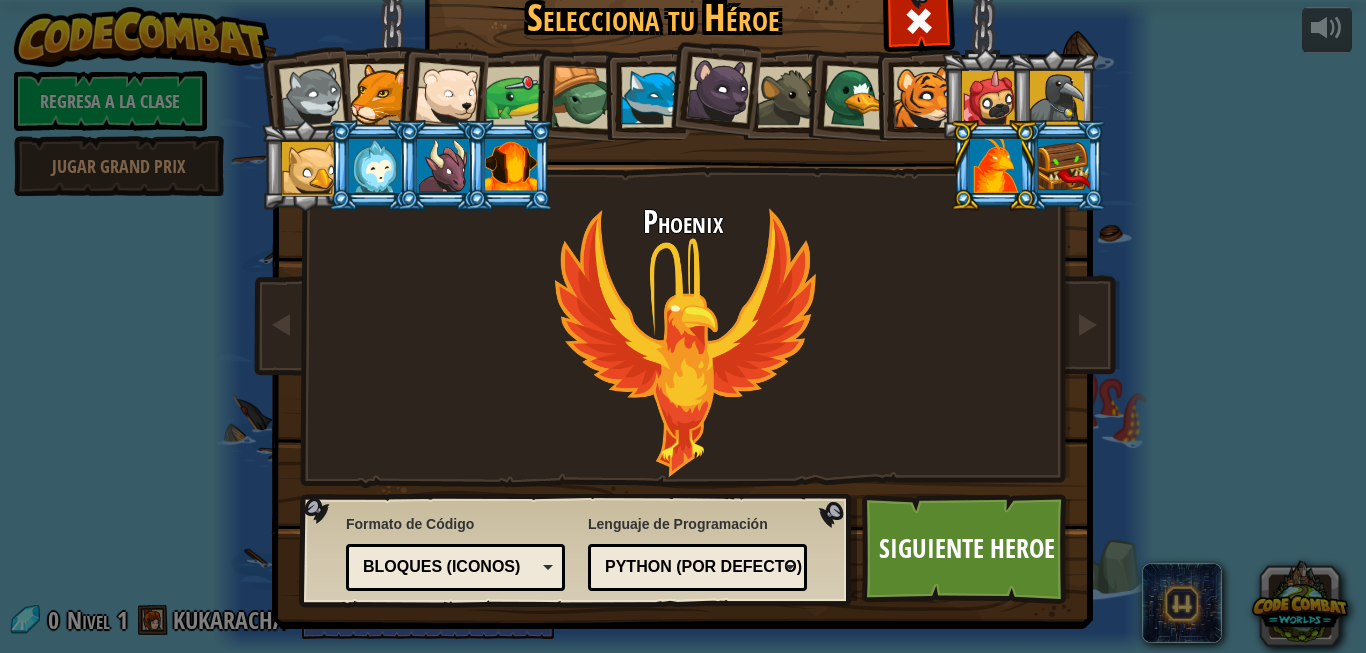 click at bounding box center (375, 166) 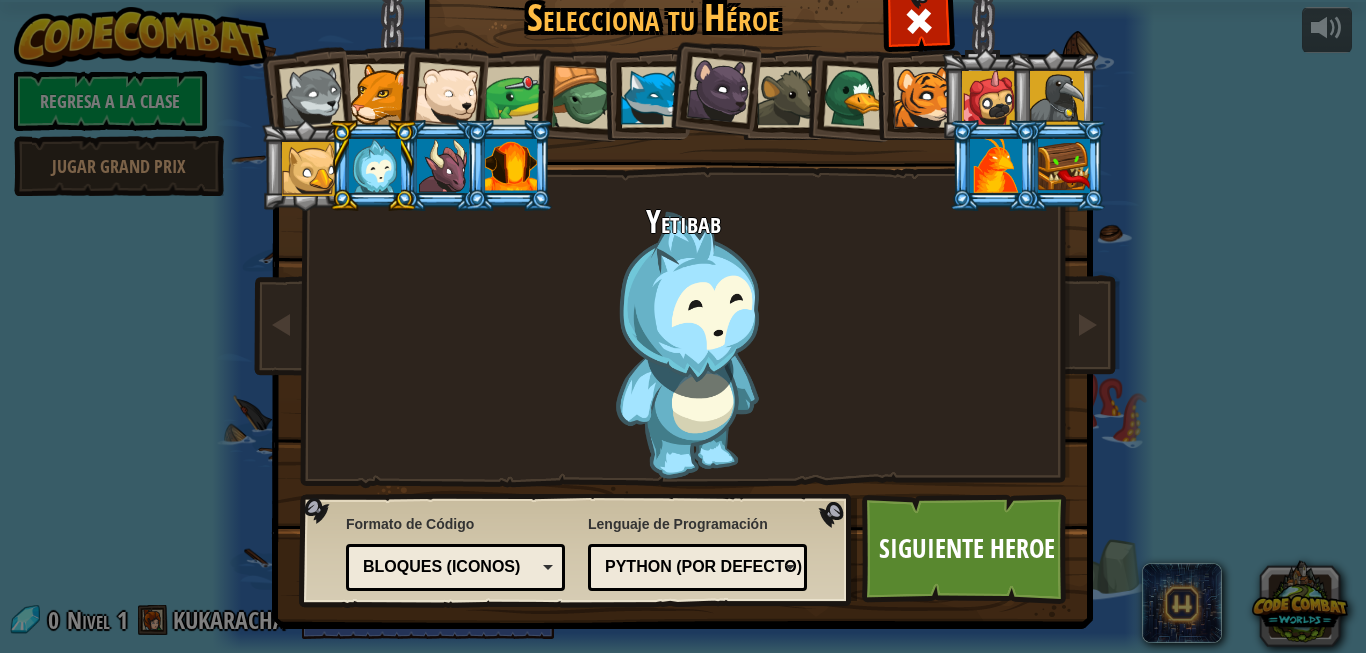 click at bounding box center [583, 98] 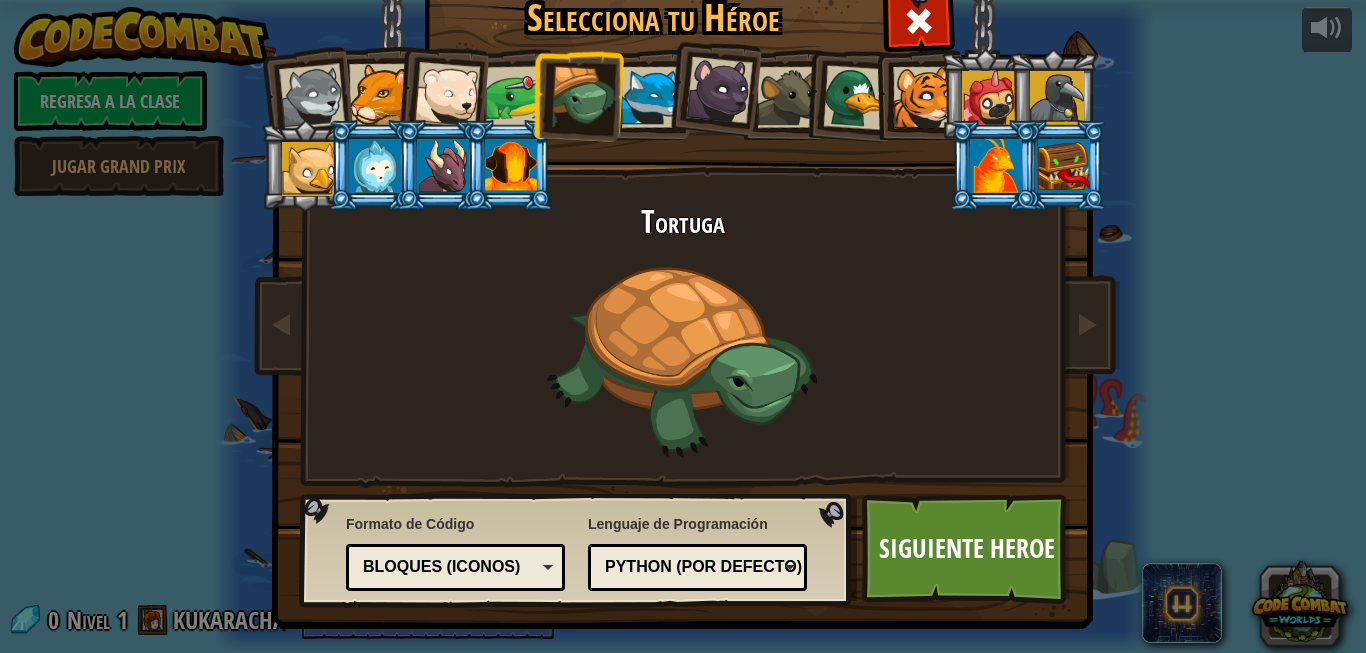 click at bounding box center (516, 97) 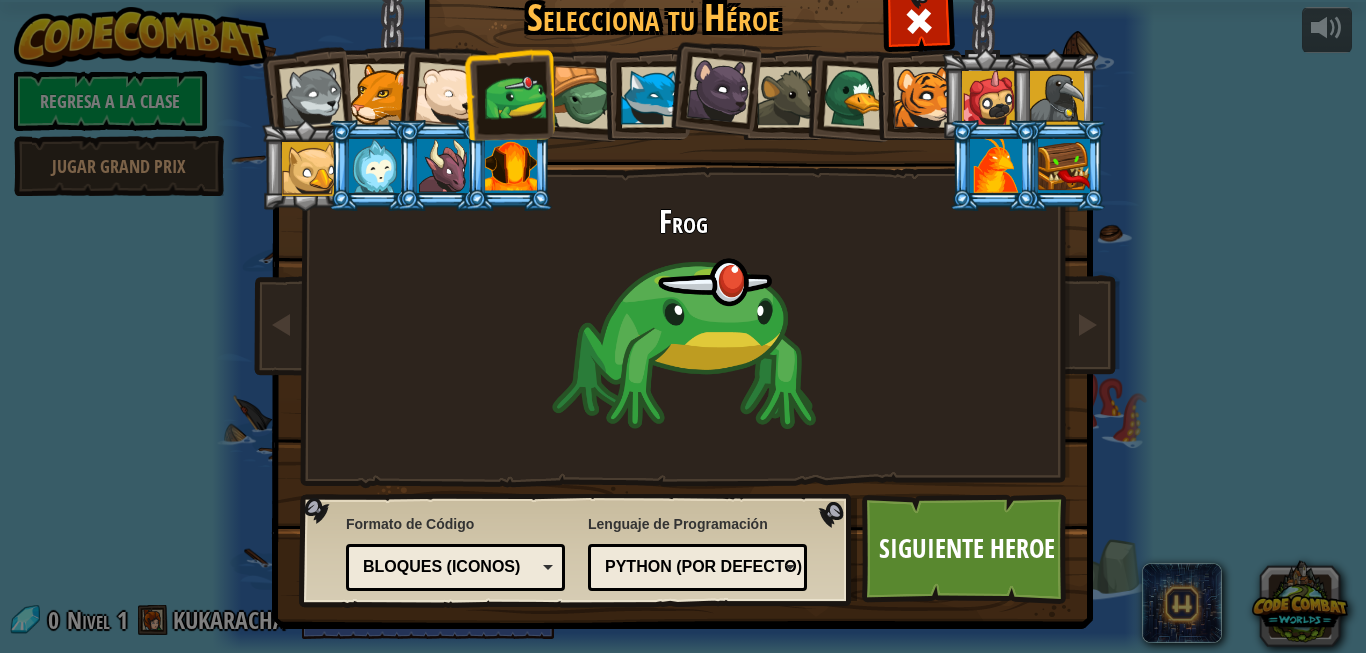click at bounding box center (511, 166) 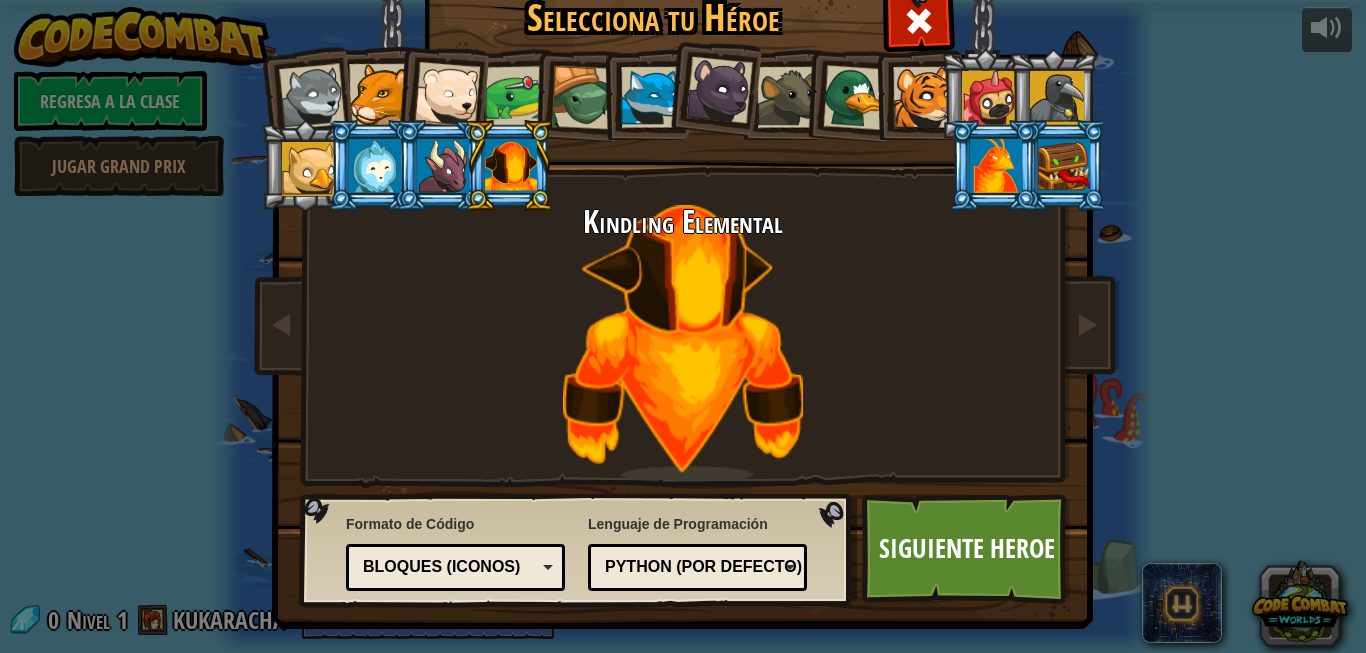 click at bounding box center [923, 97] 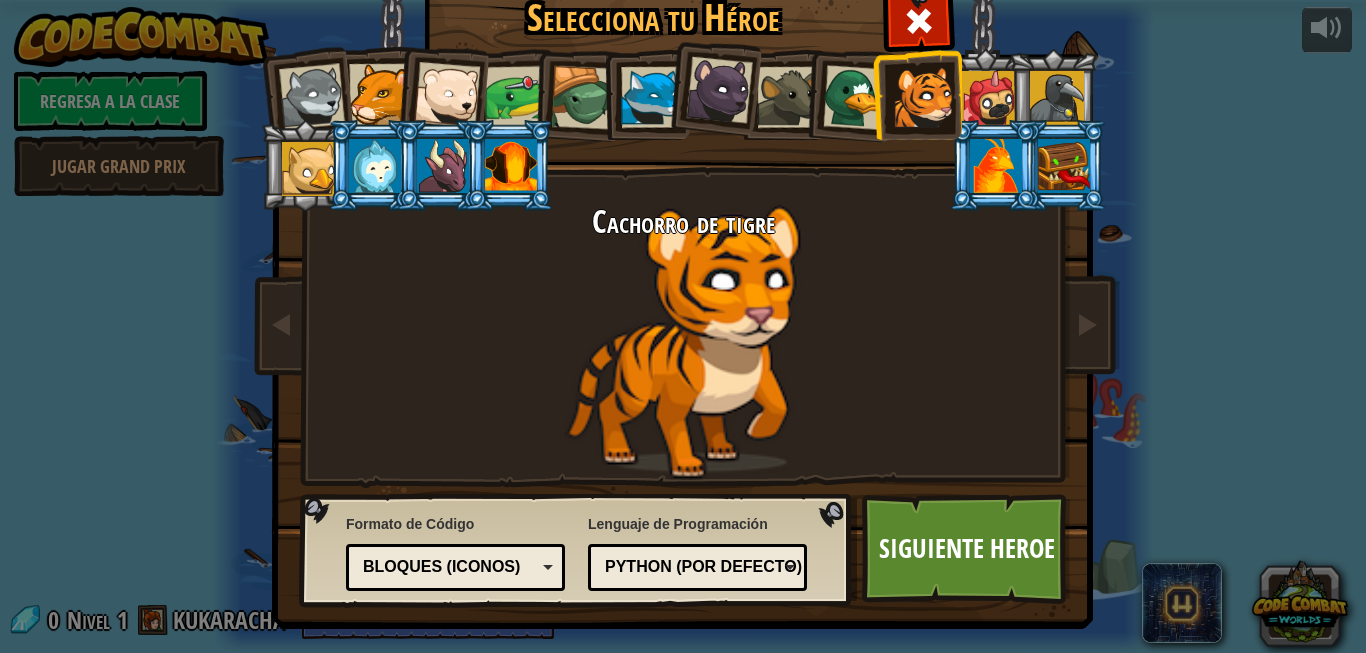 click at bounding box center [855, 97] 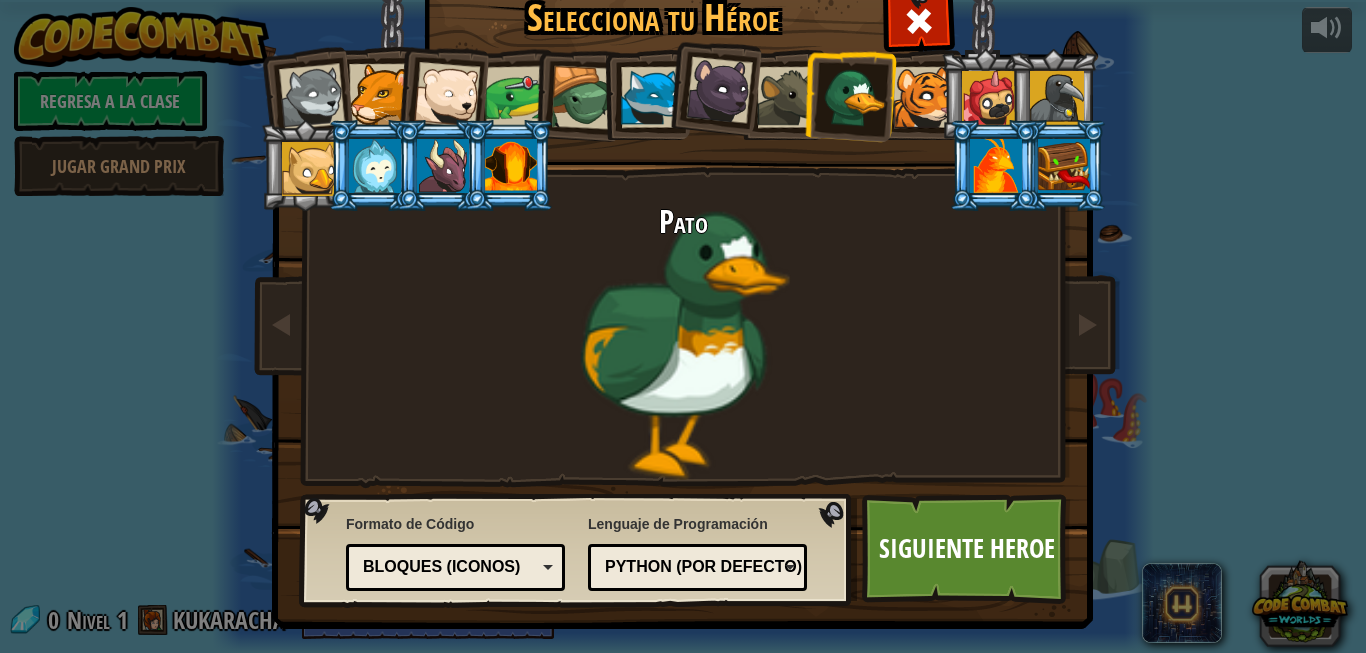 click at bounding box center [787, 97] 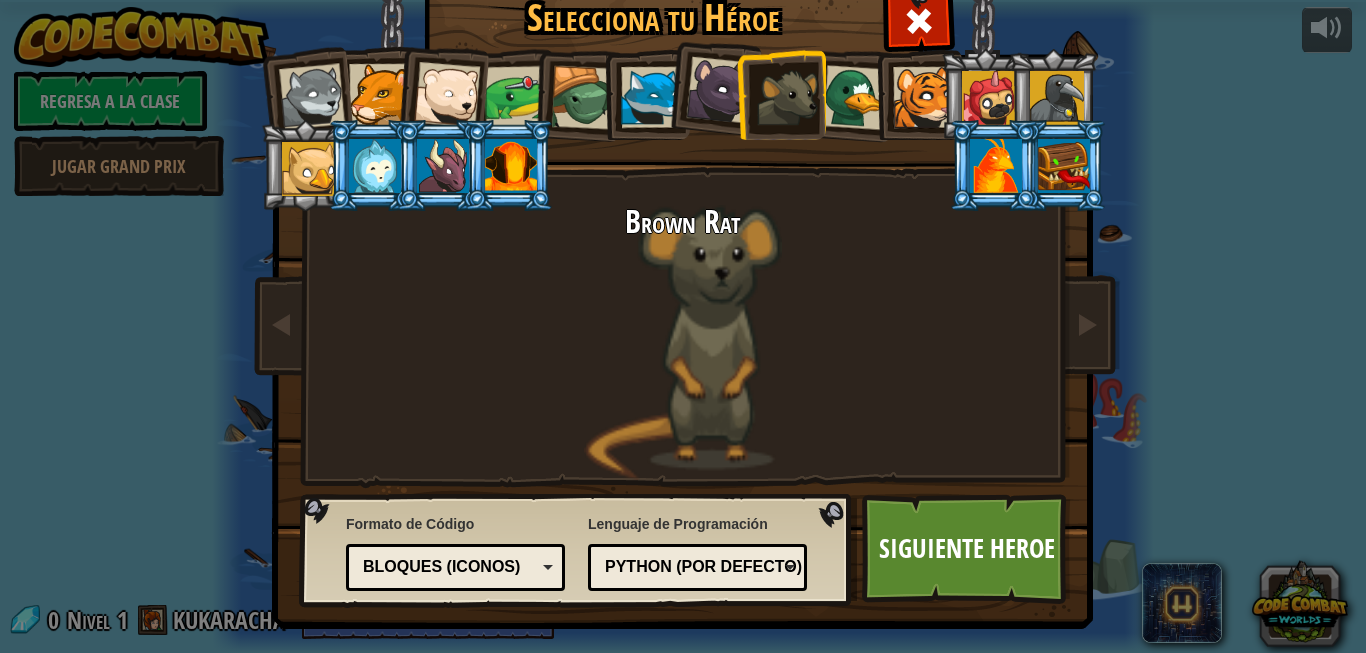 click at bounding box center [719, 90] 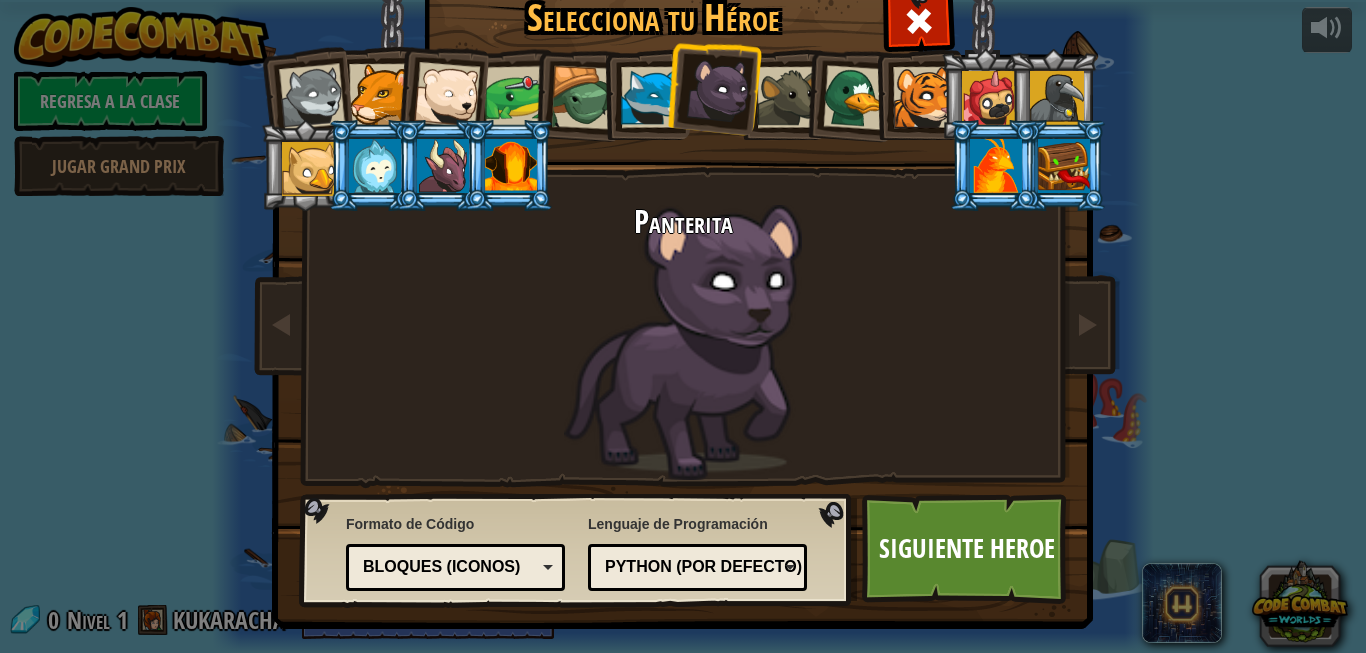 click at bounding box center (996, 166) 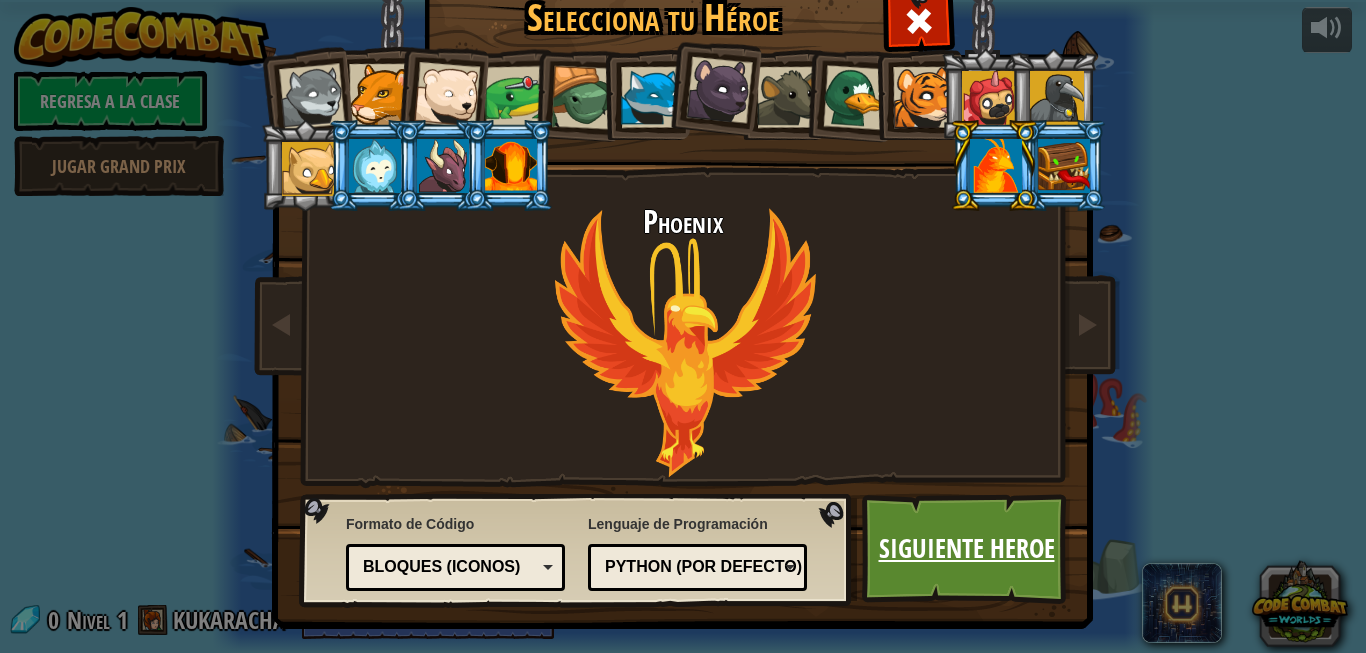 click on "Siguiente Heroe" at bounding box center [966, 549] 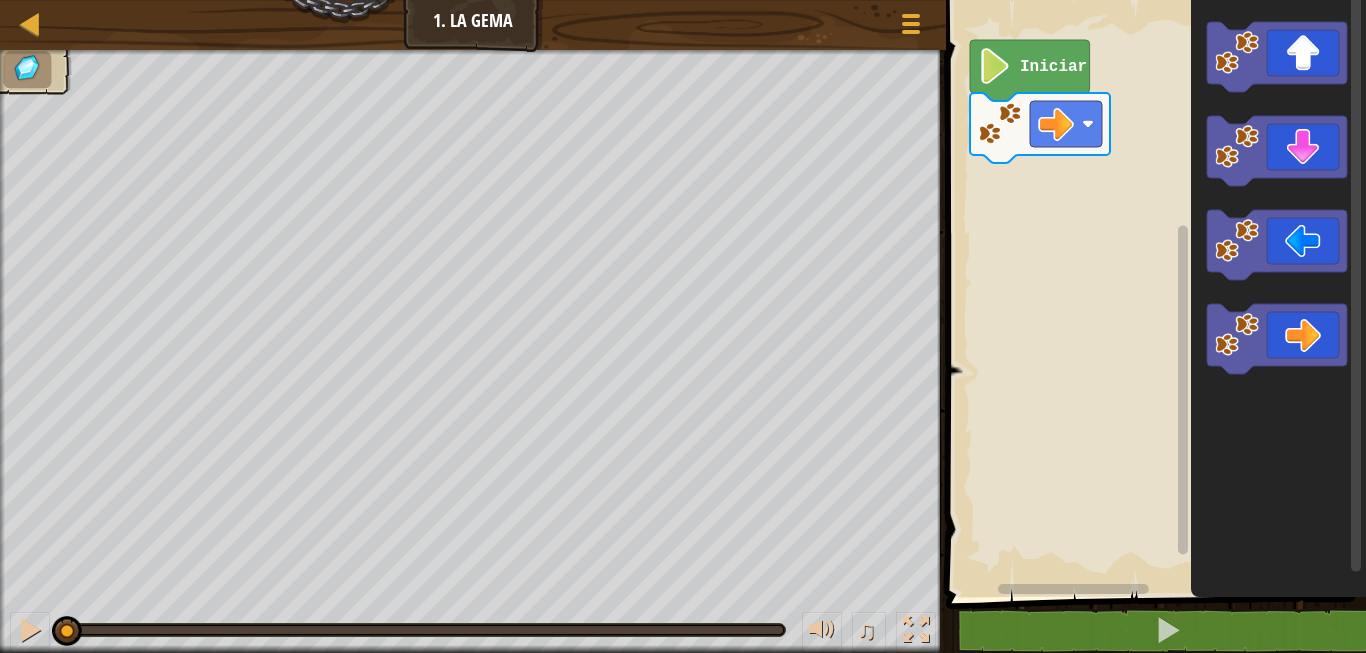 select on "es-ES" 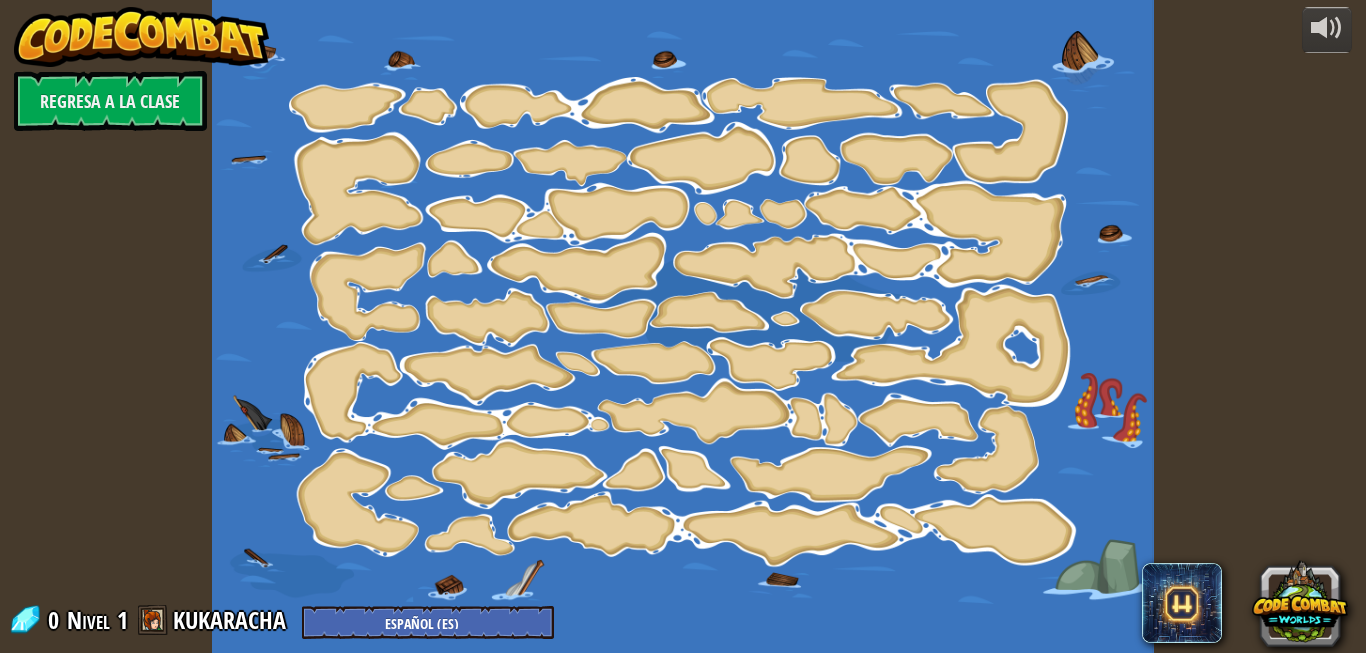 select on "es-ES" 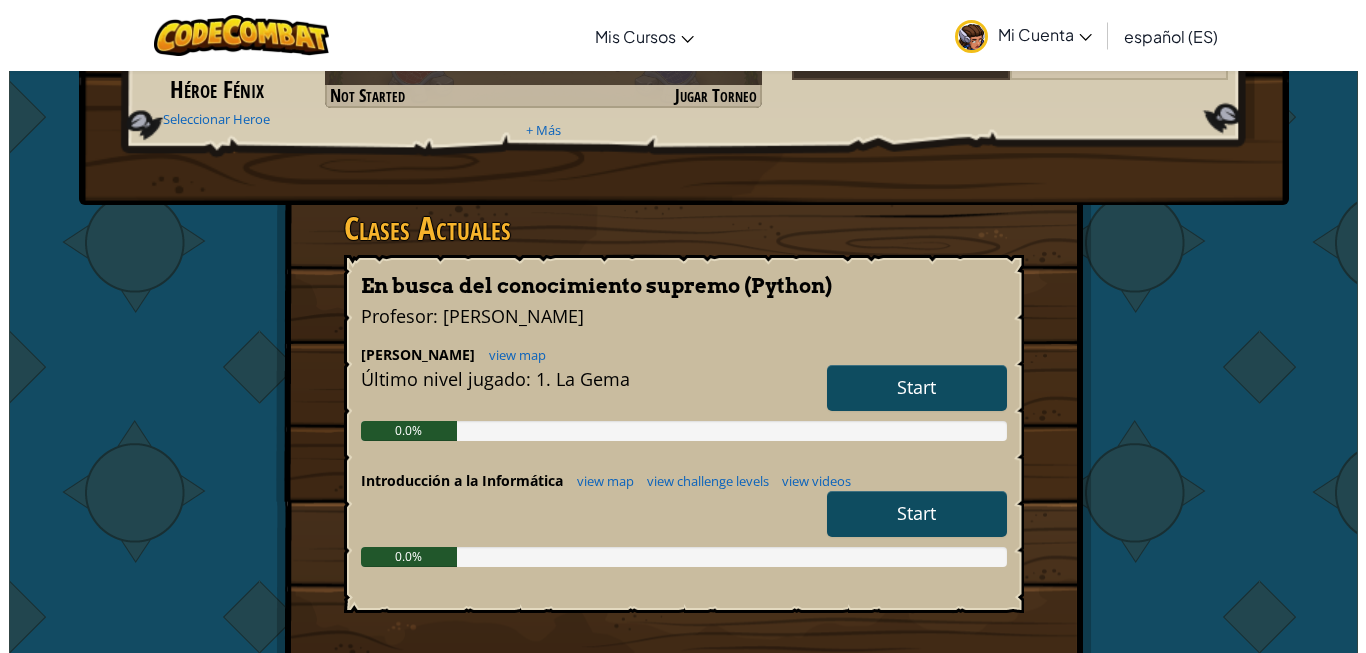 scroll, scrollTop: 0, scrollLeft: 0, axis: both 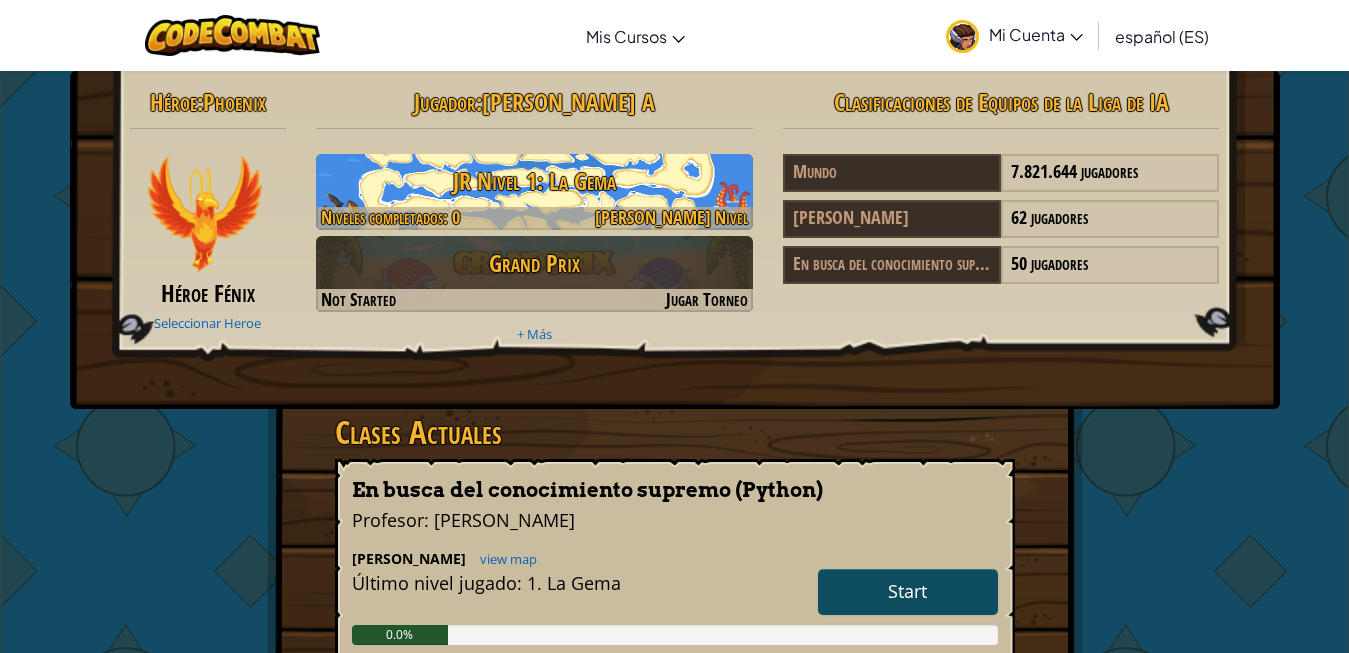 click on "JR Nivel 1: La Gema" at bounding box center (534, 181) 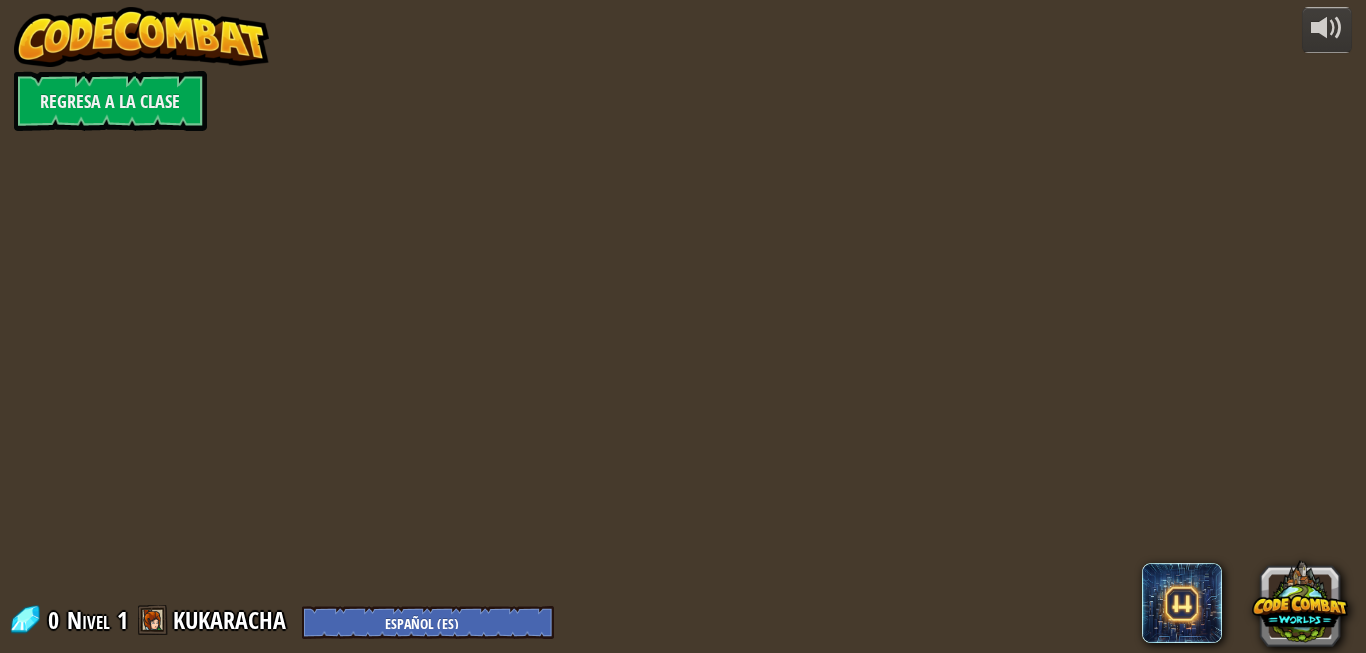 select on "es-ES" 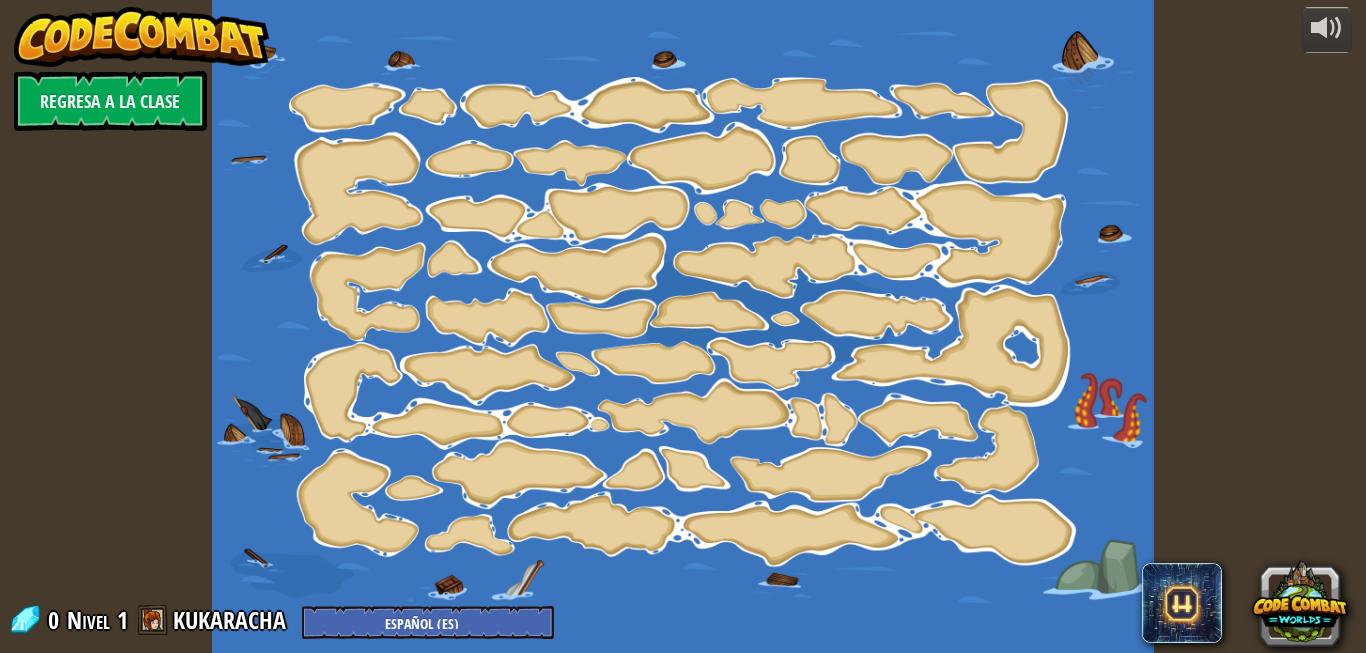 select on "es-ES" 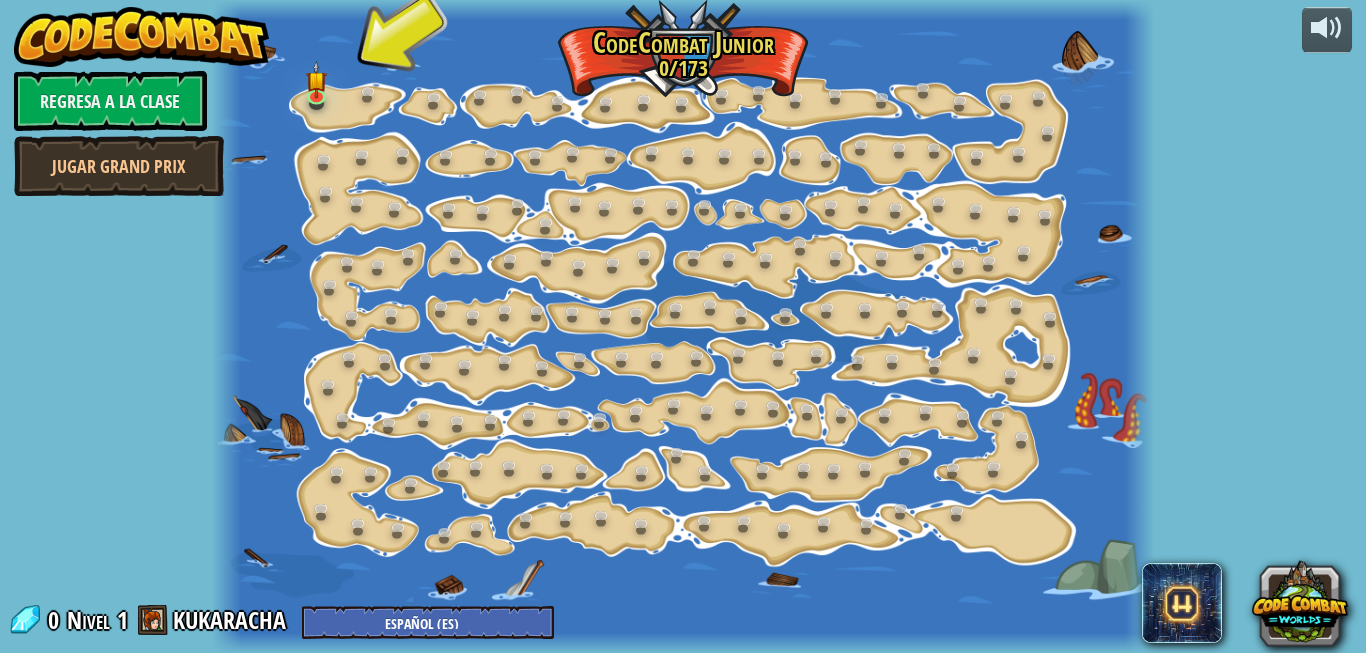 click at bounding box center (682, 326) 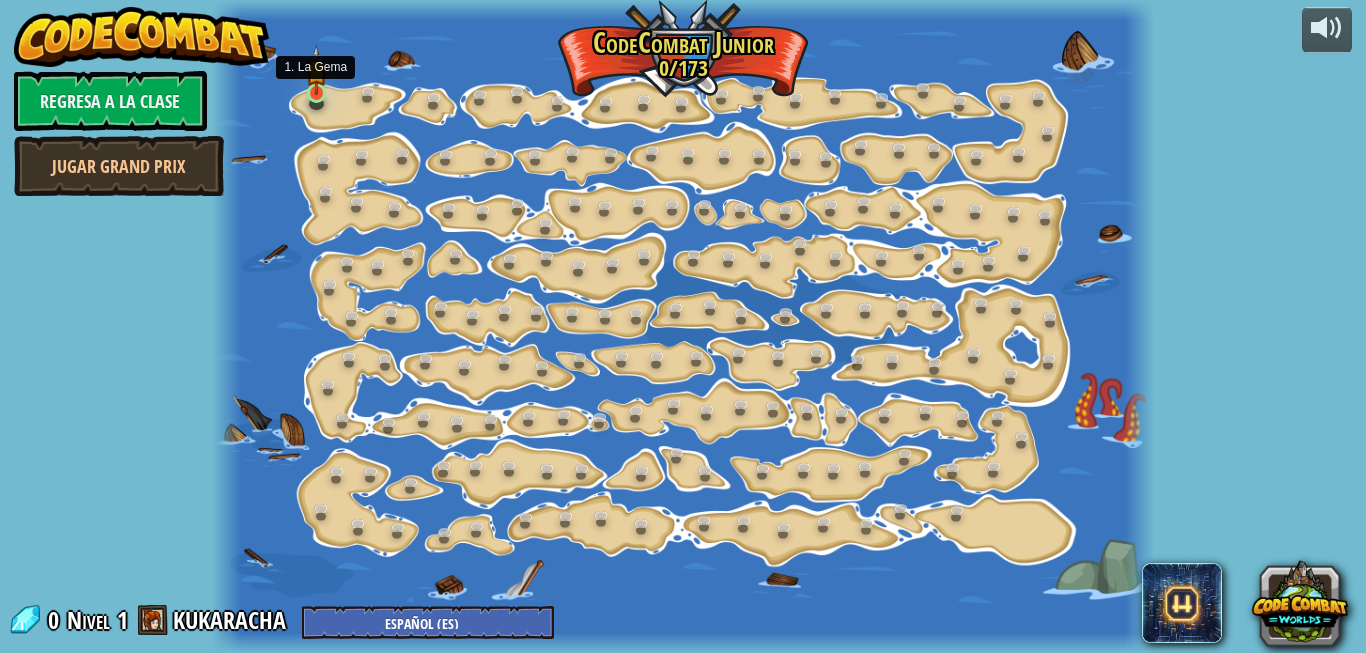 click at bounding box center (317, 70) 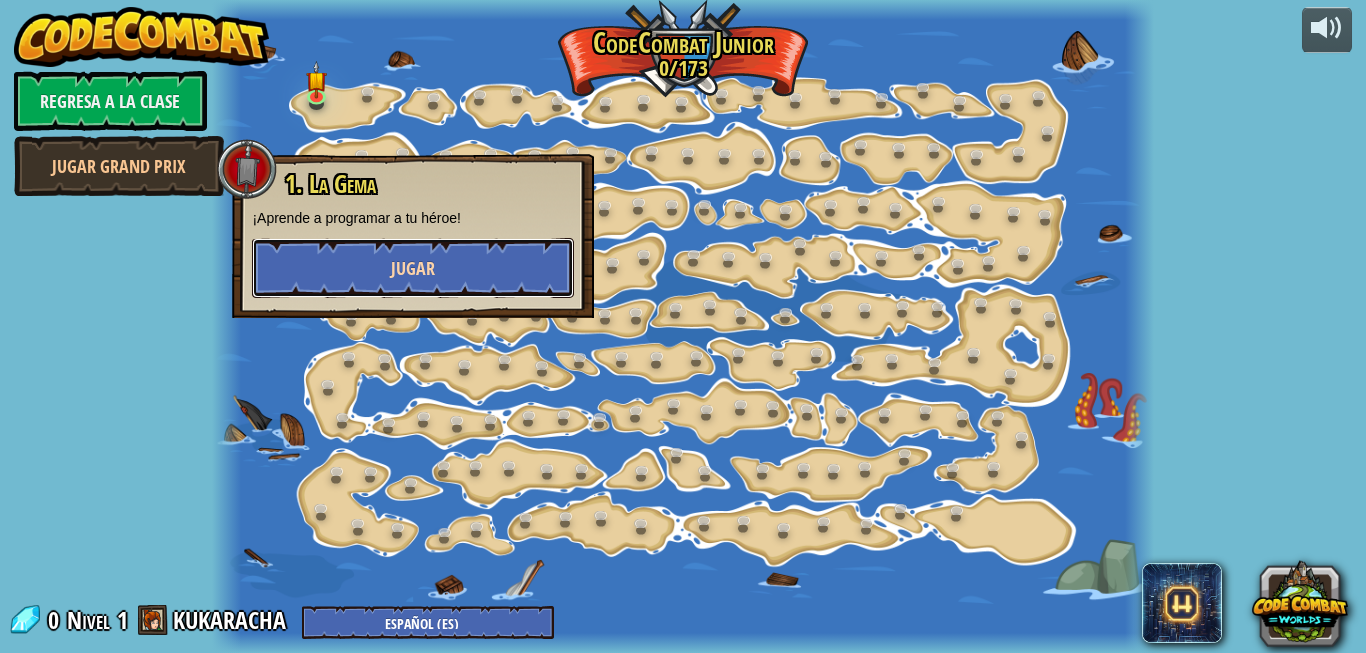 click on "Jugar" at bounding box center [413, 268] 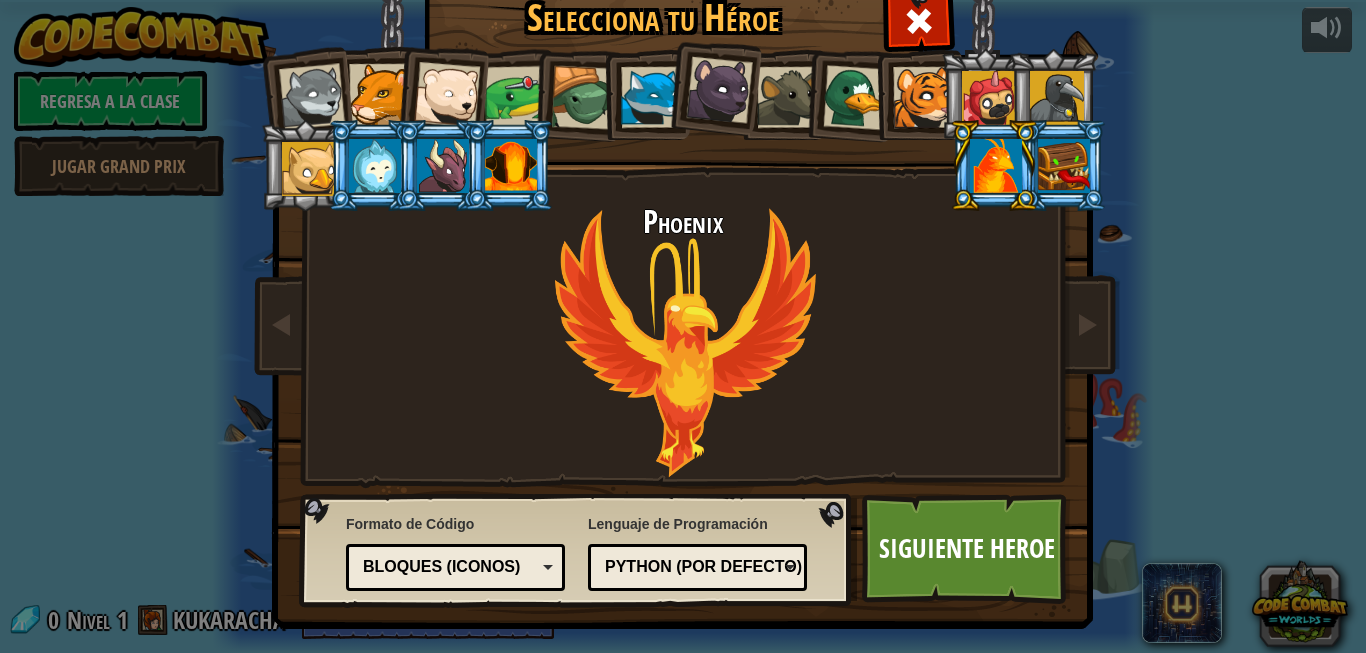 click at bounding box center [516, 97] 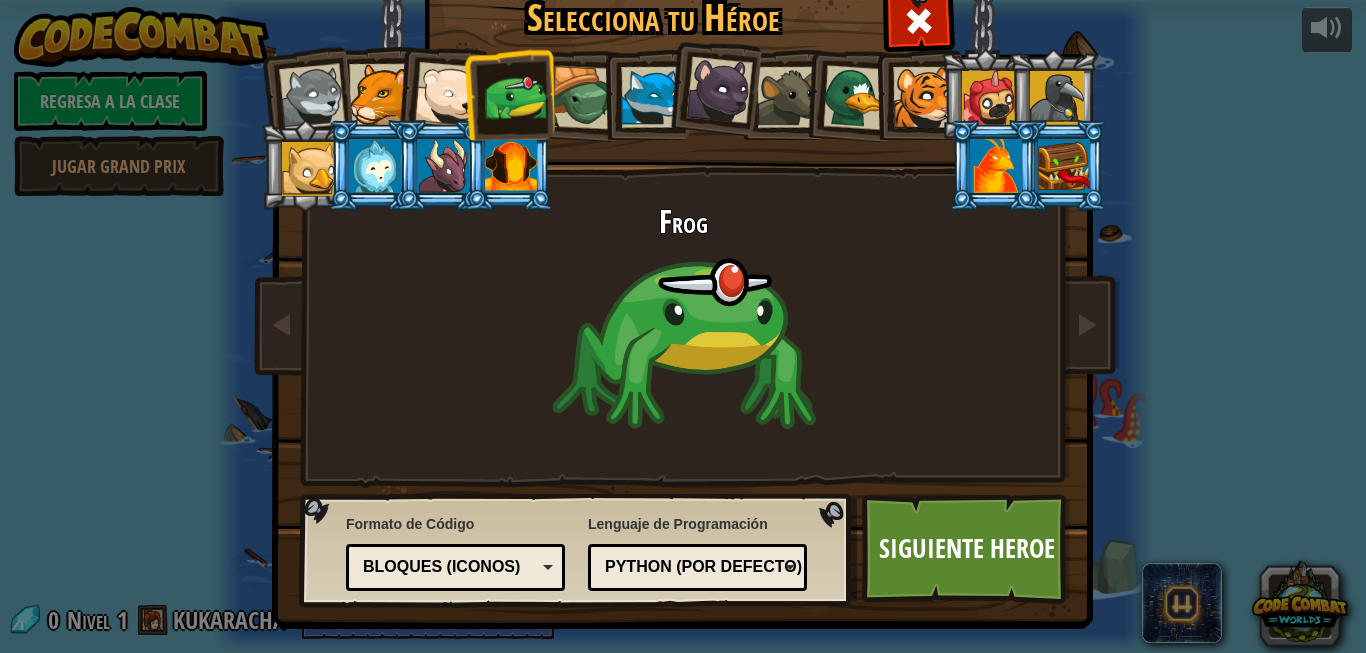 click at bounding box center [447, 95] 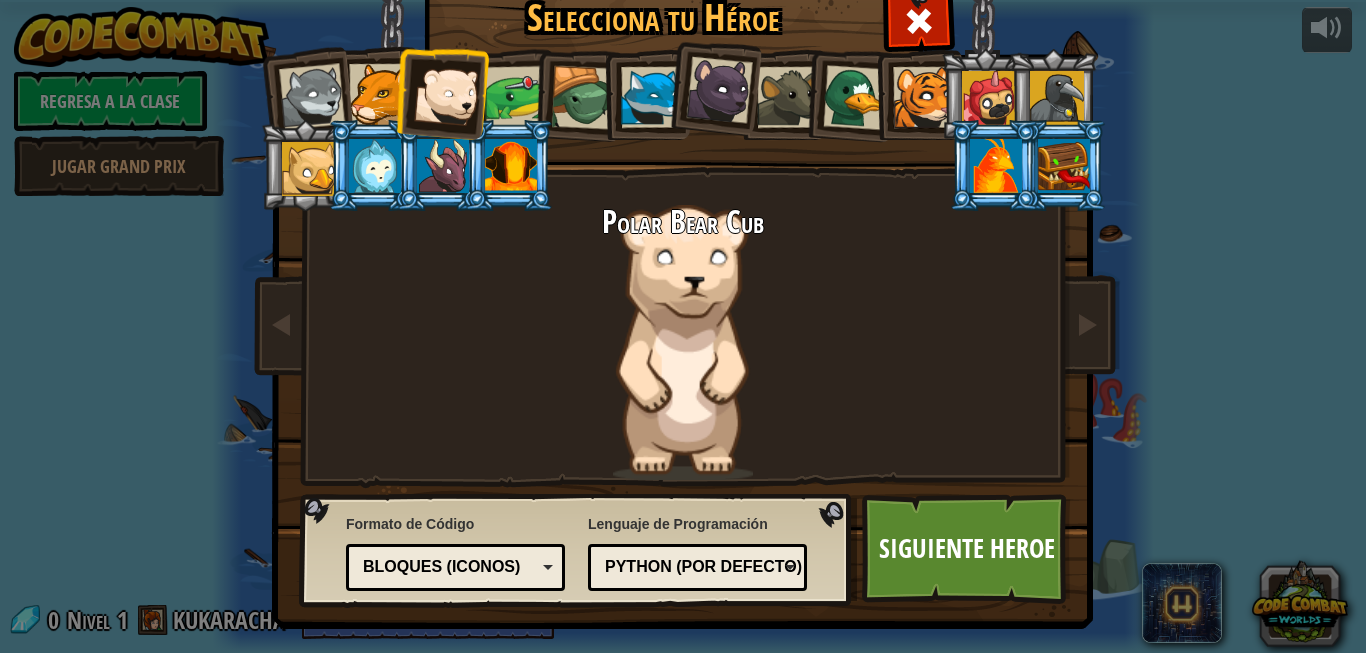 click at bounding box center (996, 166) 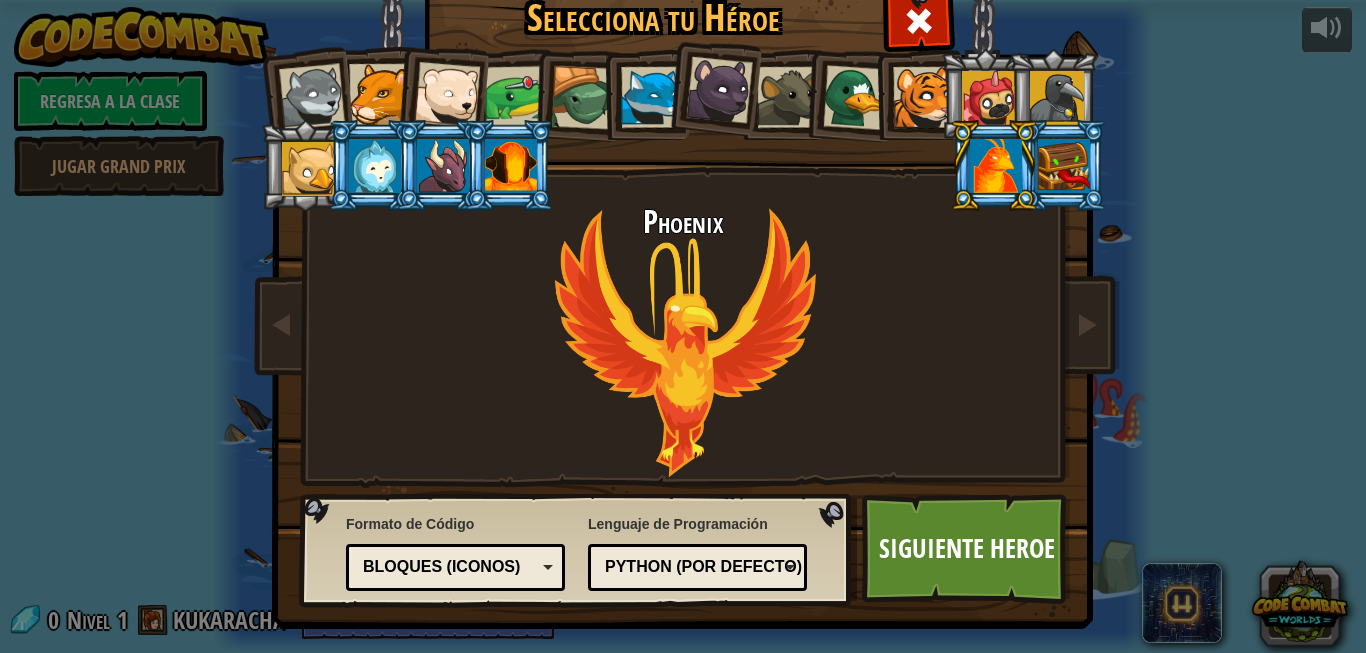 click on "Bloques (iconos)" at bounding box center (449, 567) 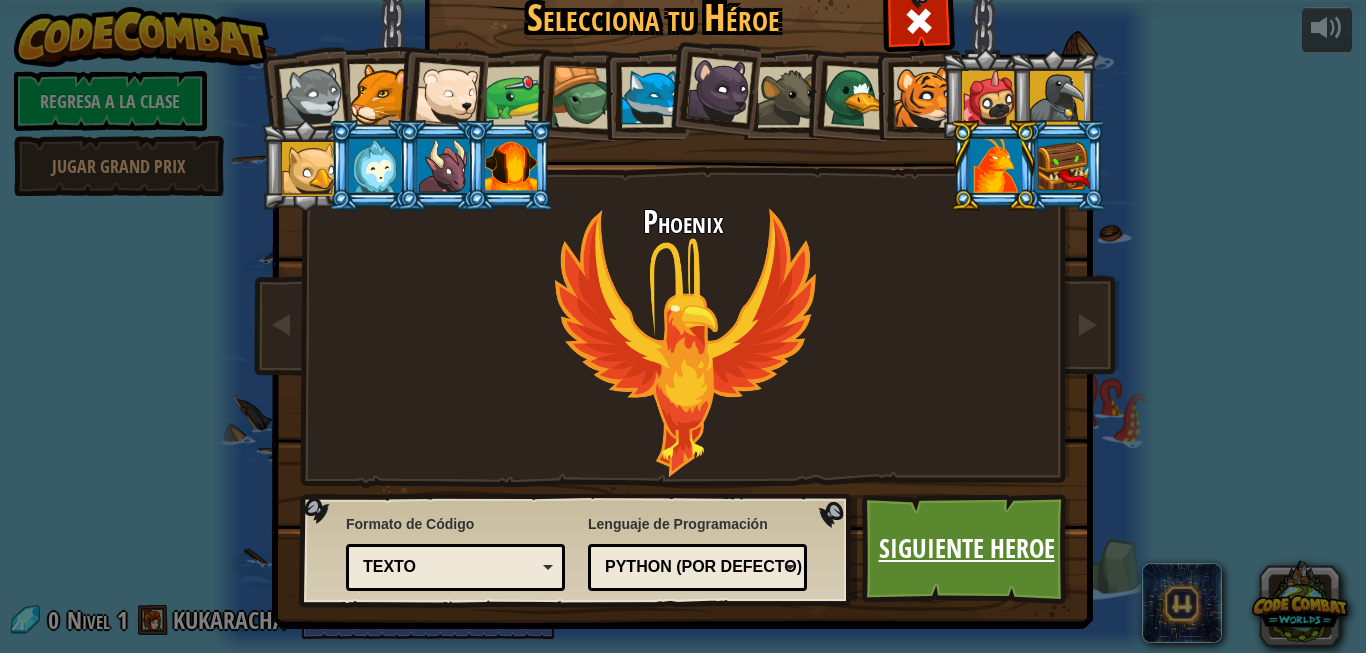 click on "Siguiente Heroe" at bounding box center (966, 549) 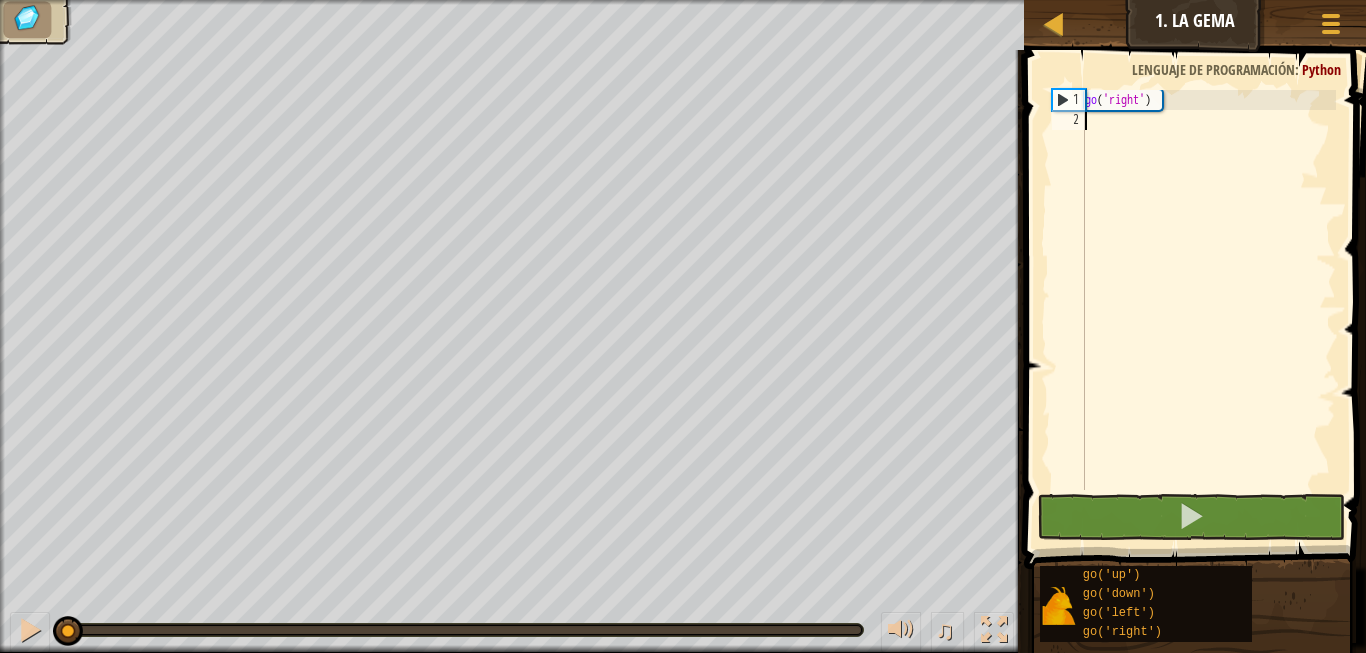 drag, startPoint x: 1157, startPoint y: 164, endPoint x: 1217, endPoint y: 162, distance: 60.033325 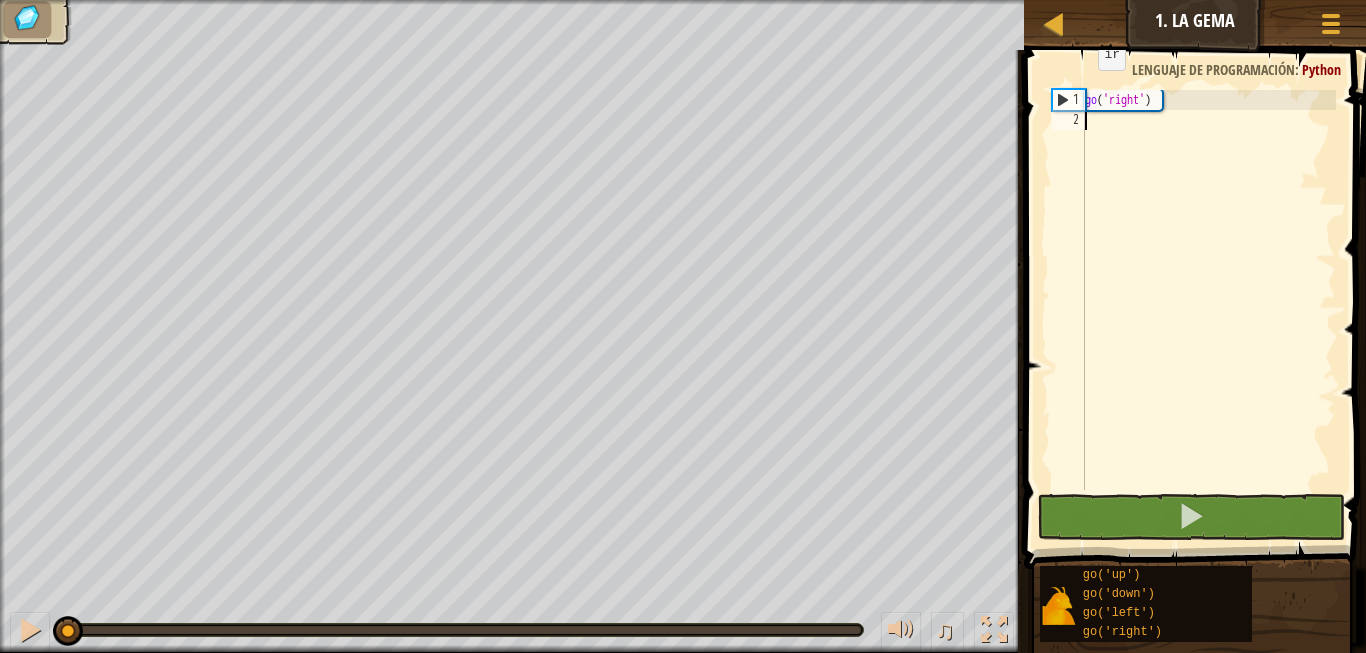 click on "go ( 'right' )" at bounding box center [1208, 310] 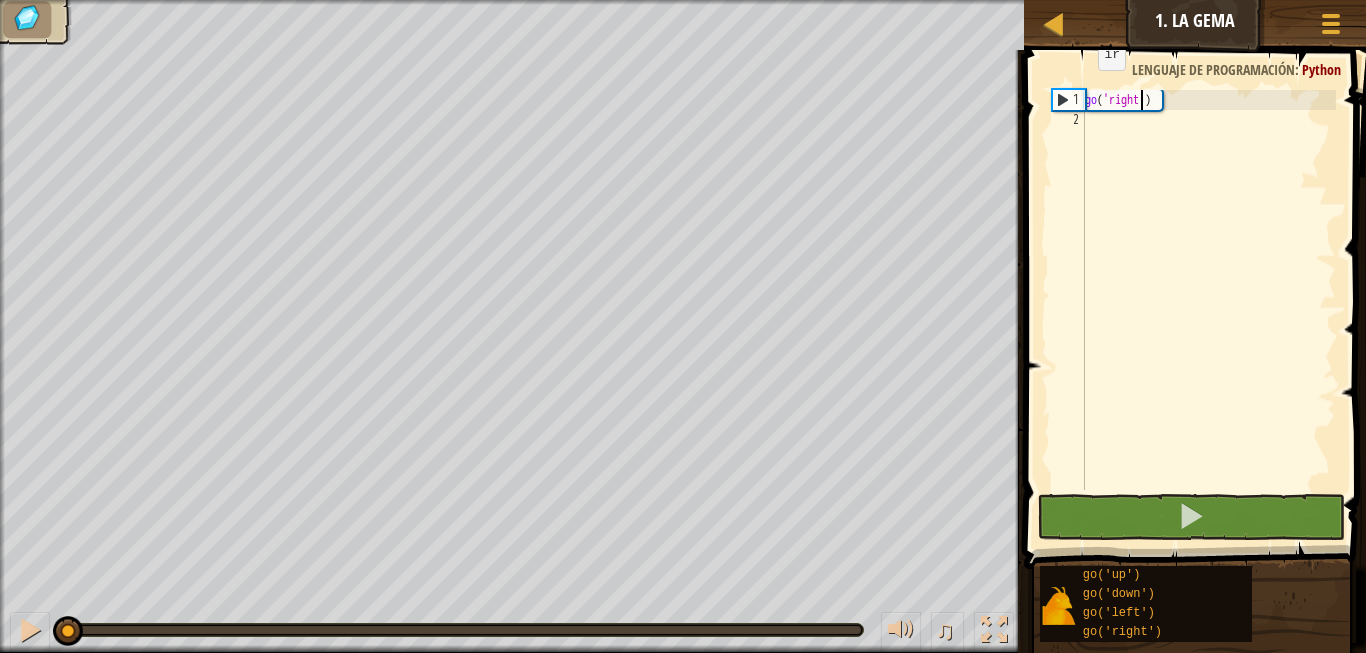 click on "go ( 'right' )" at bounding box center (1208, 310) 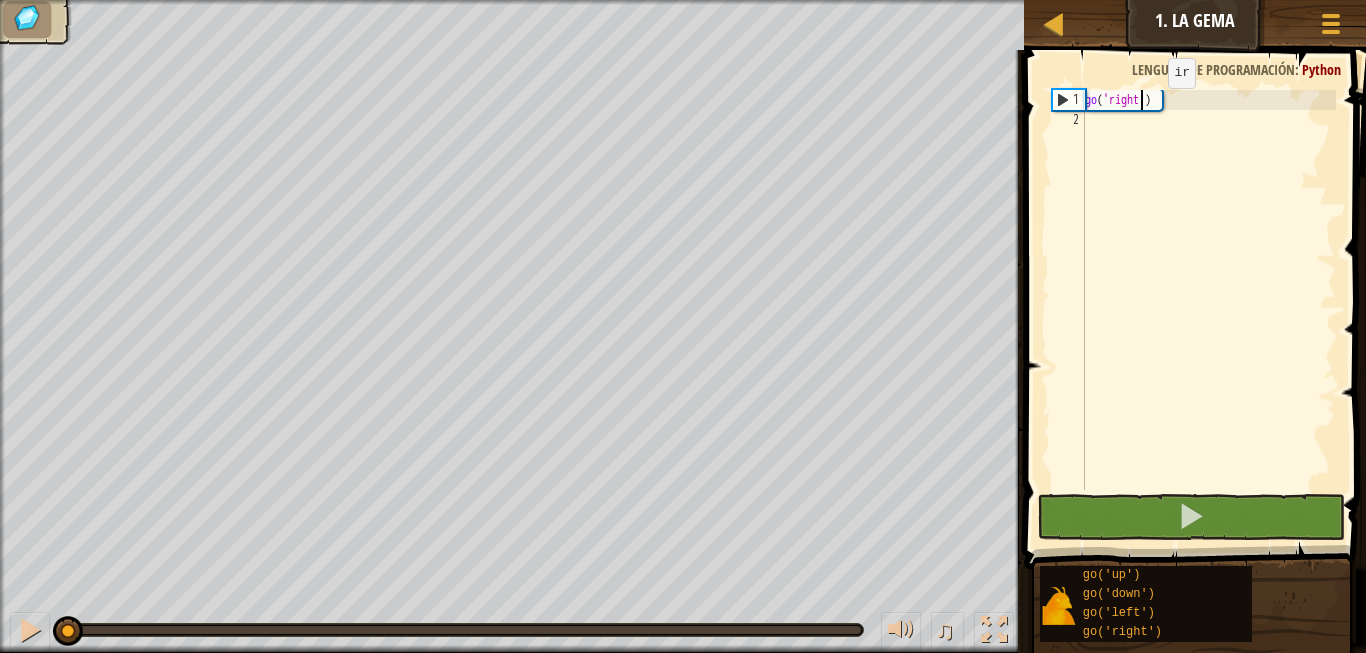 click on "go ( 'right' )" at bounding box center [1208, 310] 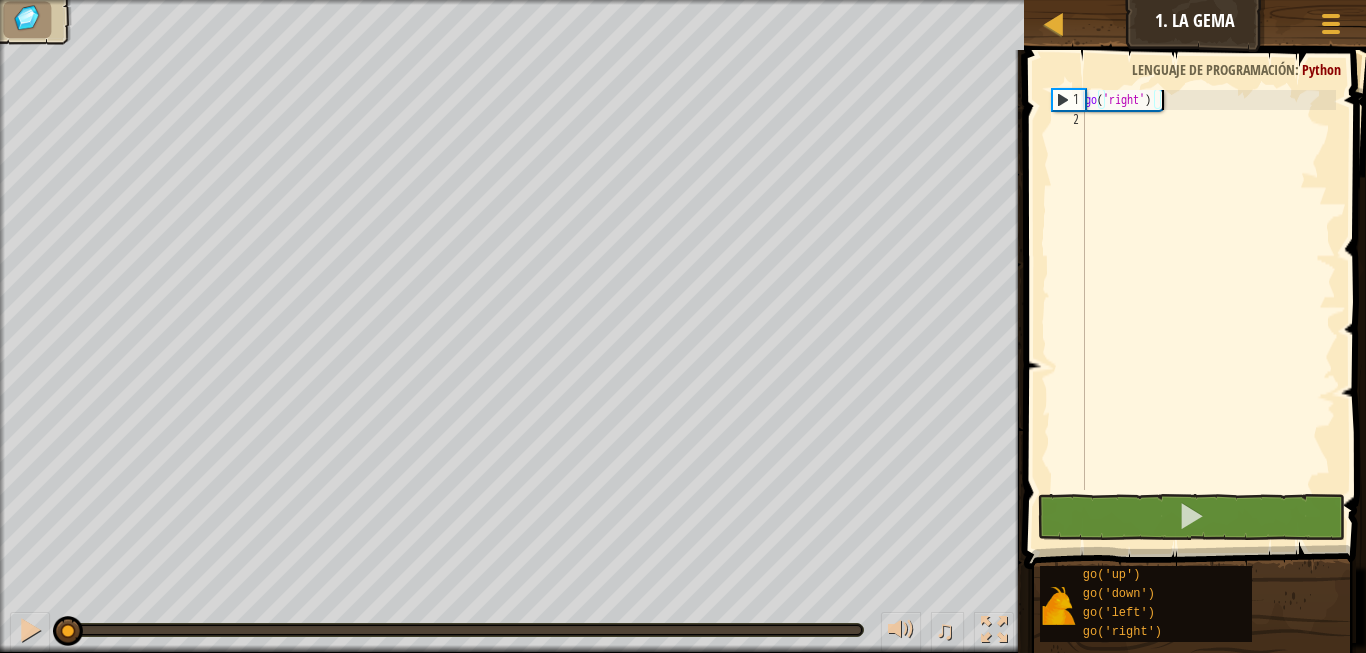 click on "go ( 'right' )" at bounding box center [1208, 310] 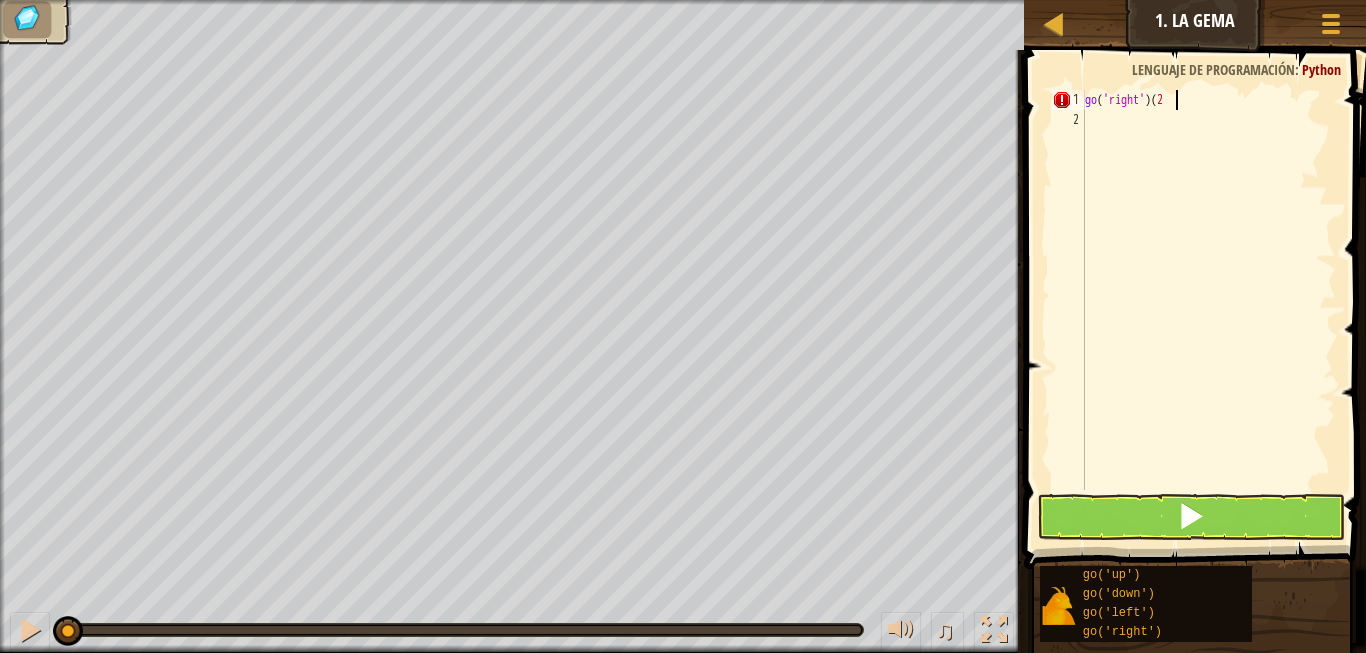scroll, scrollTop: 10, scrollLeft: 13, axis: both 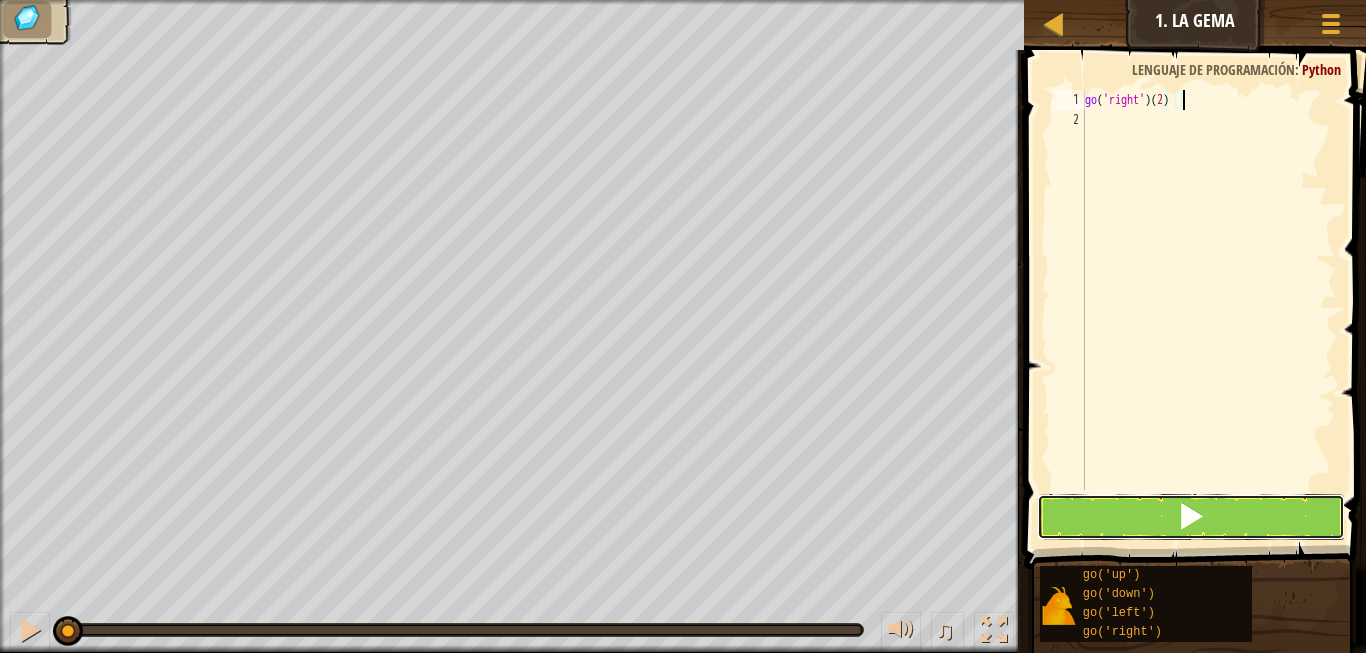 click at bounding box center (1191, 516) 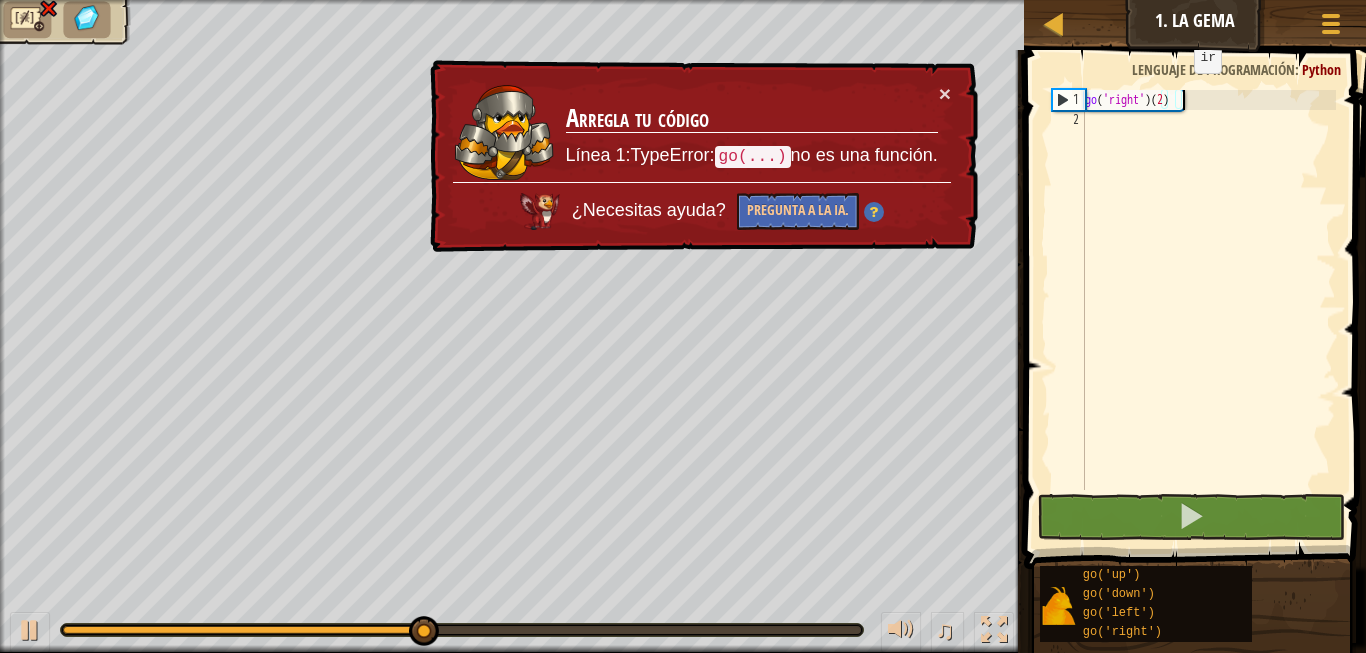 click on "go ( 'right' ) ( 2 )" at bounding box center [1208, 310] 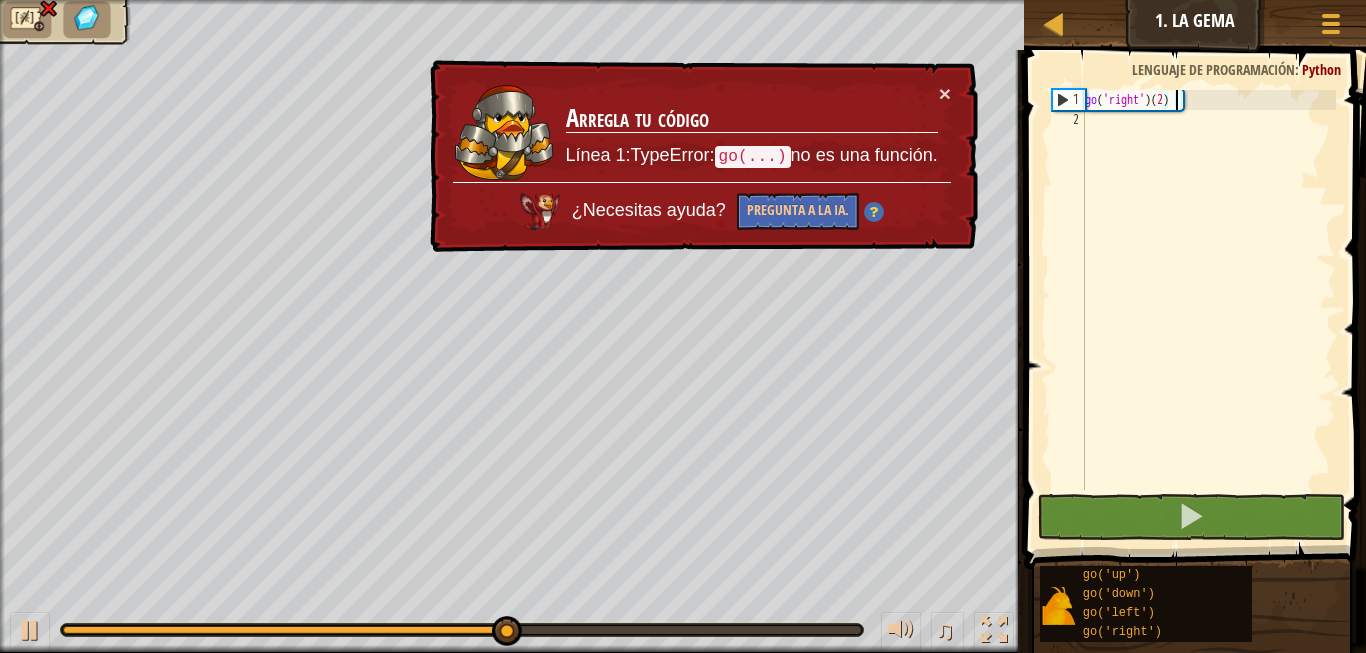 type on "go('right')()" 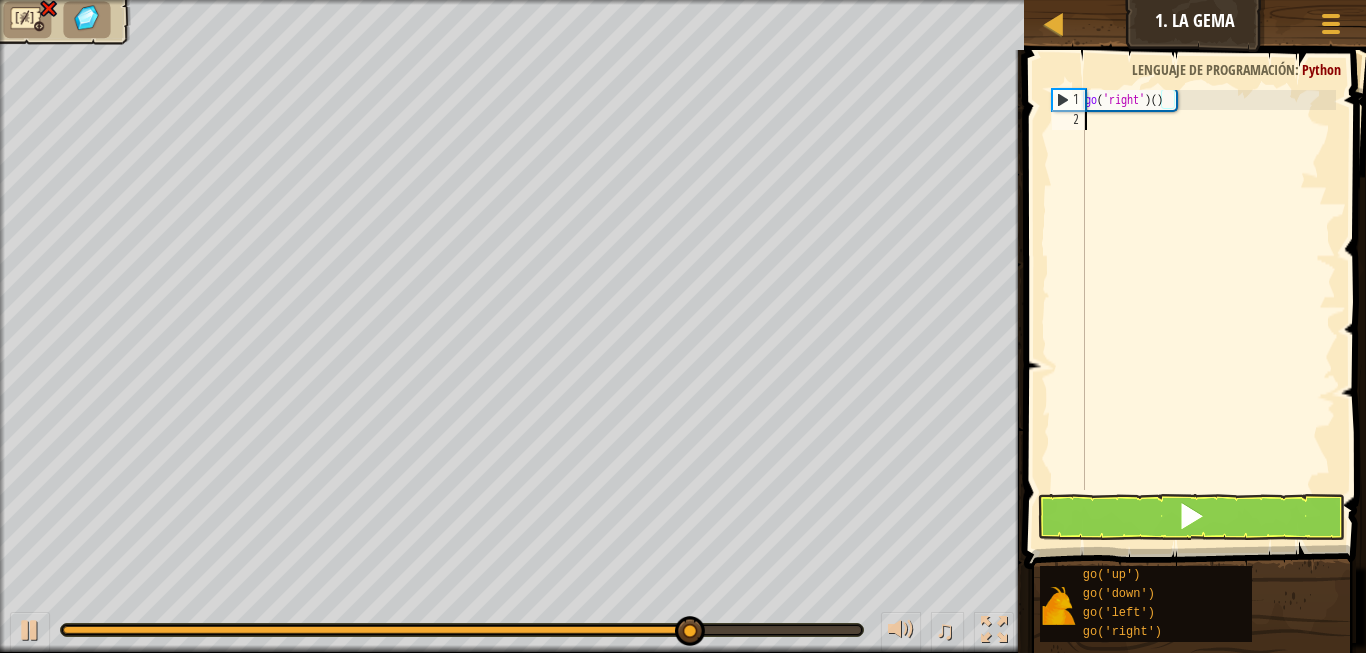click on "go ( 'right' ) ( )" at bounding box center (1208, 310) 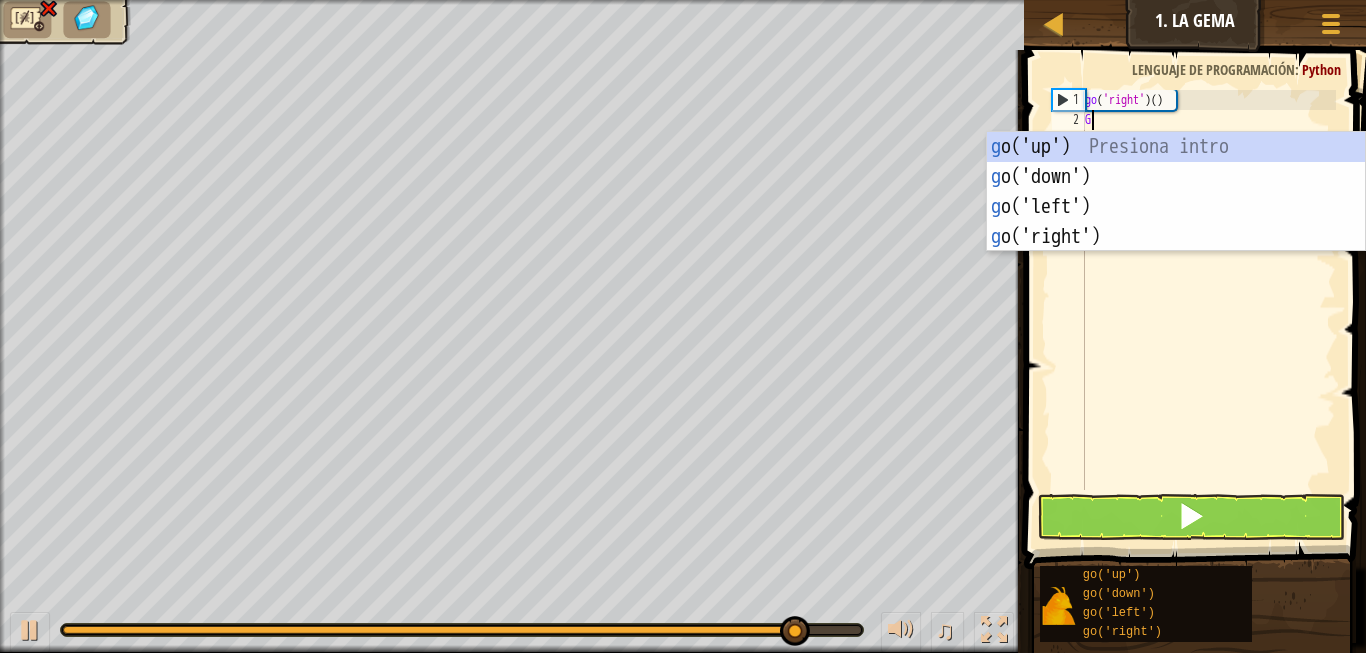 scroll, scrollTop: 10, scrollLeft: 0, axis: vertical 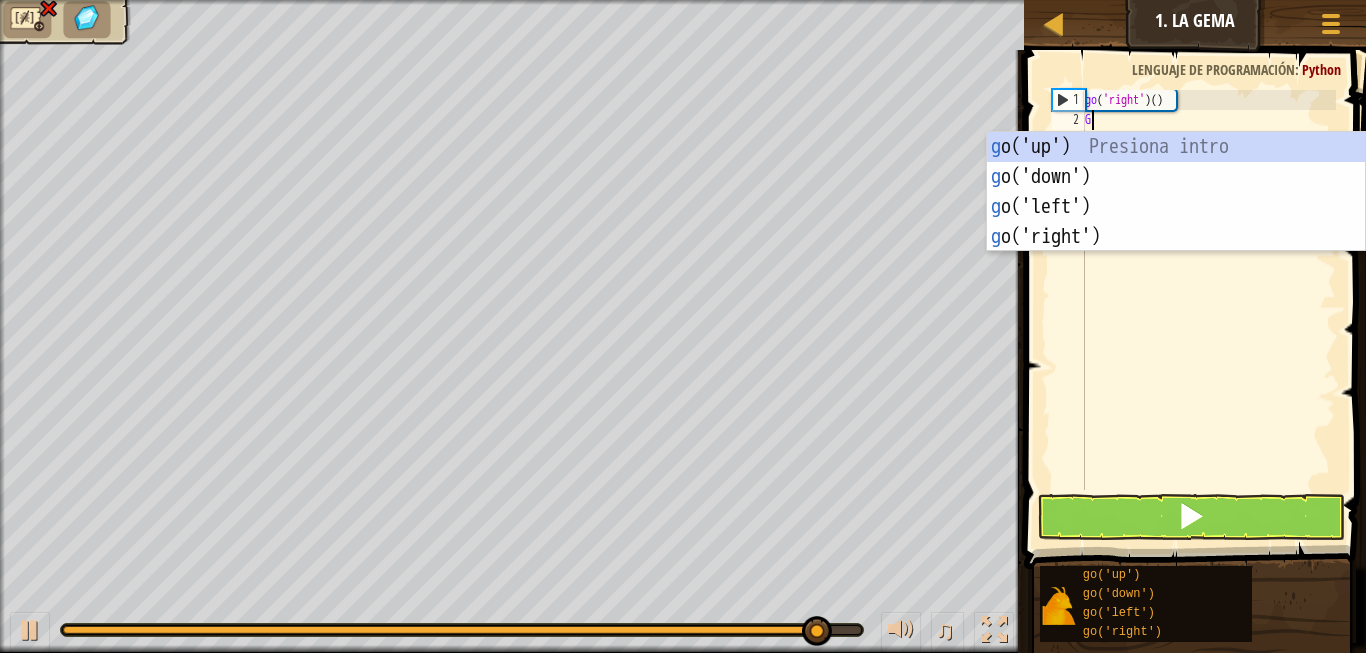 type on "GO" 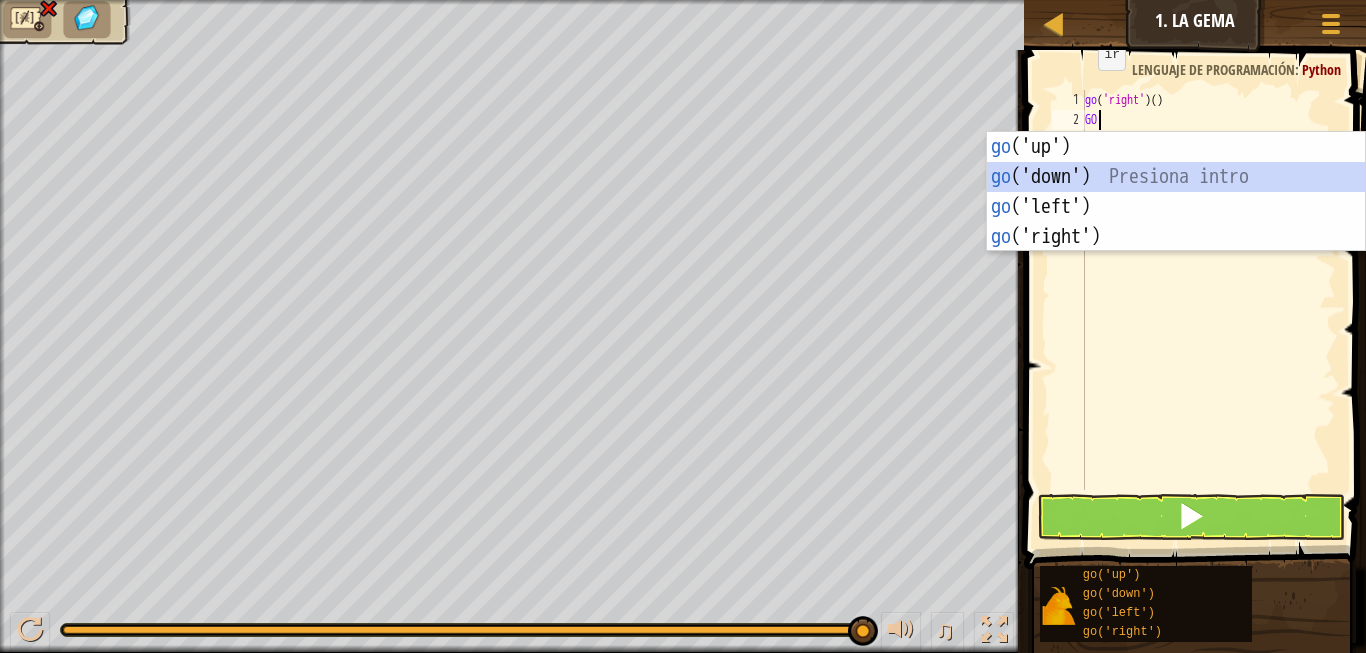 click on "go ('up') Presiona intro go ('down') Presiona intro go ('left') Presiona intro go ('right') Presiona intro" at bounding box center [1176, 222] 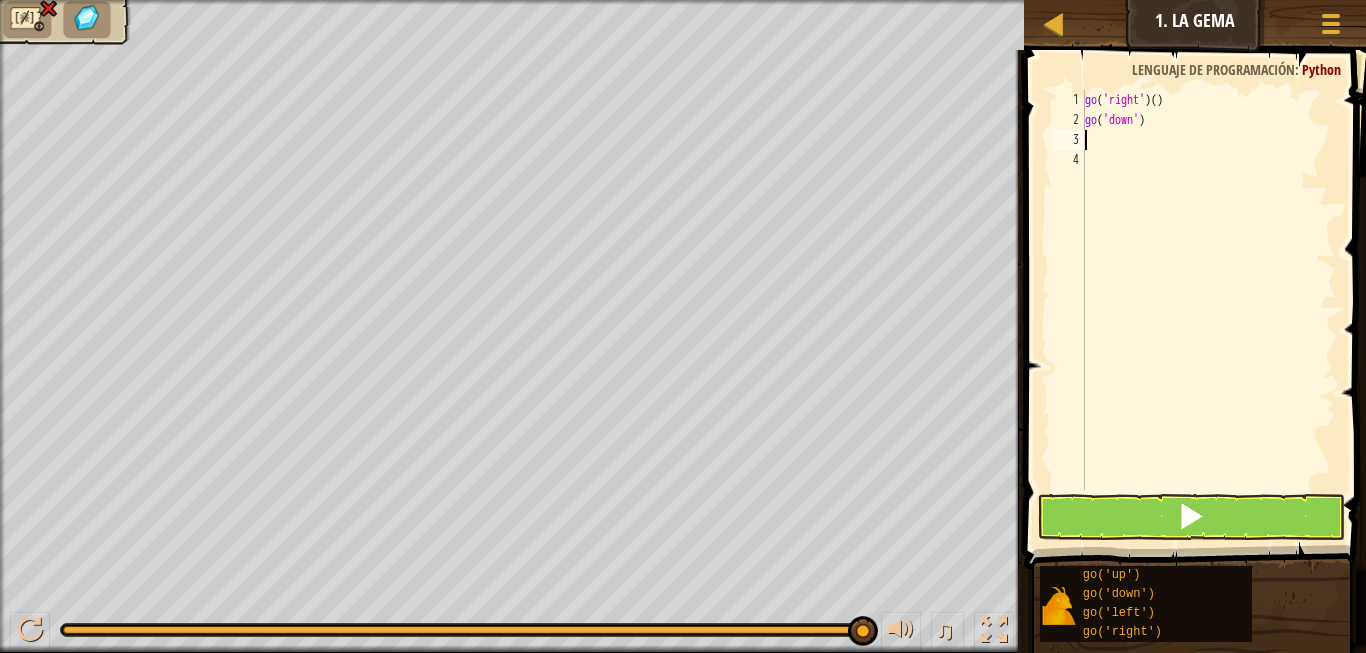 click on "go ( 'right' ) ( ) go ( 'down' )" at bounding box center [1208, 310] 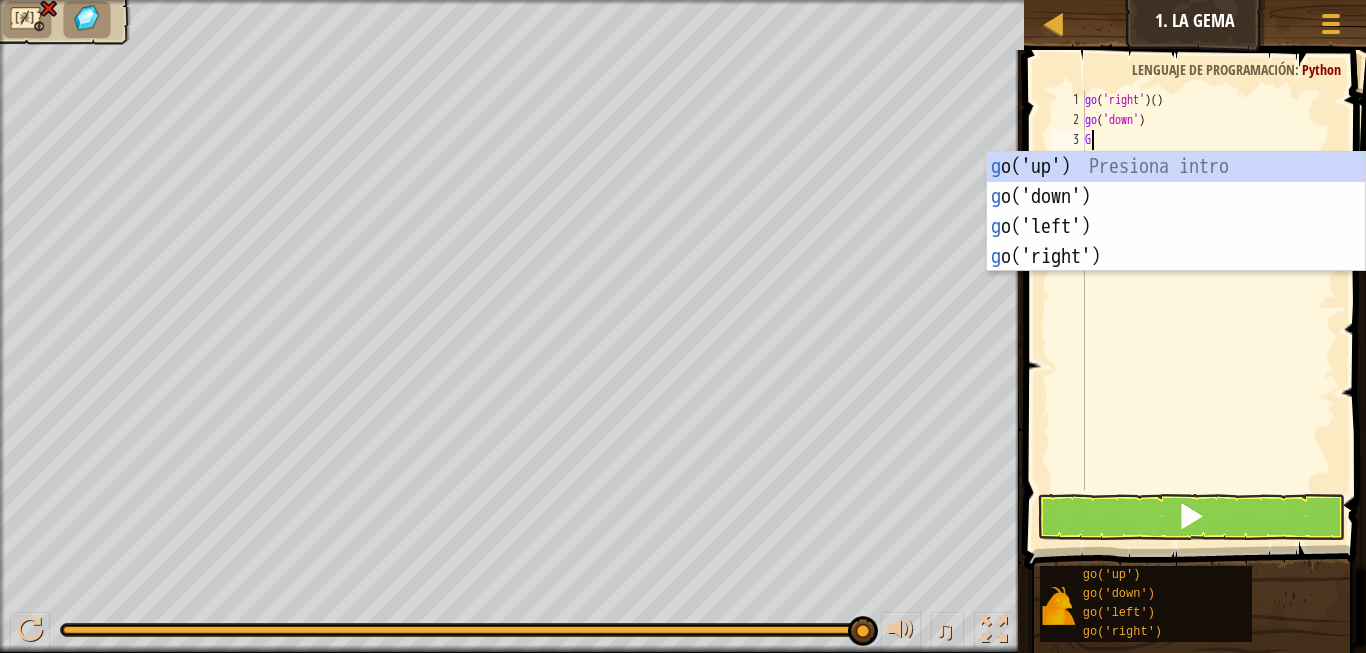 scroll, scrollTop: 10, scrollLeft: 0, axis: vertical 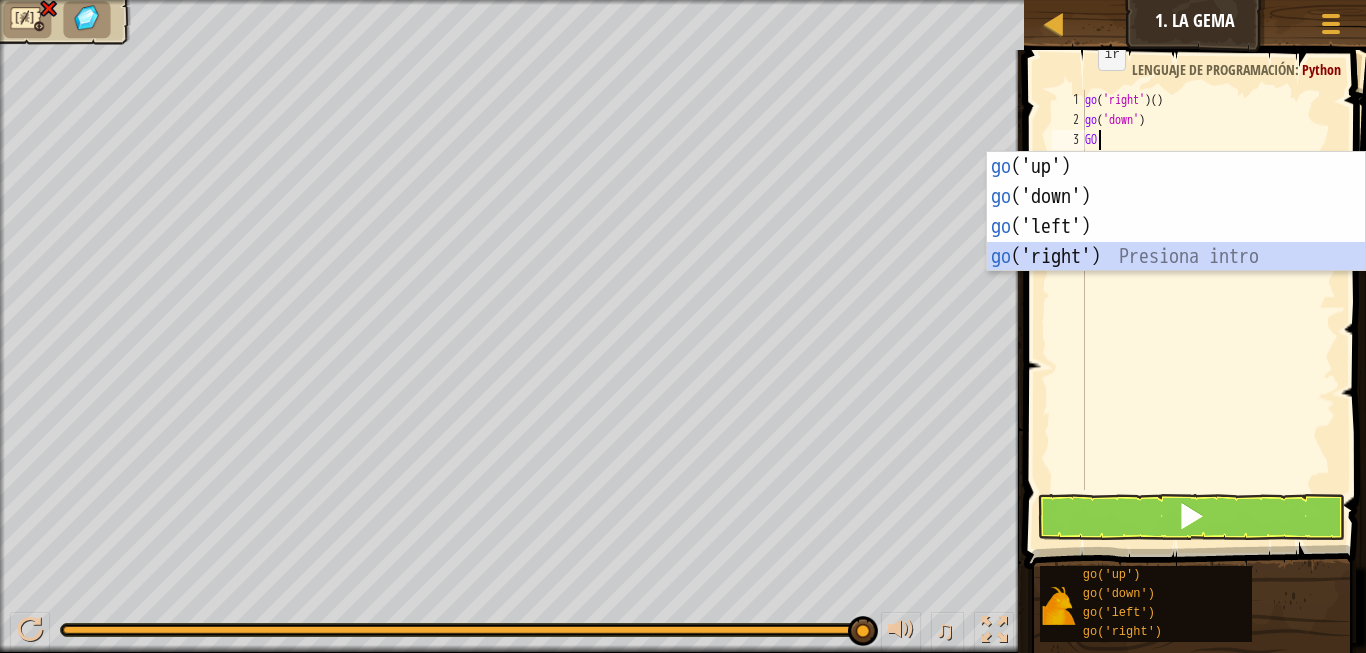 click on "go ('up') Presiona intro go ('down') Presiona intro go ('left') Presiona intro go ('right') Presiona intro" at bounding box center [1176, 242] 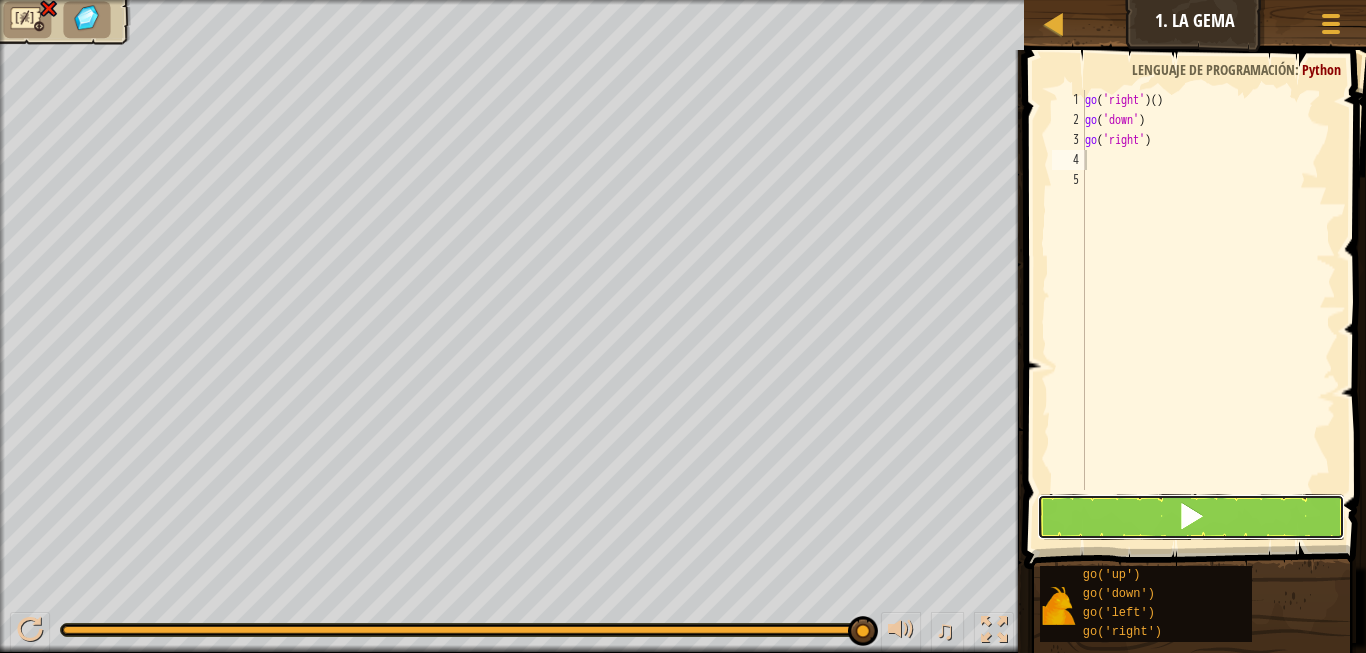 click at bounding box center [1191, 517] 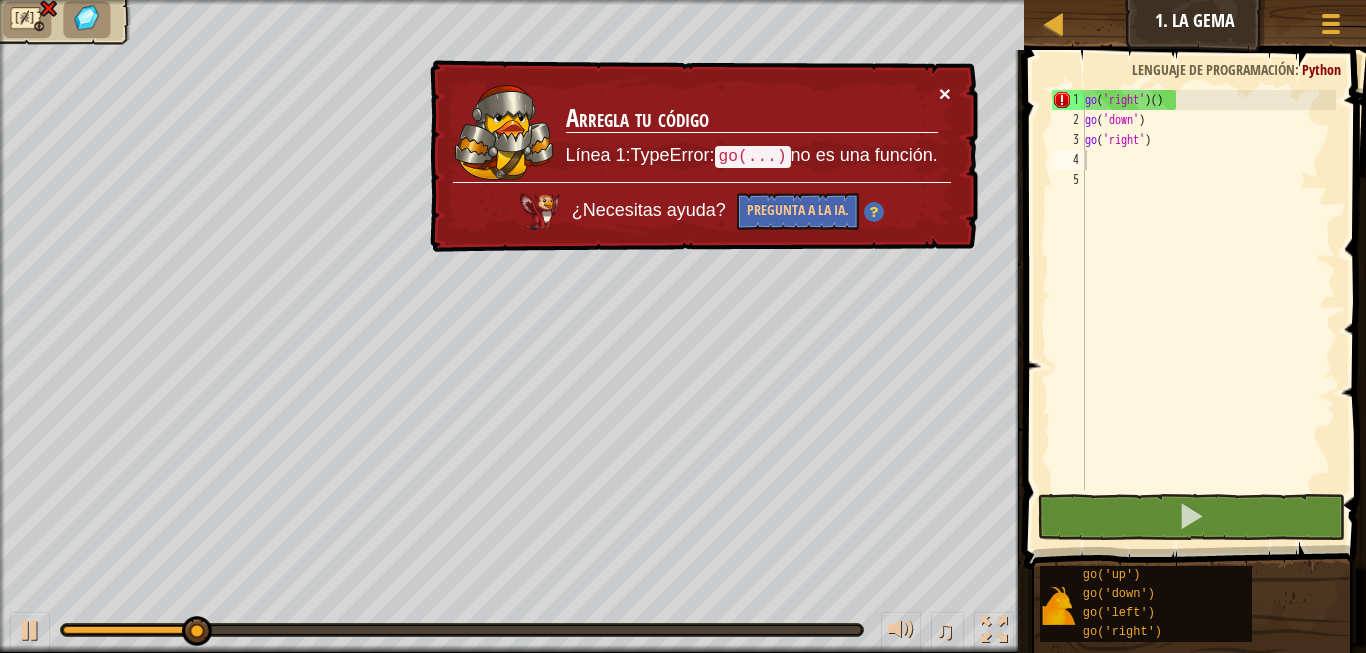 click on "×" at bounding box center (945, 93) 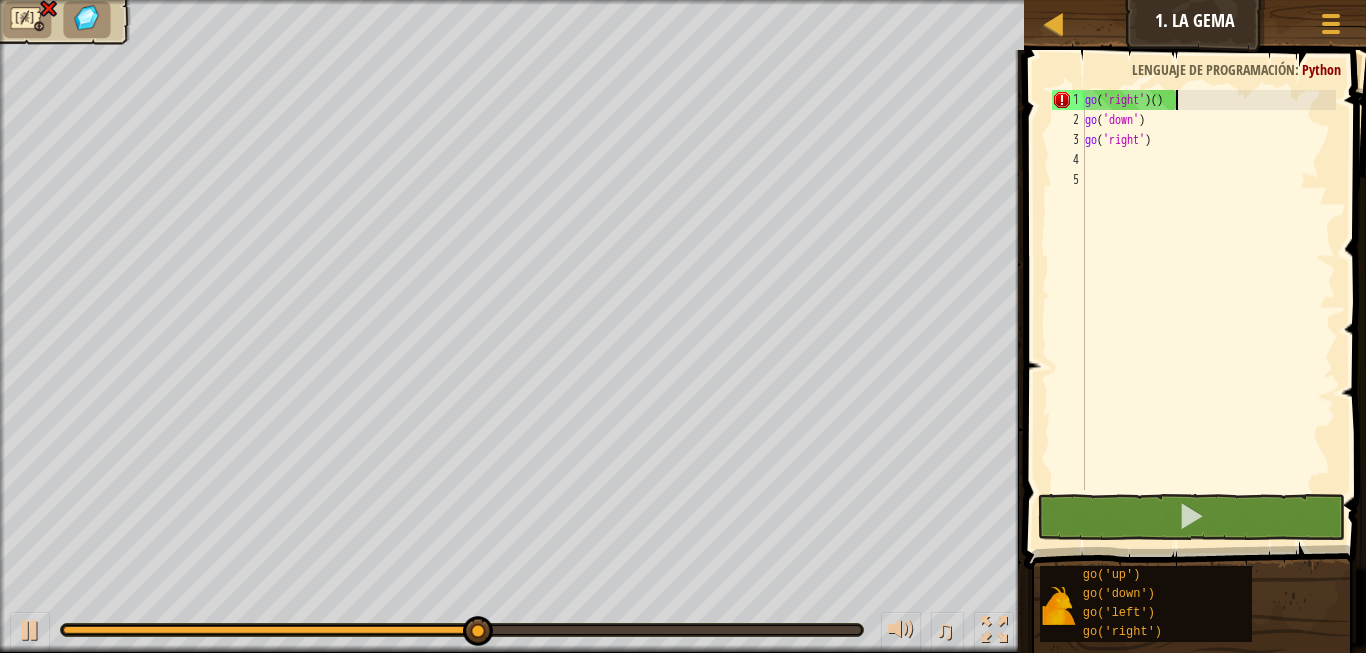 click on "go ( 'right' ) ( ) go ( 'down' ) go ( 'right' )" at bounding box center (1208, 310) 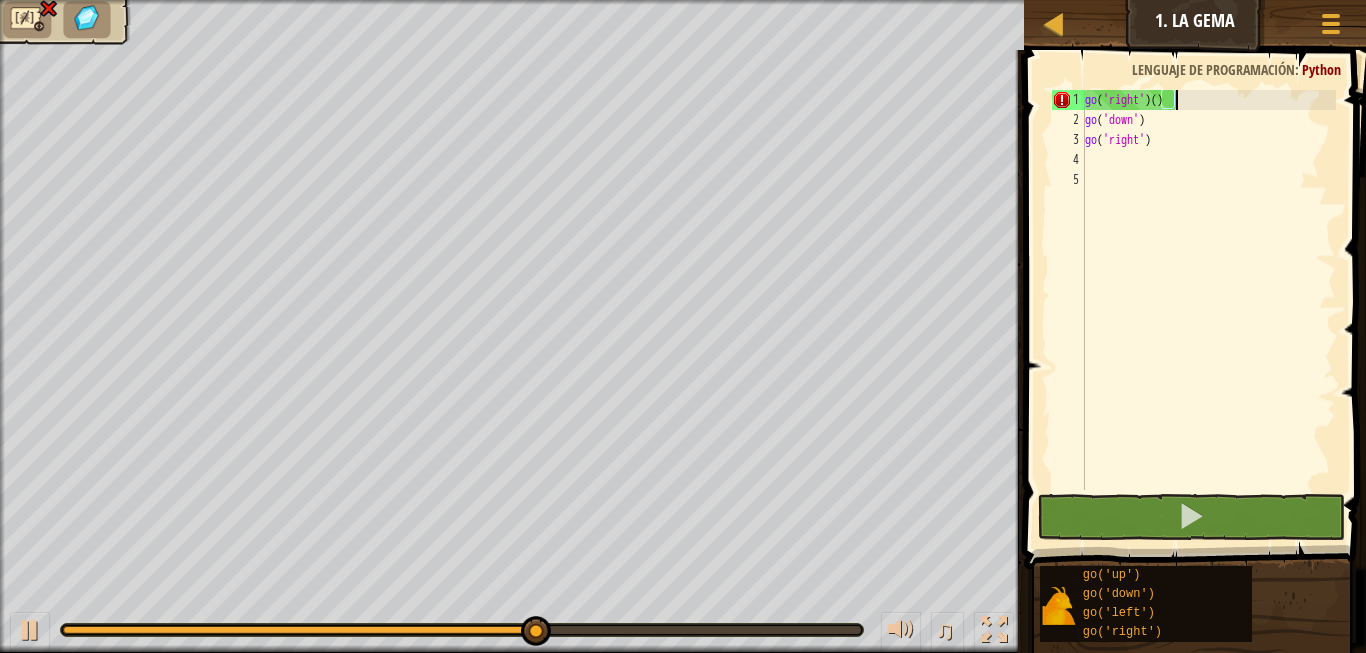 click on "go ( 'right' ) ( ) go ( 'down' ) go ( 'right' )" at bounding box center (1208, 310) 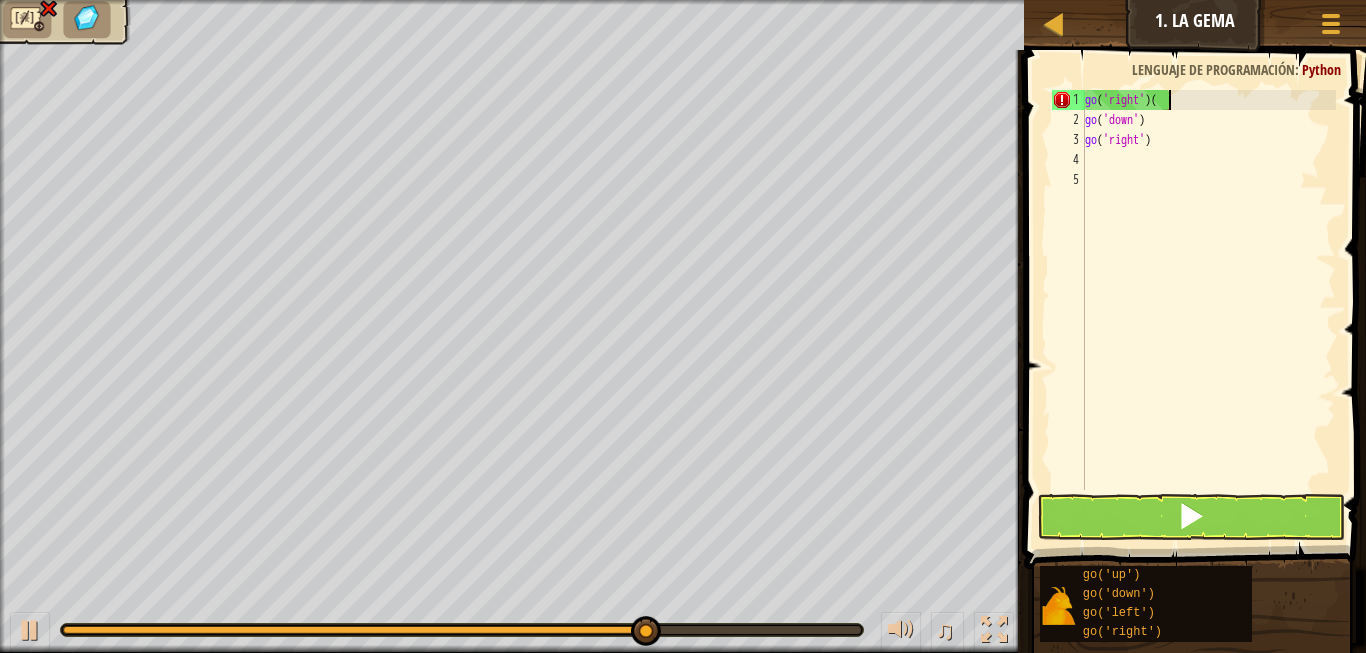 type on "go('right')" 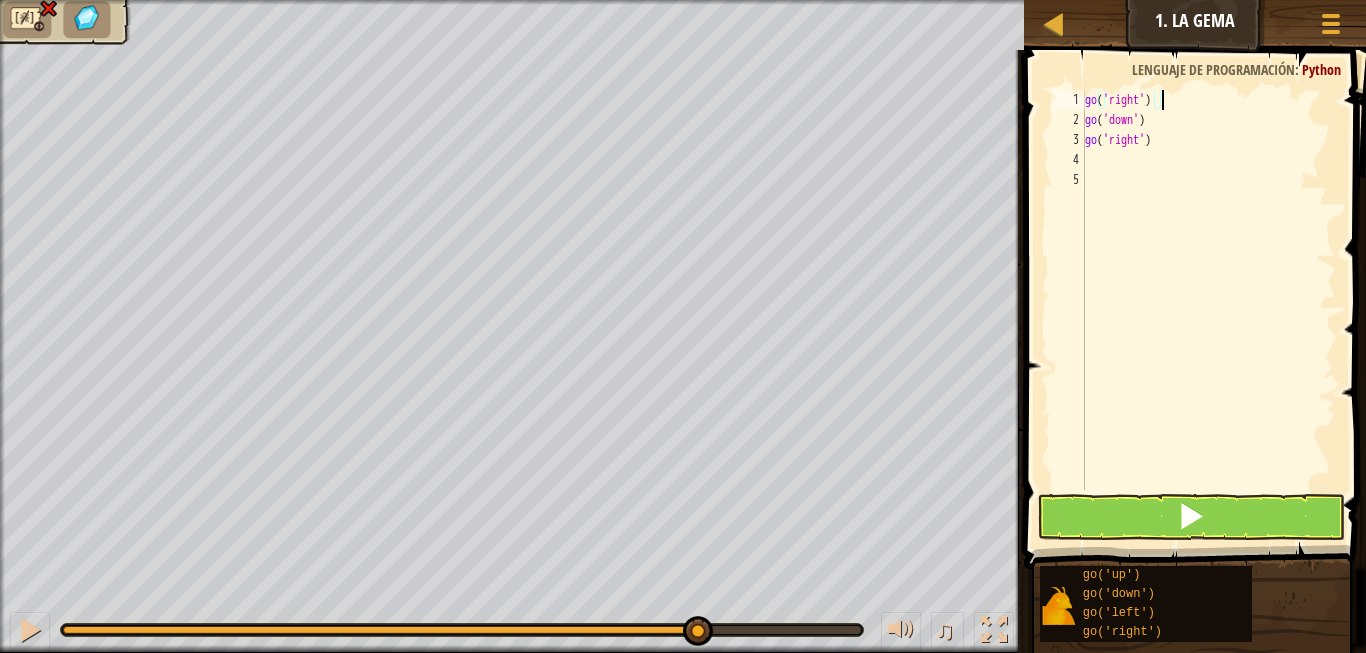 click at bounding box center (1197, 281) 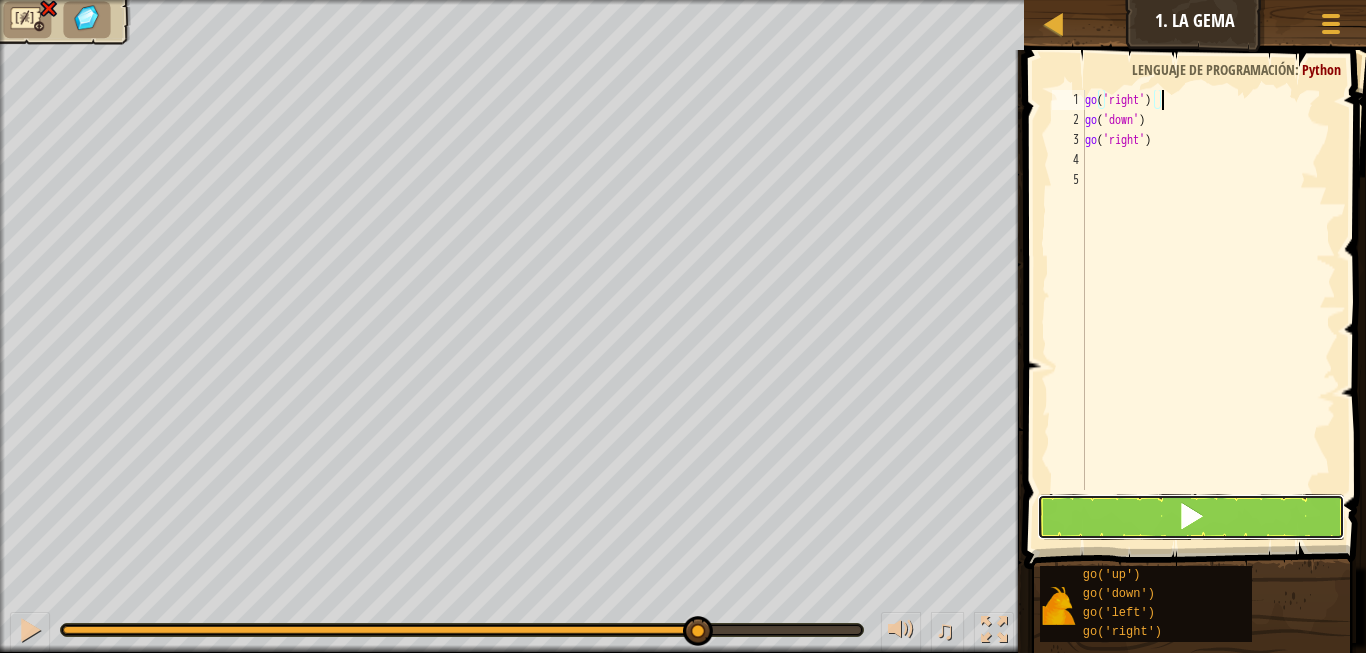 click at bounding box center (1191, 517) 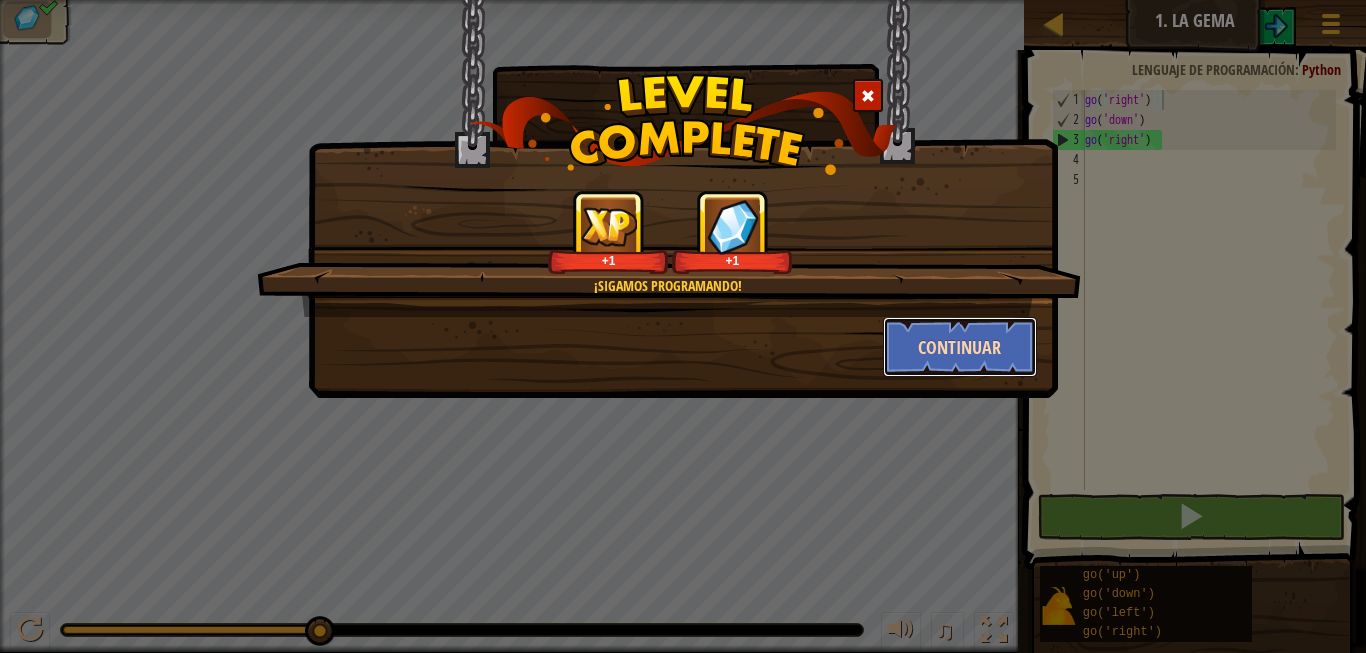 click on "Continuar" at bounding box center (960, 347) 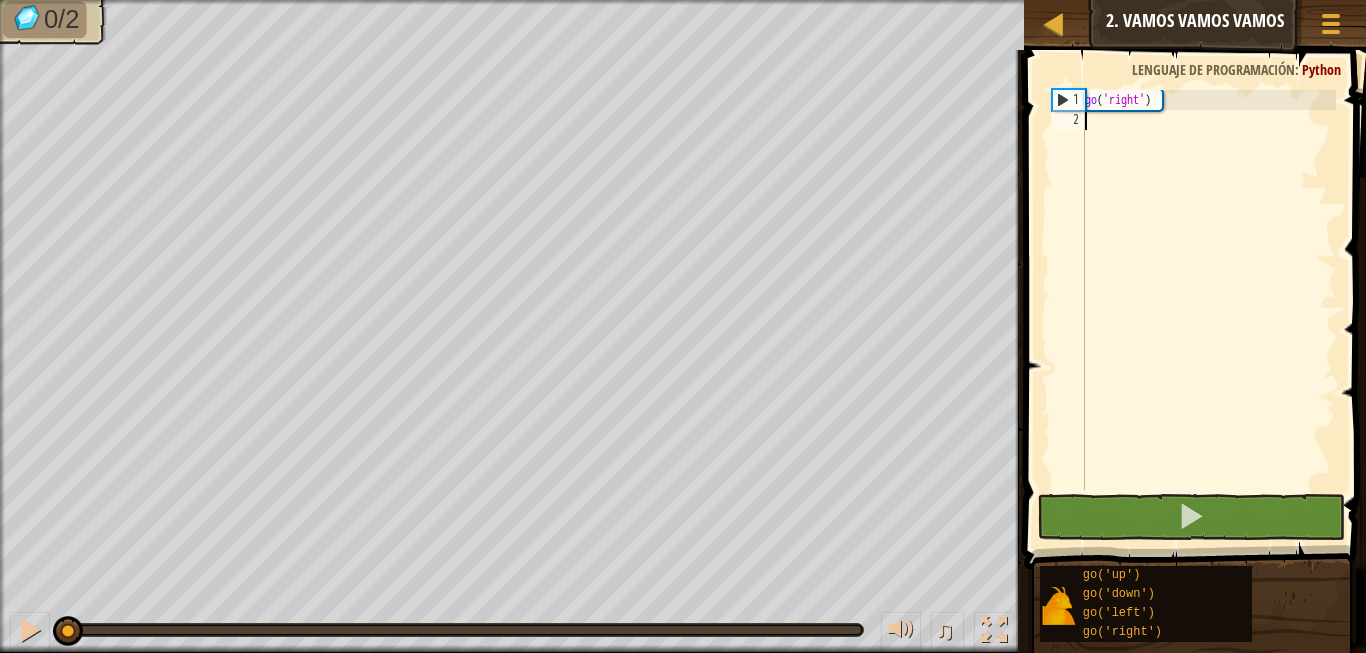 scroll, scrollTop: 10, scrollLeft: 0, axis: vertical 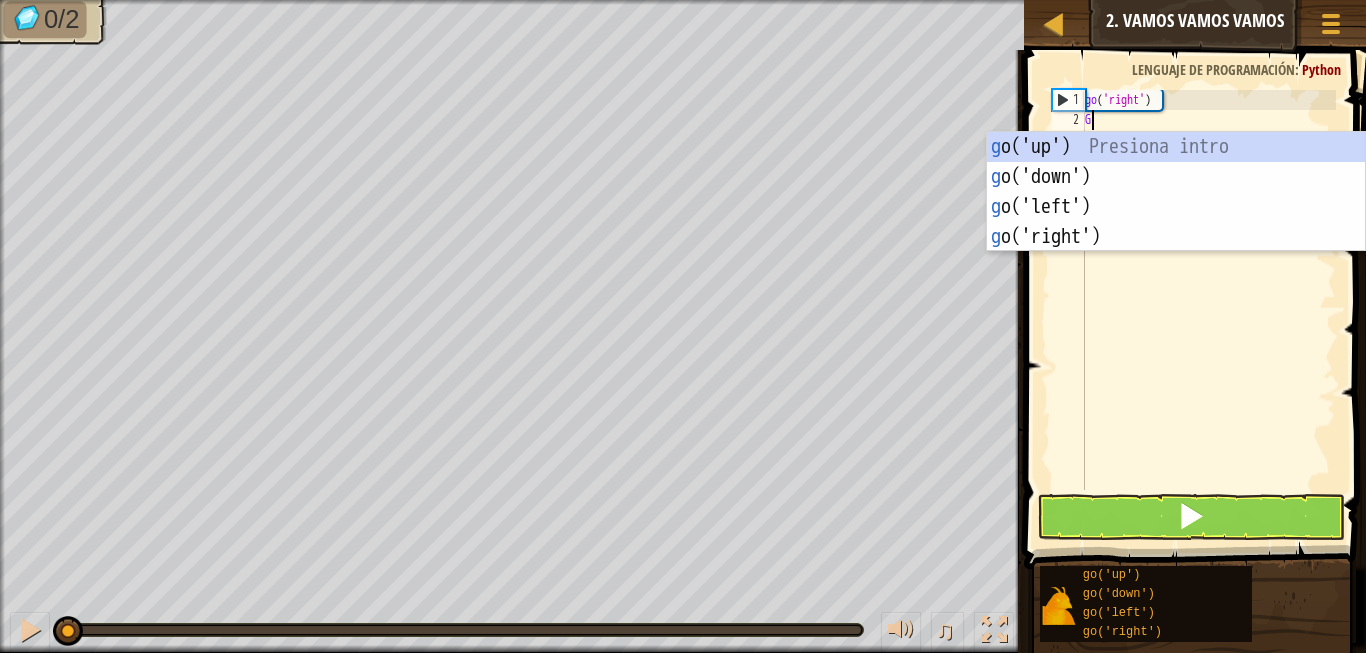 type on "GO" 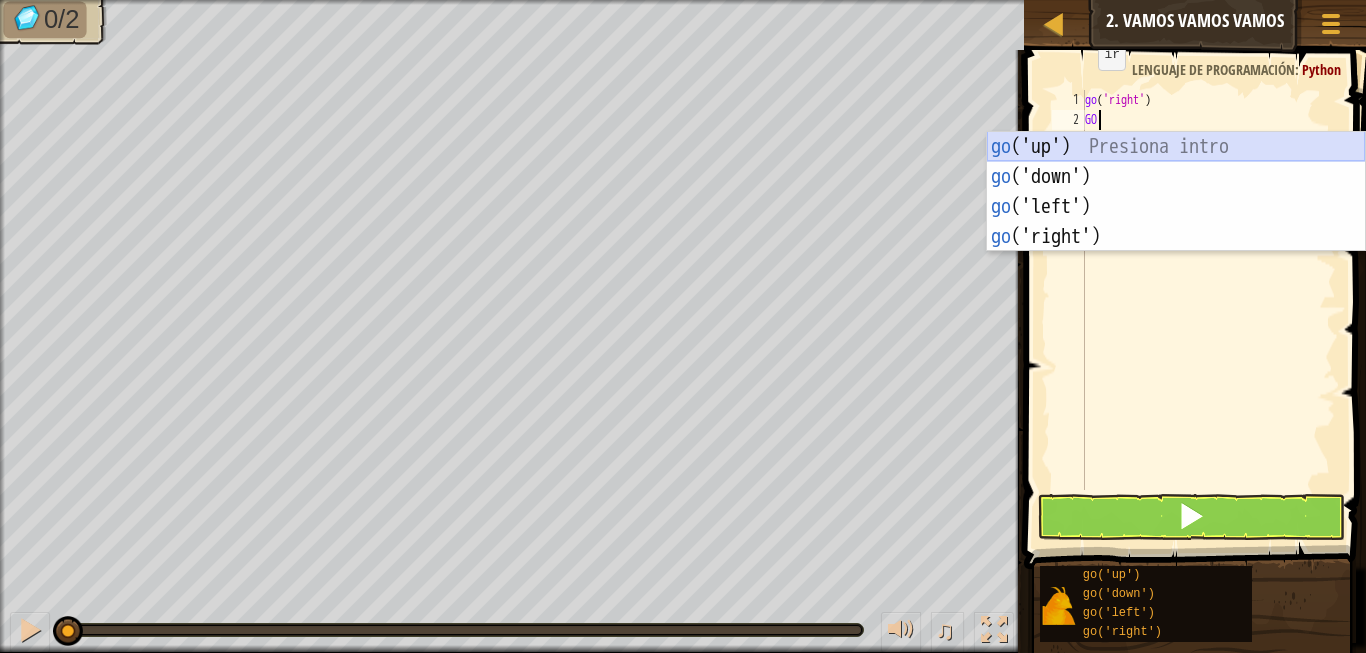 click on "go ('up') Presiona intro go ('down') Presiona intro go ('left') Presiona intro go ('right') Presiona intro" at bounding box center [1176, 222] 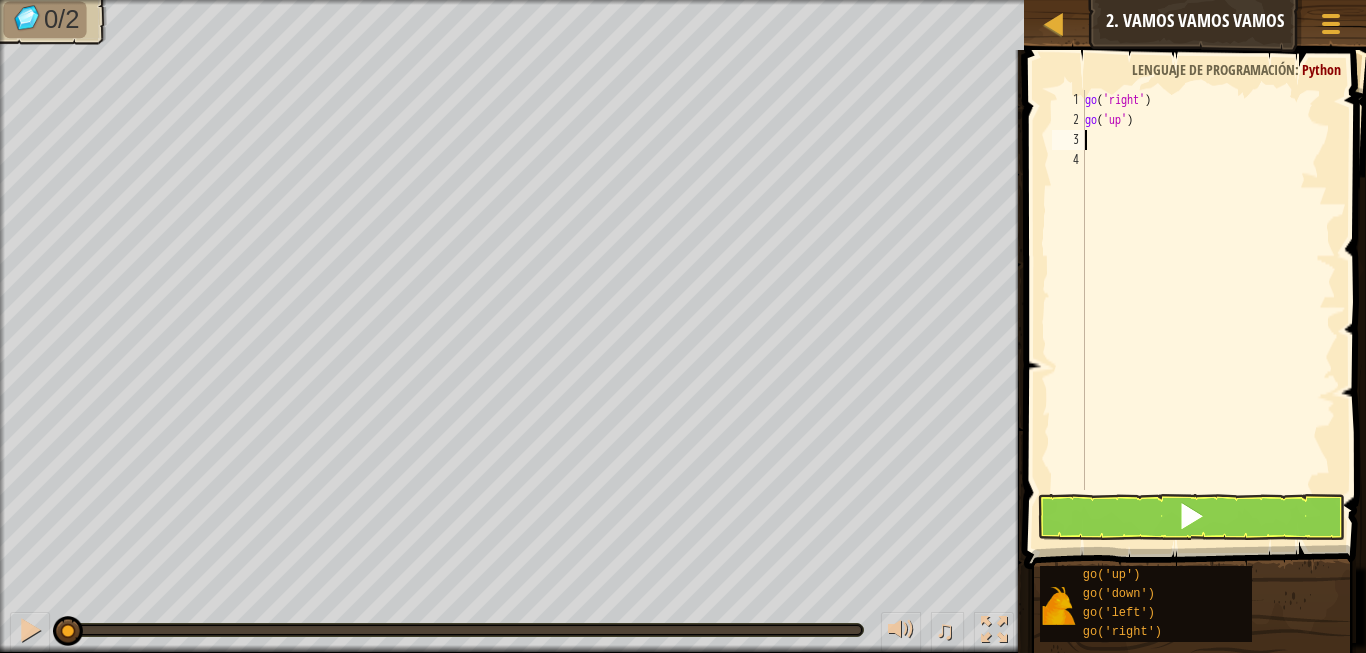 click on "go ( 'right' ) go ( 'up' )" at bounding box center [1208, 310] 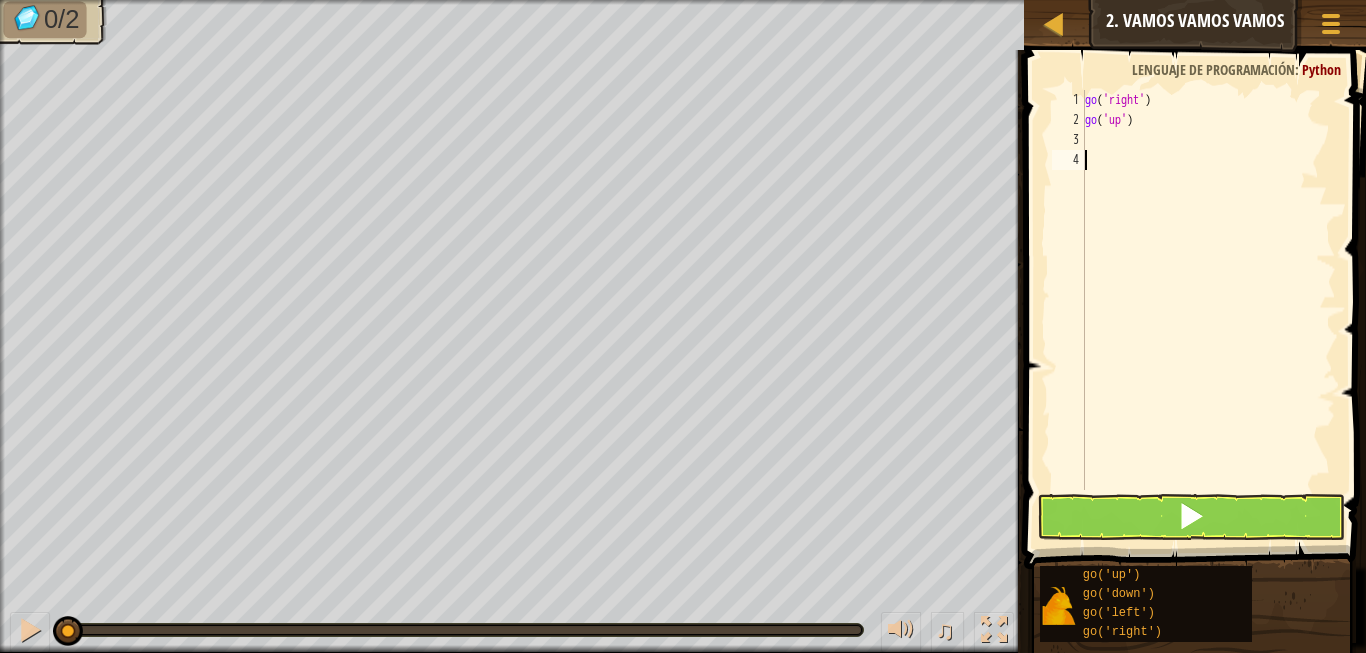 click on "go ( 'right' ) go ( 'up' )" at bounding box center (1208, 310) 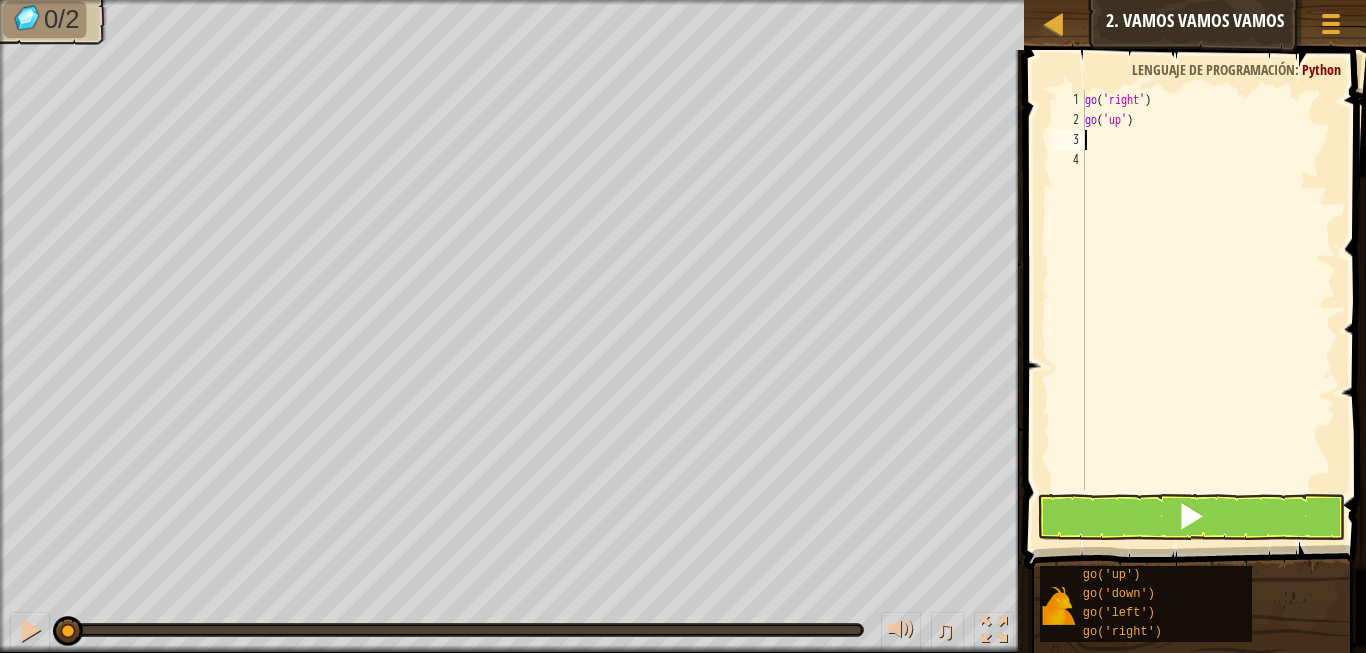 scroll, scrollTop: 10, scrollLeft: 0, axis: vertical 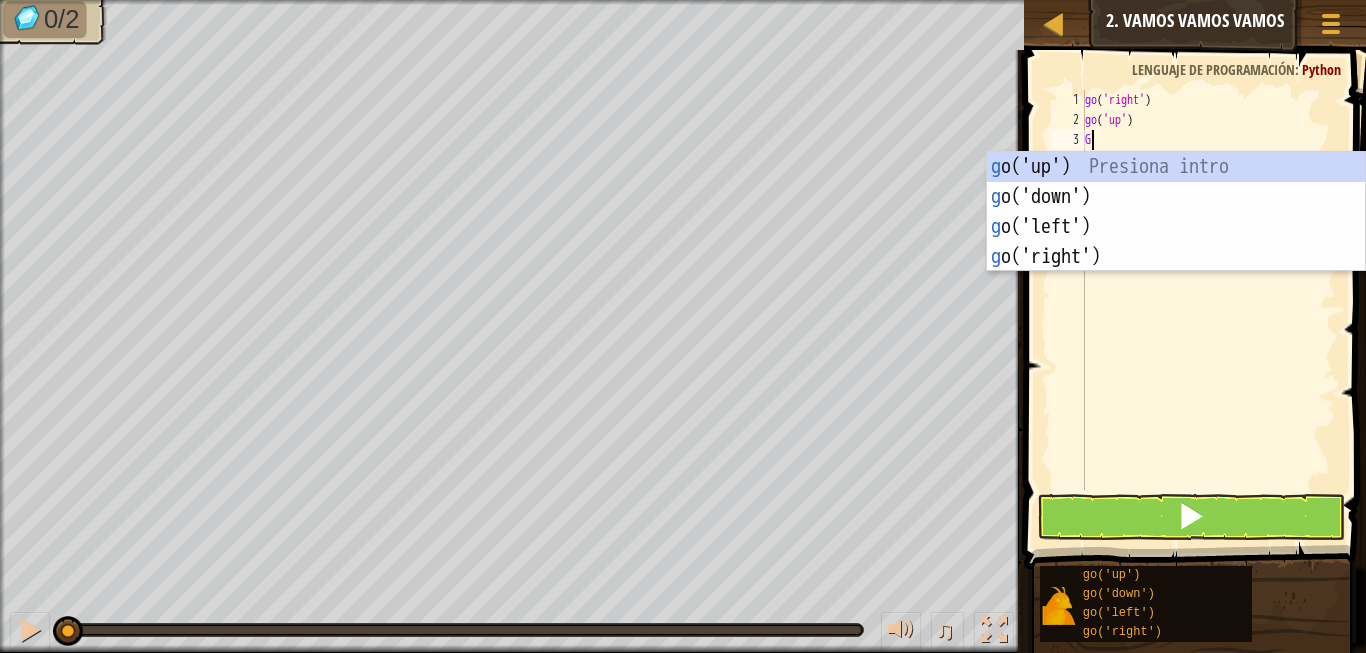 type on "GO" 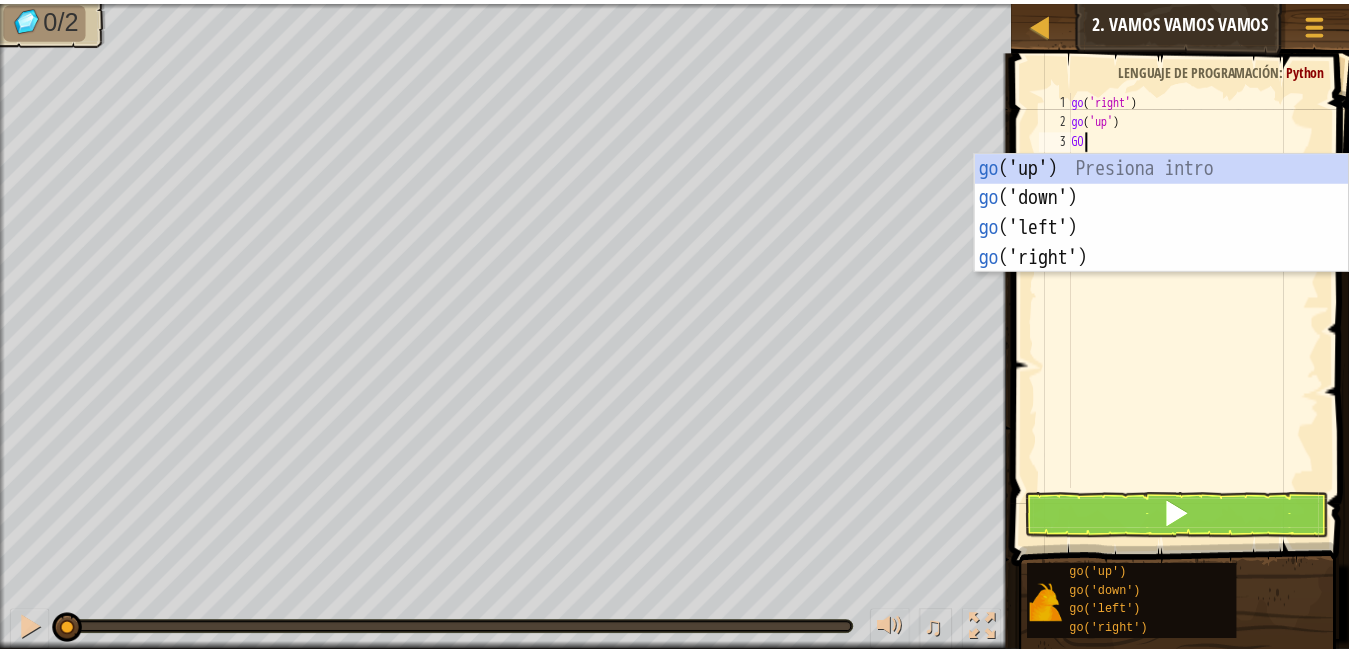 scroll, scrollTop: 10, scrollLeft: 1, axis: both 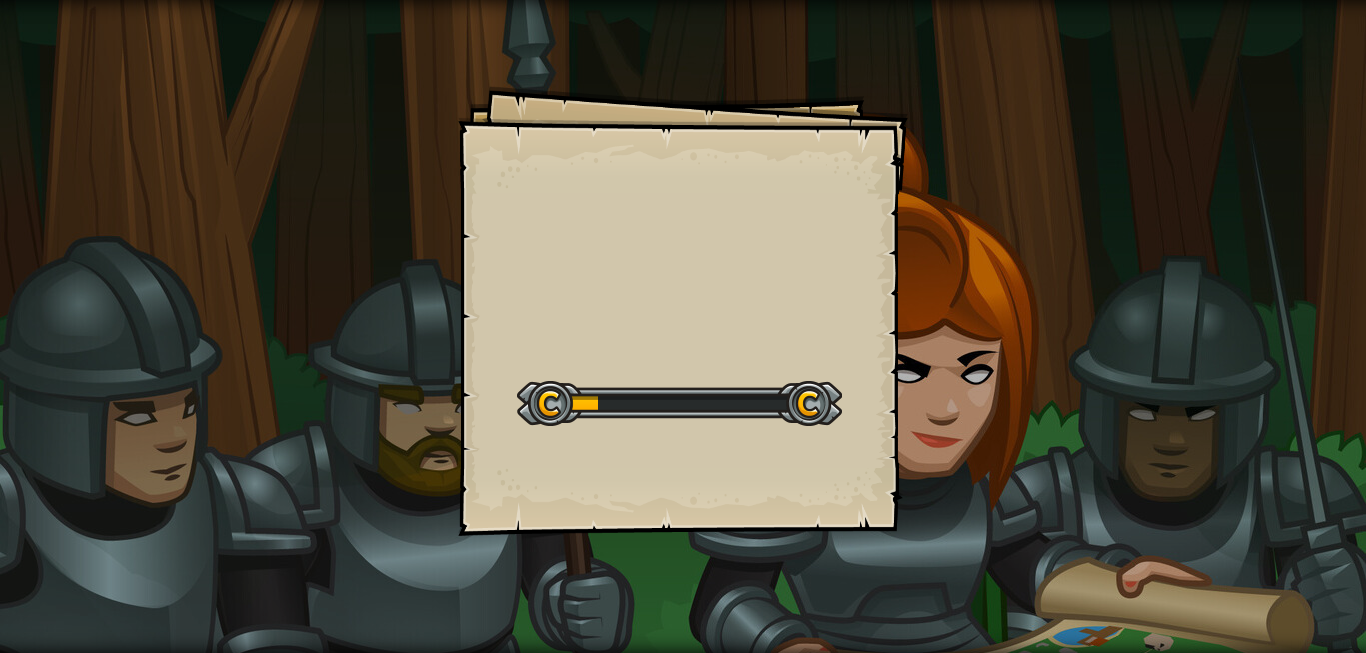 select on "es-ES" 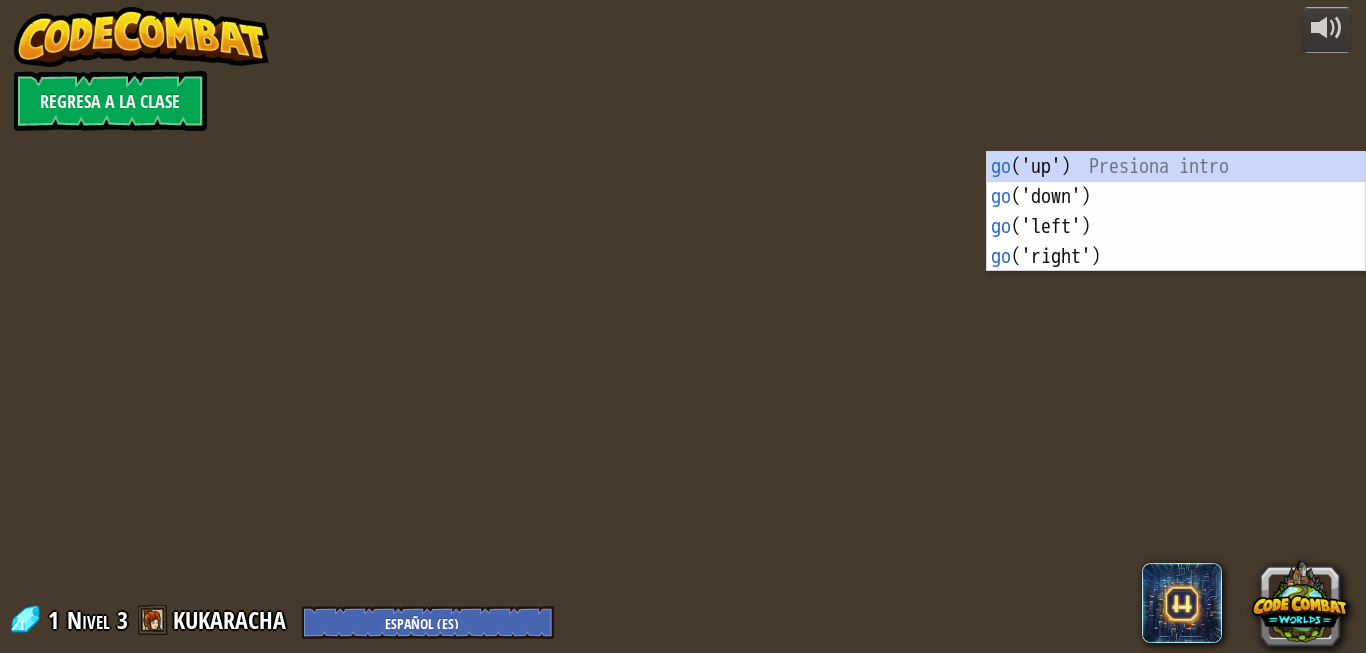 select on "es-ES" 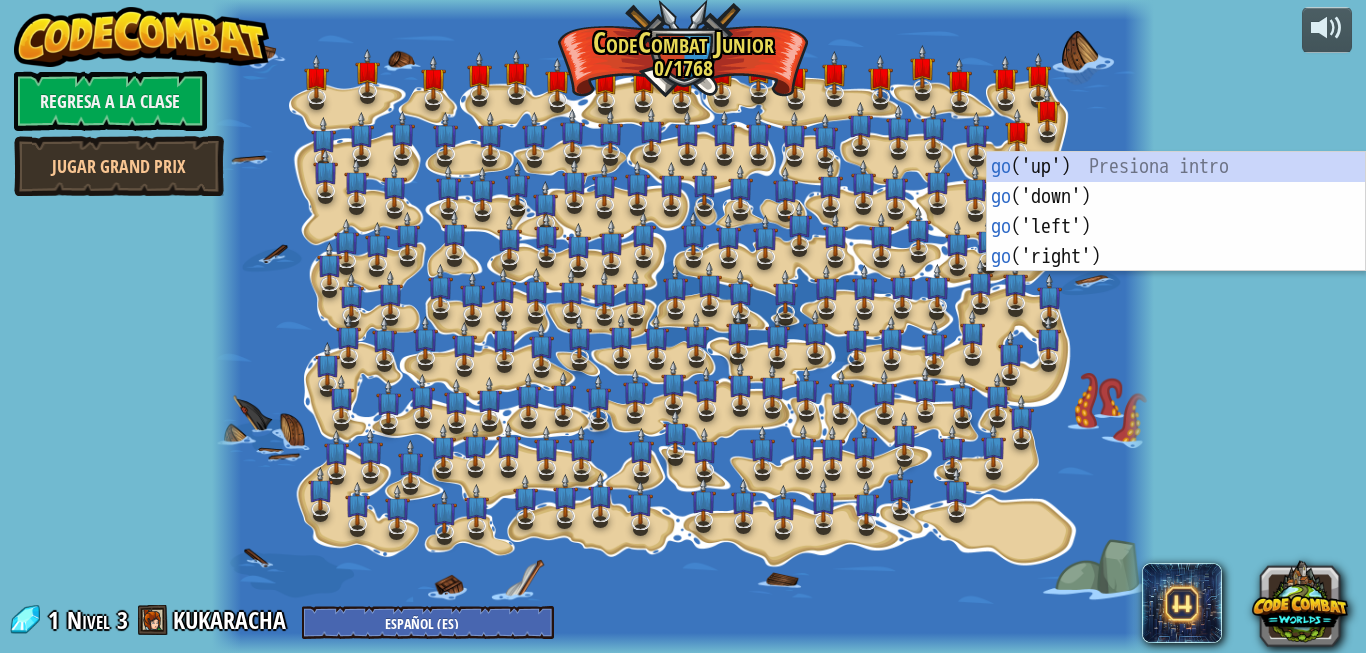 select on "es-ES" 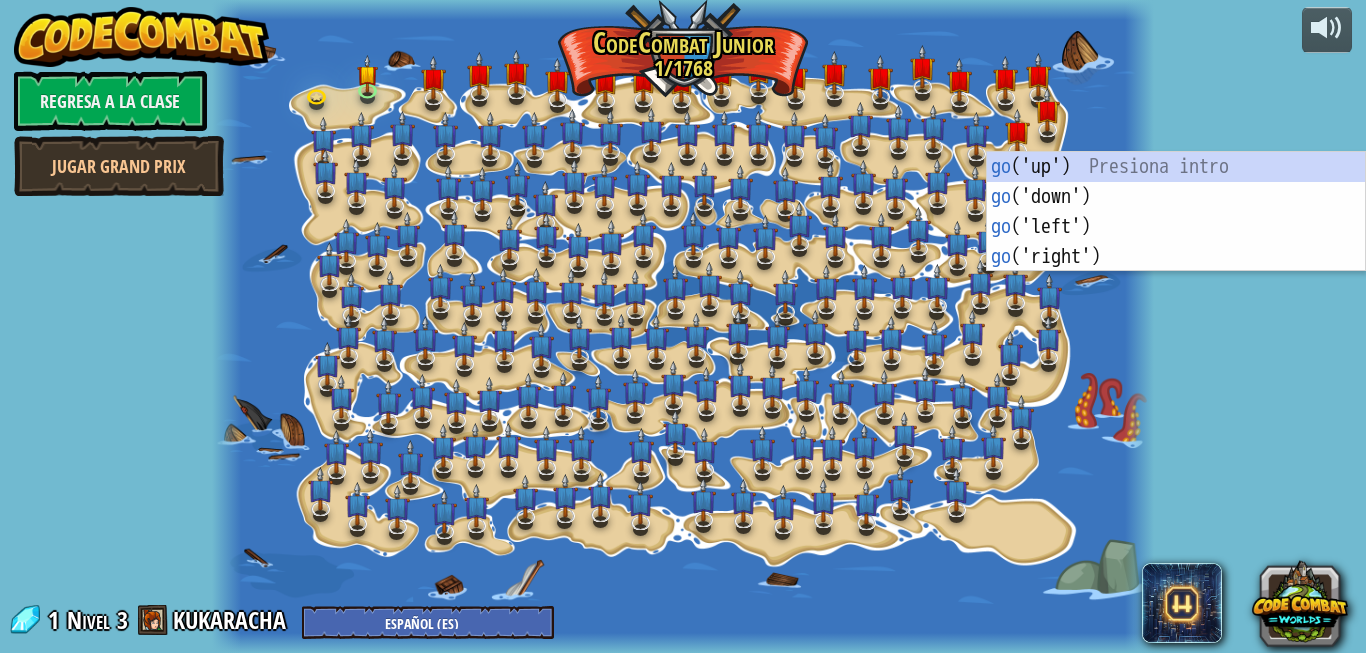 select on "es-ES" 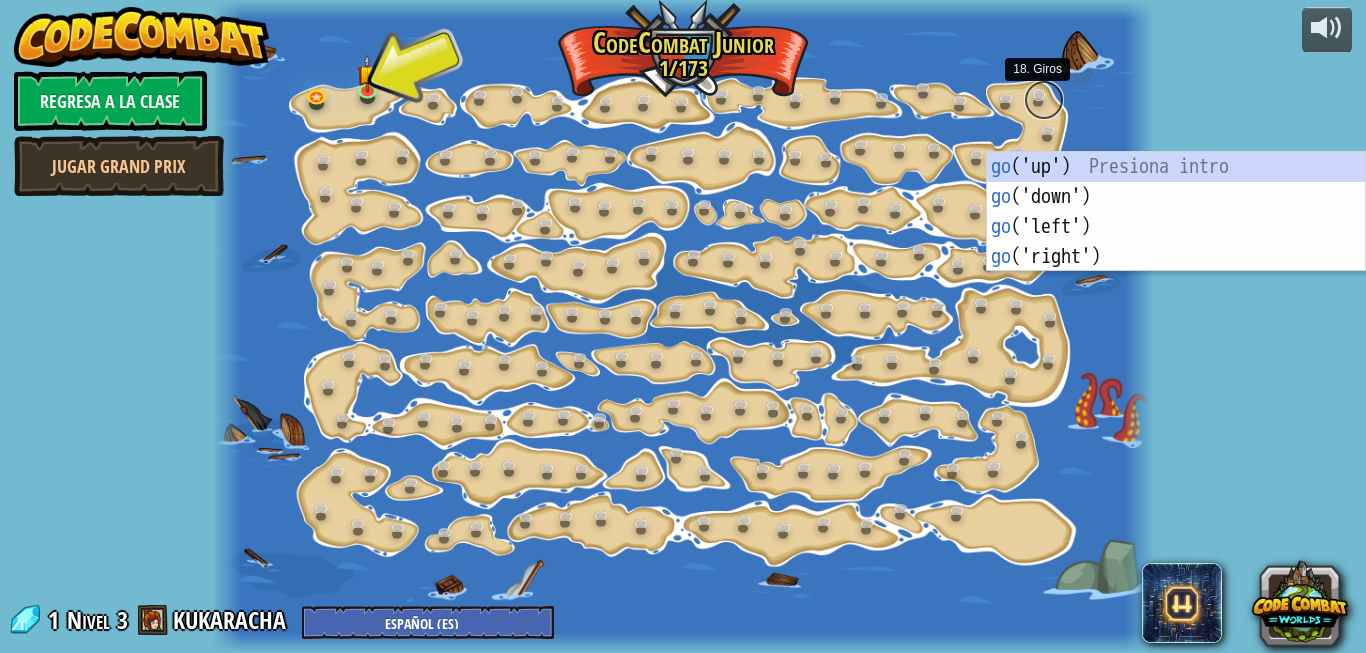 click at bounding box center [1044, 100] 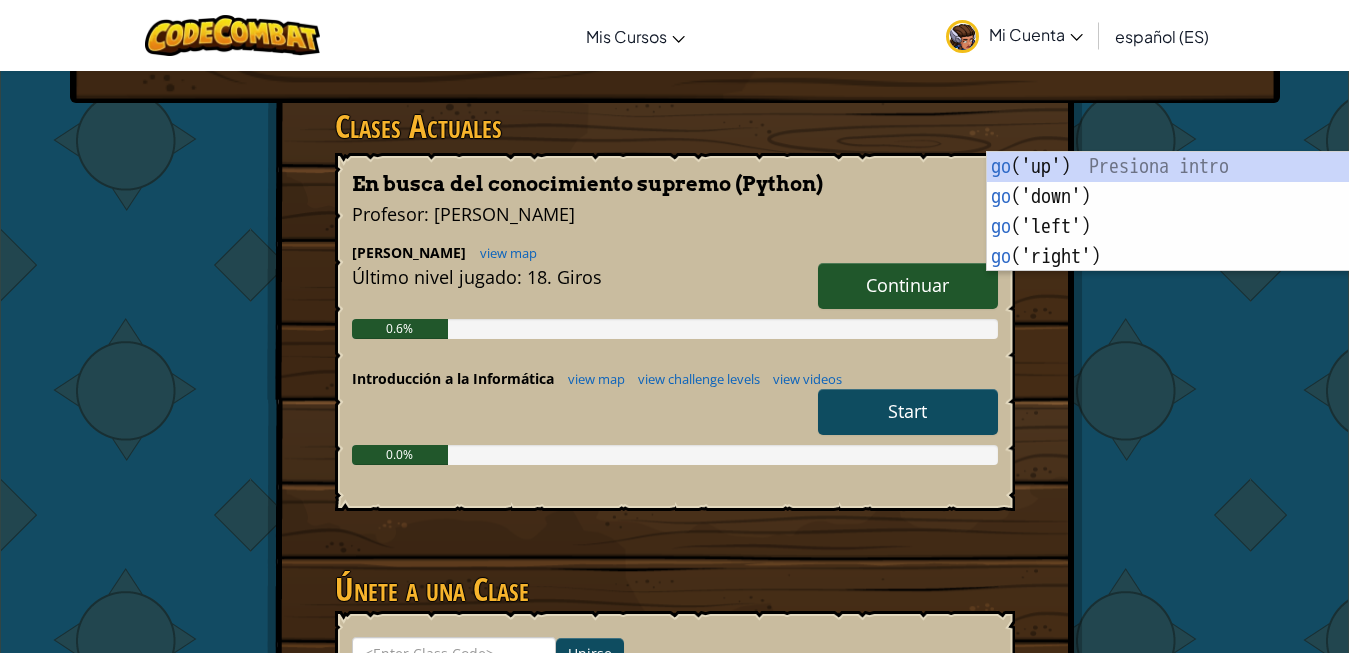 scroll, scrollTop: 408, scrollLeft: 0, axis: vertical 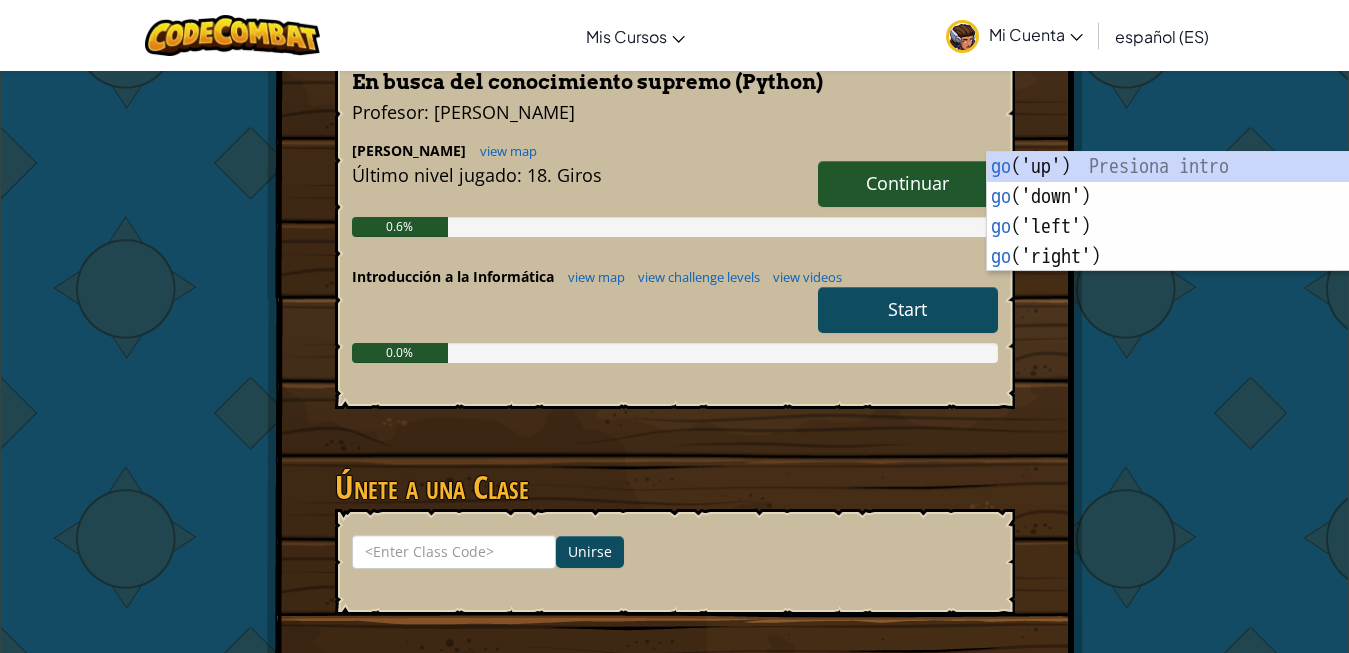 click on "Start" at bounding box center (907, 309) 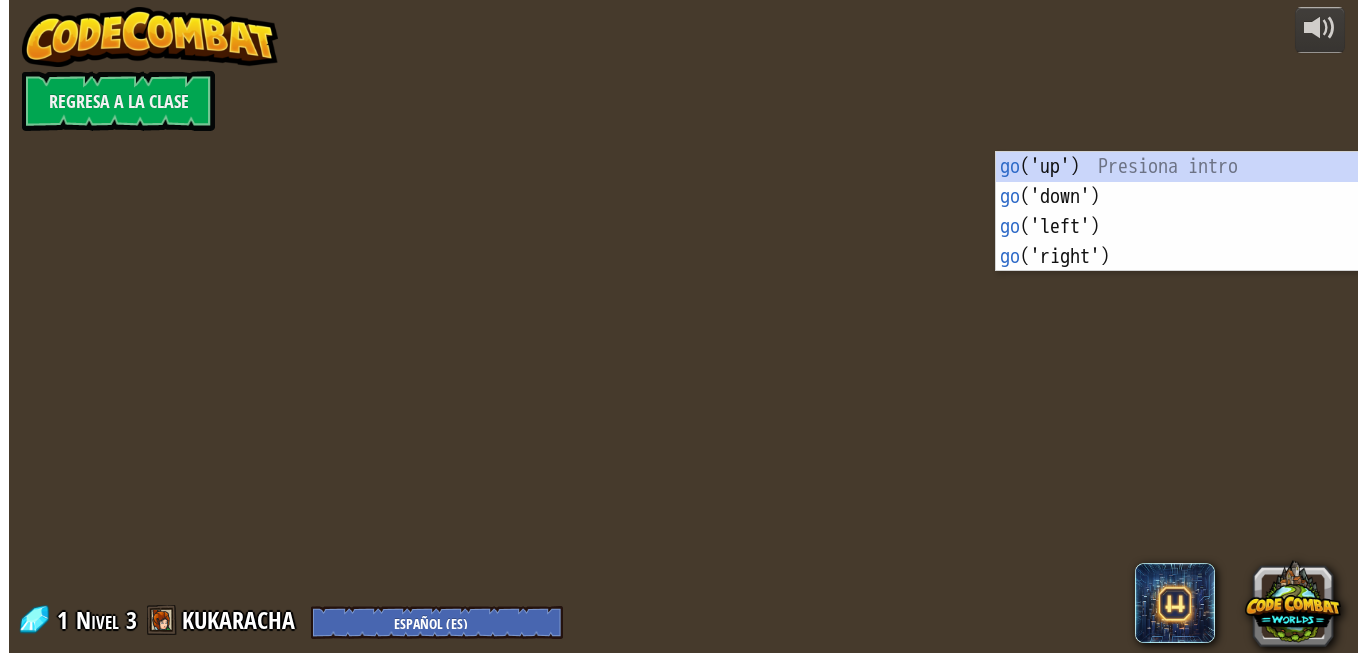 scroll, scrollTop: 0, scrollLeft: 0, axis: both 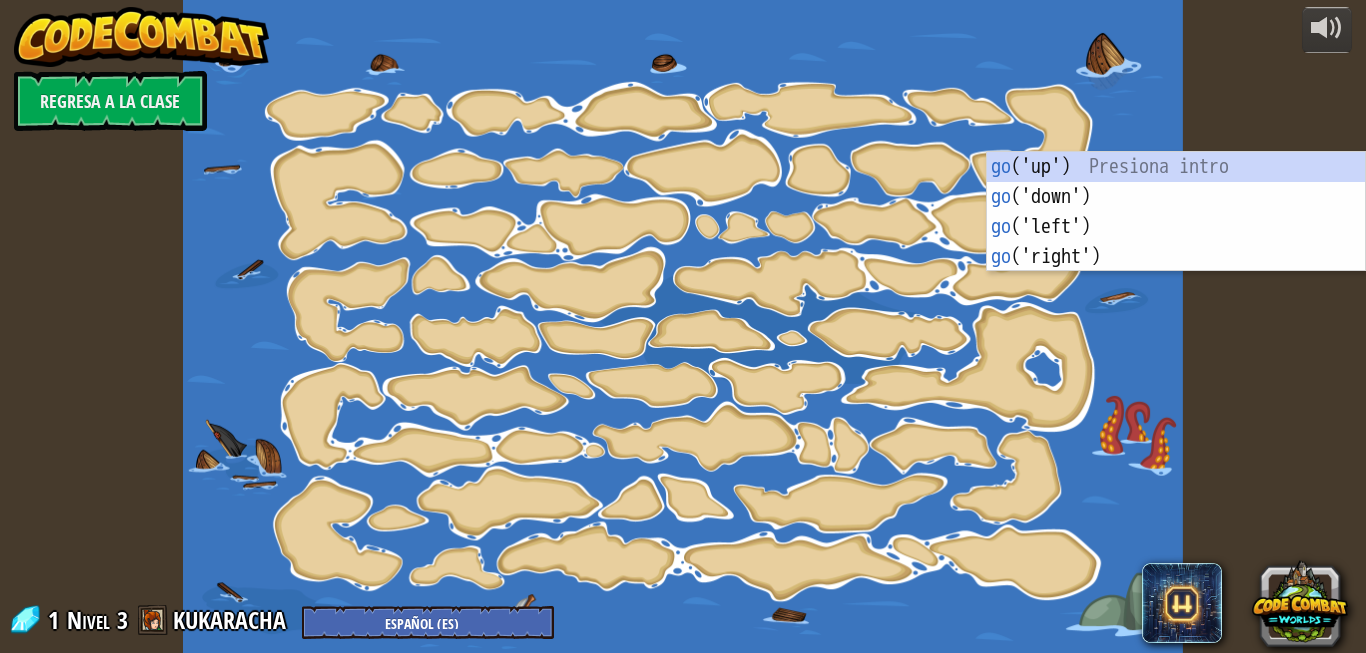 select on "es-ES" 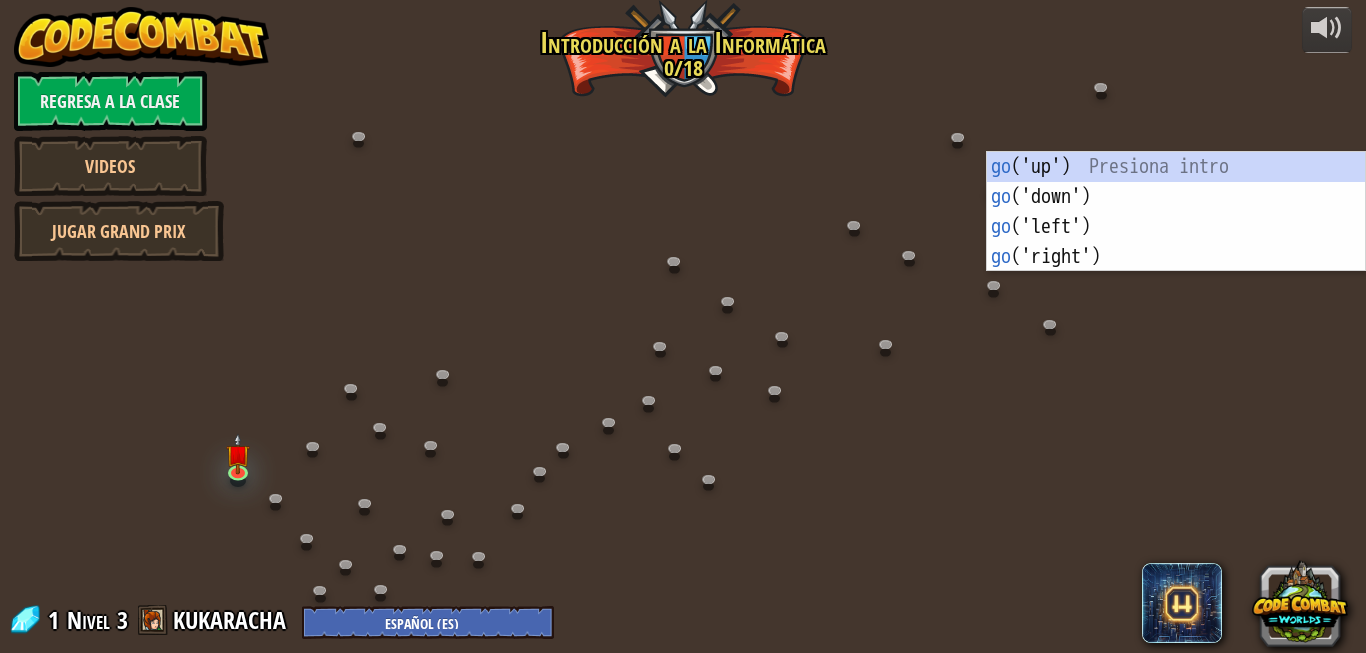 select on "es-ES" 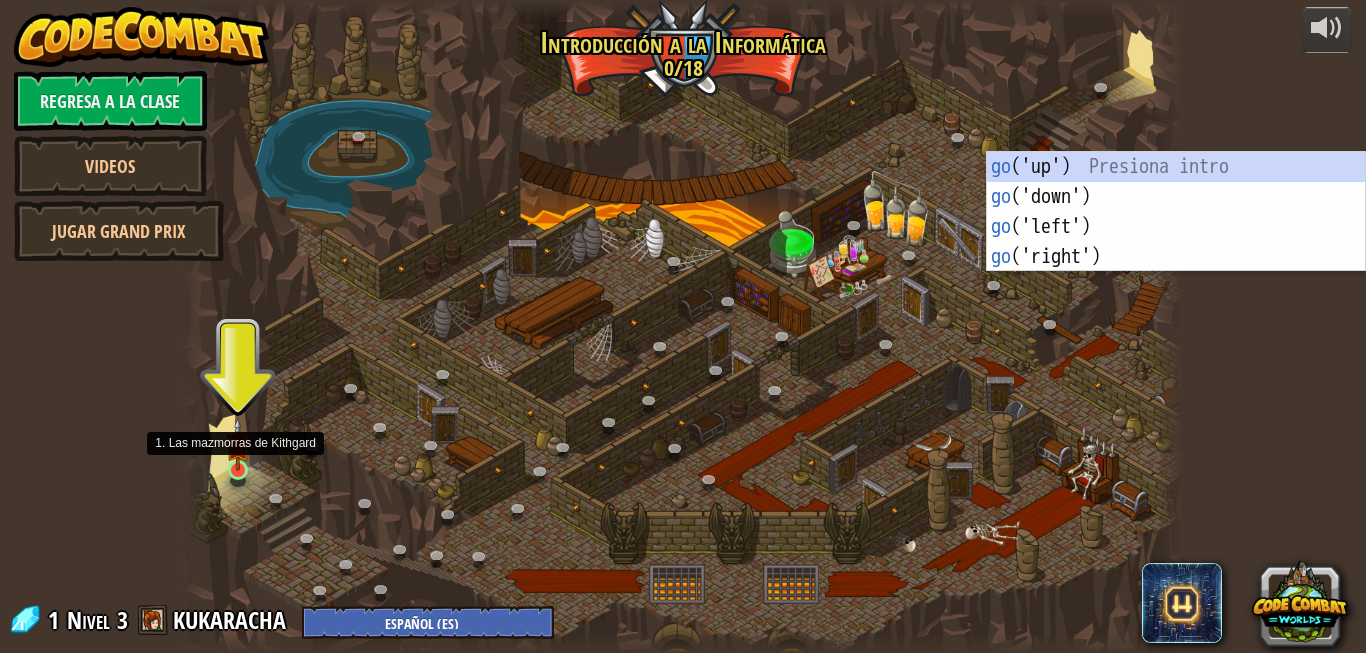 click at bounding box center (238, 444) 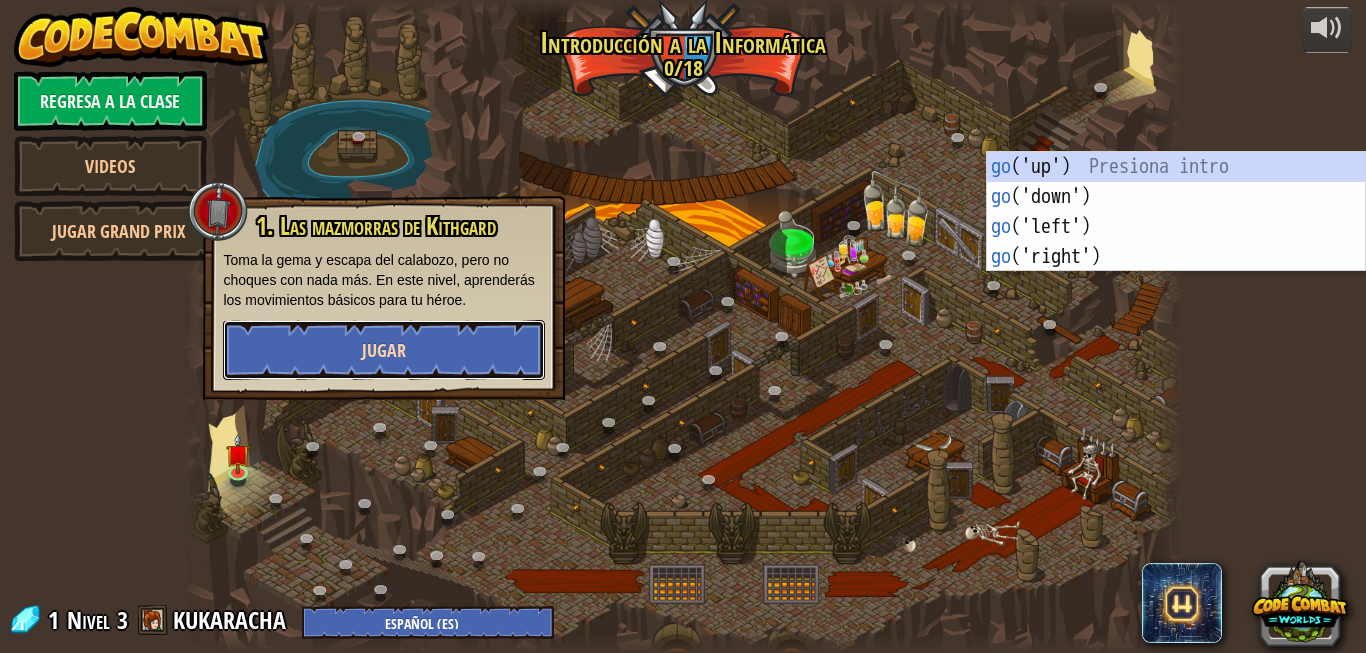 click on "Jugar" at bounding box center (384, 350) 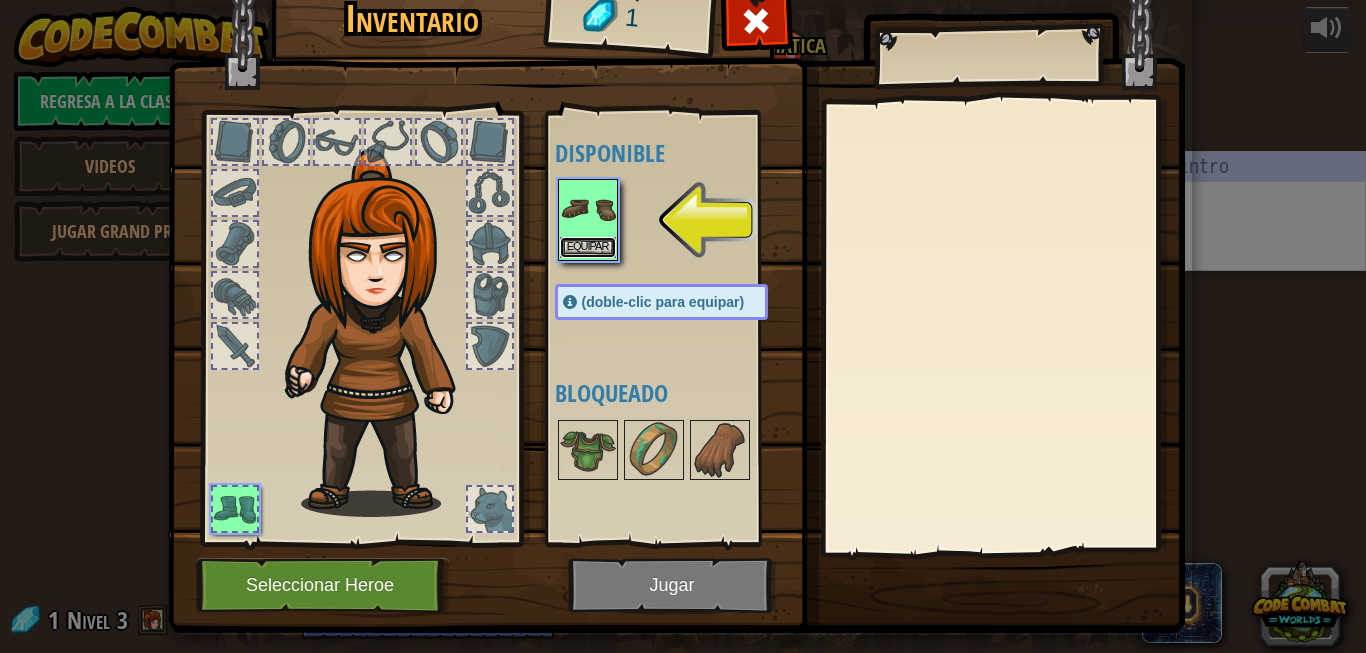 click on "Equipar" at bounding box center [588, 247] 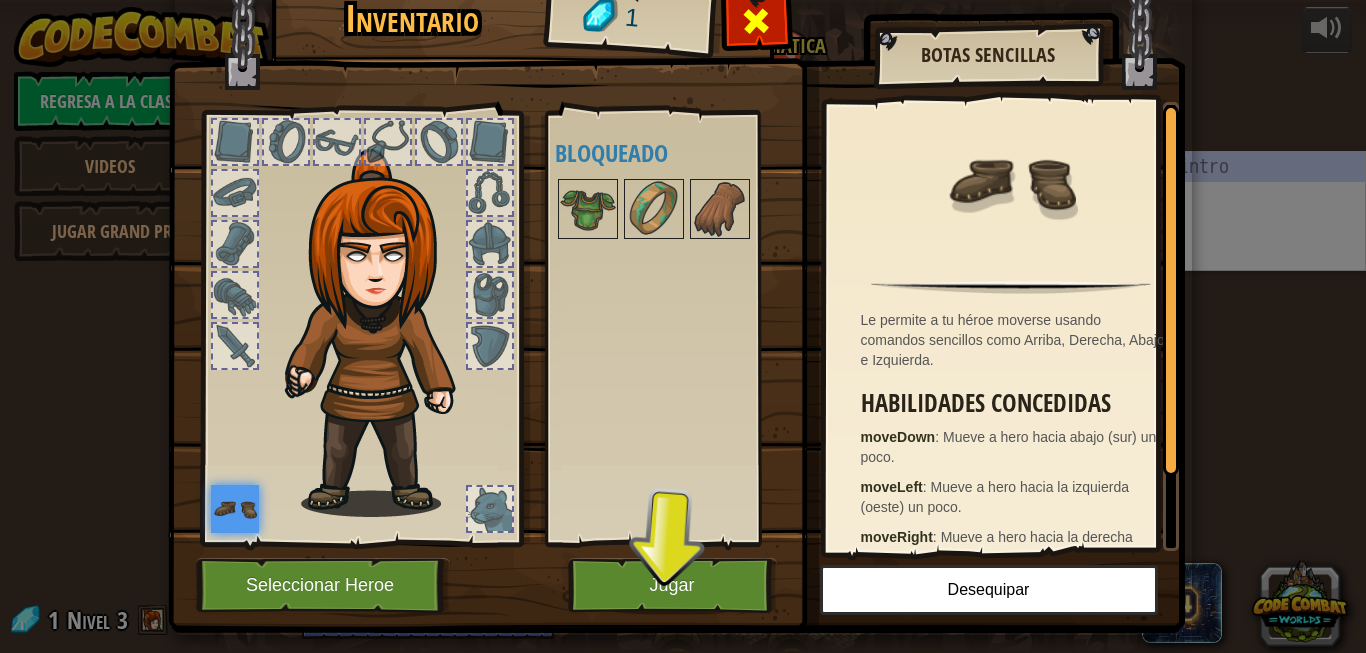 click at bounding box center (756, 21) 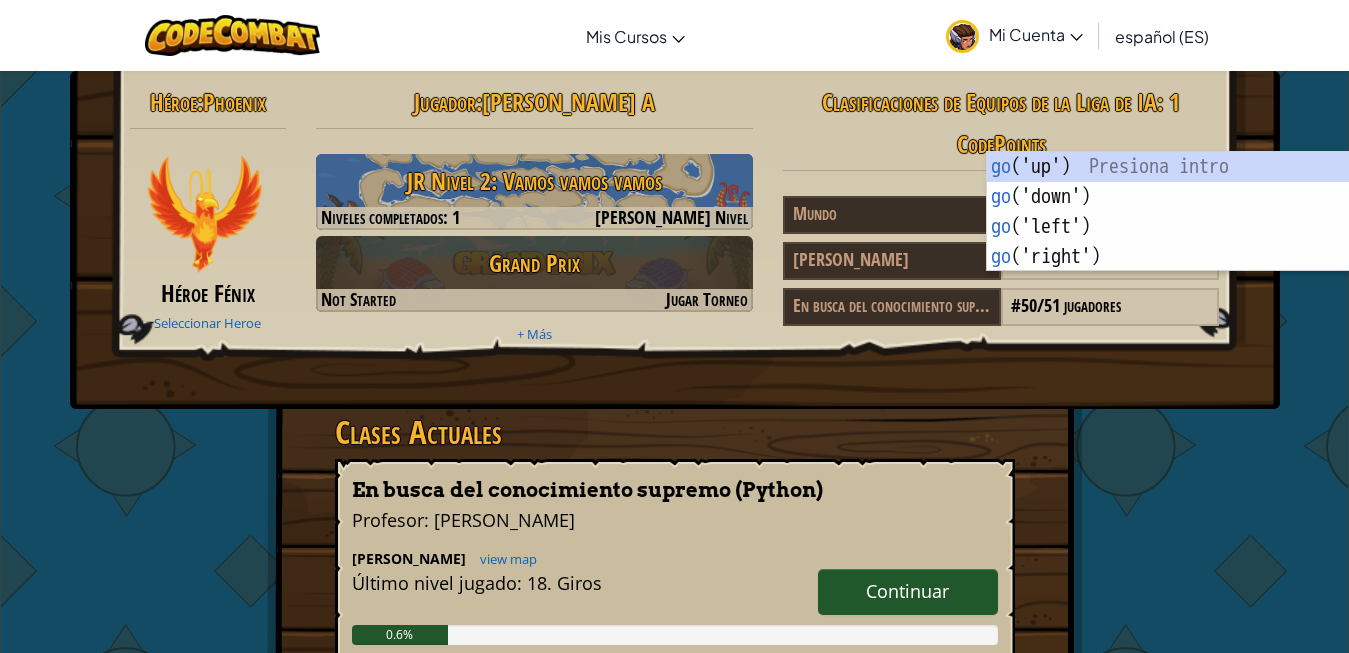 click at bounding box center [204, 214] 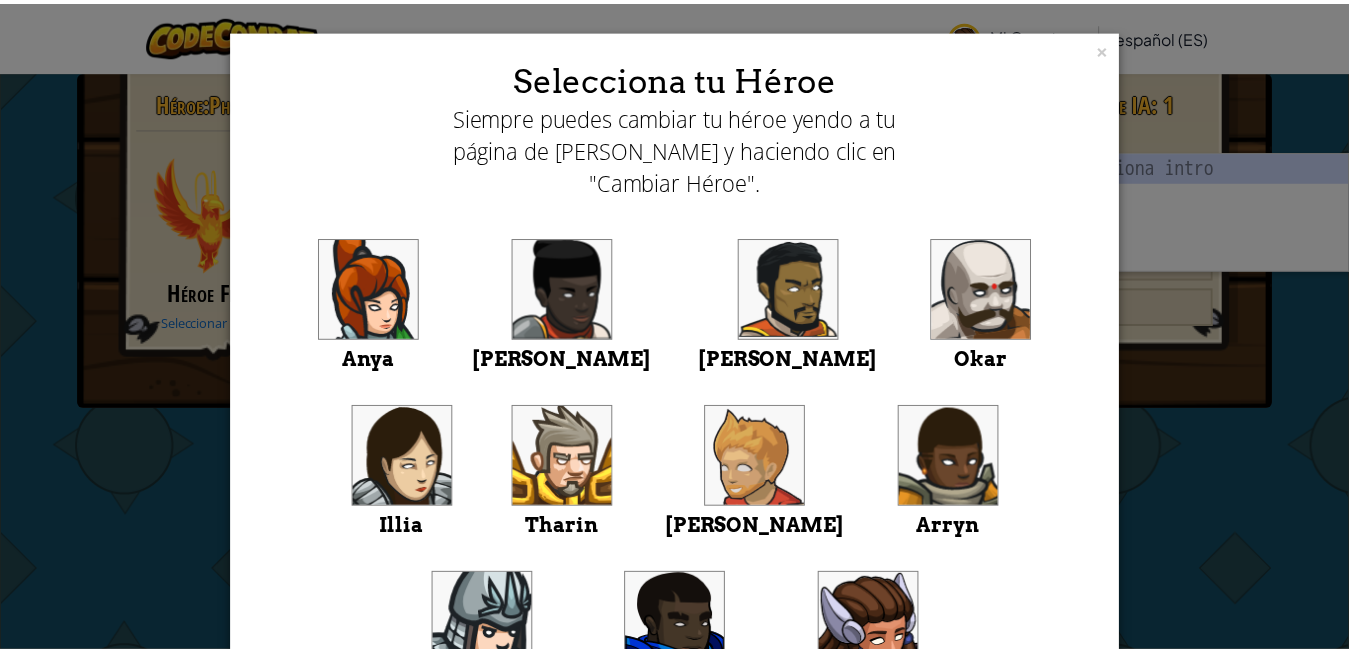 scroll, scrollTop: 192, scrollLeft: 0, axis: vertical 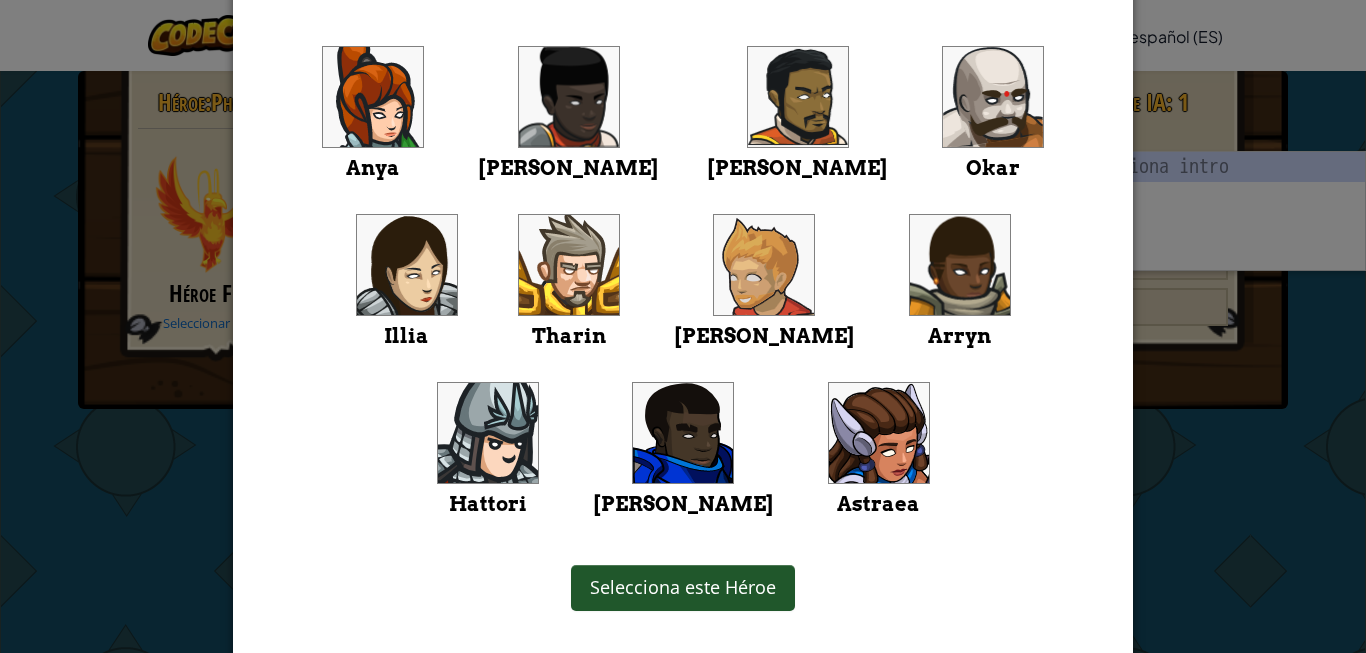 click at bounding box center (879, 433) 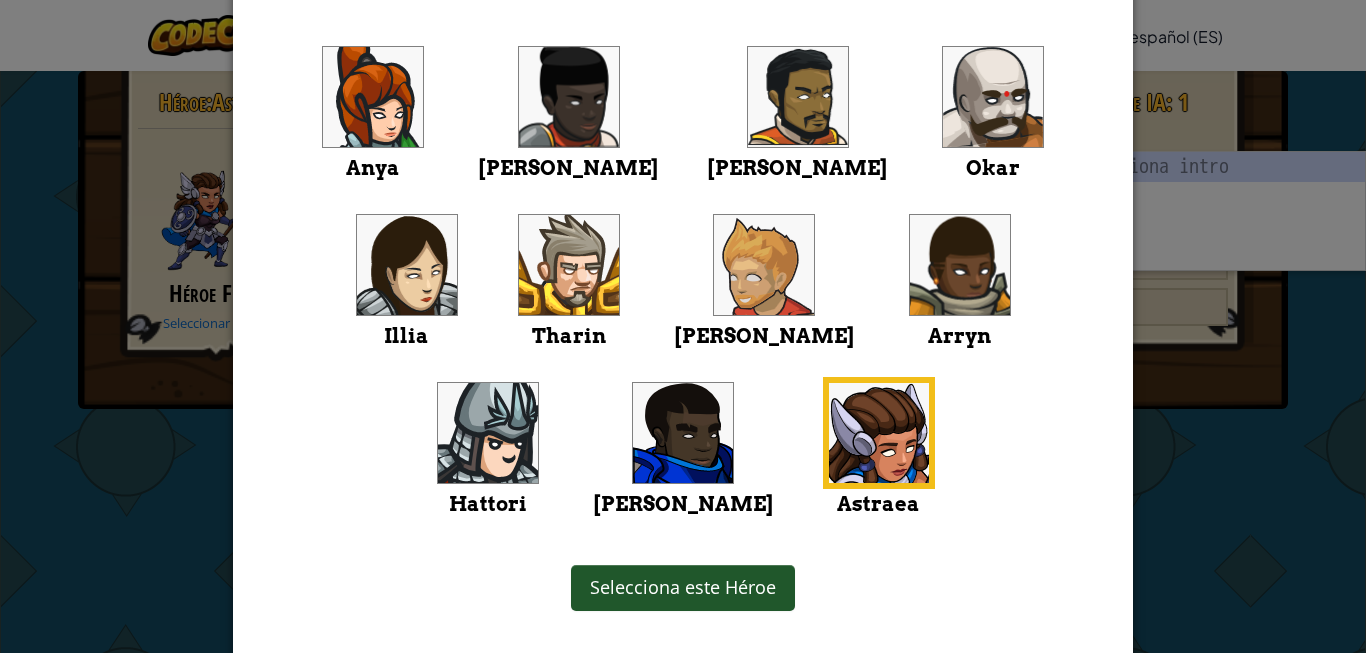 click on "Selecciona este Héroe" at bounding box center (683, 588) 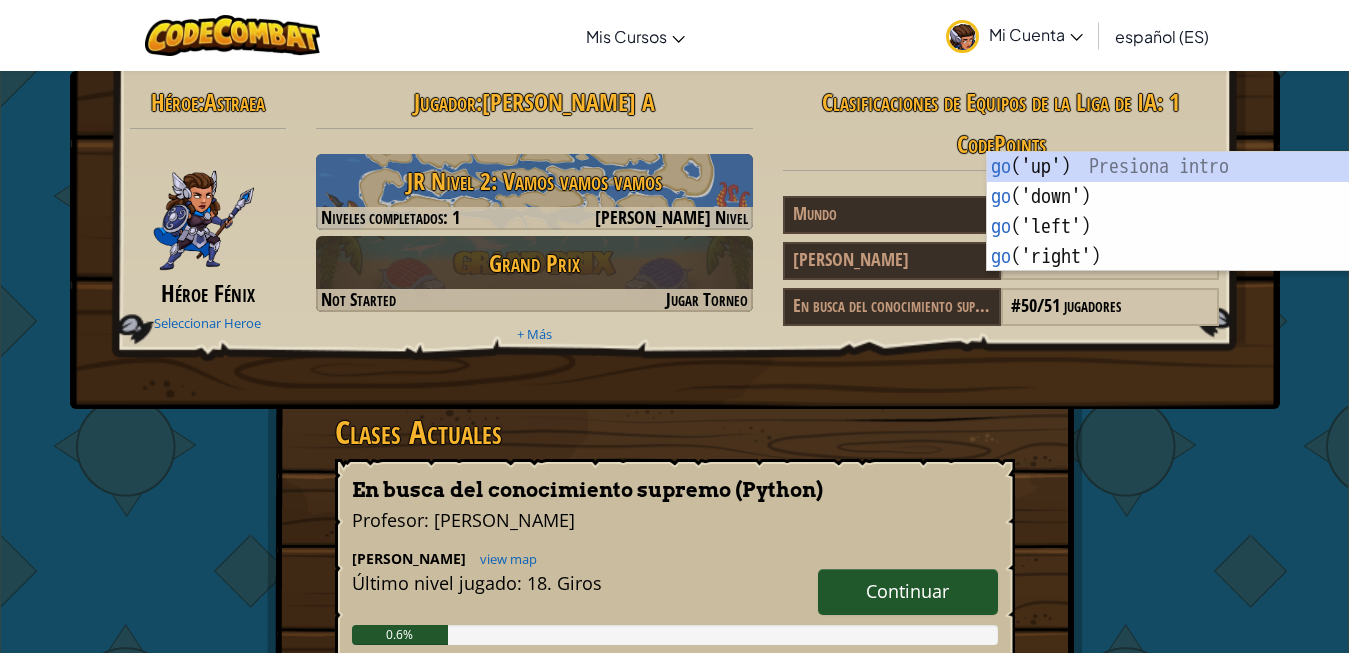 scroll, scrollTop: 306, scrollLeft: 0, axis: vertical 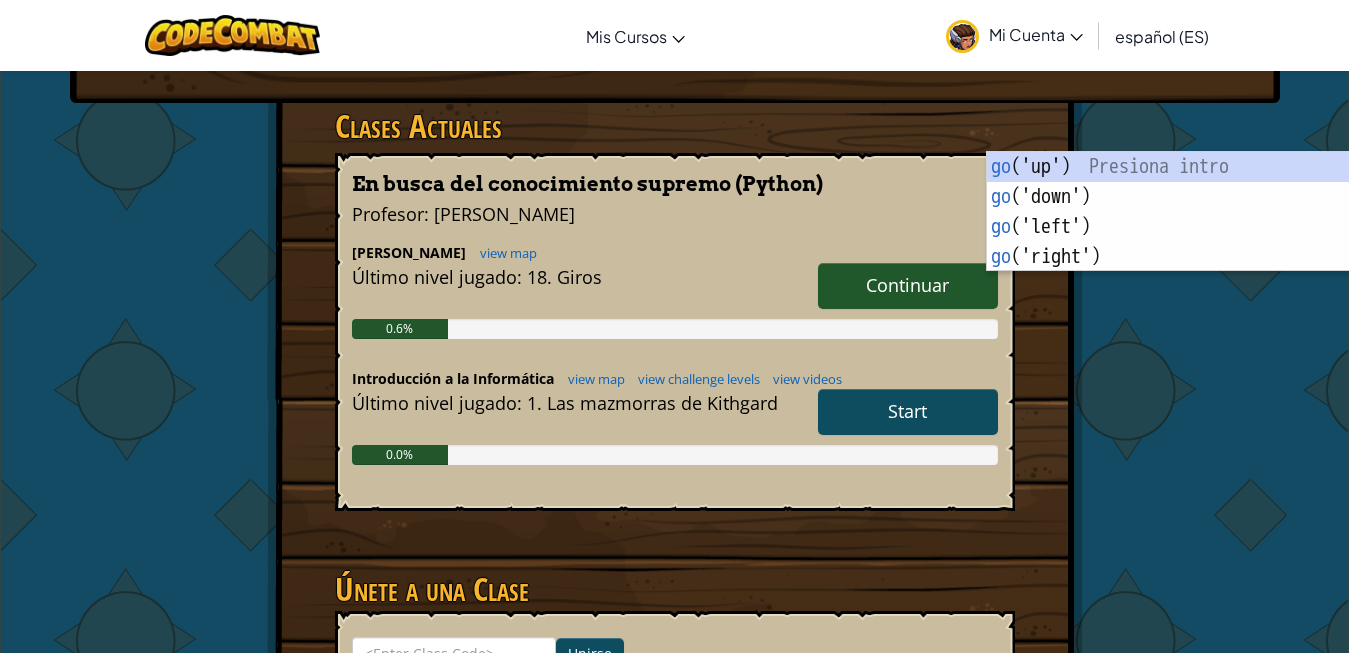 click on "Start" at bounding box center (908, 412) 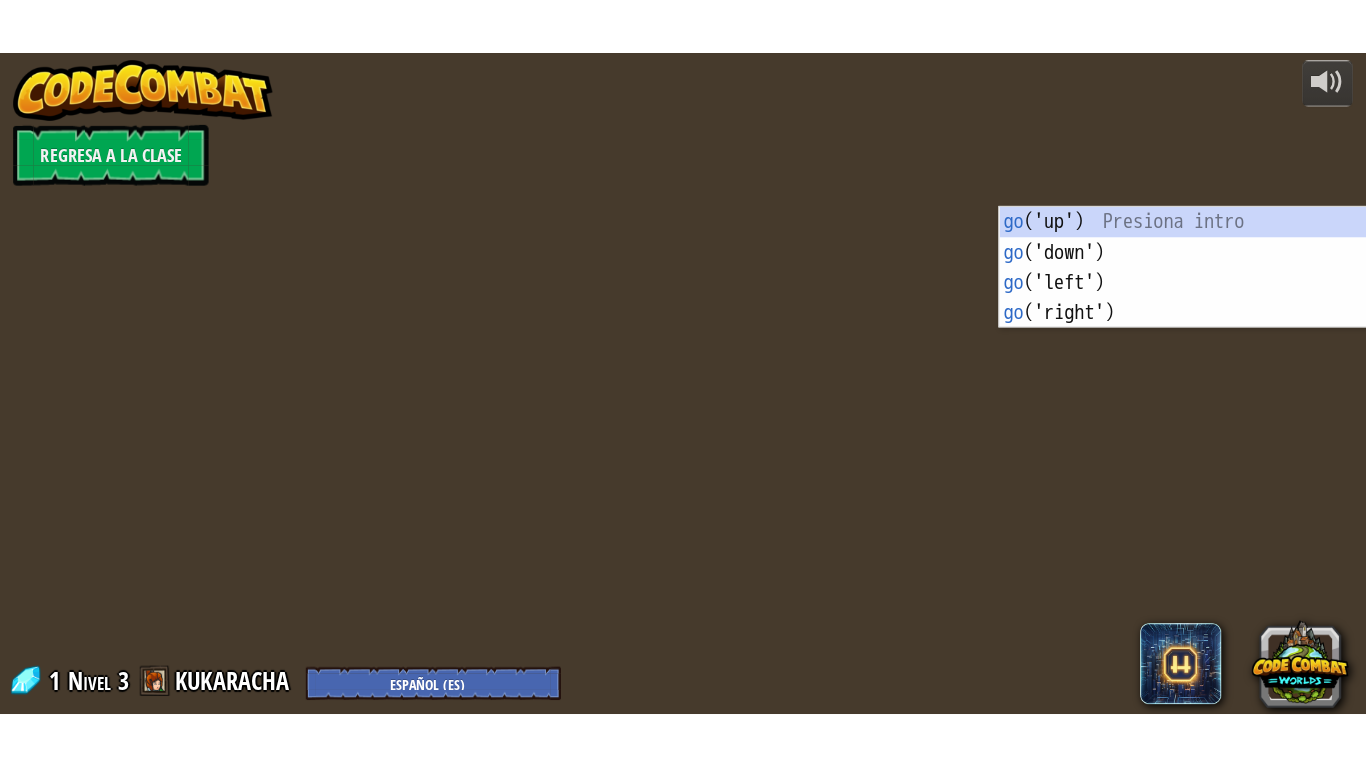 scroll, scrollTop: 0, scrollLeft: 0, axis: both 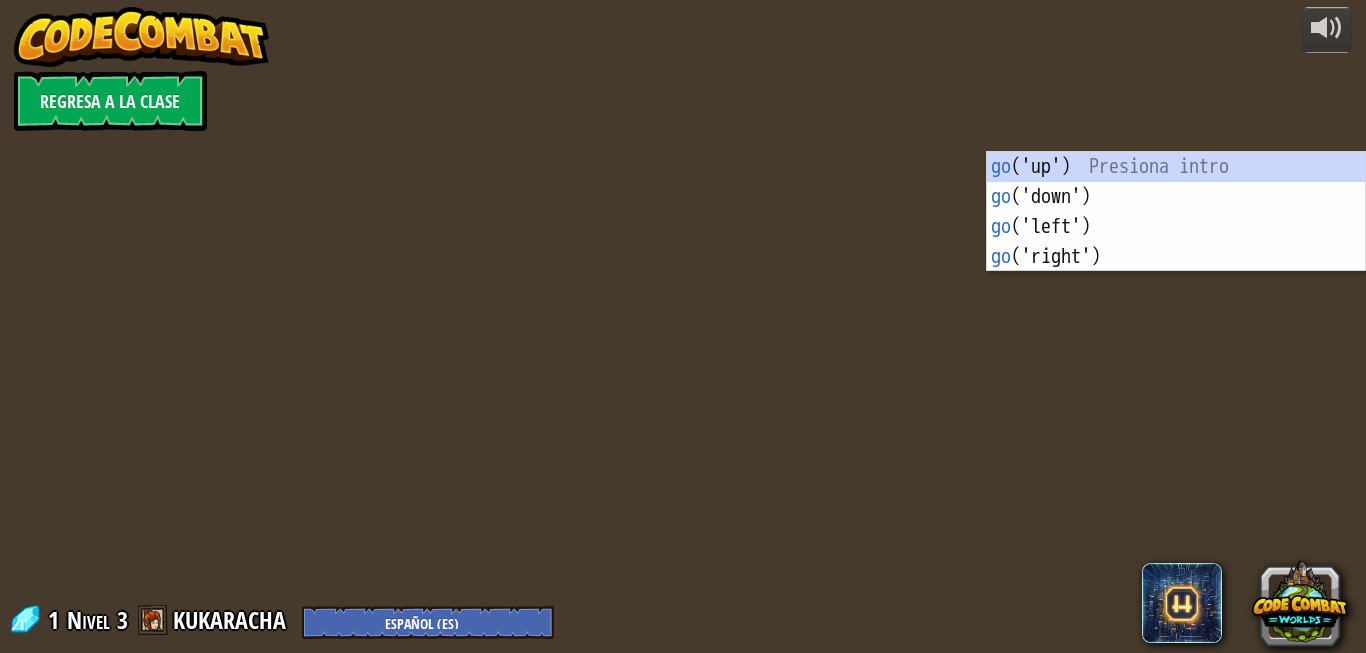 select on "es-ES" 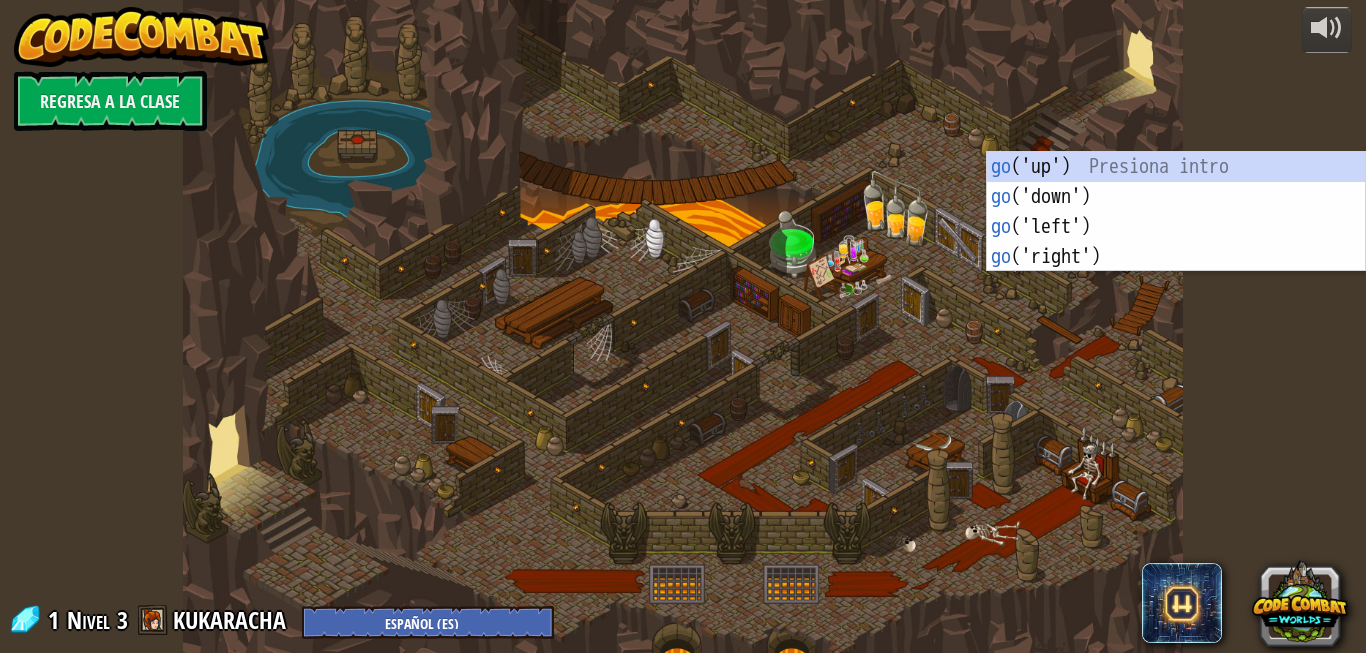 select on "es-ES" 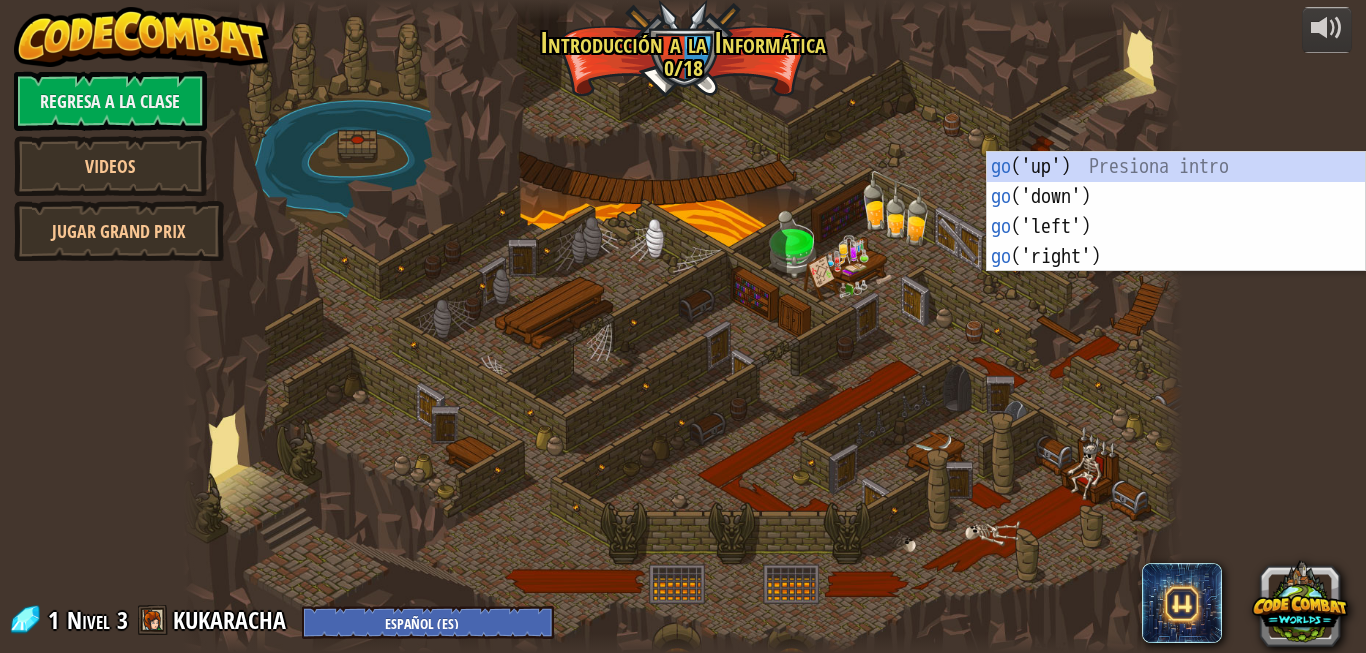 select on "es-ES" 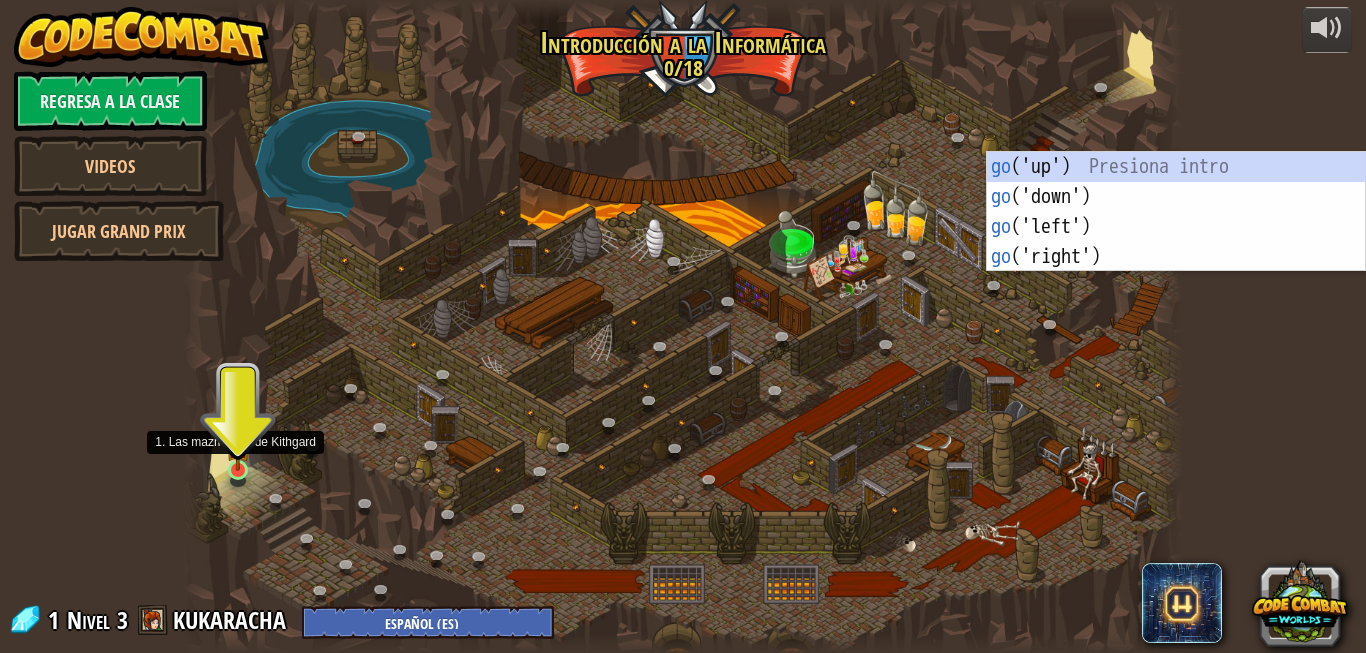 click at bounding box center (238, 444) 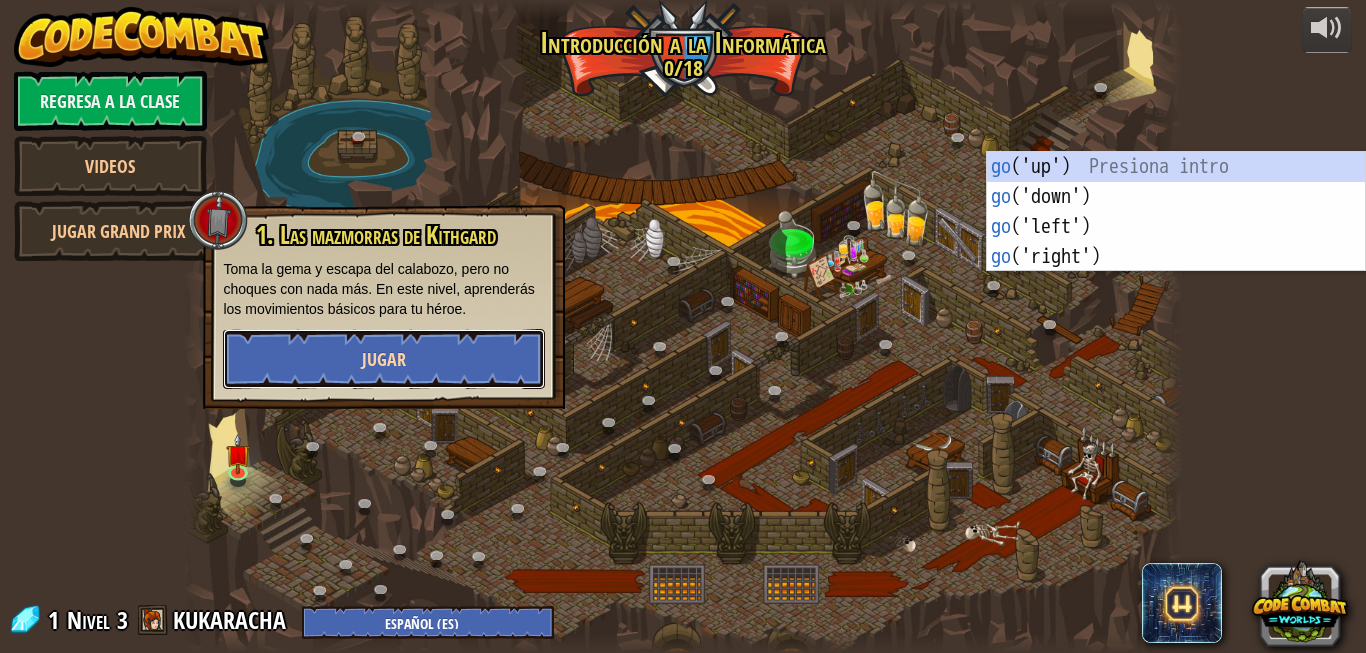 click on "Jugar" at bounding box center (384, 359) 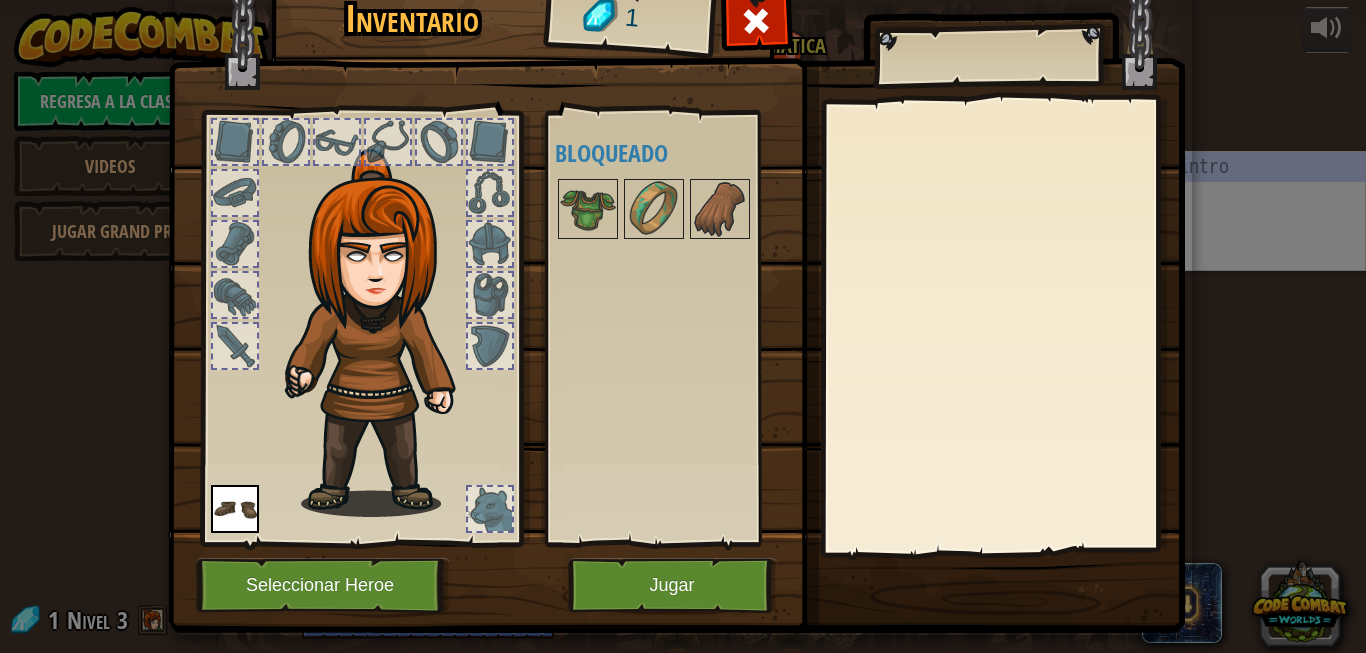 click at bounding box center (490, 509) 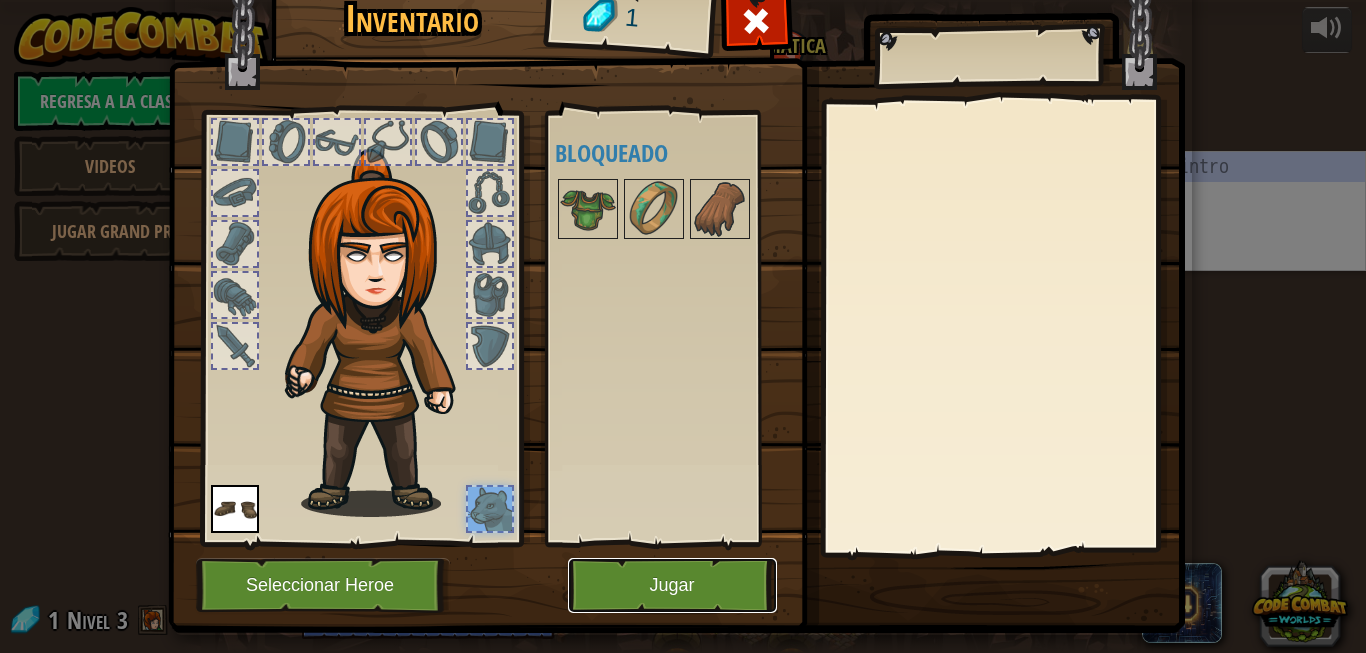 click on "Jugar" at bounding box center (672, 585) 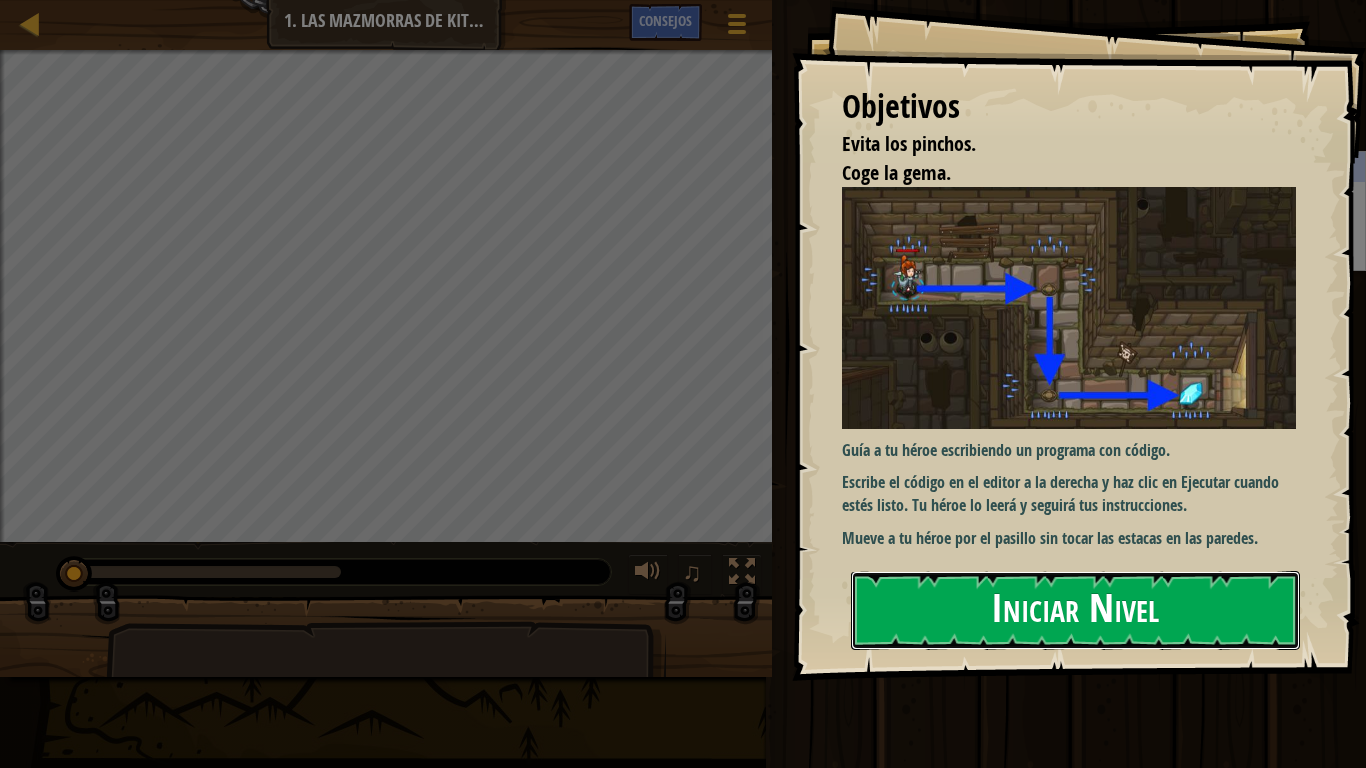 click on "Iniciar Nivel" at bounding box center [1075, 610] 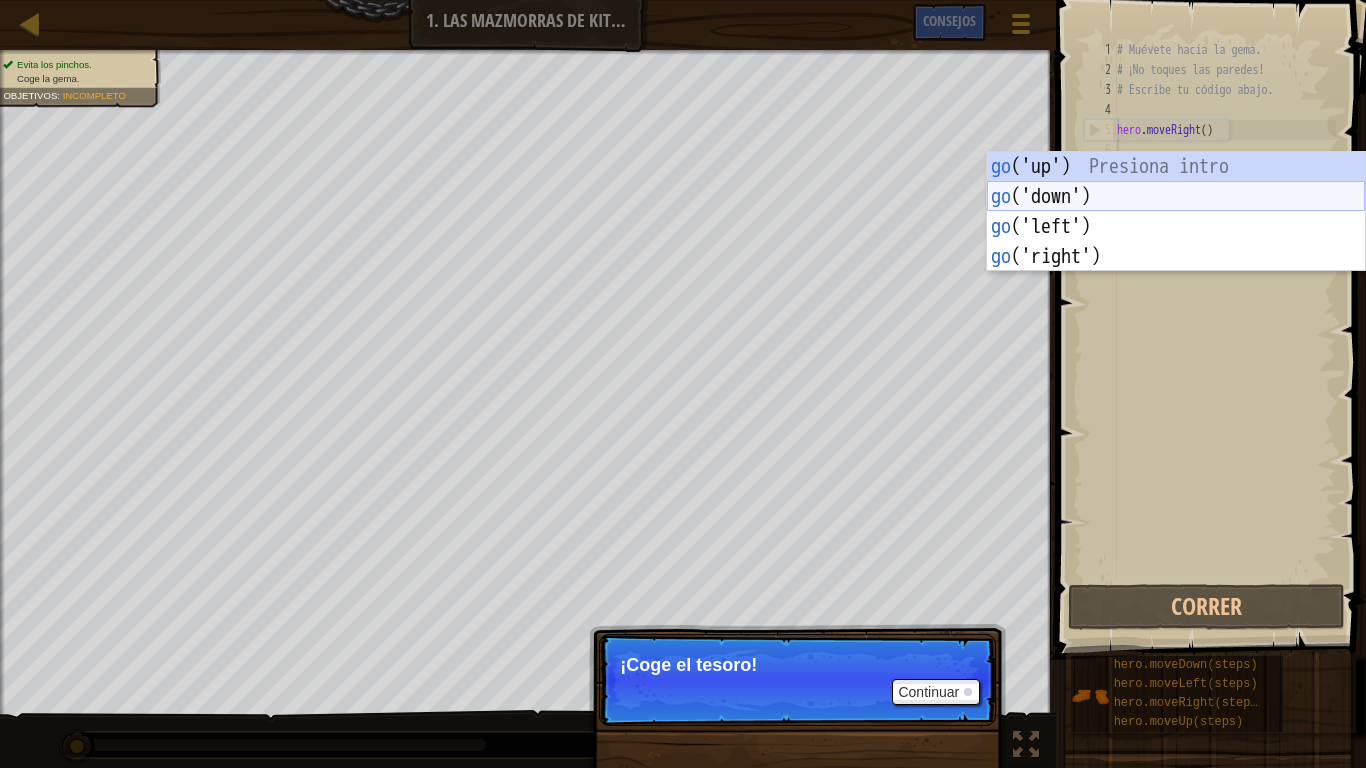 click on "go ('up') Presiona intro go ('down') Presiona intro go ('left') Presiona intro go ('right') Presiona intro" at bounding box center [1176, 242] 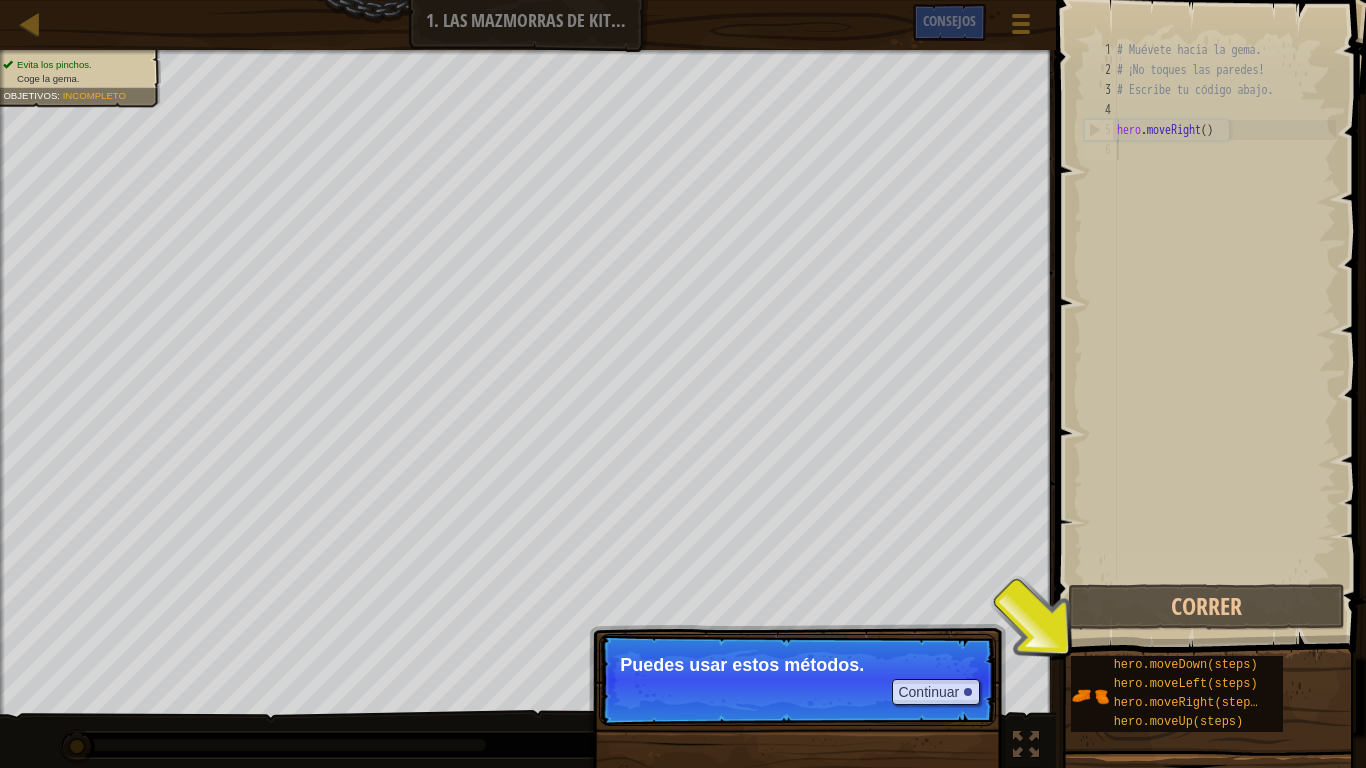 click on "# Muévete hacia la gema. # ¡No toques las paredes! # Escribe tu código abajo. hero . moveRight ( )" at bounding box center [1224, 330] 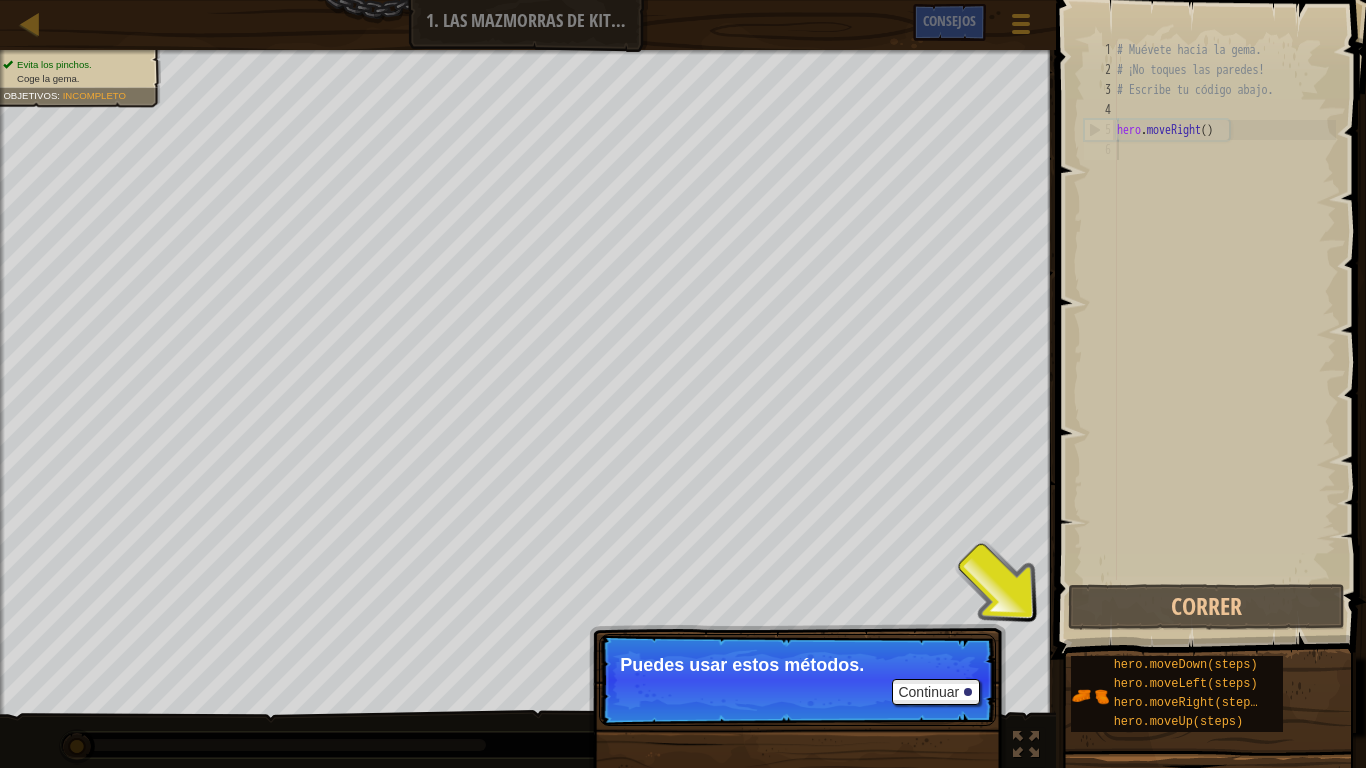 click on "# Muévete hacia la gema. # ¡No toques las paredes! # Escribe tu código abajo. hero . moveRight ( )" at bounding box center [1224, 330] 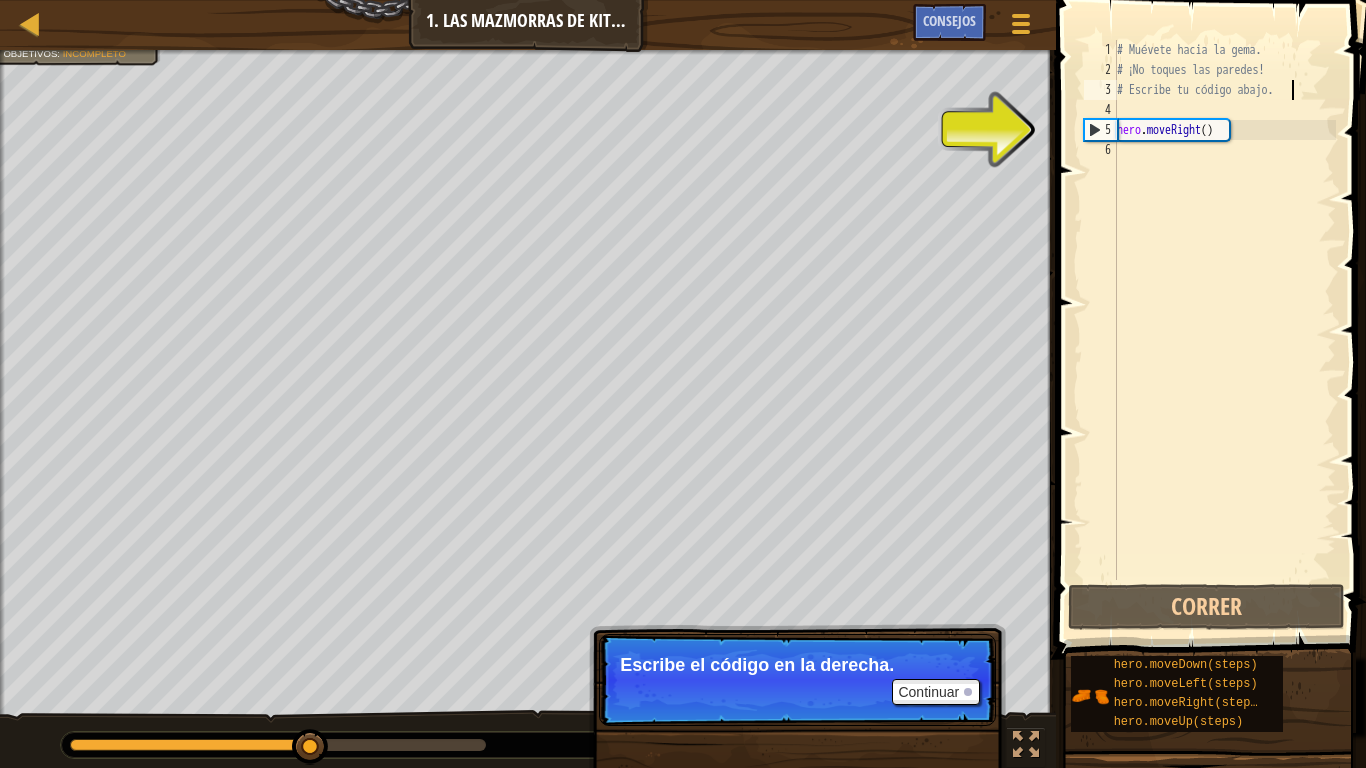 click on "# Muévete hacia la gema. # ¡No toques las paredes! # Escribe tu código abajo. hero . moveRight ( )" at bounding box center [1224, 330] 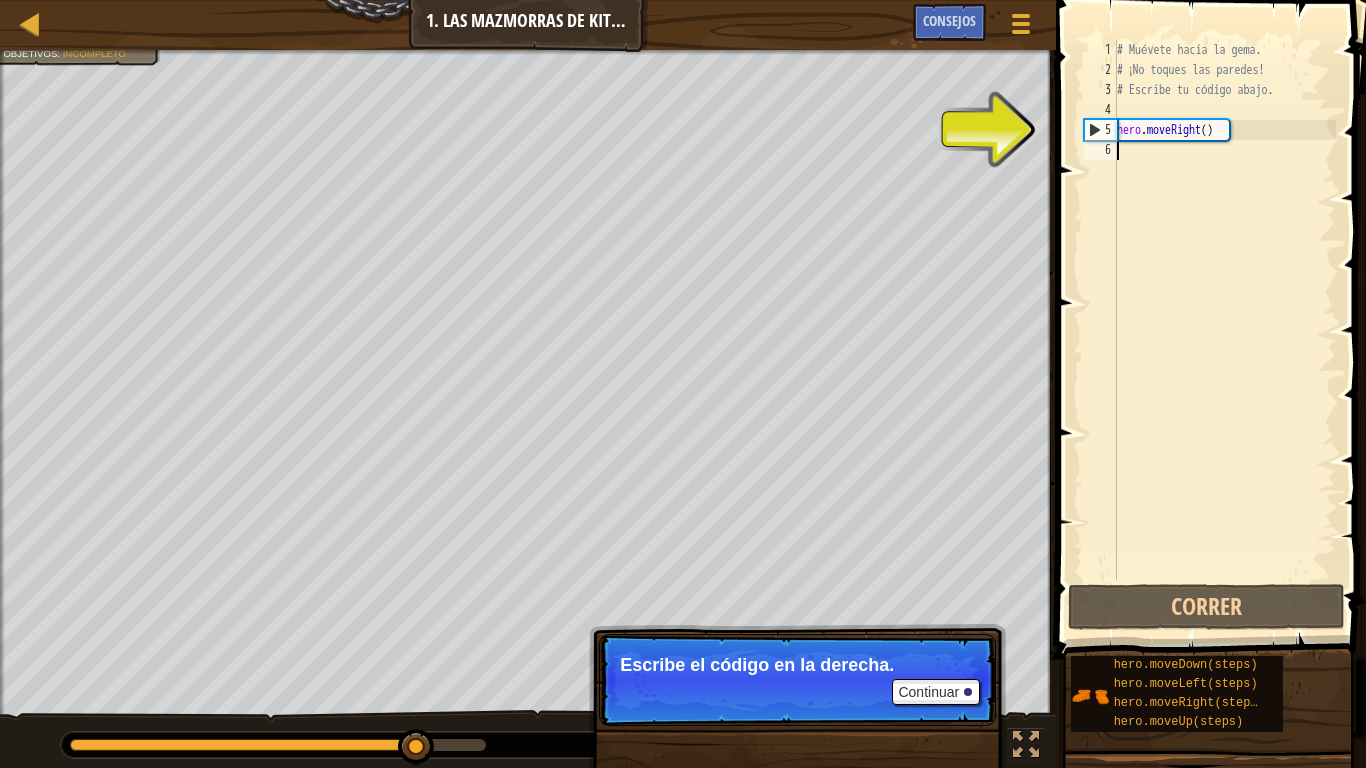 scroll, scrollTop: 10, scrollLeft: 0, axis: vertical 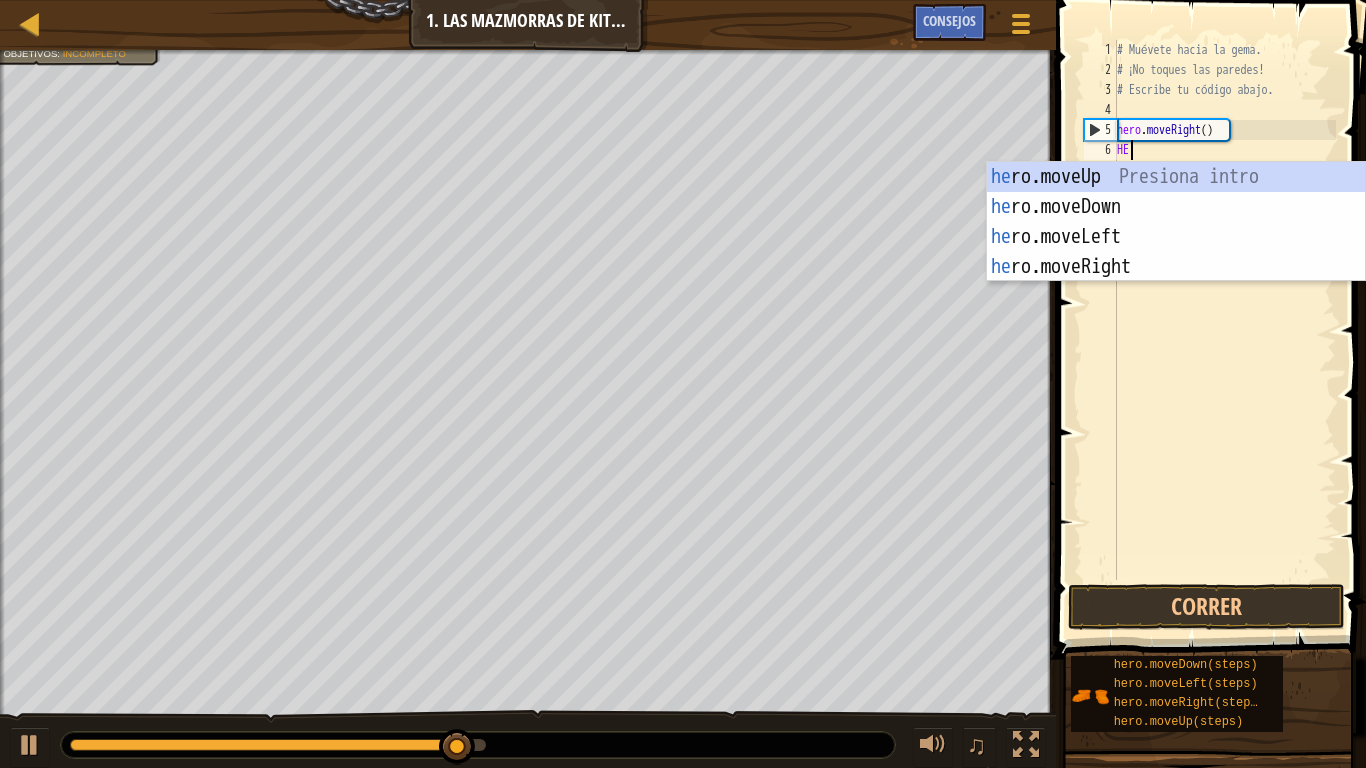type on "HER" 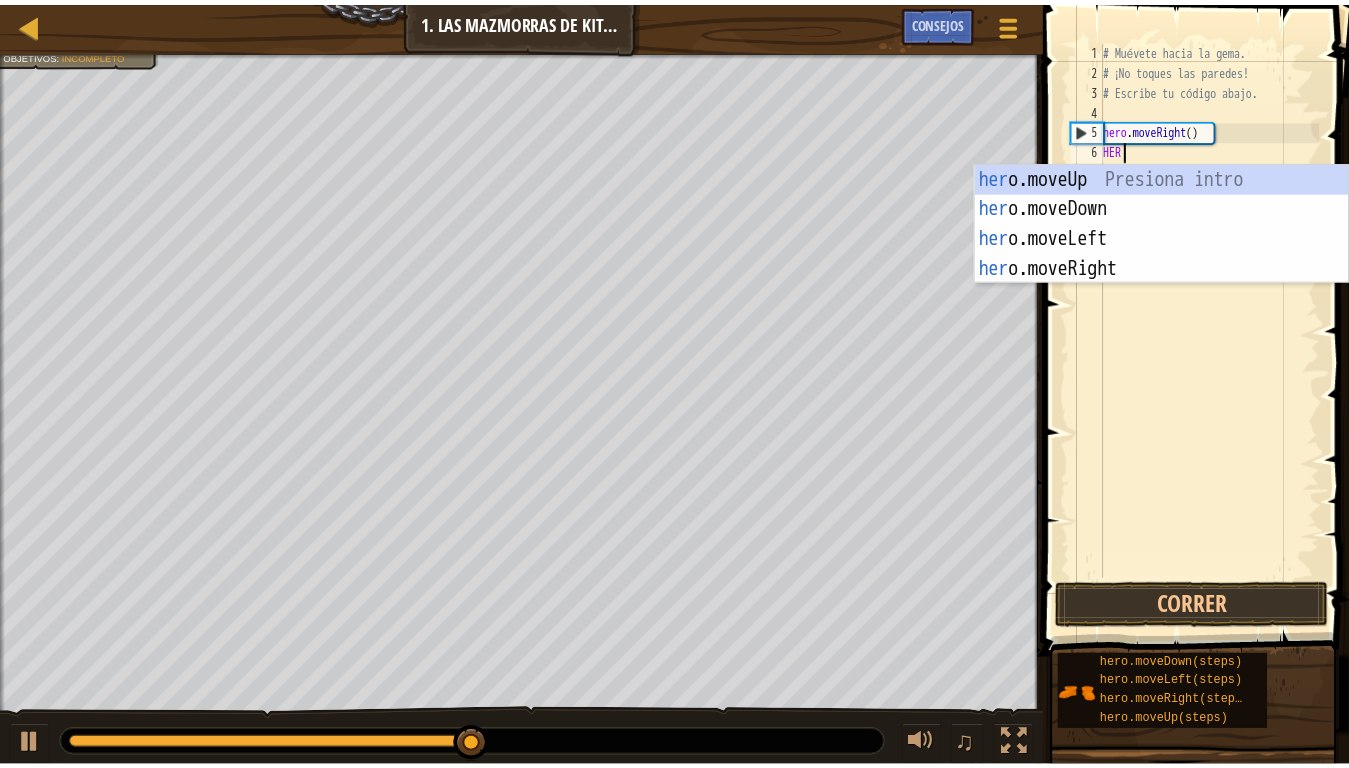 scroll, scrollTop: 10, scrollLeft: 2, axis: both 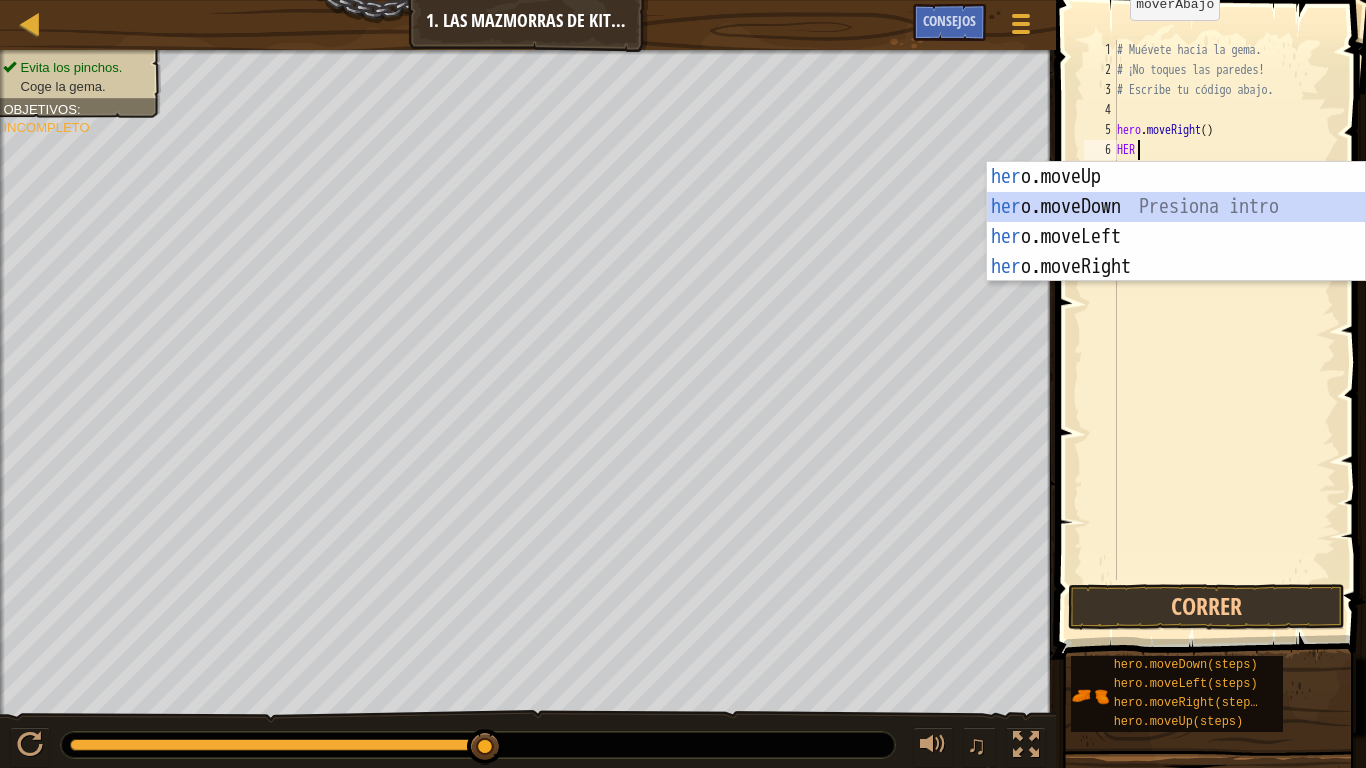 click on "her o.moveUp Presiona intro her o.moveDown Presiona intro her o.moveLeft Presiona intro her o.moveRight Presiona intro" at bounding box center (1176, 252) 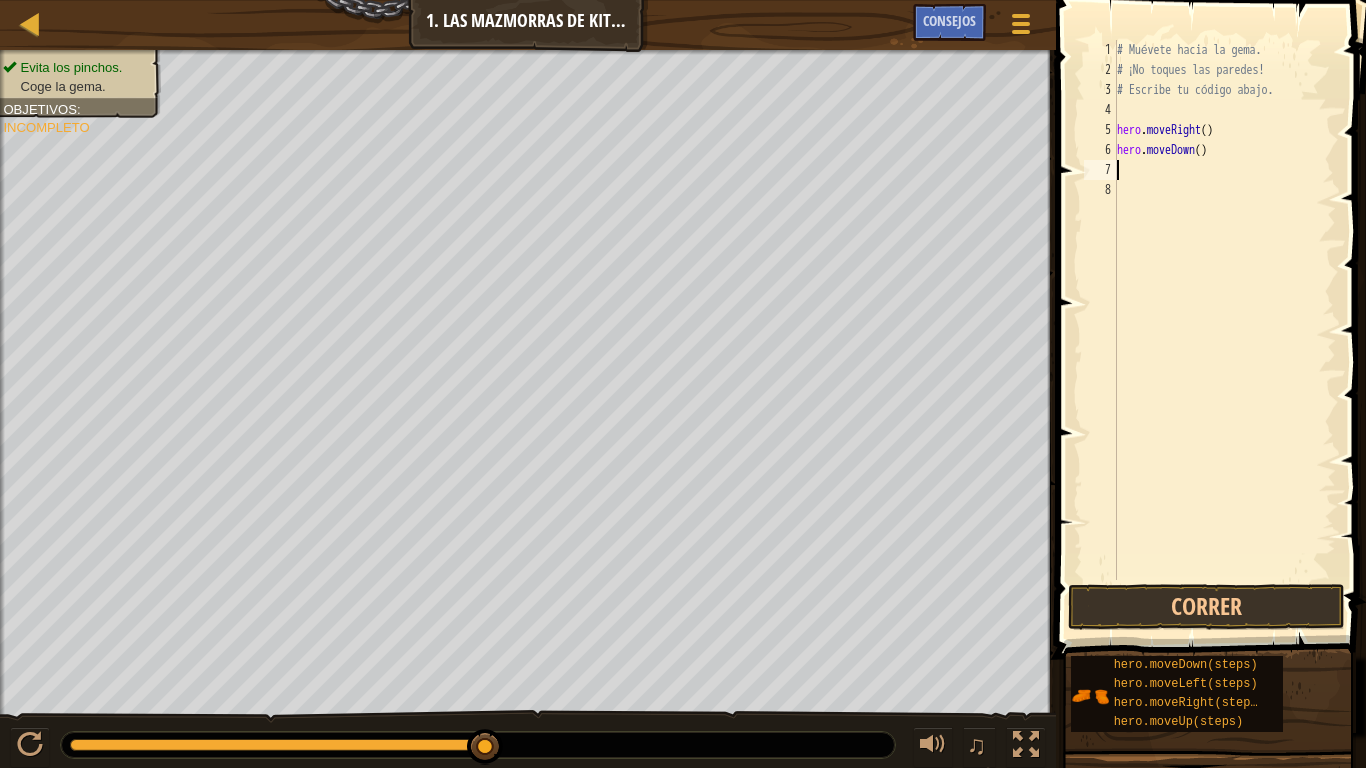 click on "# Muévete hacia la gema. # ¡No toques las paredes! # Escribe tu código abajo. hero . moveRight ( ) hero . moveDown ( )" at bounding box center [1224, 330] 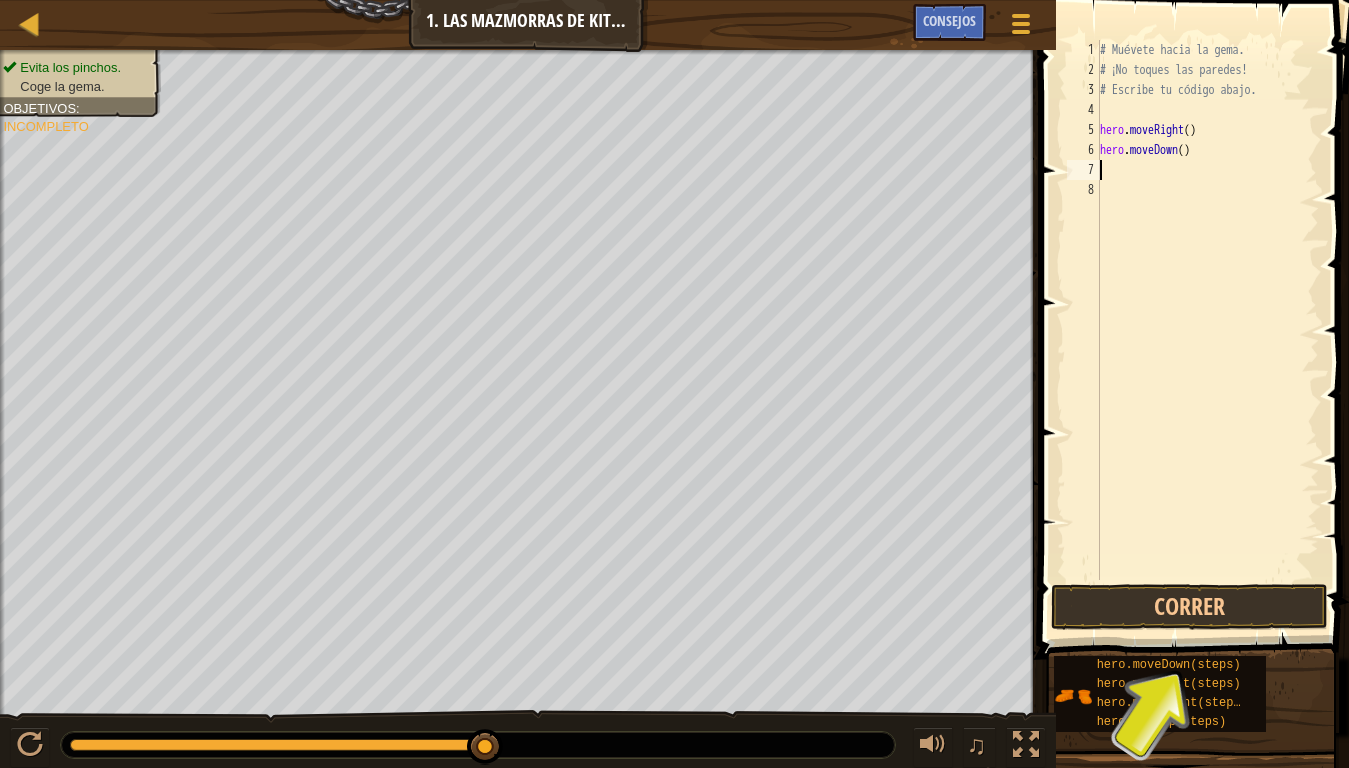 scroll, scrollTop: 10, scrollLeft: 0, axis: vertical 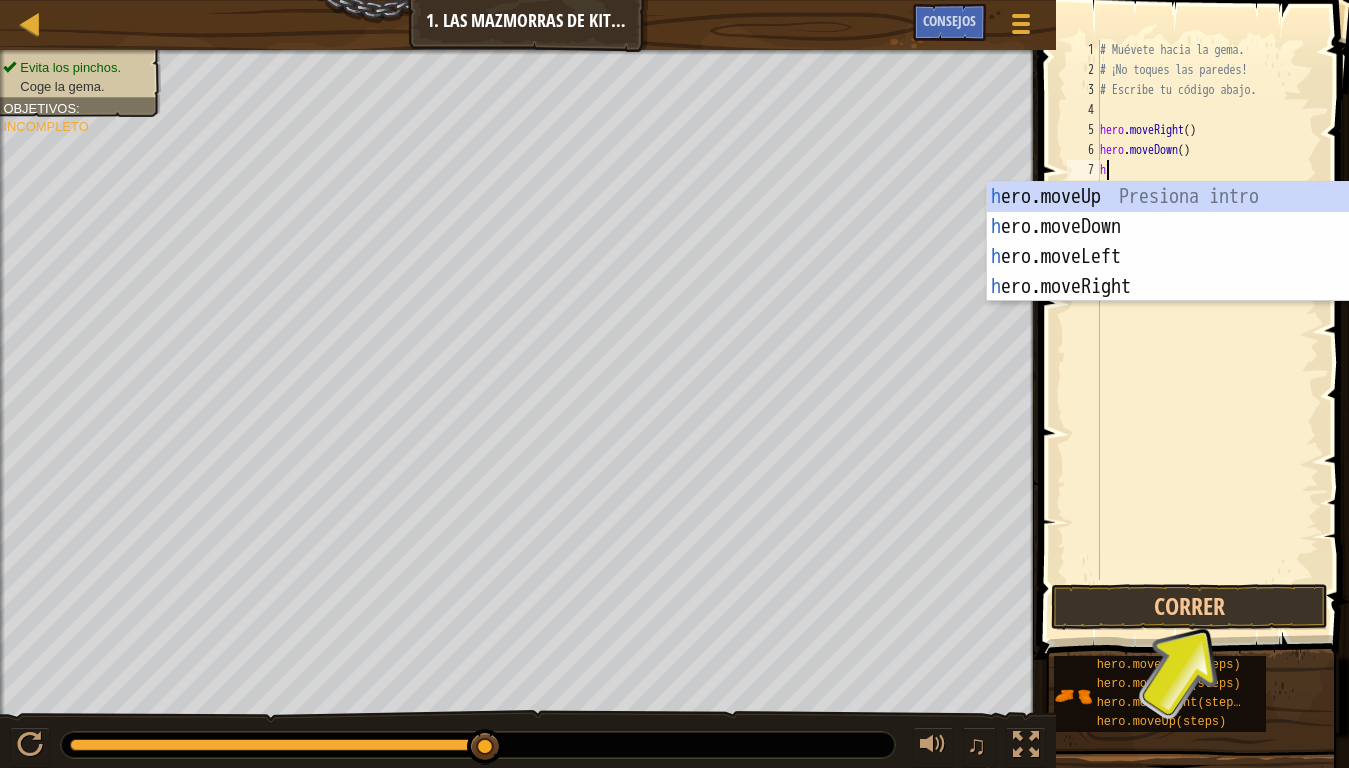 type on "he" 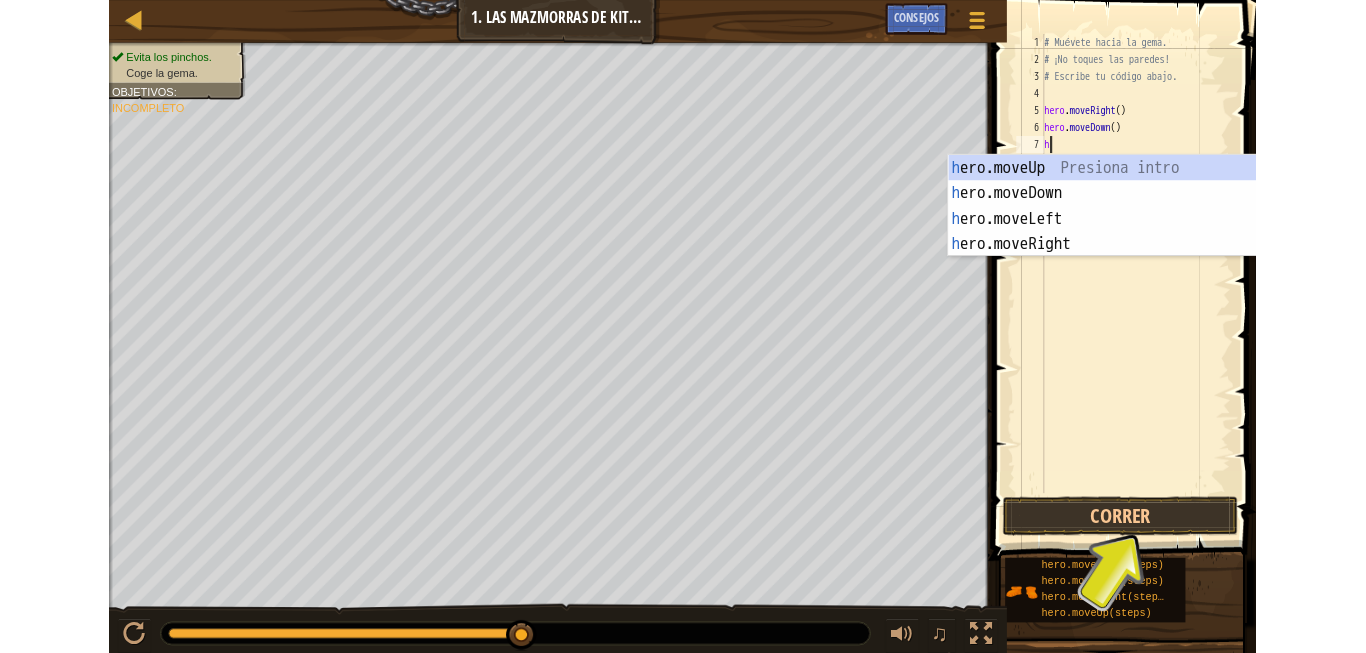 scroll, scrollTop: 10, scrollLeft: 1, axis: both 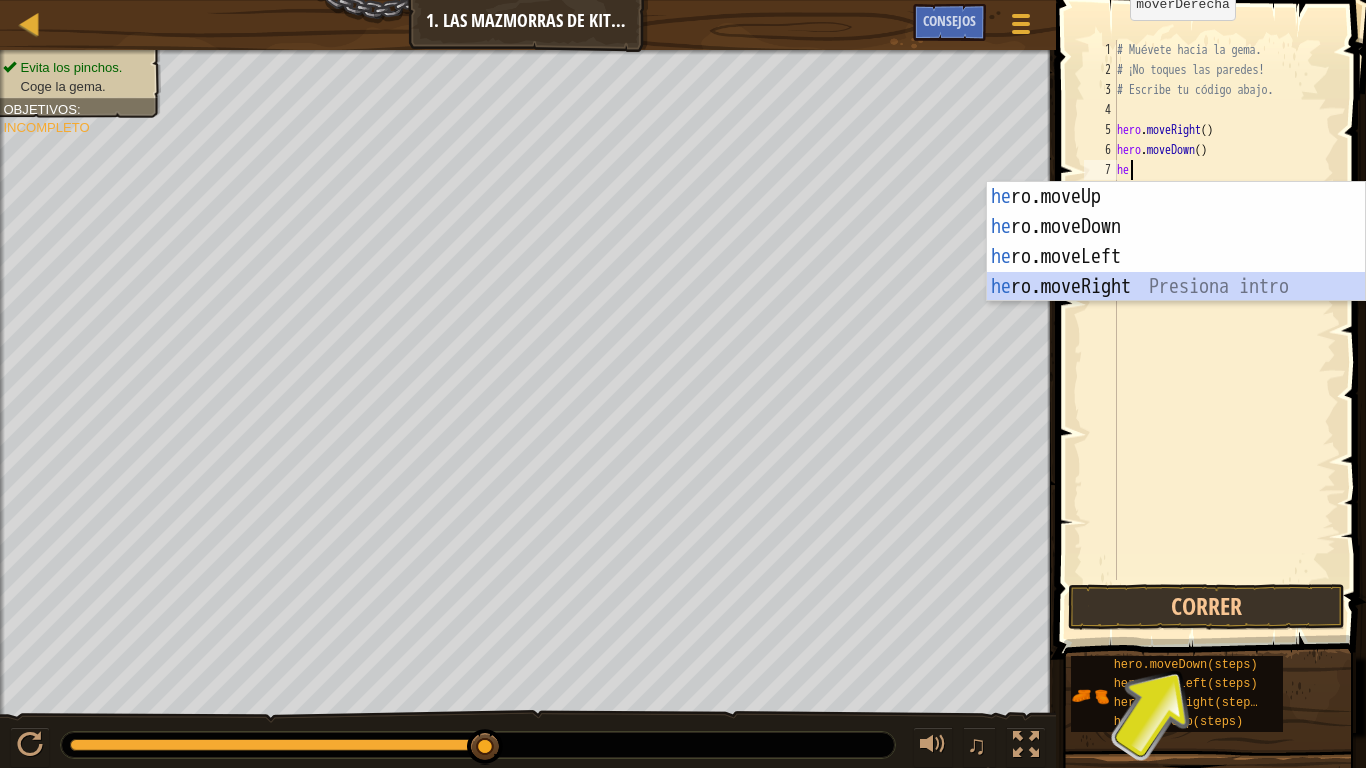 click on "he ro.moveUp Presiona intro he ro.moveDown Presiona intro he ro.moveLeft Presiona intro he ro.moveRight Presiona intro" at bounding box center [1176, 272] 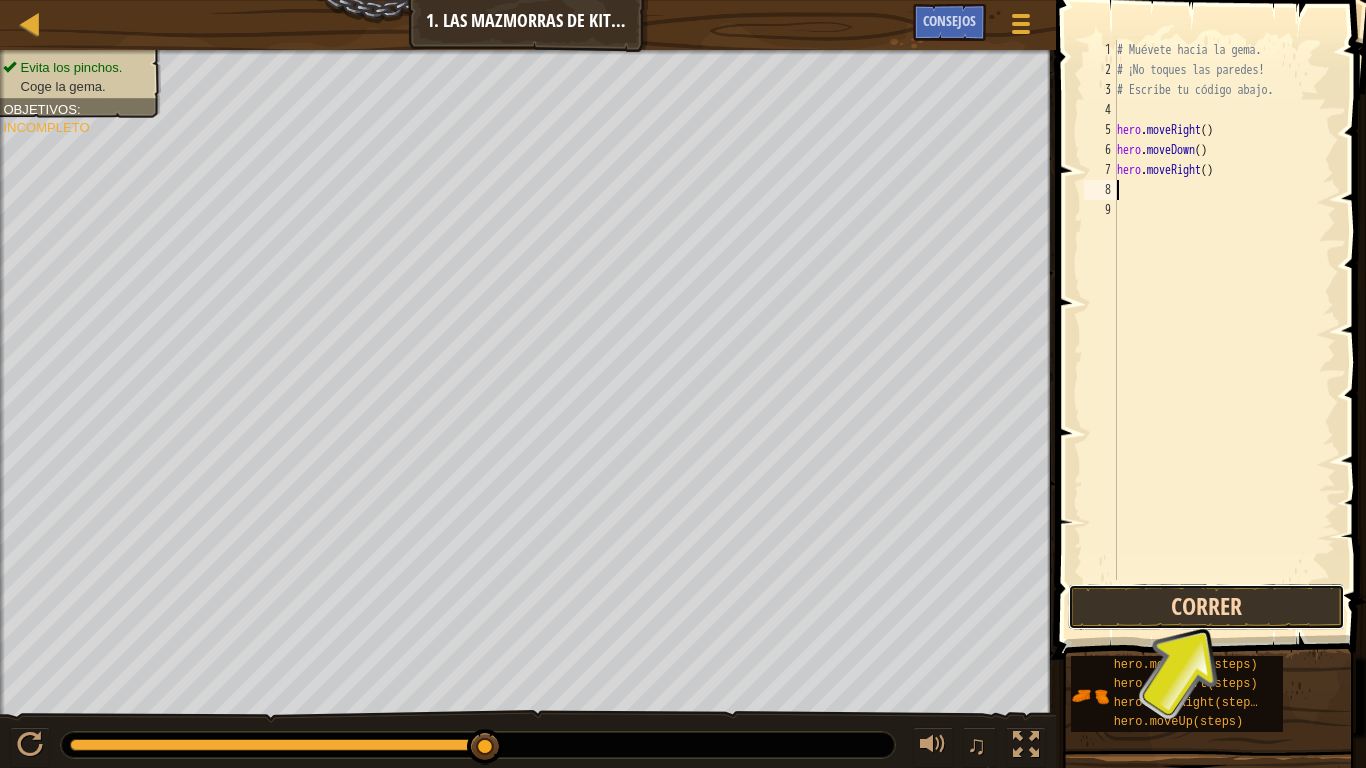 click on "Correr" at bounding box center (1206, 607) 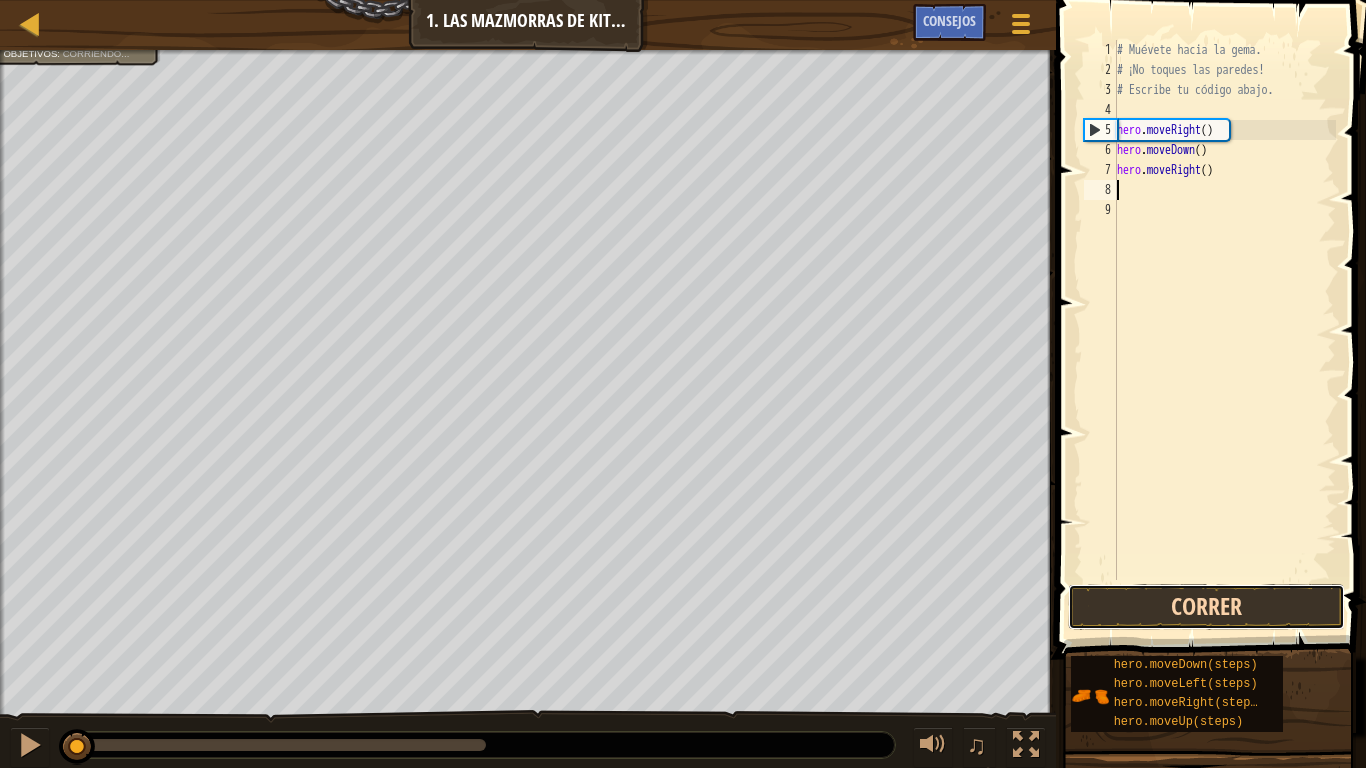 click on "Correr" at bounding box center [1206, 607] 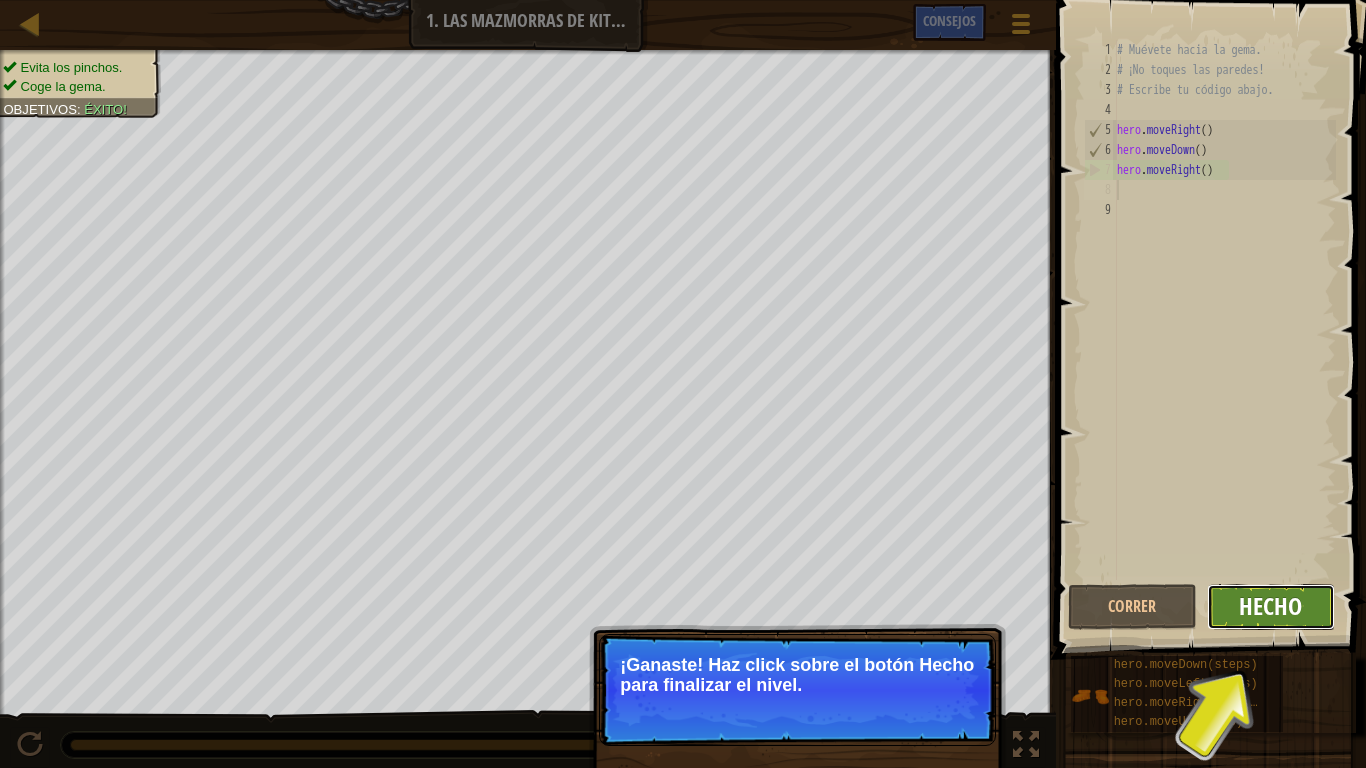 click on "Hecho" at bounding box center (1270, 606) 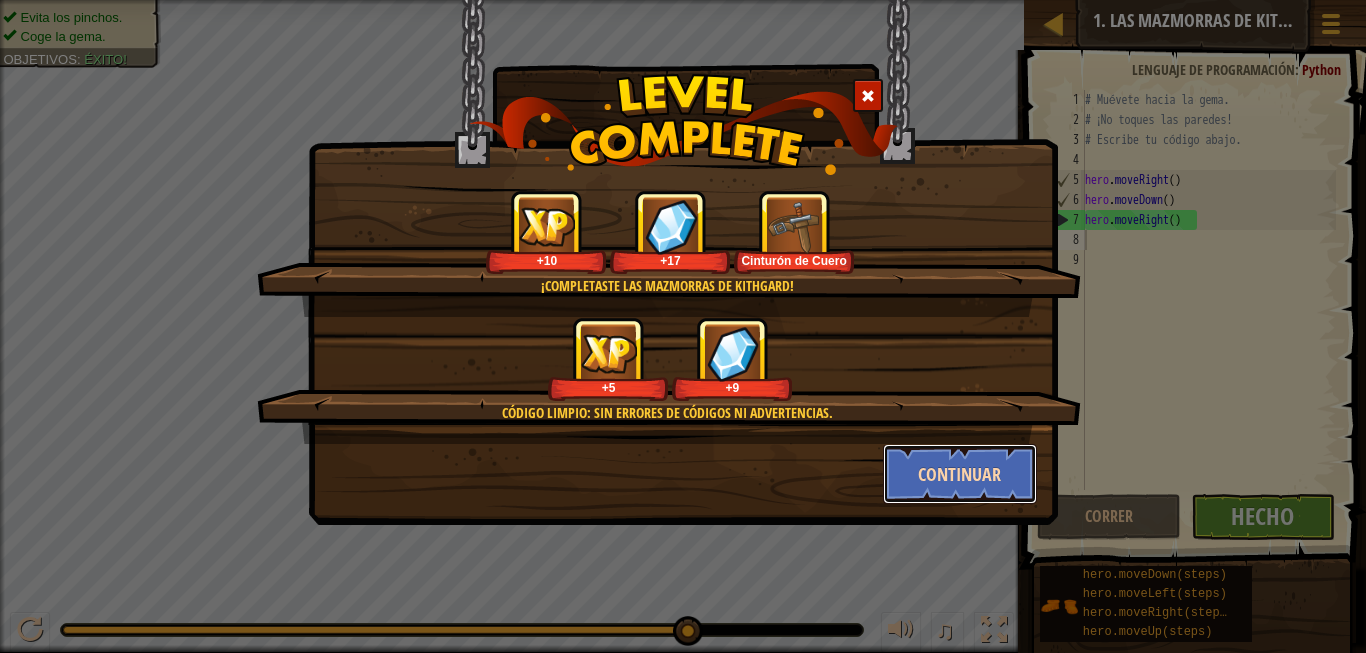 click on "Continuar" at bounding box center [960, 474] 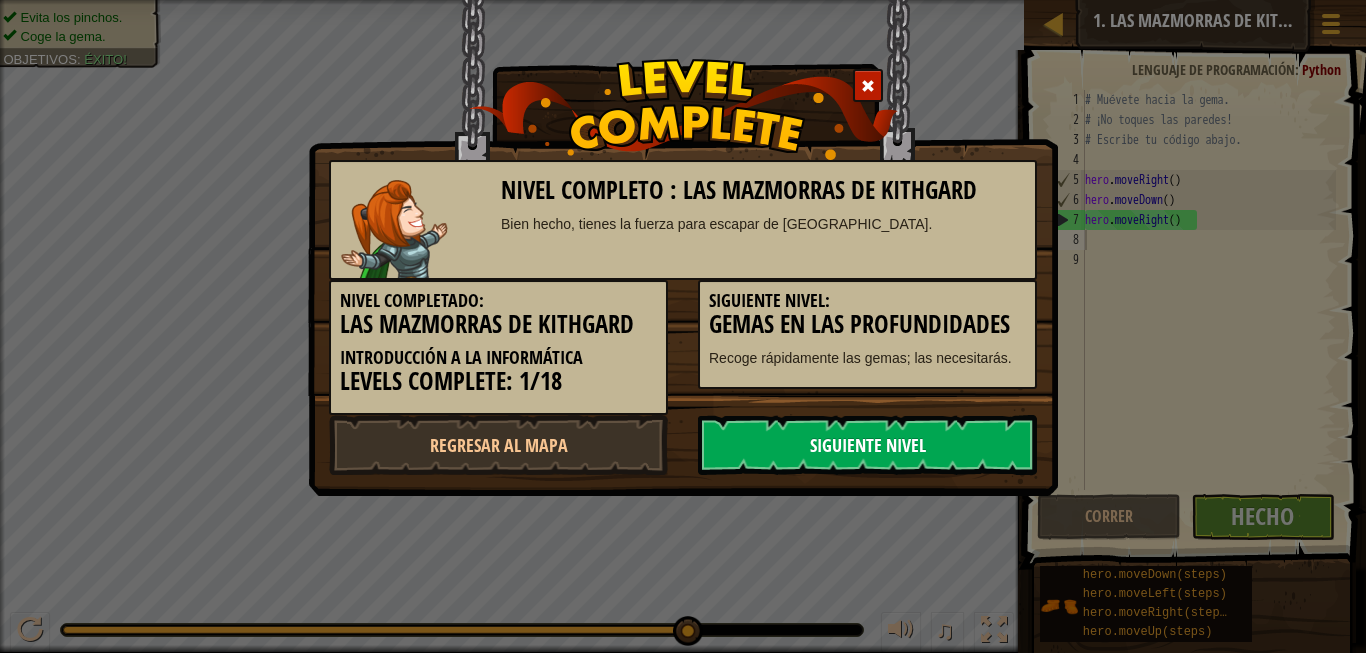 click on "Siguiente nivel" at bounding box center [867, 445] 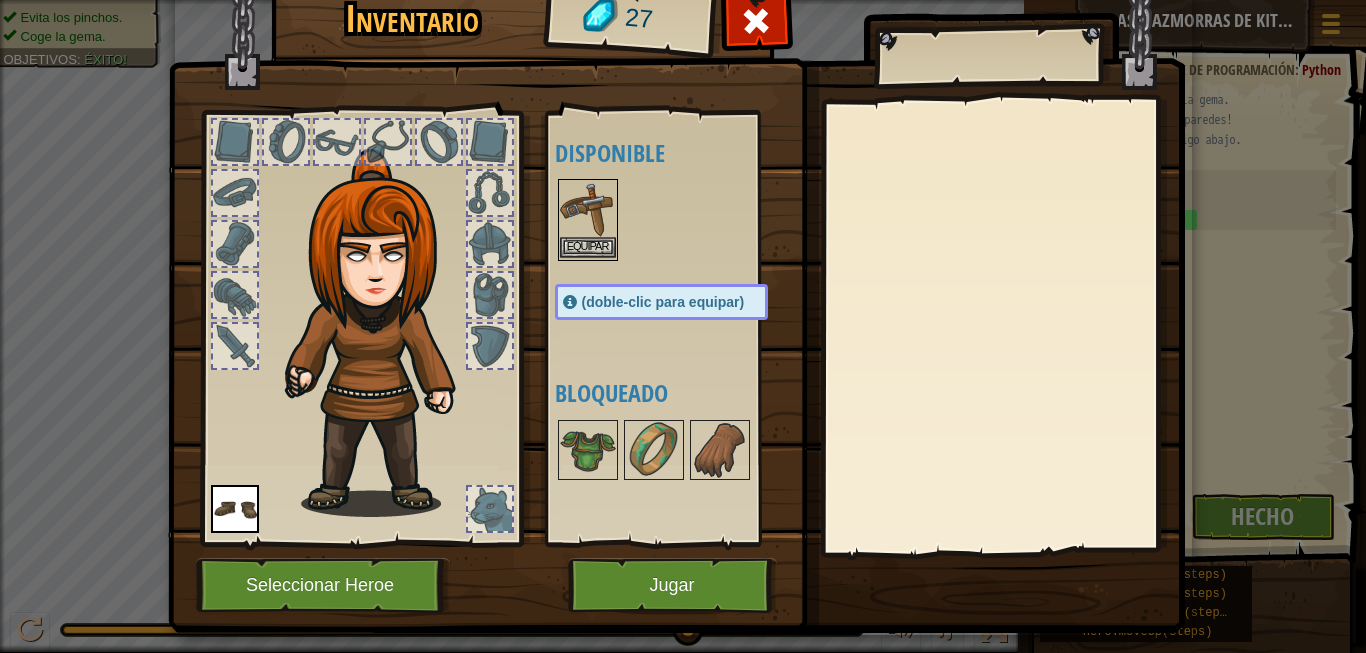 click at bounding box center [588, 209] 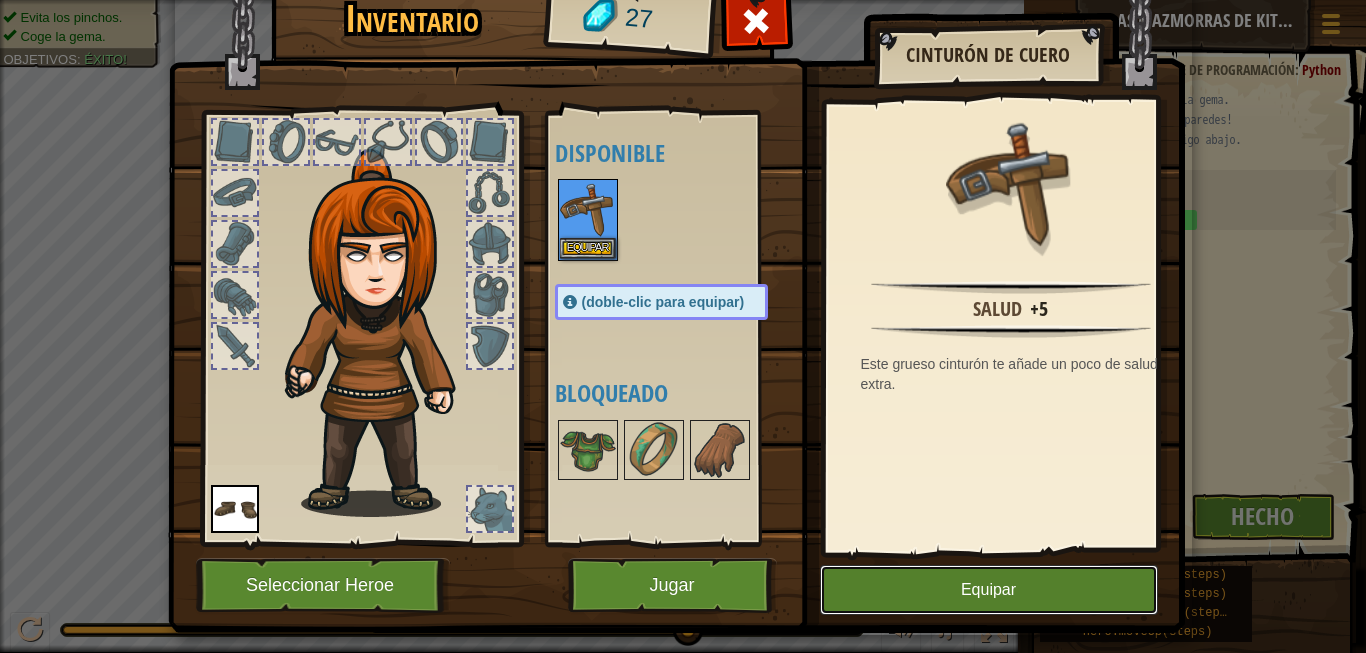click on "Equipar" at bounding box center [989, 590] 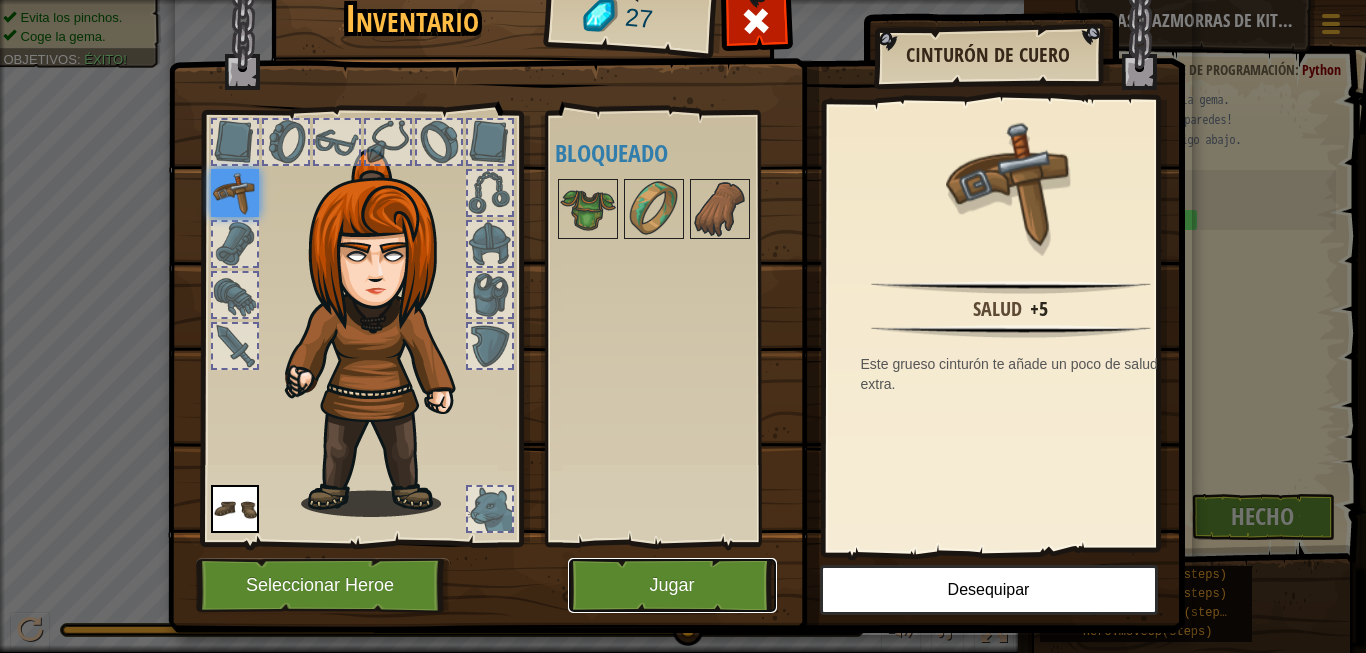 click on "Jugar" at bounding box center (672, 585) 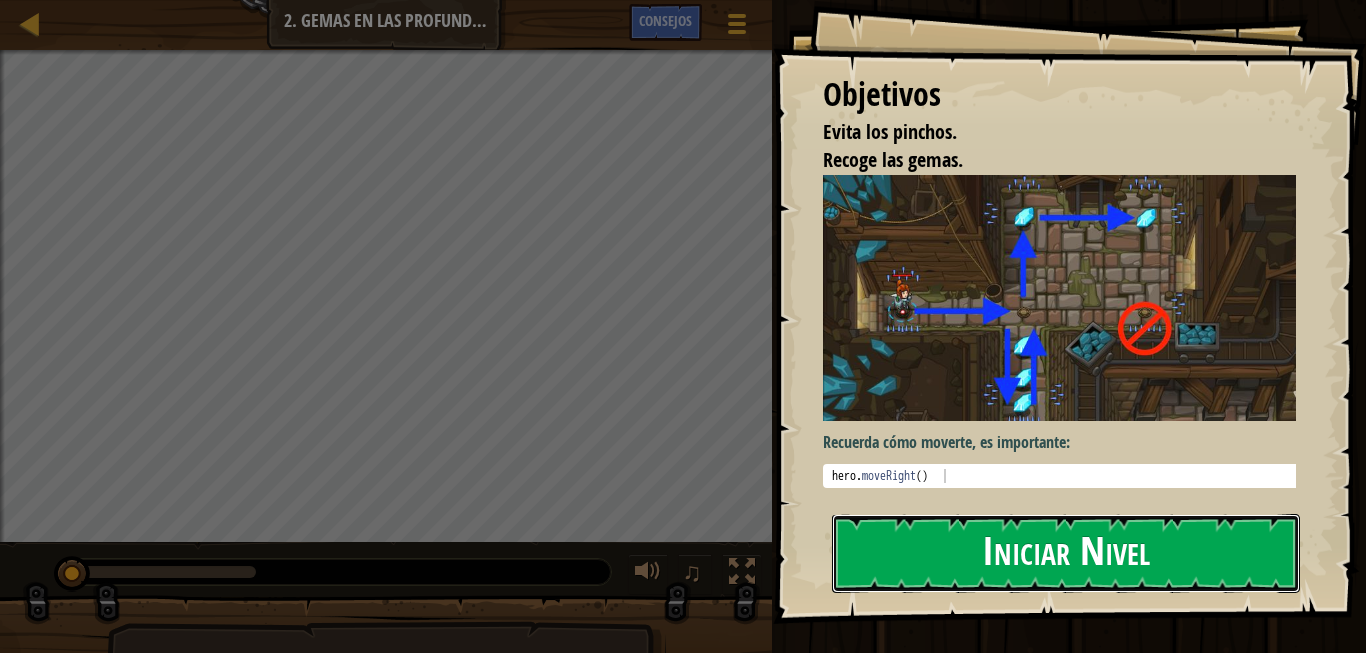 click on "Iniciar Nivel" at bounding box center [1066, 553] 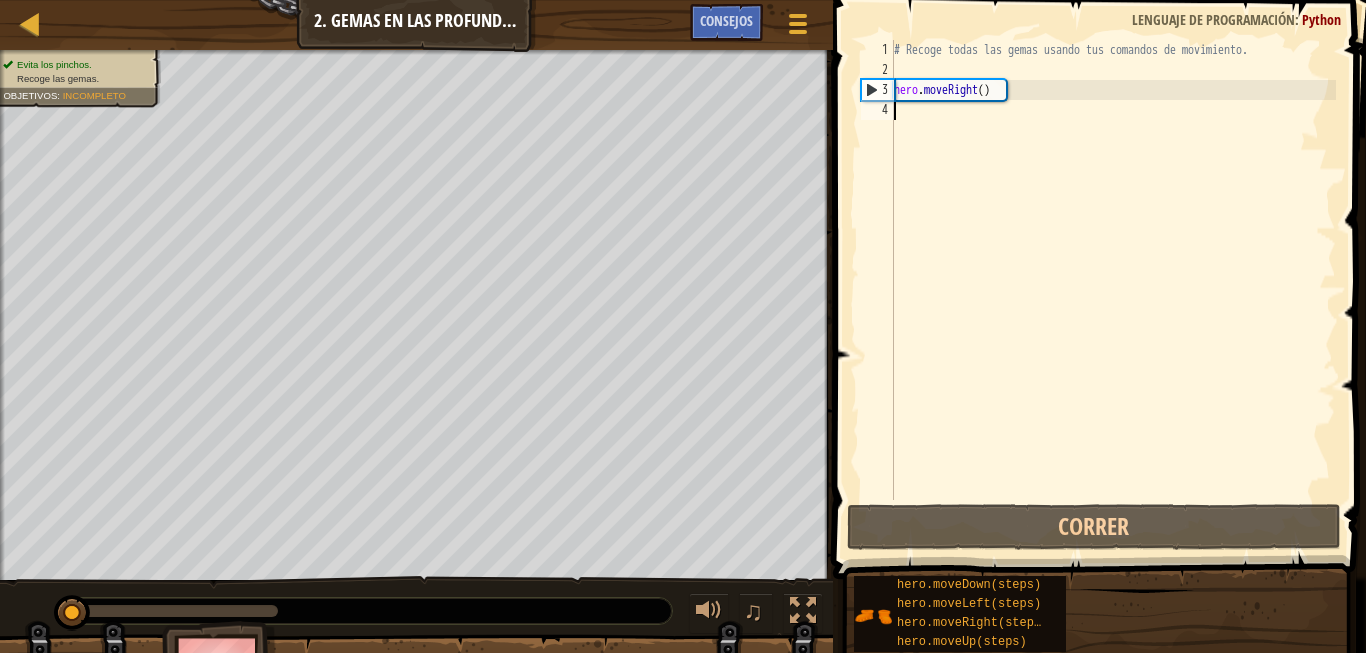 scroll, scrollTop: 10, scrollLeft: 0, axis: vertical 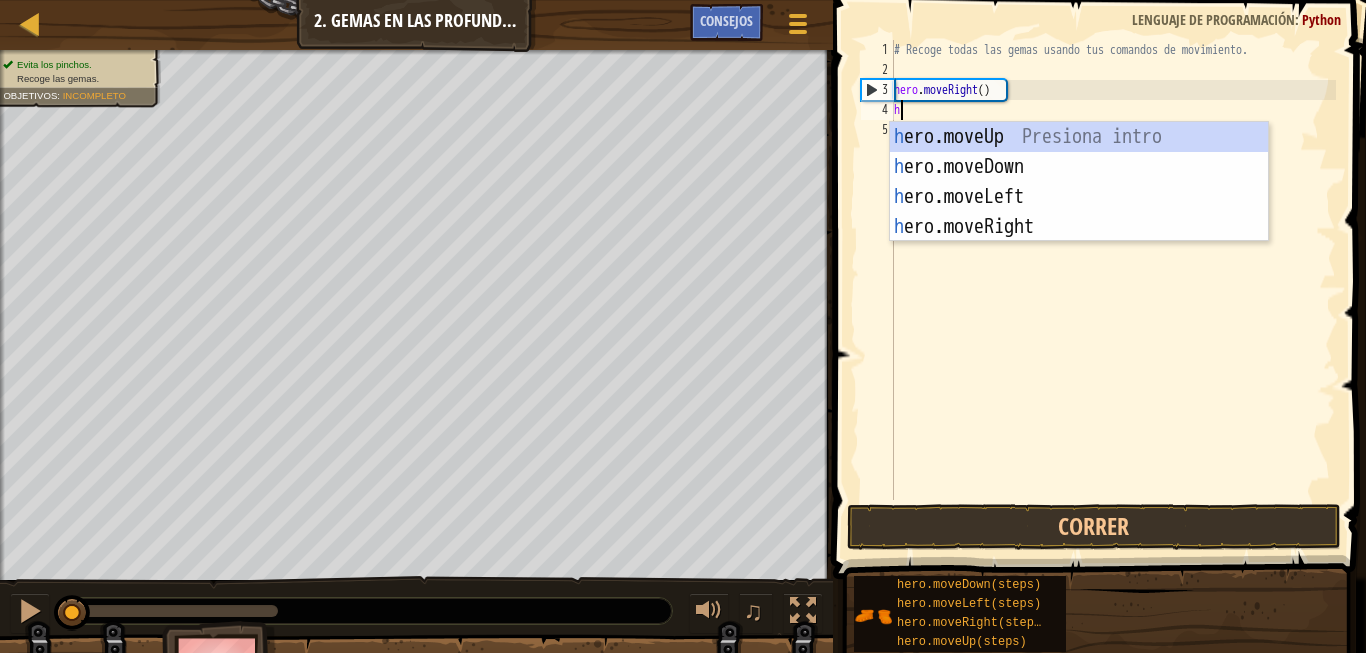 type on "he" 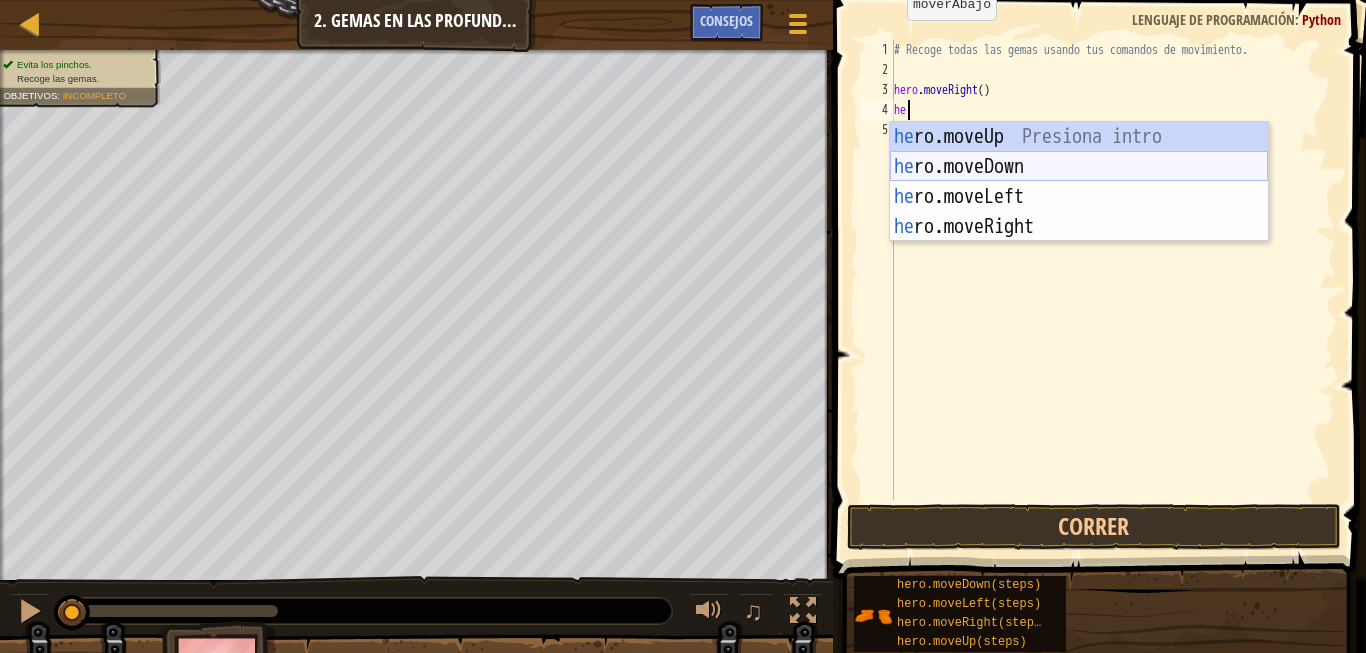 click on "he ro.moveUp Presiona intro he ro.moveDown Presiona intro he ro.moveLeft Presiona intro he ro.moveRight Presiona intro" at bounding box center (1079, 212) 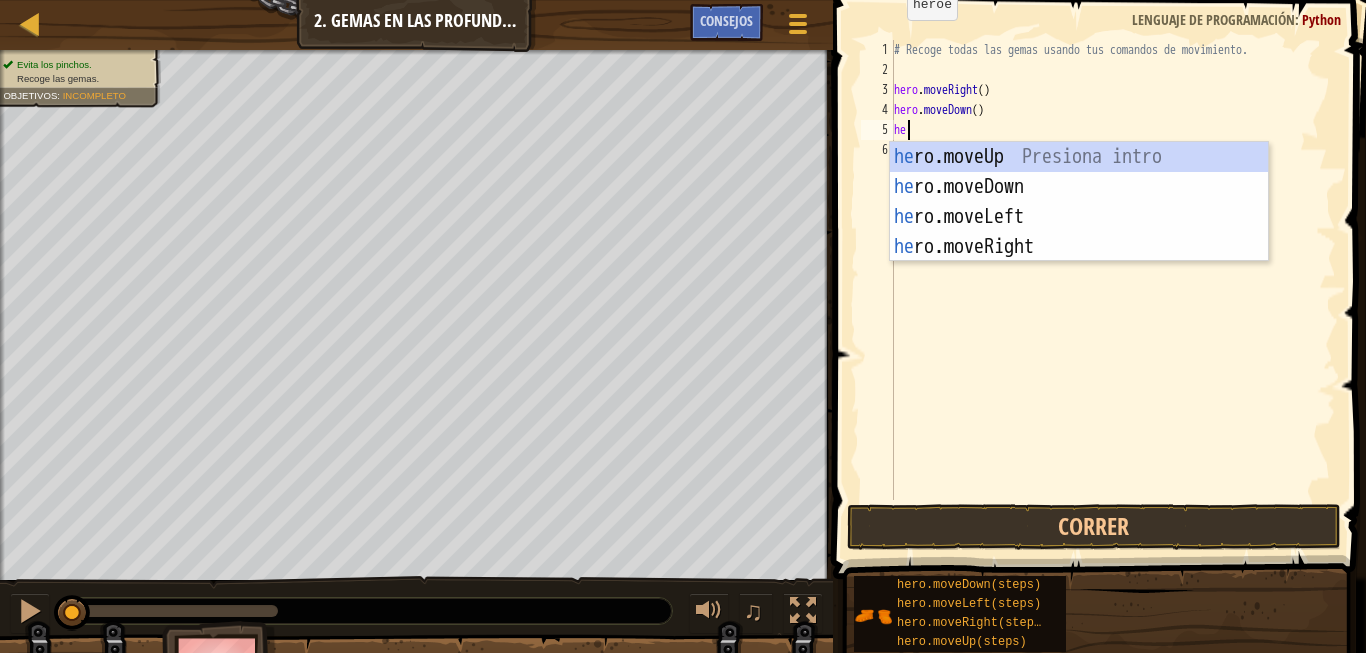 type on "her" 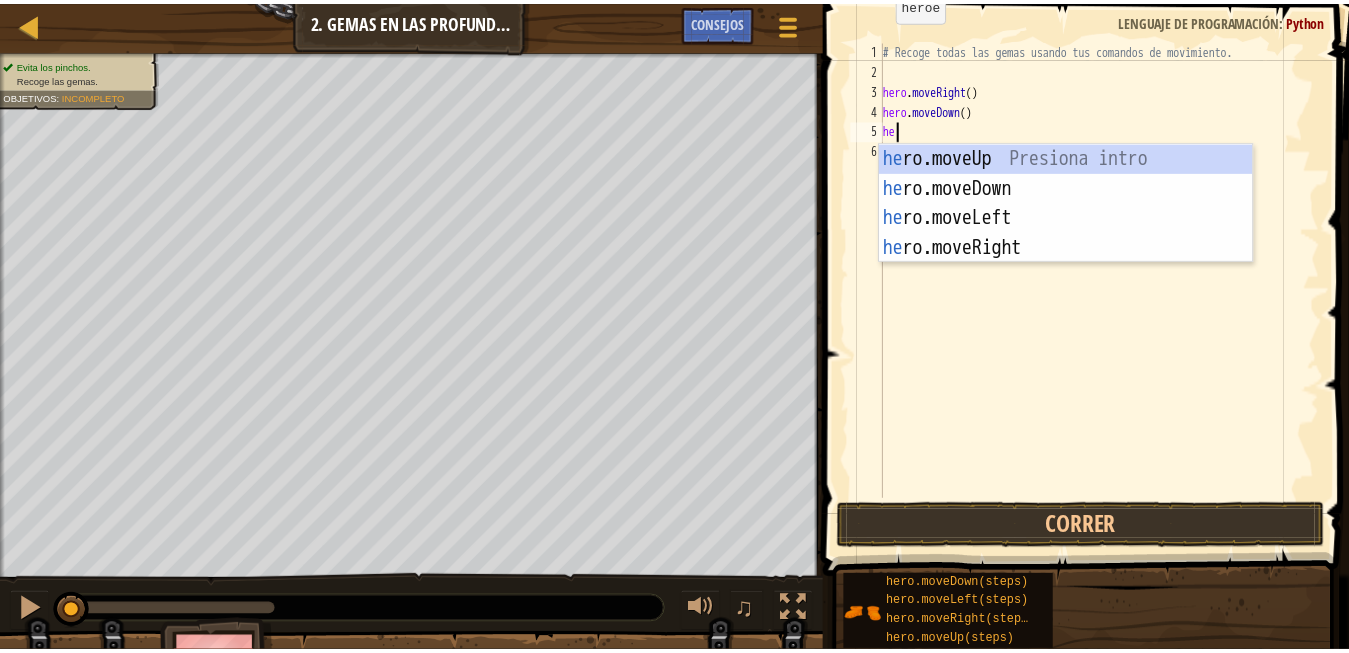 scroll, scrollTop: 10, scrollLeft: 2, axis: both 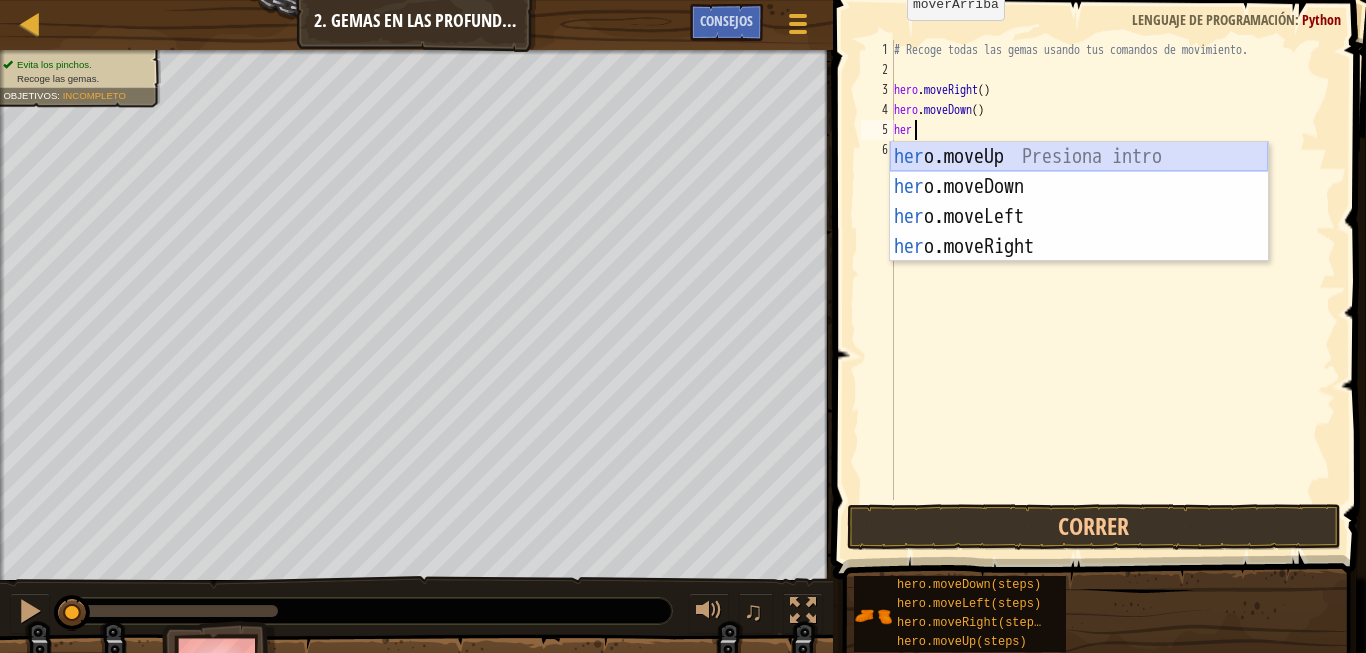 click on "her o.moveUp Presiona intro her o.moveDown Presiona intro her o.moveLeft Presiona intro her o.moveRight Presiona intro" at bounding box center (1079, 232) 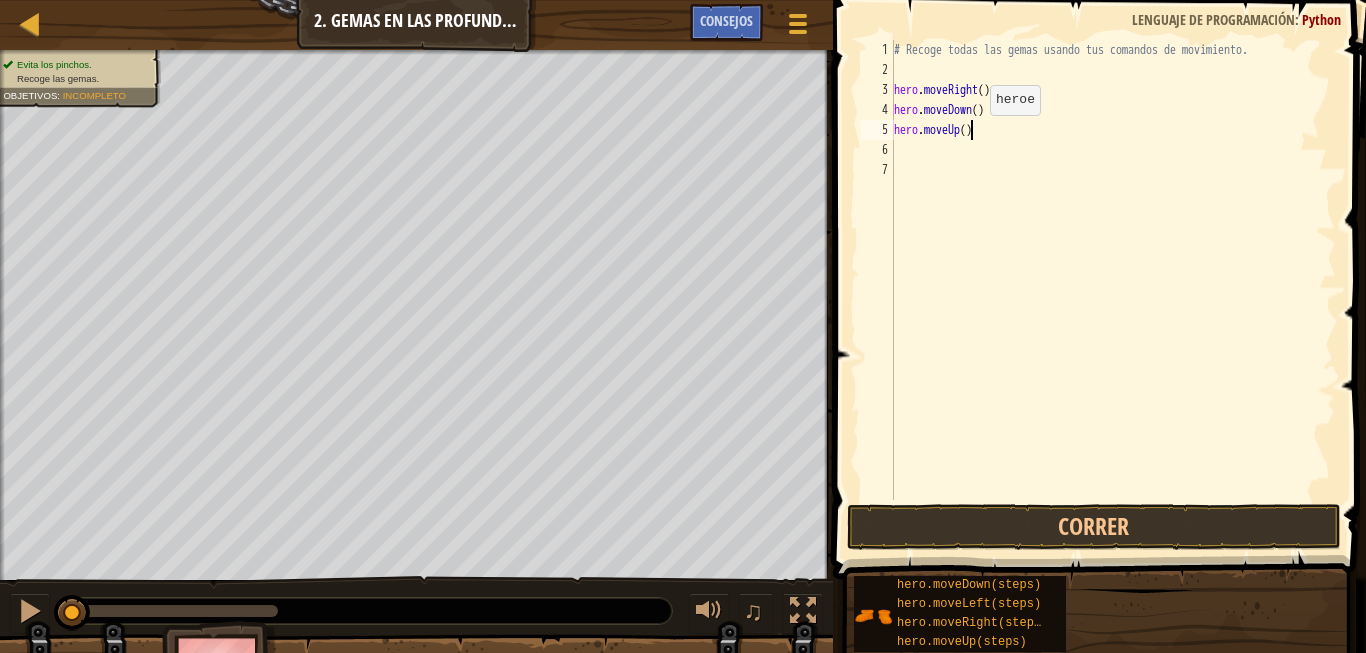 click on "# Recoge todas las gemas usando tus comandos de movimiento. hero . moveRight ( ) hero . moveDown ( ) hero . moveUp ( )" at bounding box center (1113, 290) 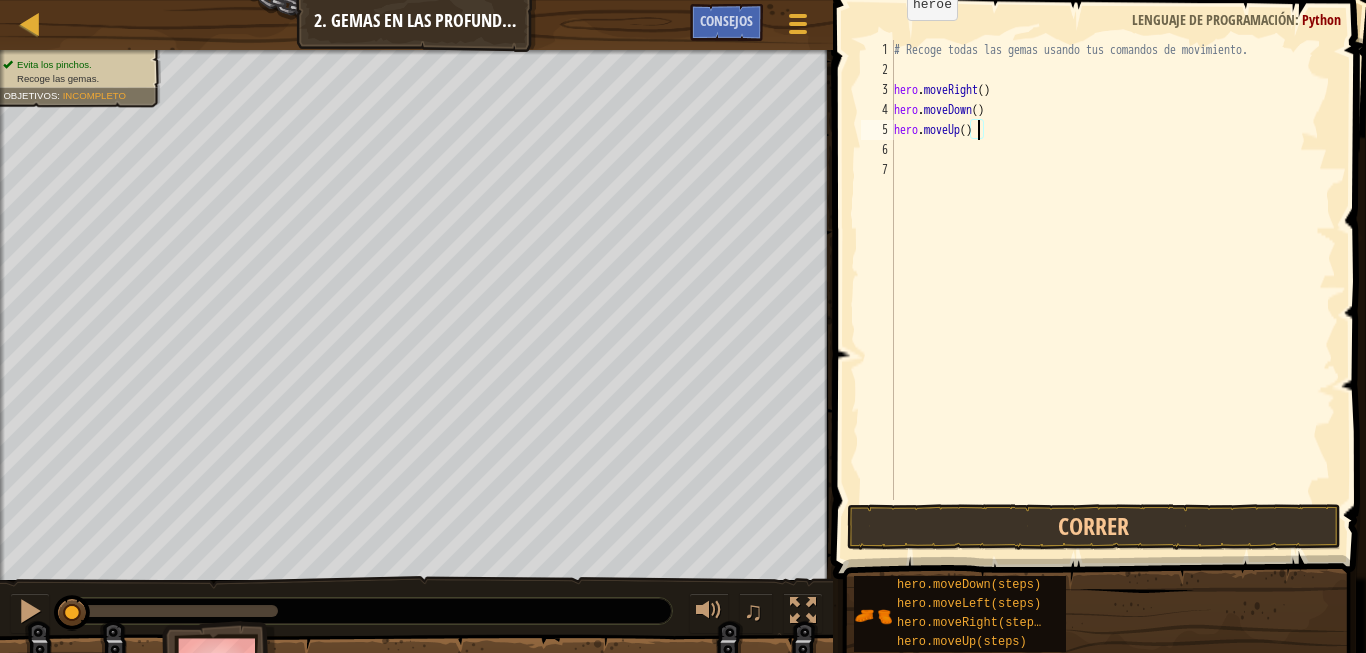 click on "# Recoge todas las gemas usando tus comandos de movimiento. hero . moveRight ( ) hero . moveDown ( ) hero . moveUp ( )" at bounding box center (1113, 290) 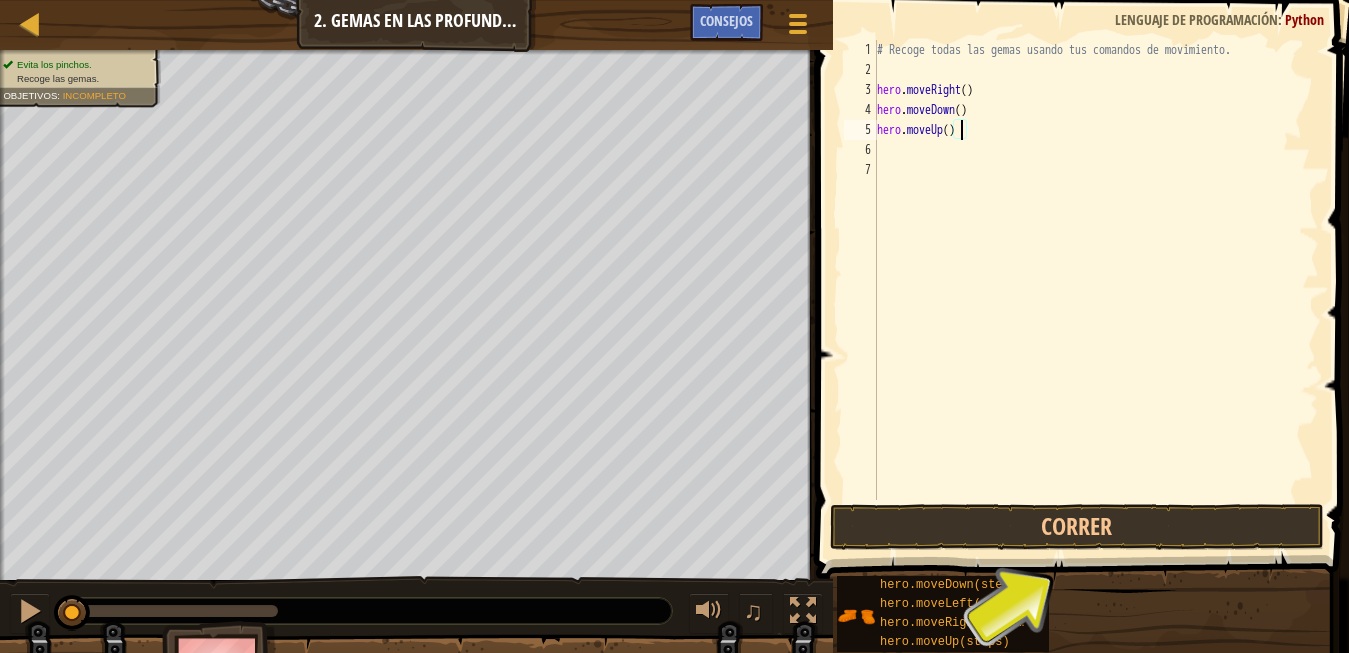 type on "hero.moveUp(2)" 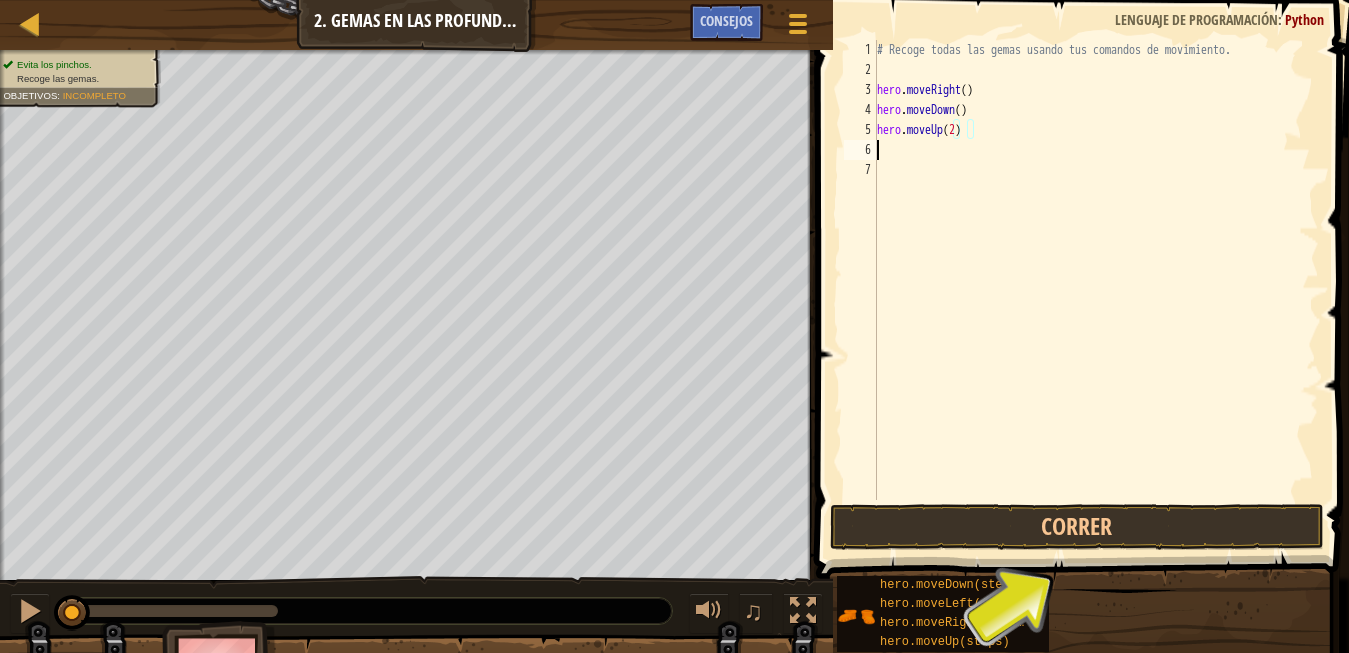 click on "# Recoge todas las gemas usando tus comandos de movimiento. hero . moveRight ( ) hero . moveDown ( ) hero . moveUp ( 2 )" at bounding box center (1096, 290) 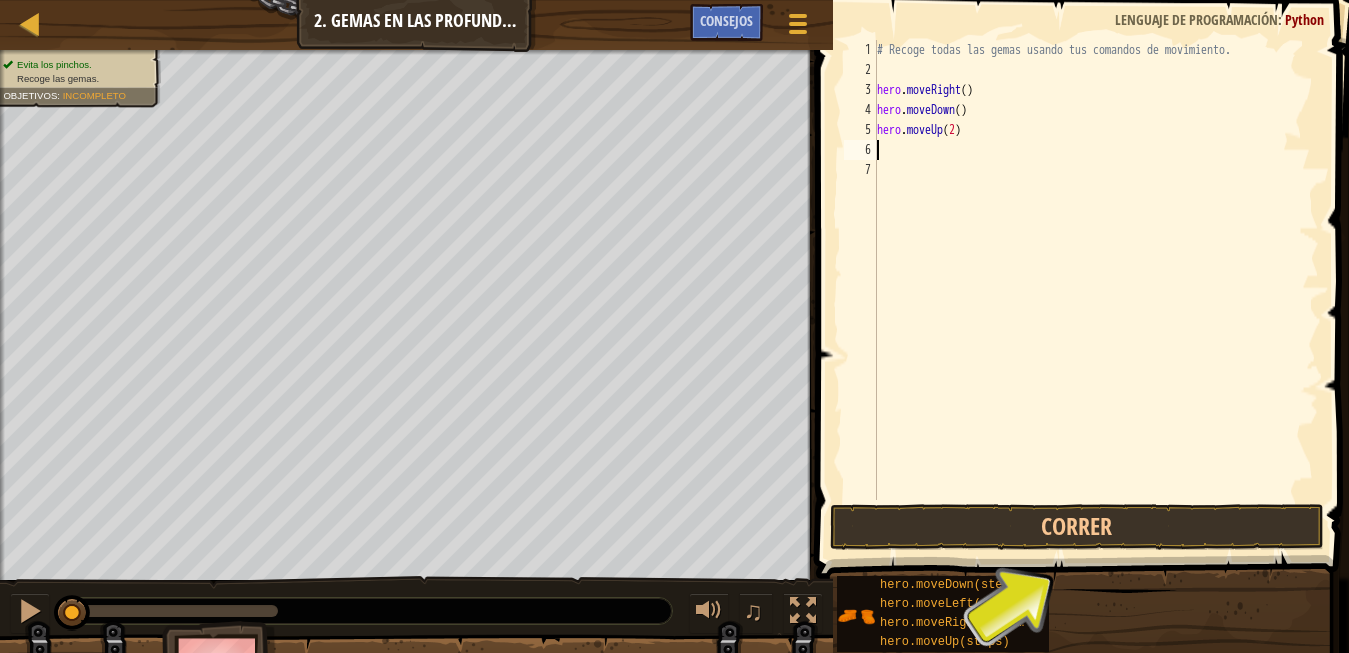 scroll, scrollTop: 10, scrollLeft: 0, axis: vertical 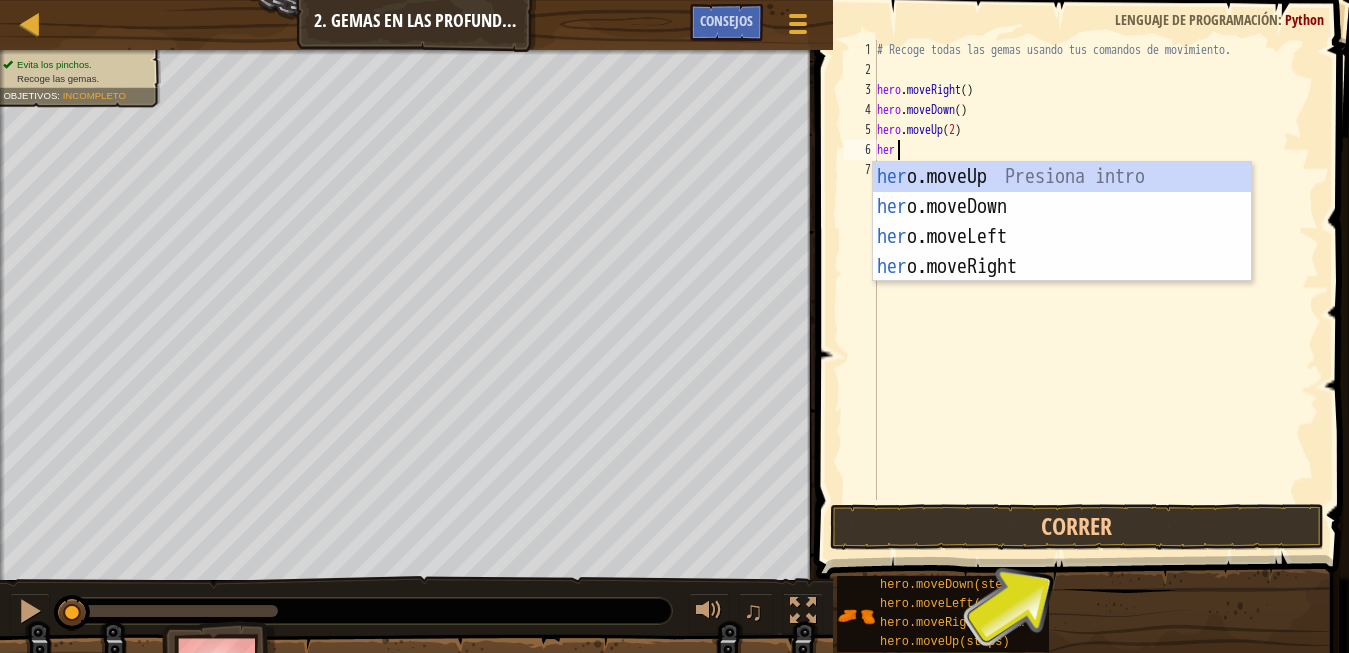 type on "hero" 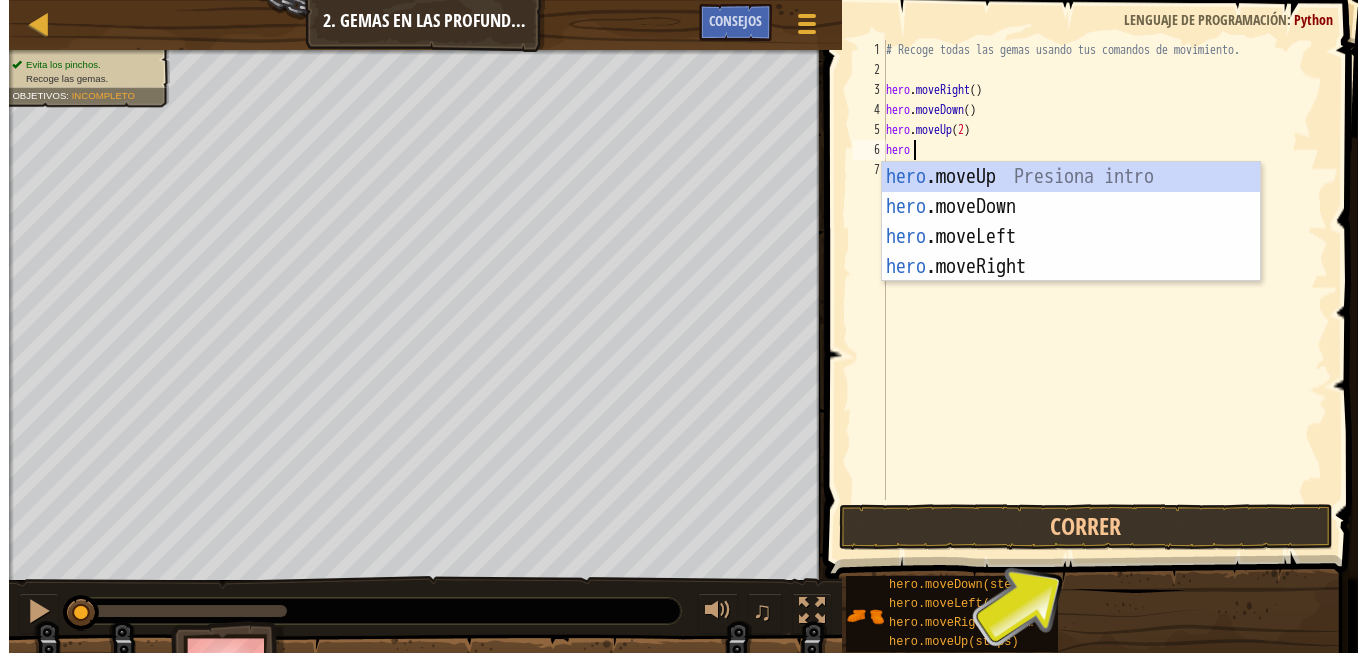 scroll, scrollTop: 10, scrollLeft: 3, axis: both 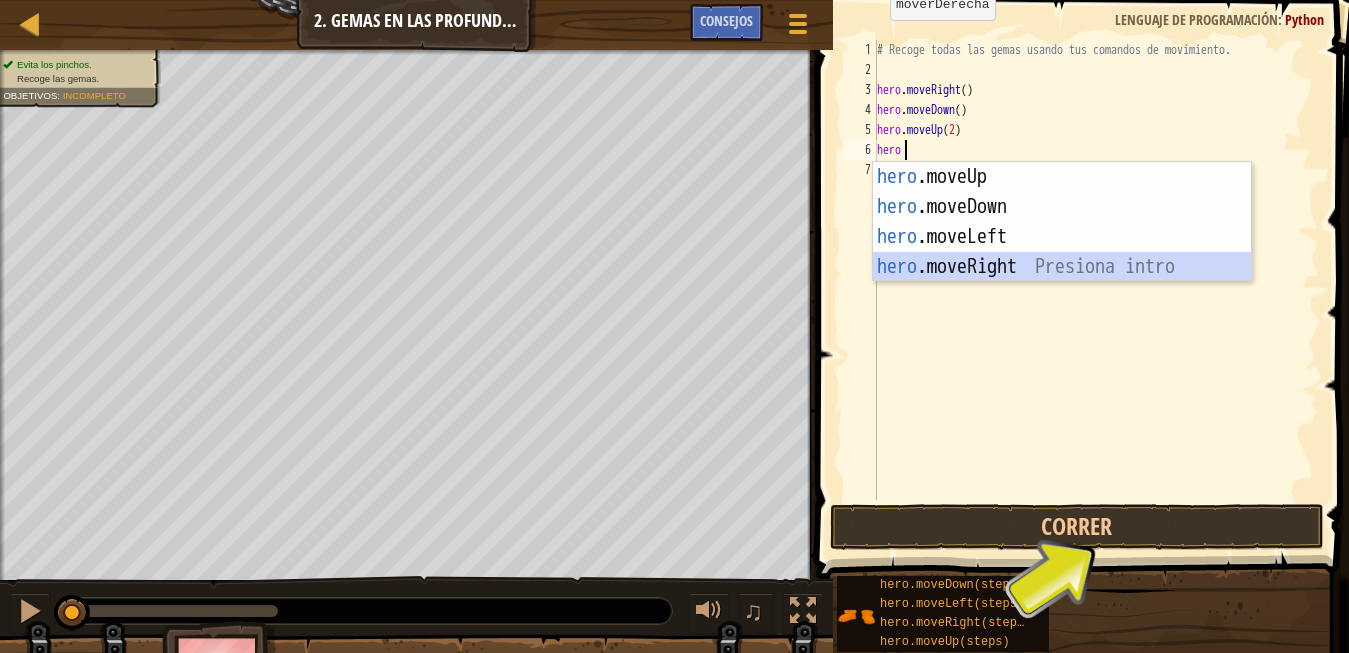 click on "hero .moveUp Presiona intro hero .moveDown Presiona intro hero .moveLeft Presiona intro hero .moveRight Presiona intro" at bounding box center [1062, 252] 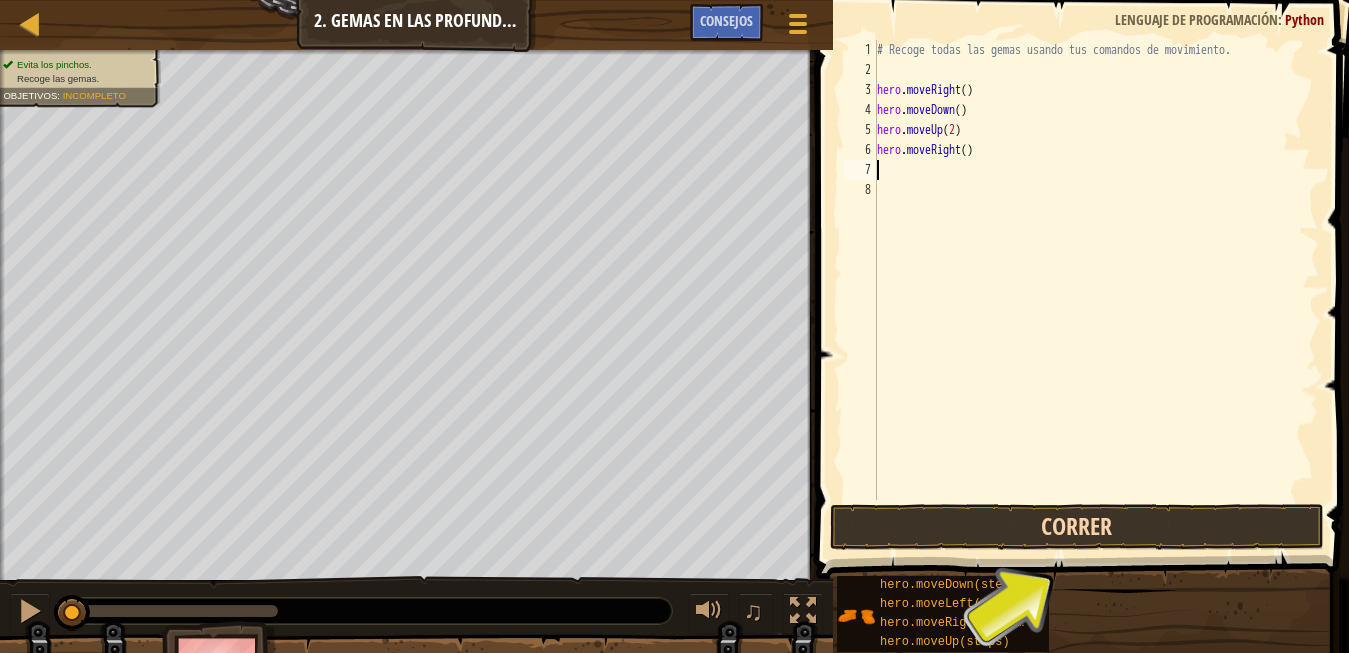 type 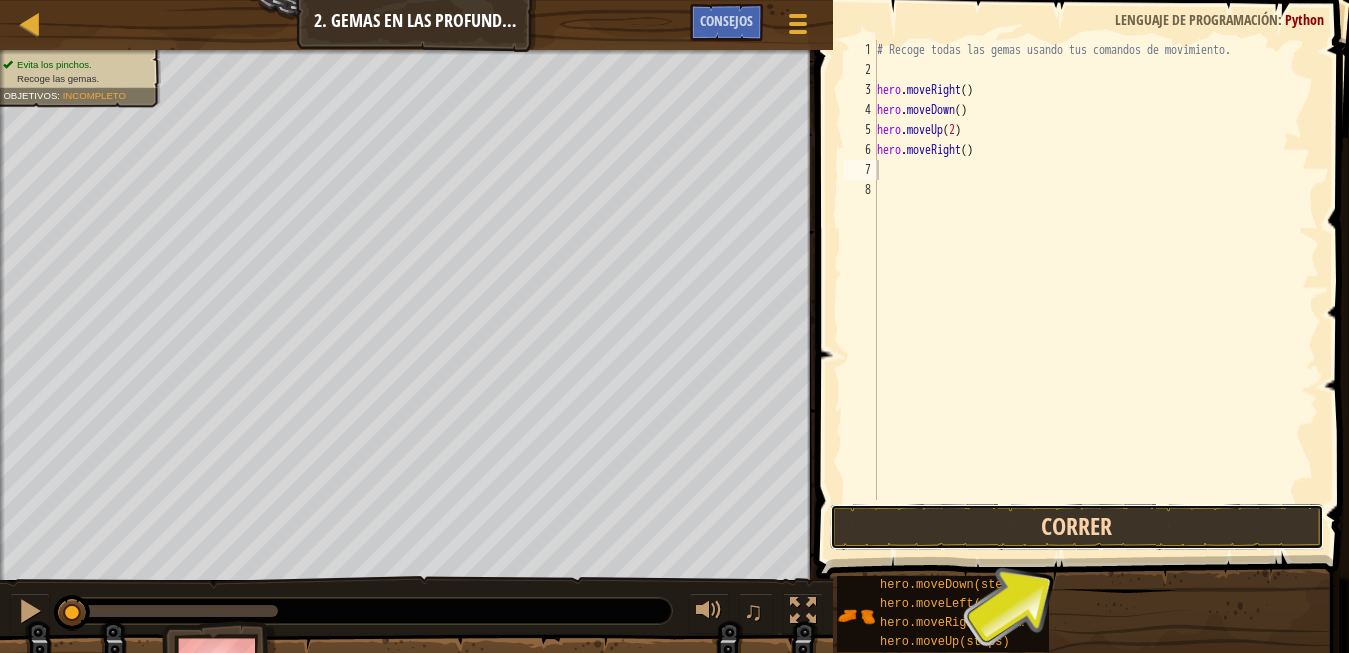 click on "Correr" at bounding box center (1077, 527) 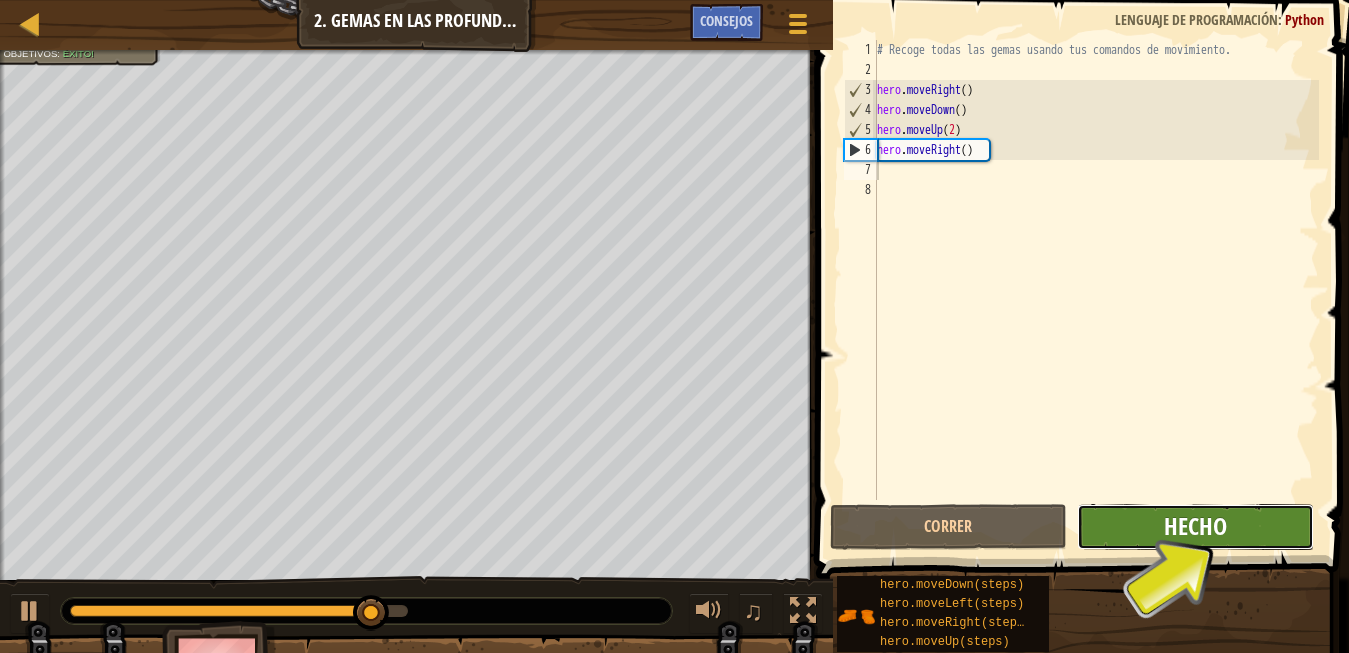 click on "Hecho" at bounding box center (1195, 526) 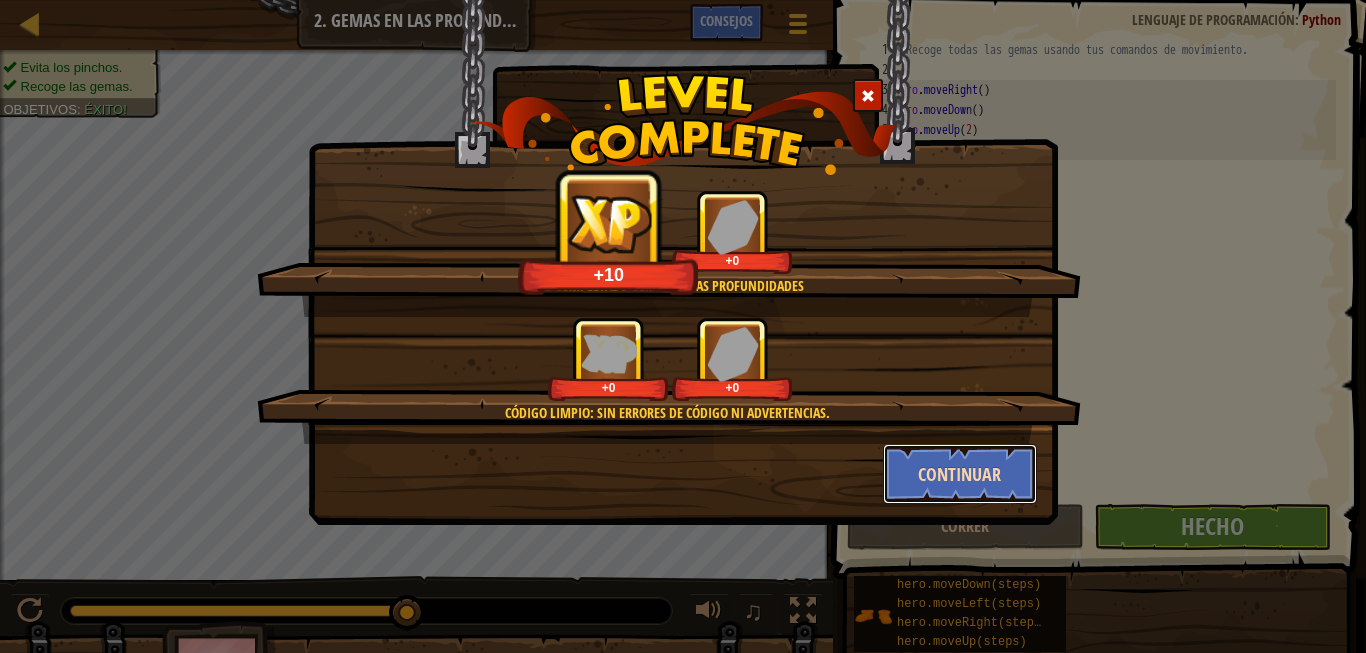 click on "Continuar" at bounding box center [960, 474] 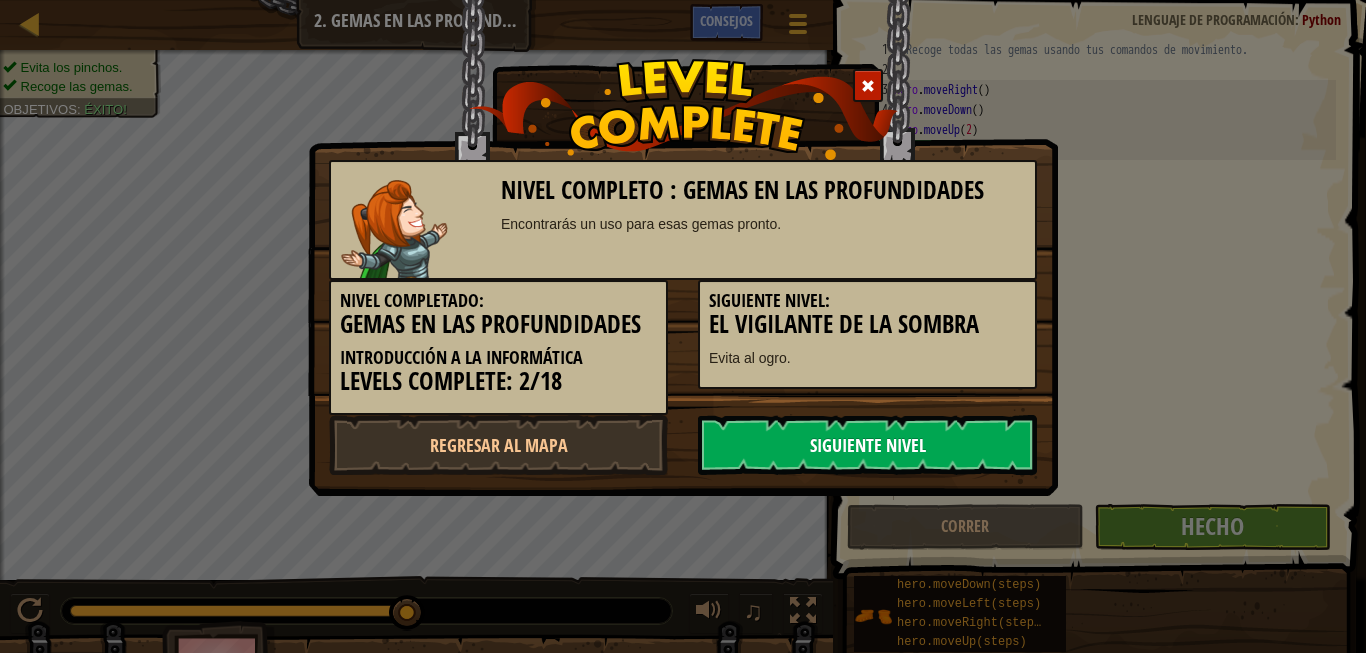 click on "Siguiente nivel" at bounding box center [867, 445] 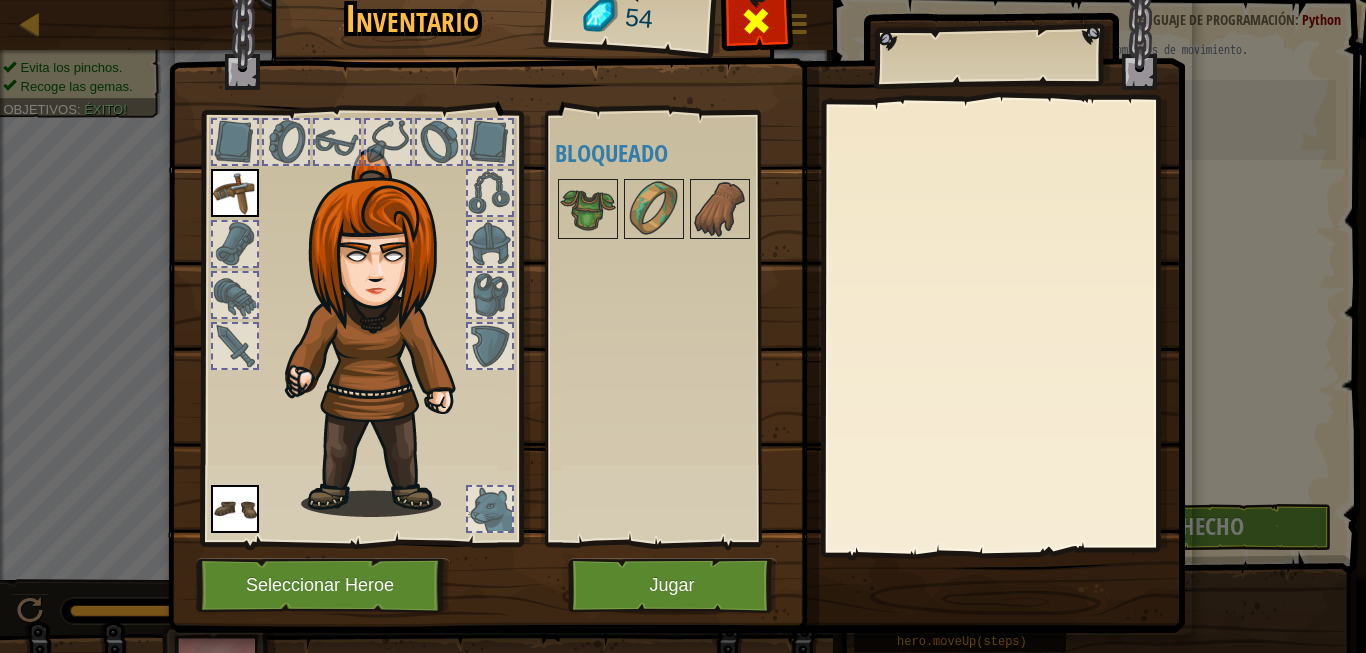click at bounding box center (756, 21) 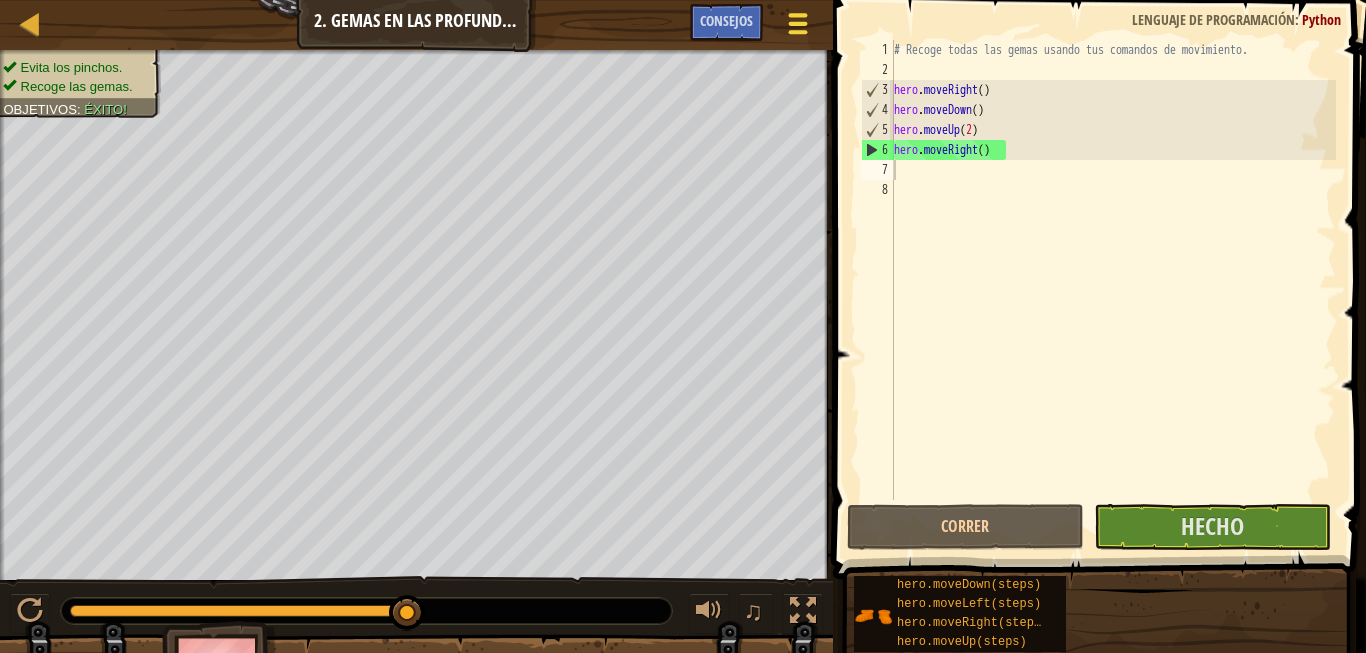 click at bounding box center [797, 15] 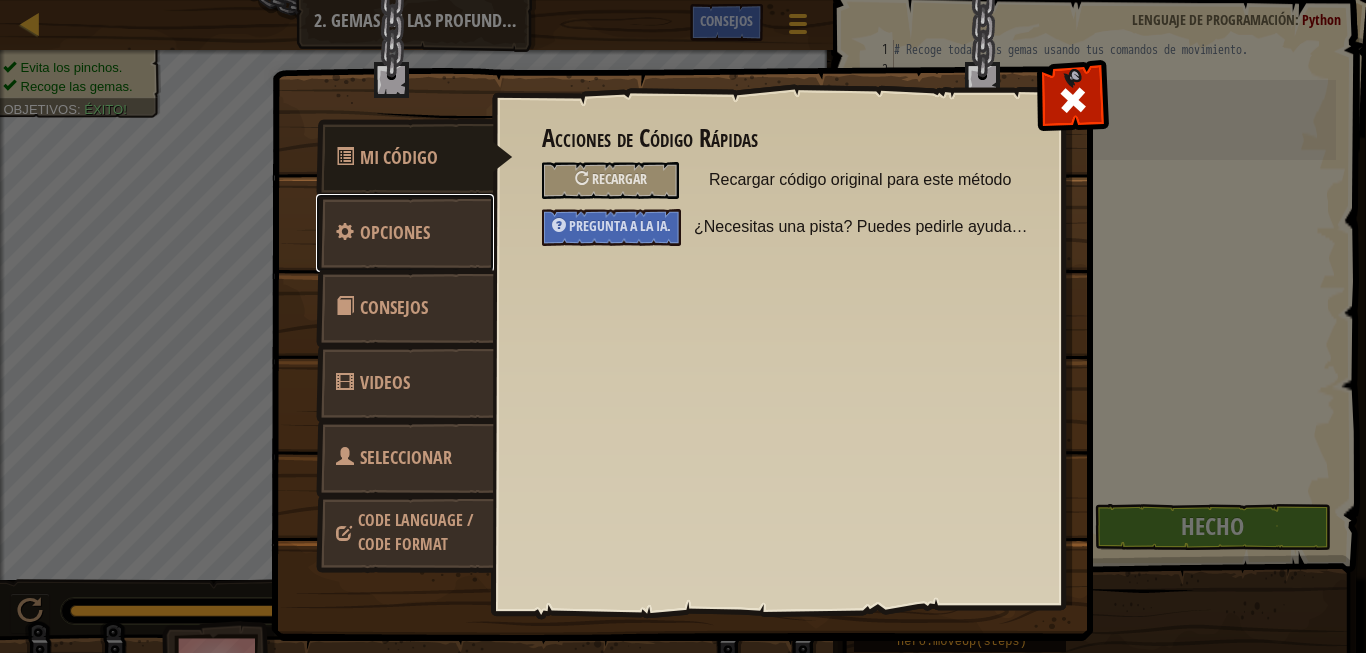 click on "Opciones" at bounding box center [405, 233] 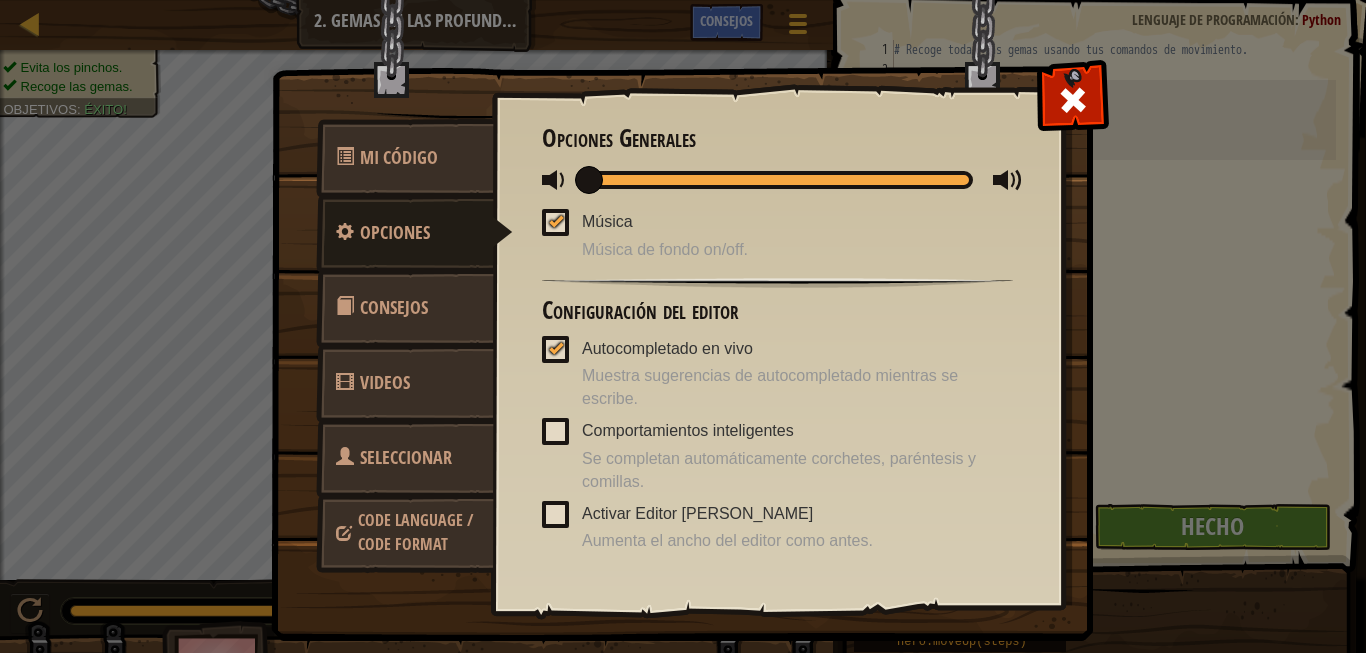 drag, startPoint x: 930, startPoint y: 187, endPoint x: 346, endPoint y: 131, distance: 586.6788 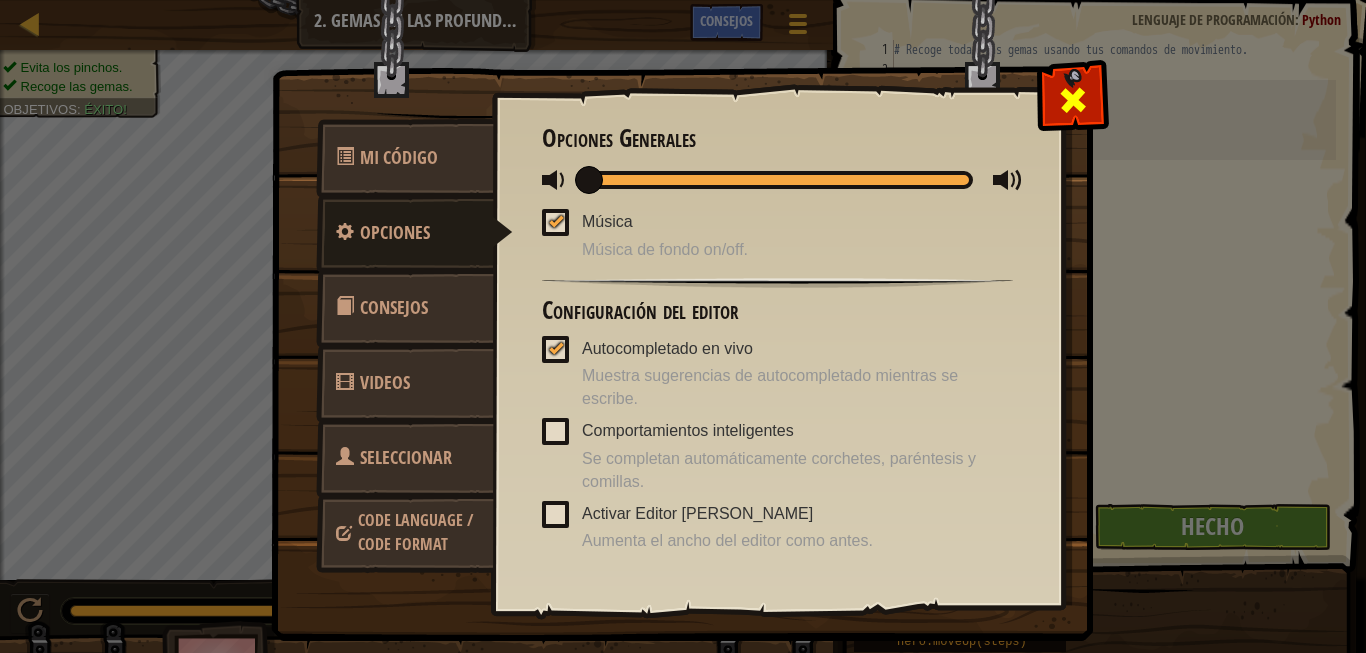 click at bounding box center (1073, 100) 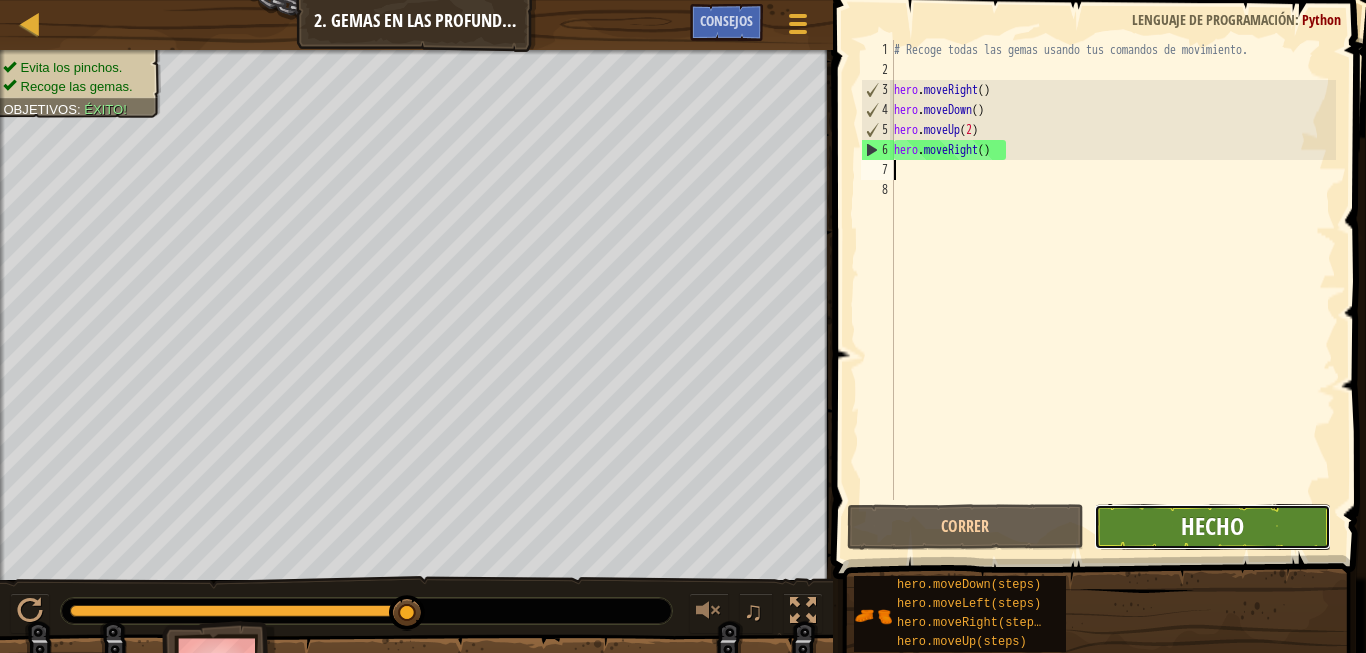 click on "Hecho" at bounding box center (1212, 526) 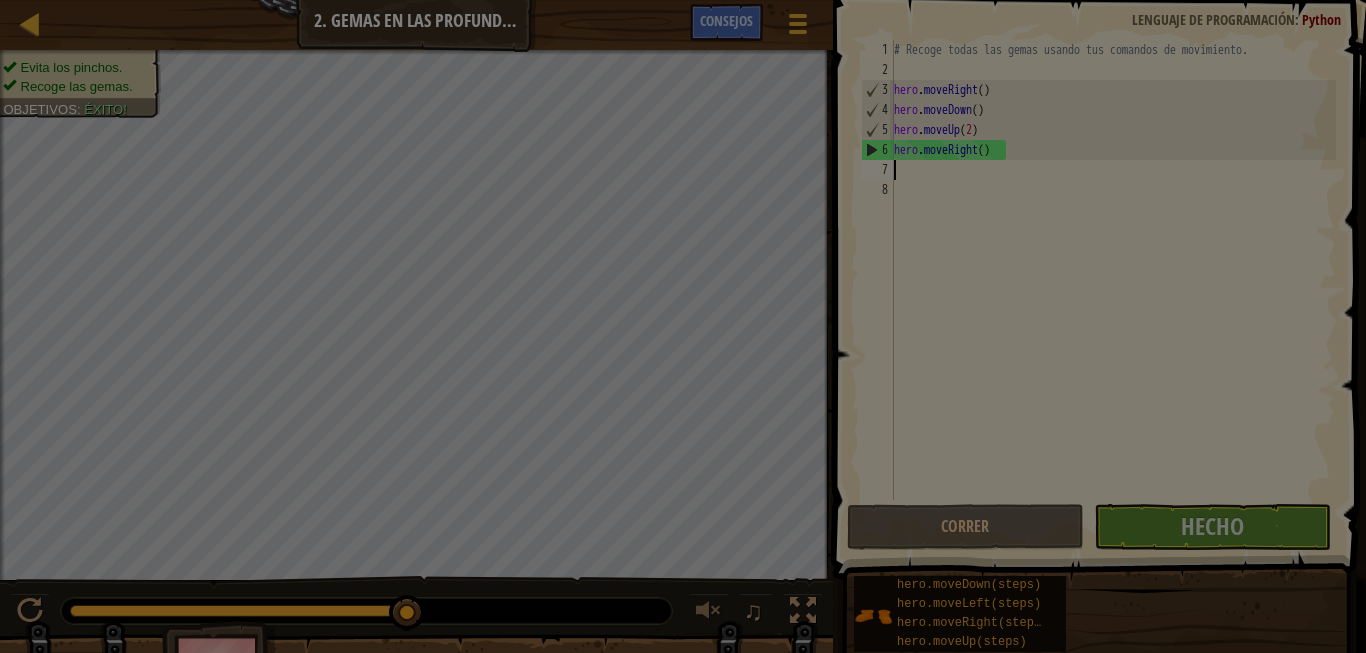 click on "Cargando..." at bounding box center (0, 0) 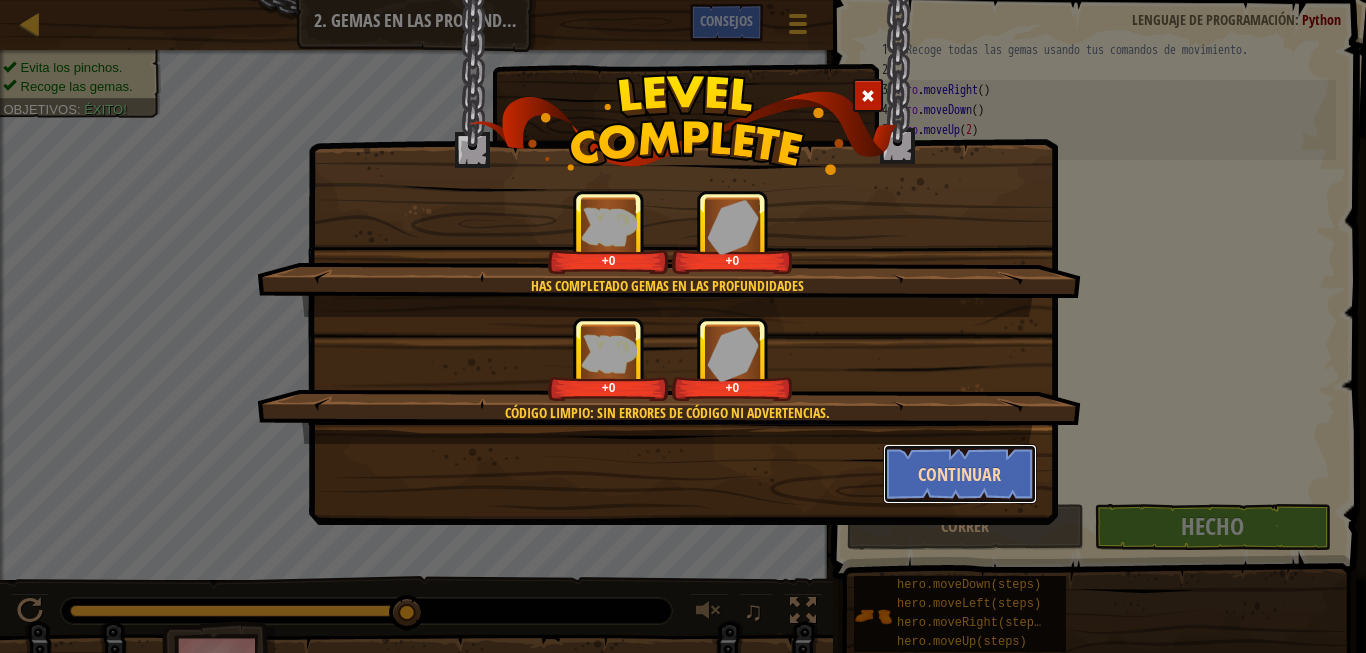 click on "Continuar" at bounding box center (960, 474) 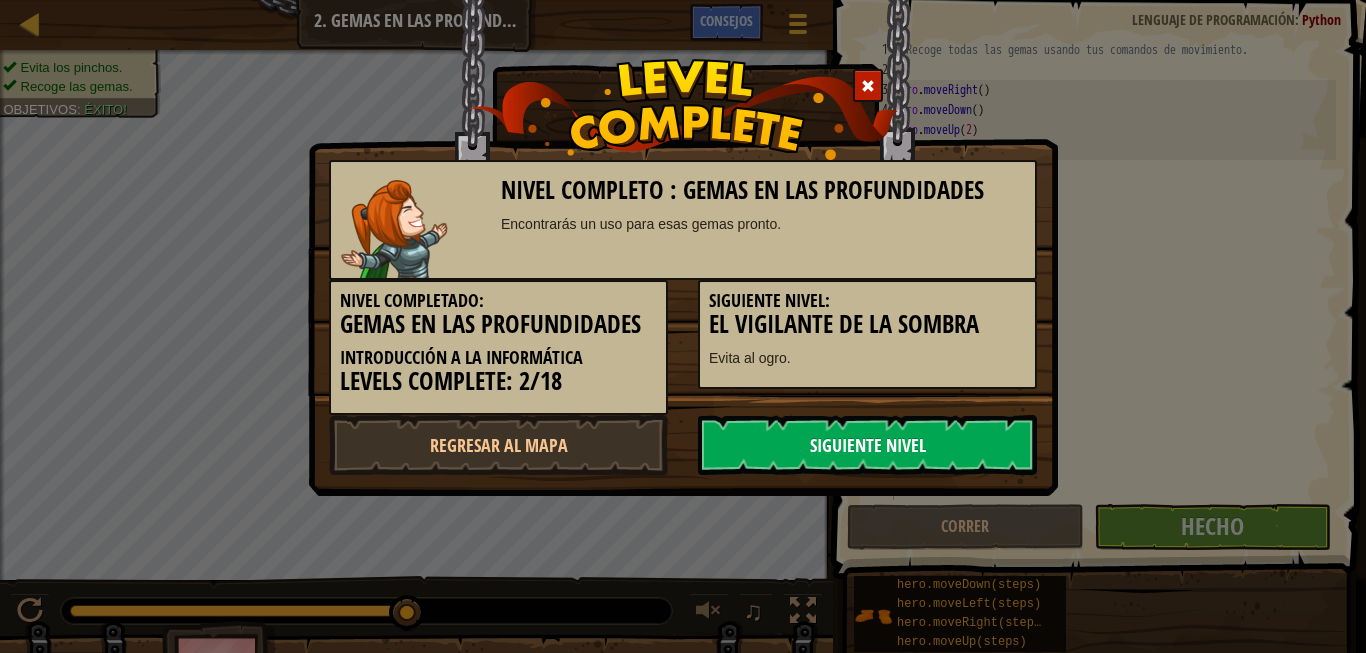 click on "Siguiente nivel" at bounding box center [867, 445] 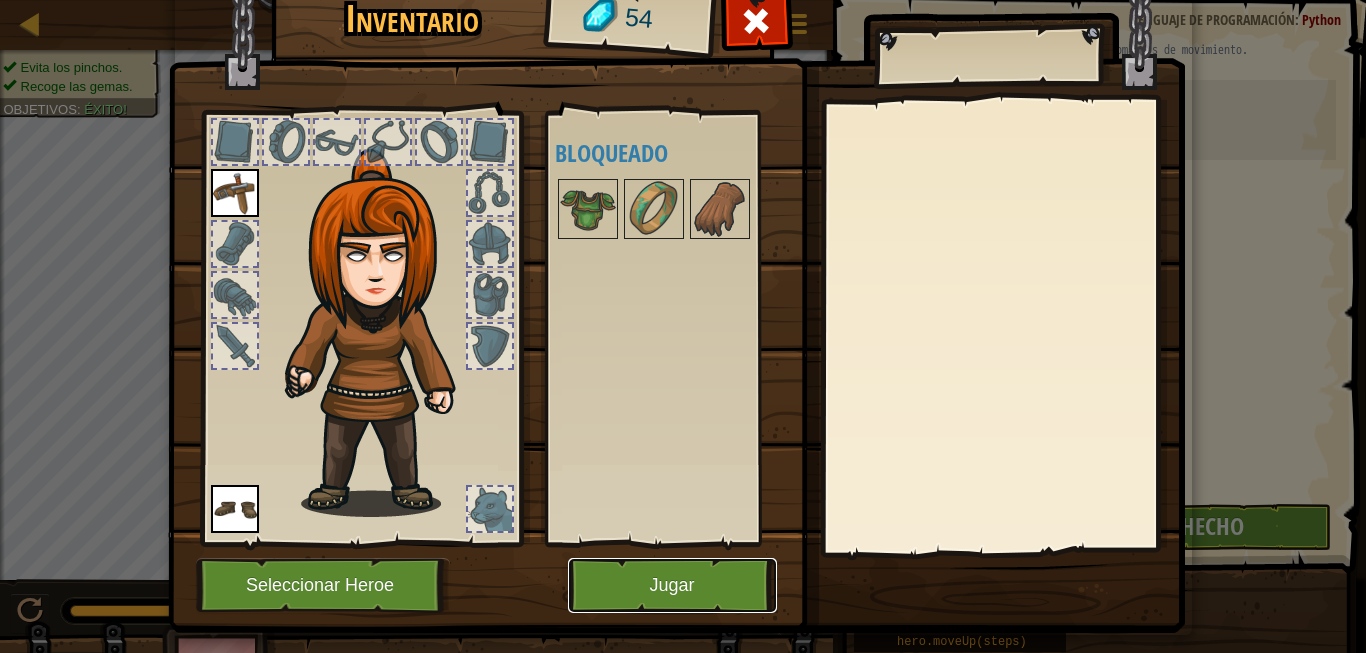 click on "Jugar" at bounding box center (672, 585) 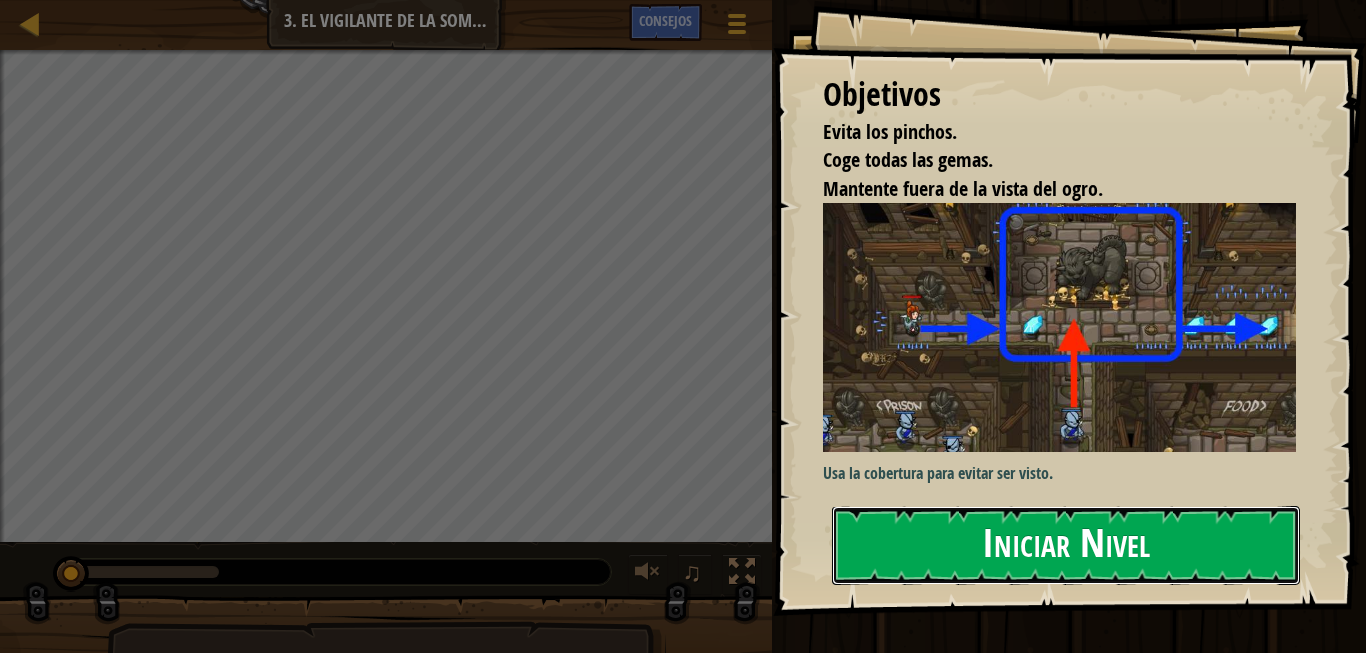 click on "Iniciar Nivel" at bounding box center [1066, 545] 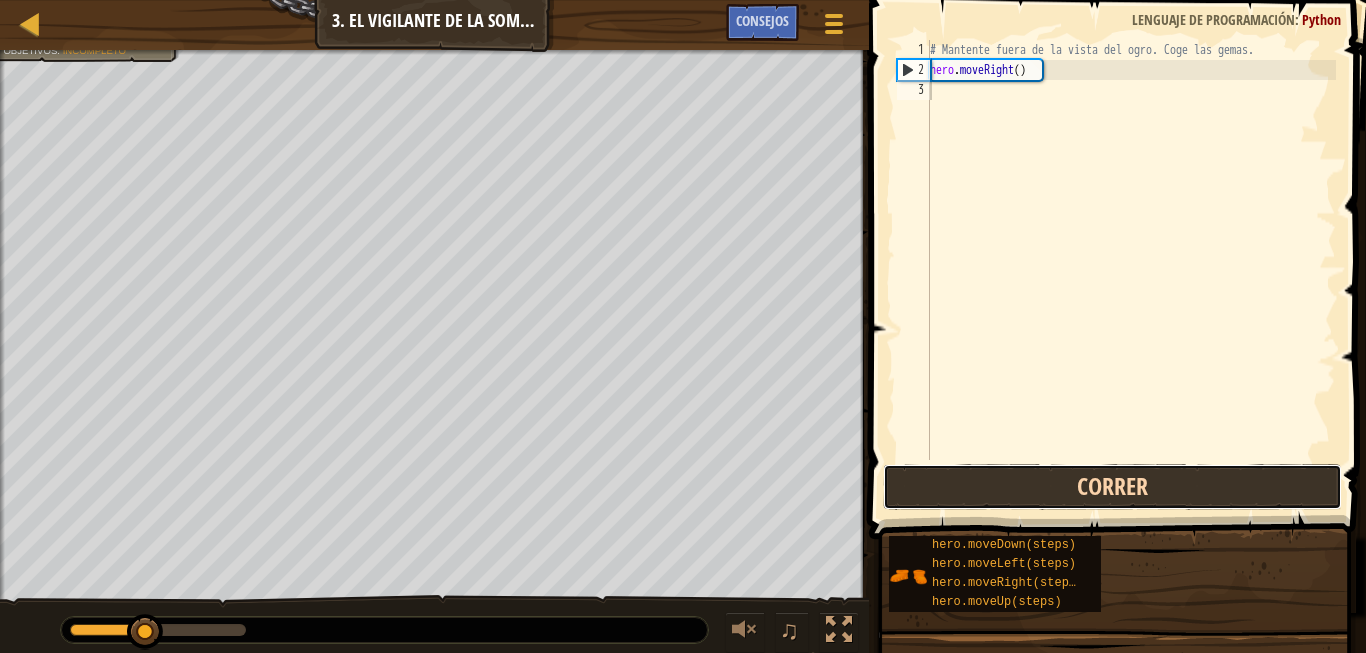 click on "Correr" at bounding box center (1112, 487) 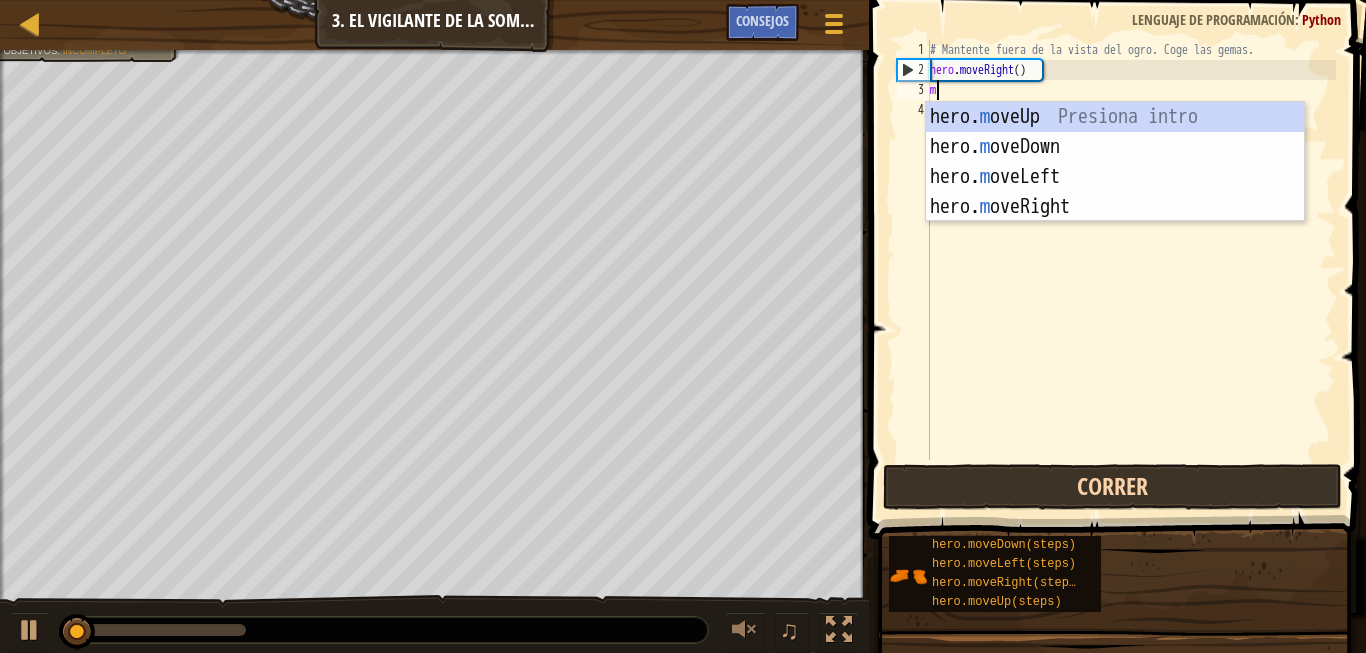 scroll, scrollTop: 10, scrollLeft: 0, axis: vertical 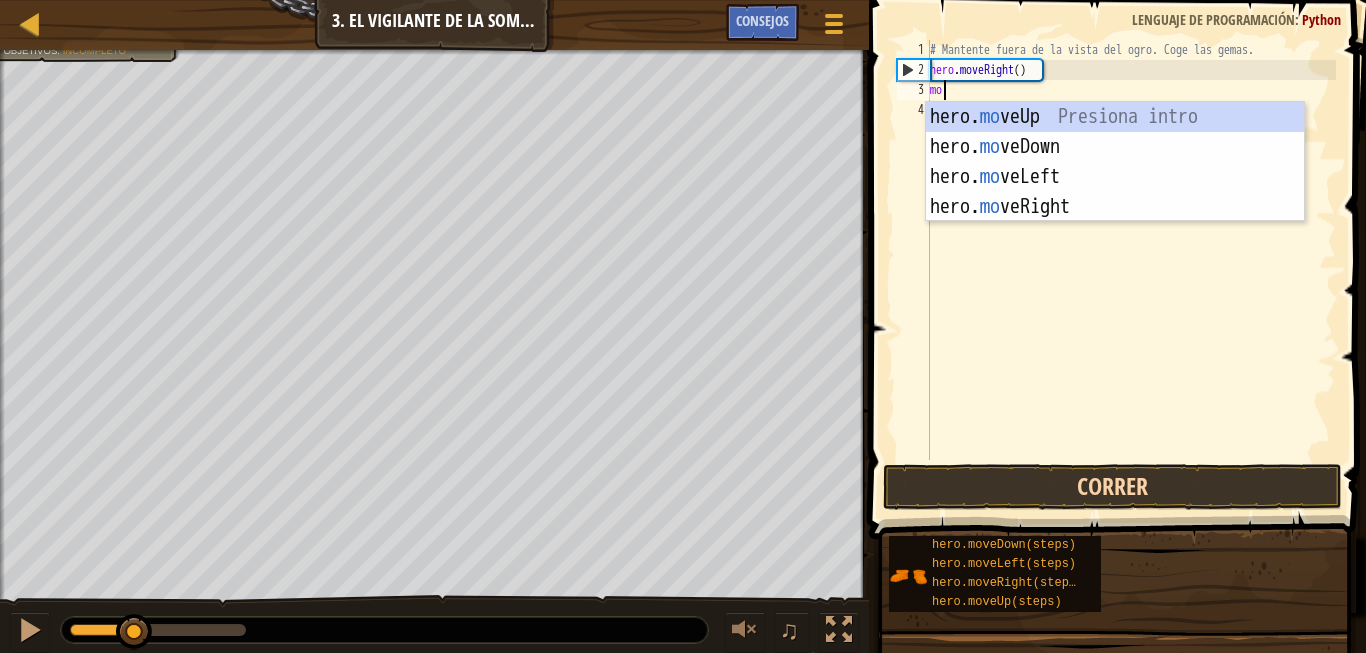 type on "mov" 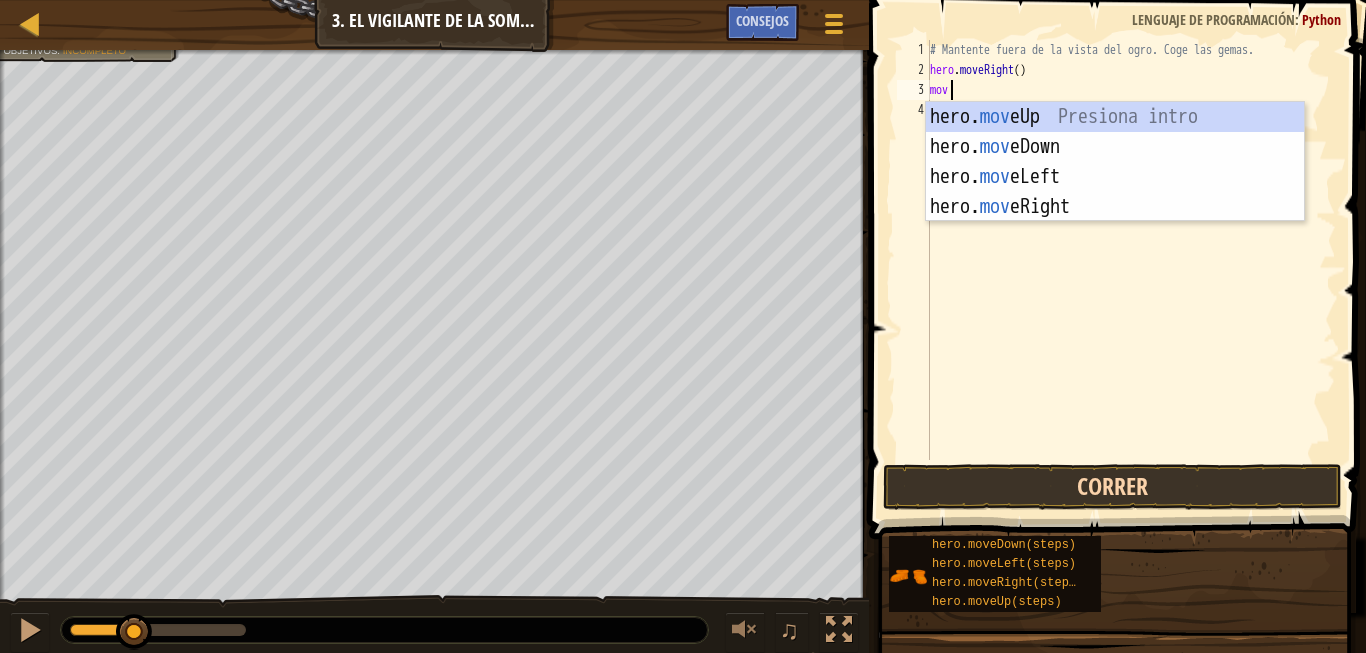 scroll, scrollTop: 10, scrollLeft: 2, axis: both 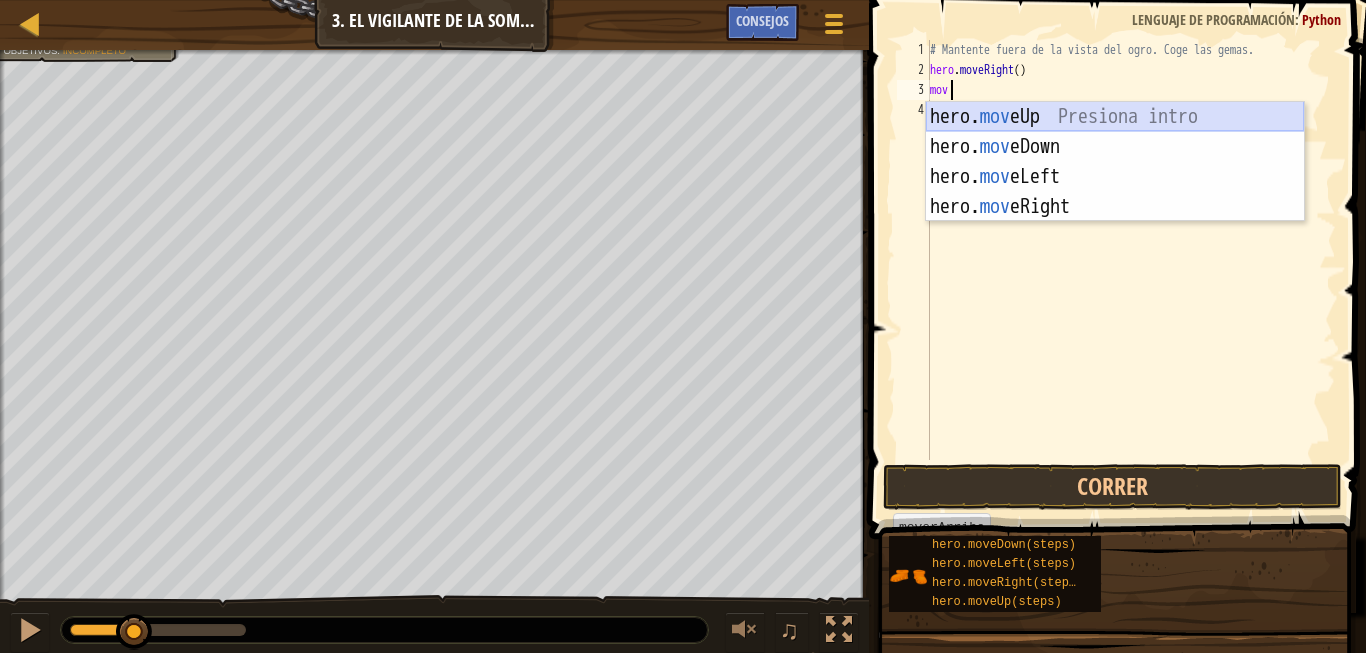 click on "hero. mov eUp Presiona intro hero. mov eDown Presiona intro hero. mov eLeft Presiona intro hero. mov eRight Presiona intro" at bounding box center (1115, 192) 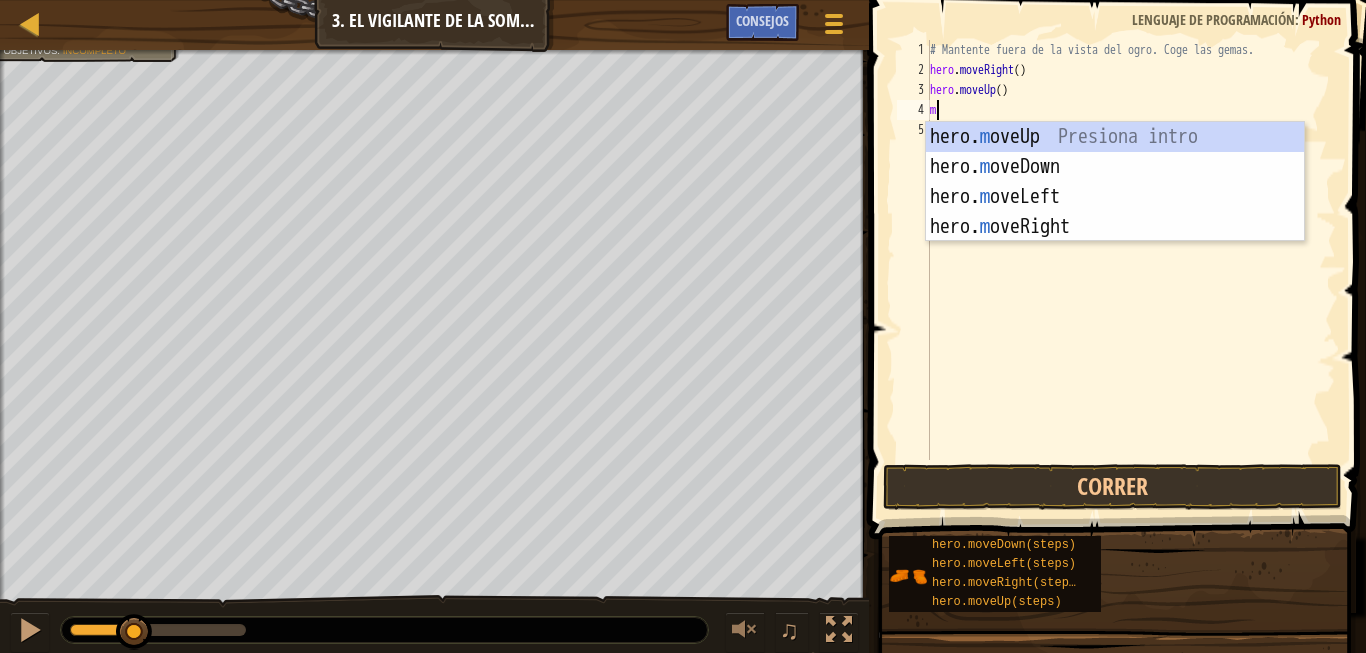 scroll, scrollTop: 10, scrollLeft: 0, axis: vertical 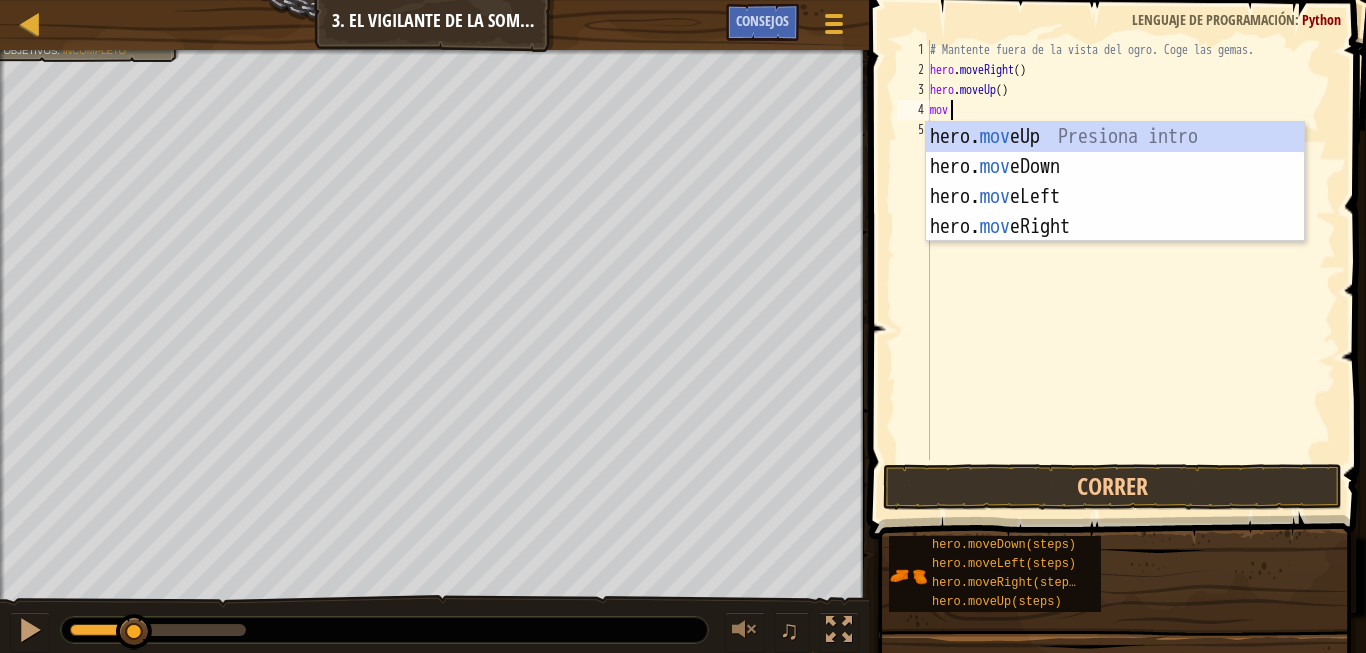 type on "move" 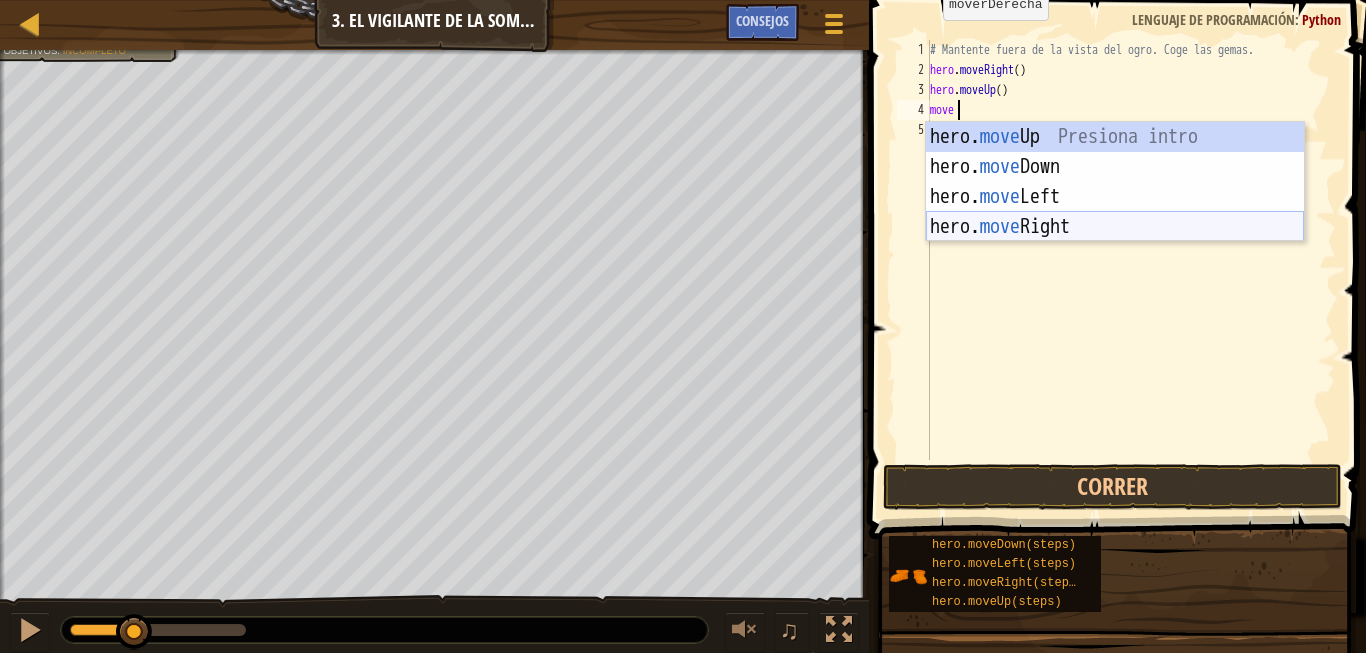 click on "hero. move Up Presiona intro hero. move Down Presiona intro hero. move Left Presiona intro hero. move Right Presiona intro" at bounding box center [1115, 212] 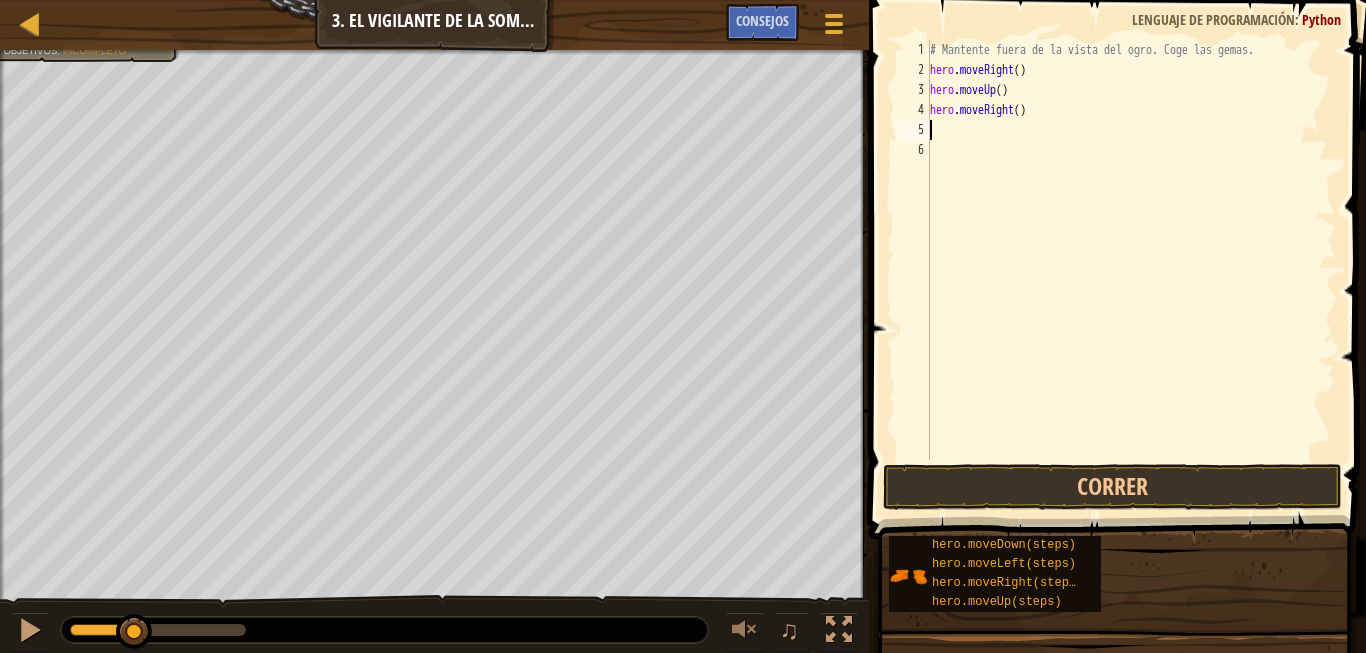 scroll, scrollTop: 10, scrollLeft: 0, axis: vertical 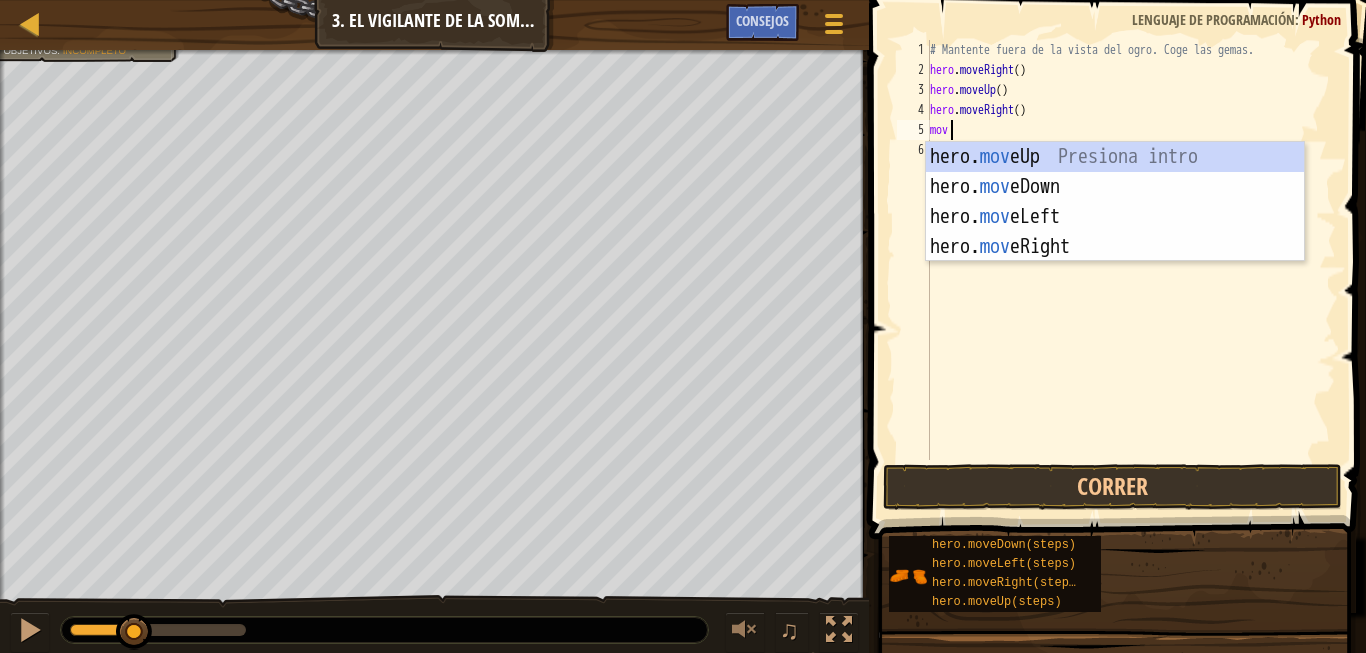 type on "move" 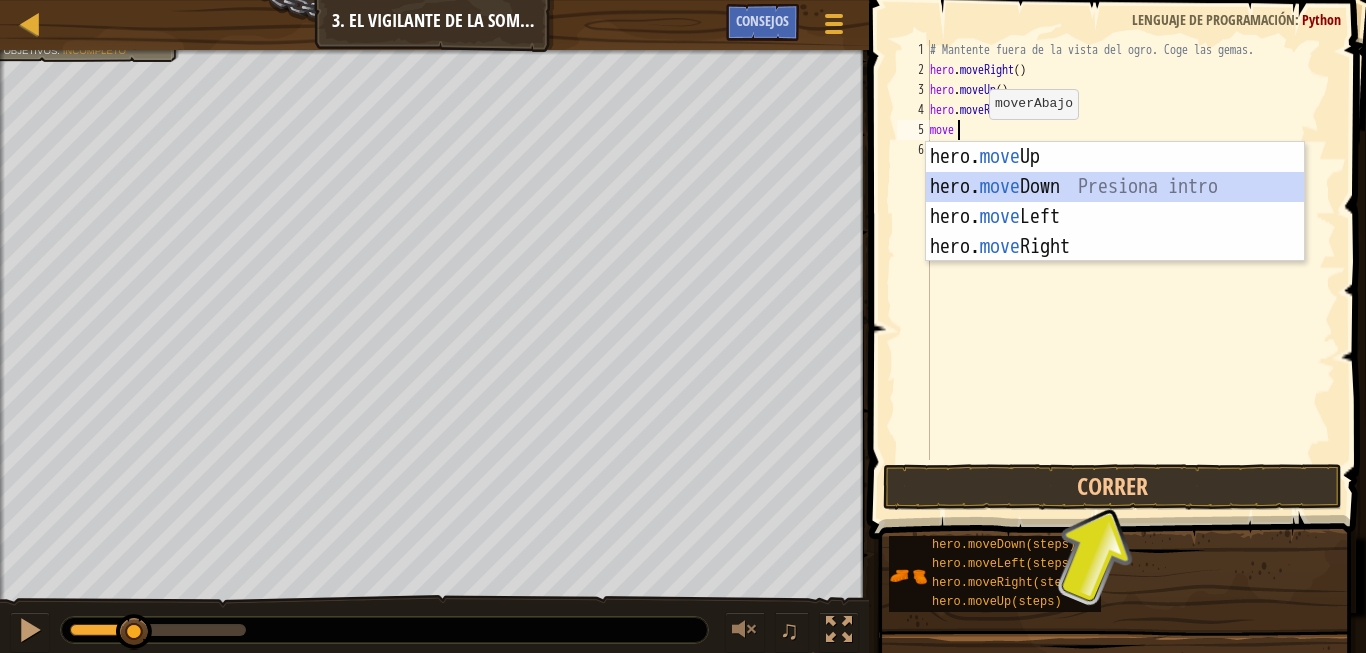 click on "hero. move Up Presiona intro hero. move Down Presiona intro hero. move Left Presiona intro hero. move Right Presiona intro" at bounding box center [1115, 232] 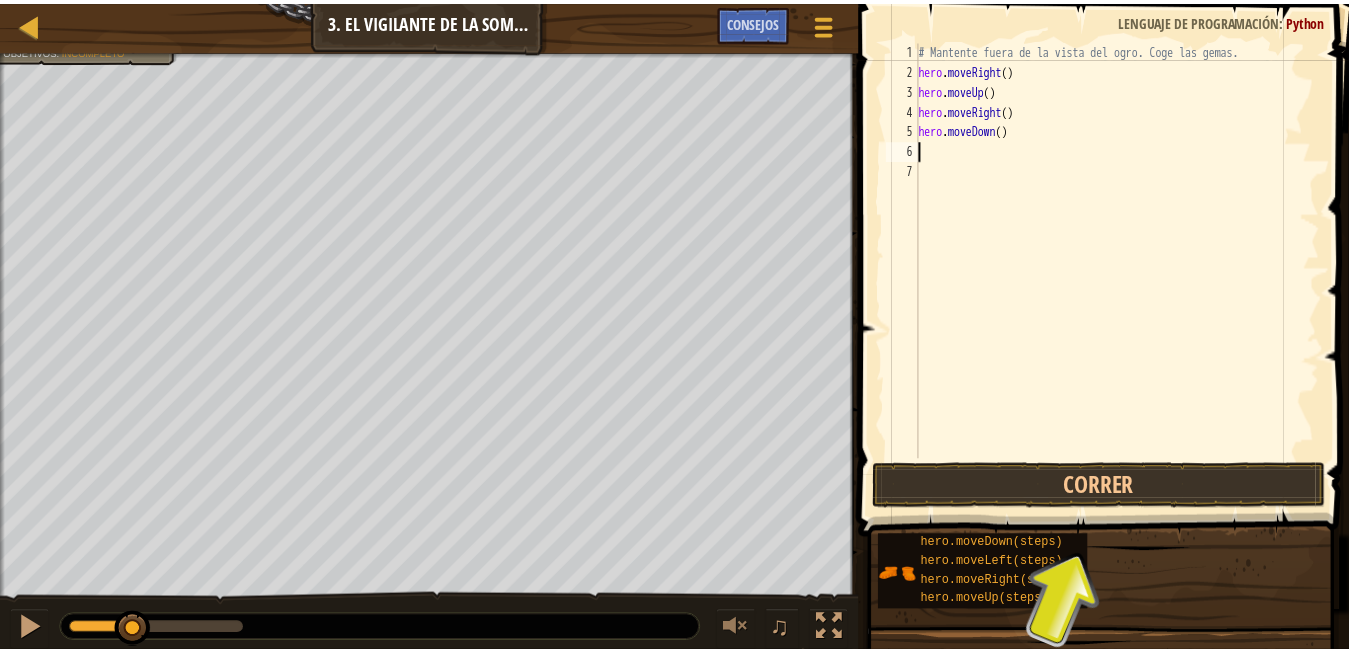 scroll, scrollTop: 10, scrollLeft: 0, axis: vertical 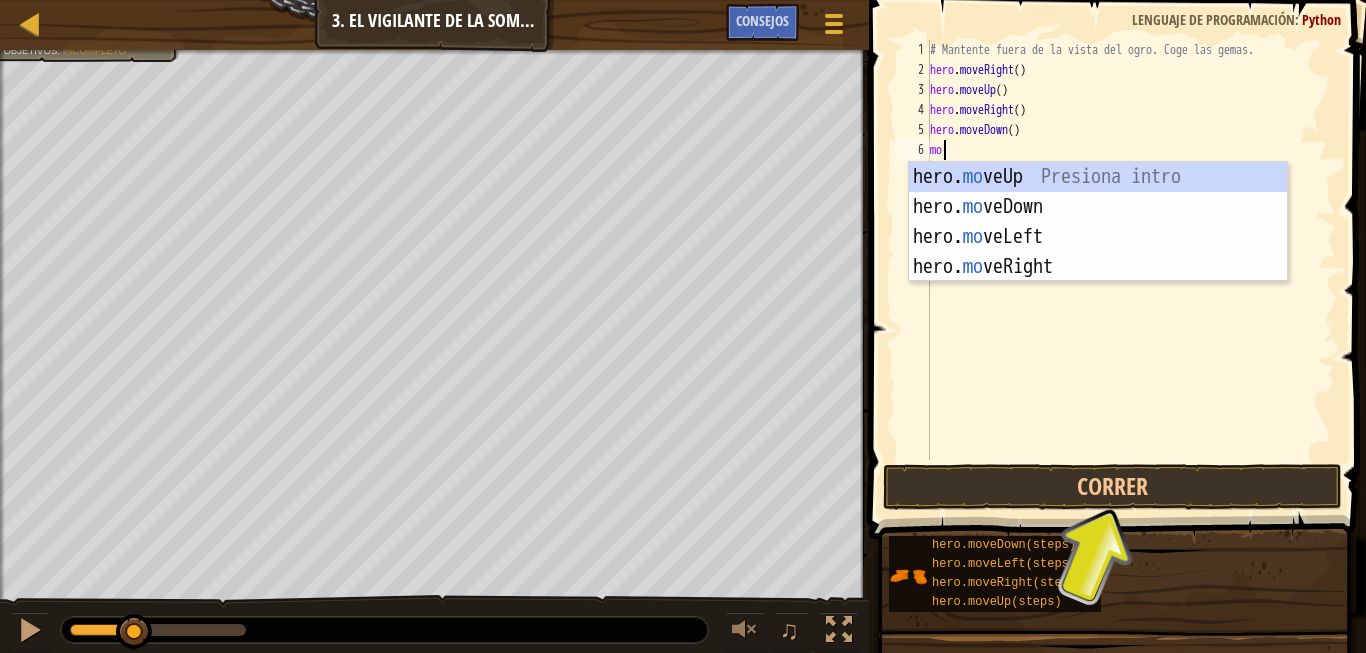 type on "move" 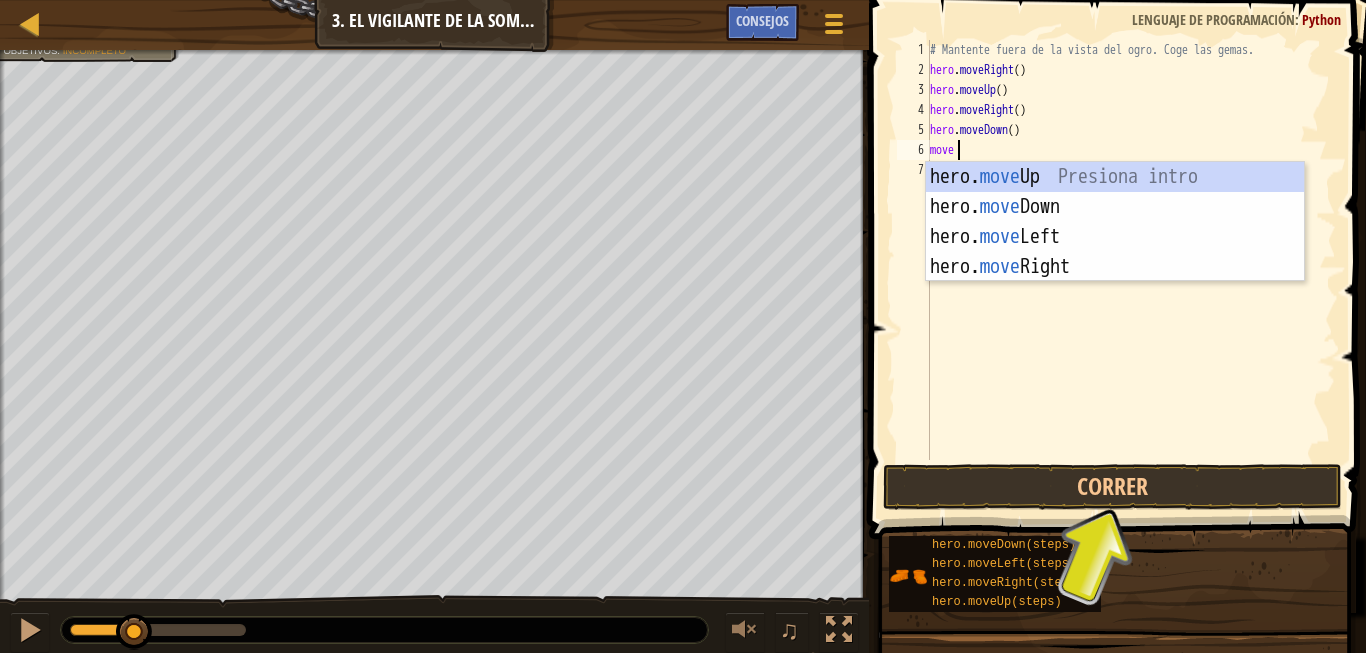 scroll, scrollTop: 10, scrollLeft: 3, axis: both 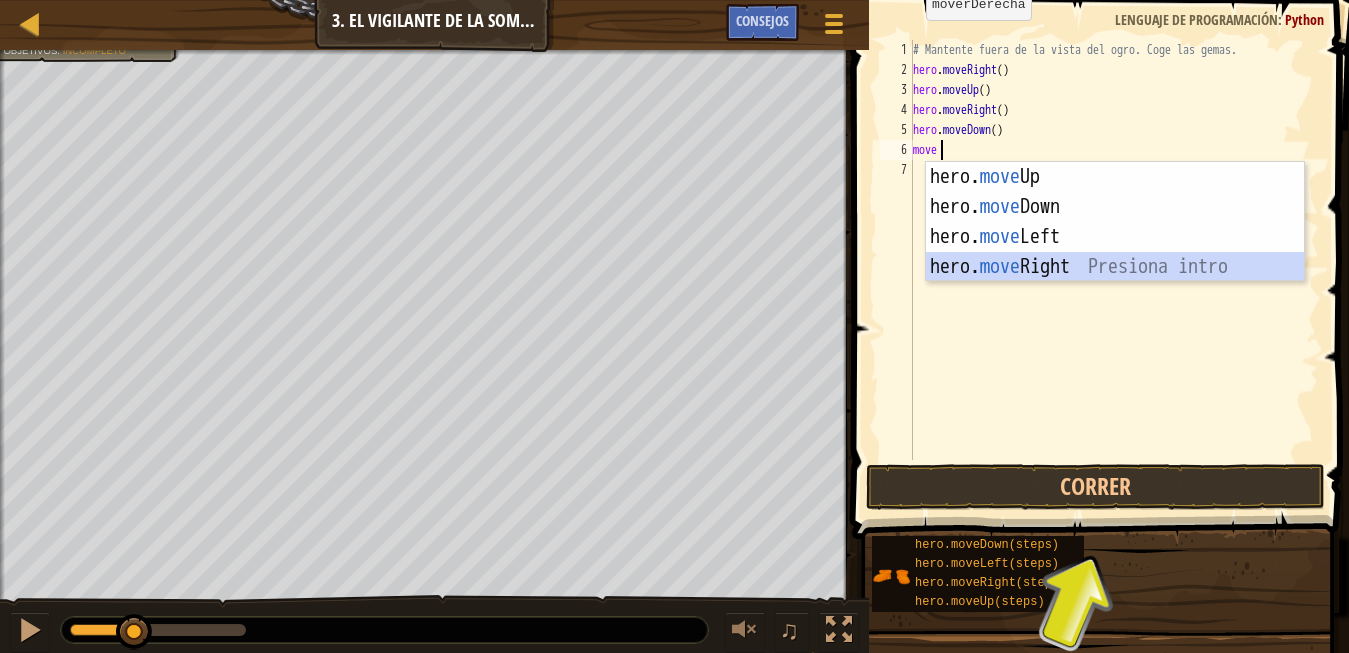 click on "hero. move Up Presiona intro hero. move Down Presiona intro hero. move Left Presiona intro hero. move Right Presiona intro" at bounding box center [1115, 252] 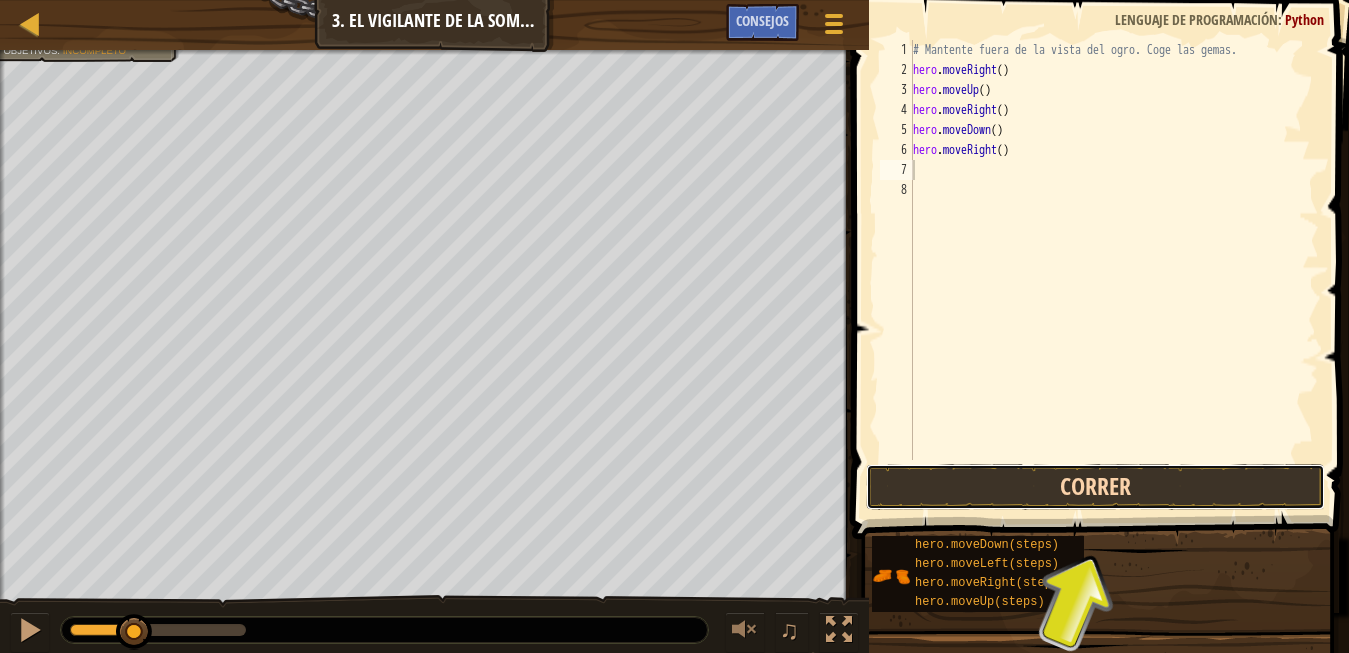 click on "Correr" at bounding box center [1095, 487] 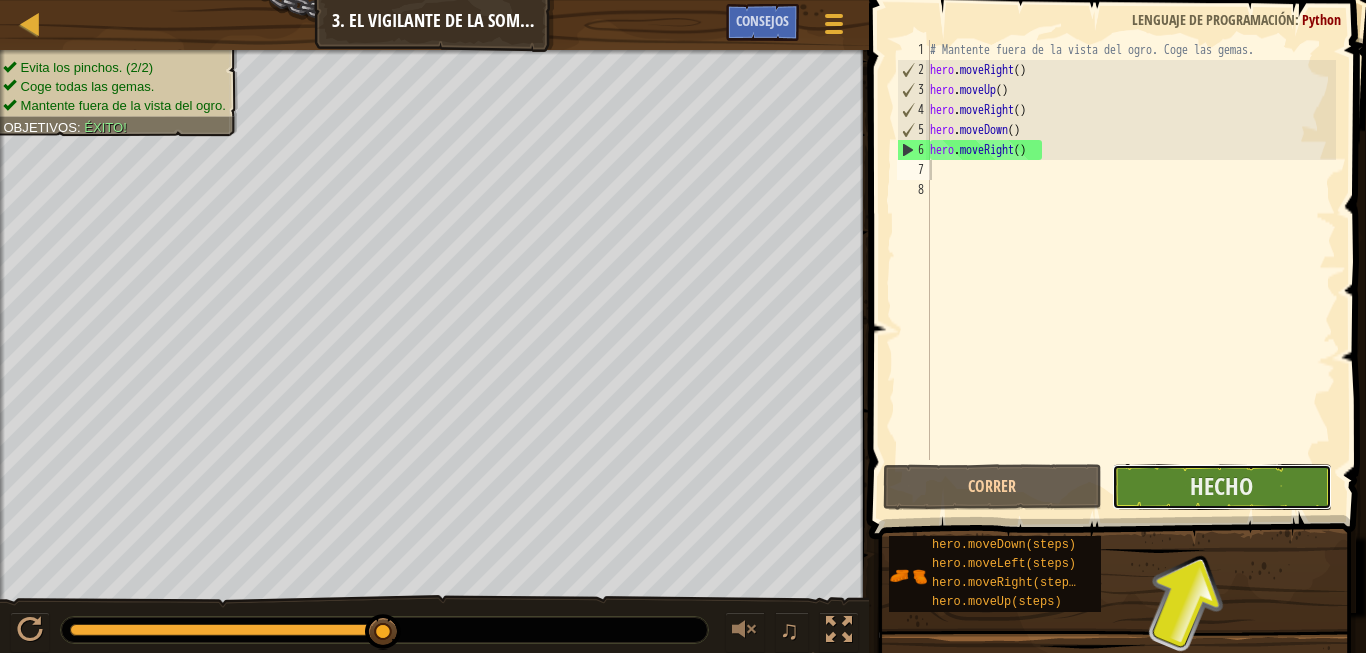click on "Hecho" at bounding box center (1221, 486) 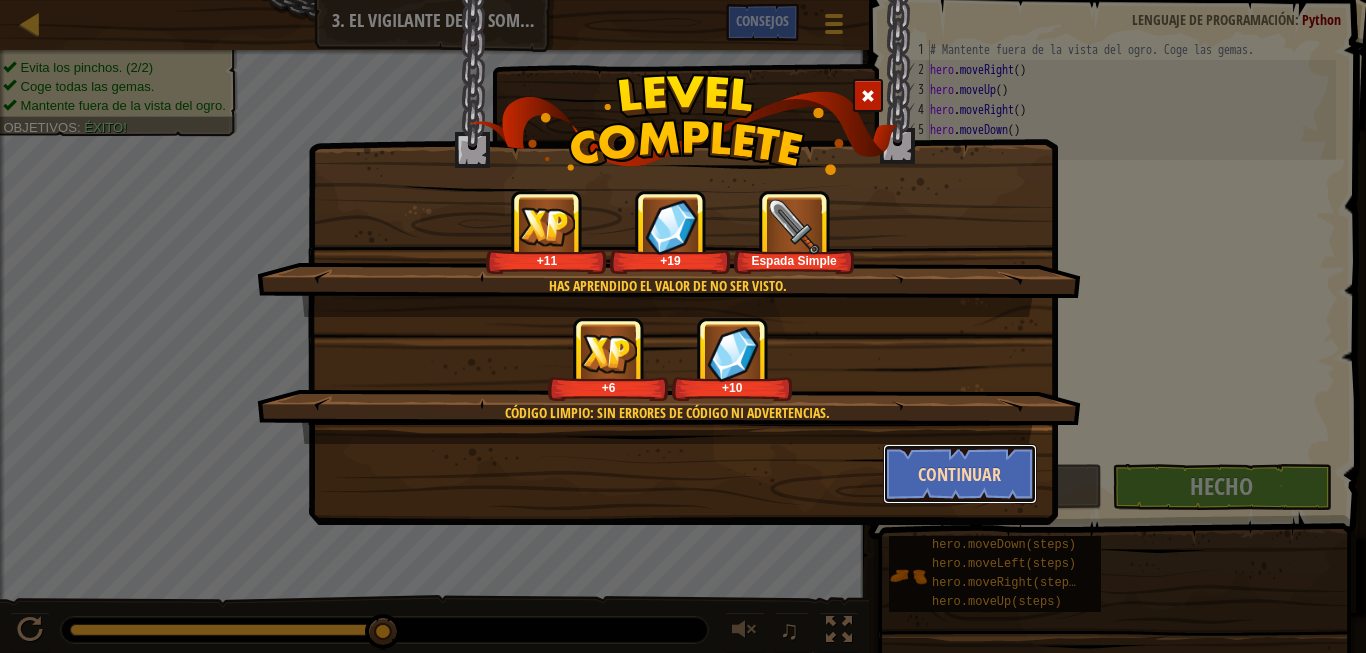 click on "Continuar" at bounding box center (960, 474) 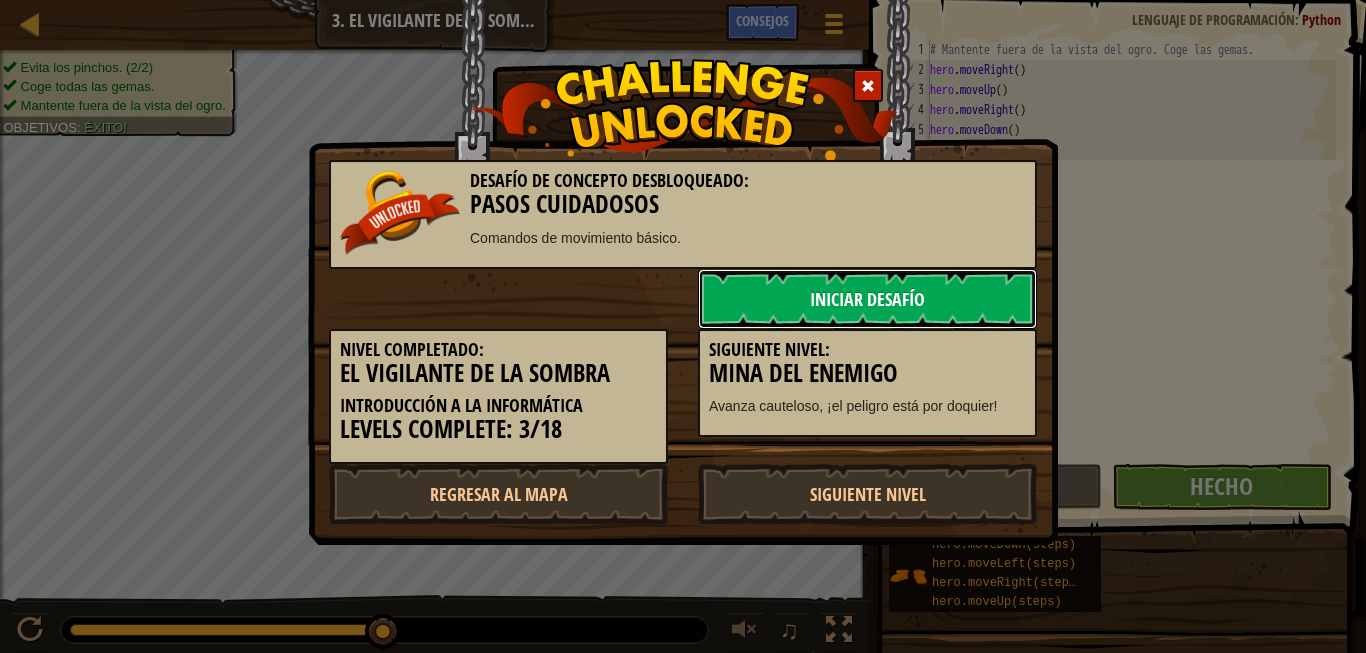 click on "Iniciar Desafío" at bounding box center (867, 299) 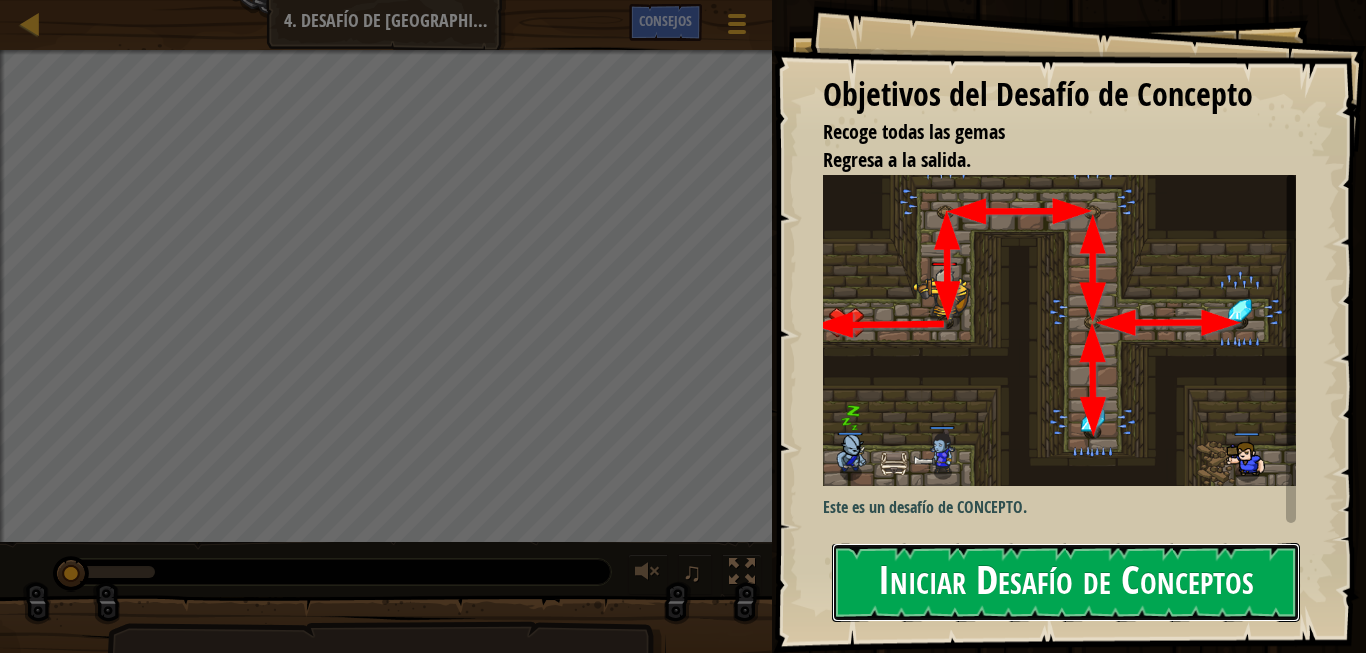 click on "Iniciar Desafío de Conceptos" at bounding box center (1066, 582) 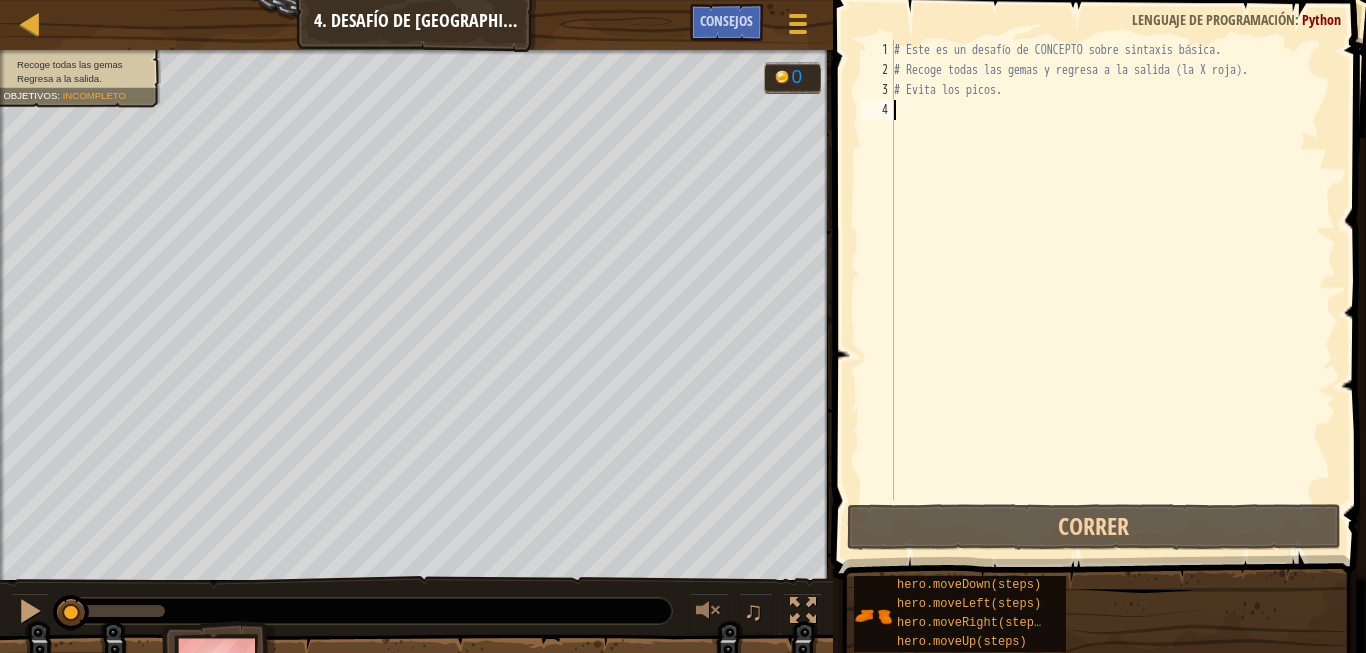 scroll, scrollTop: 10, scrollLeft: 0, axis: vertical 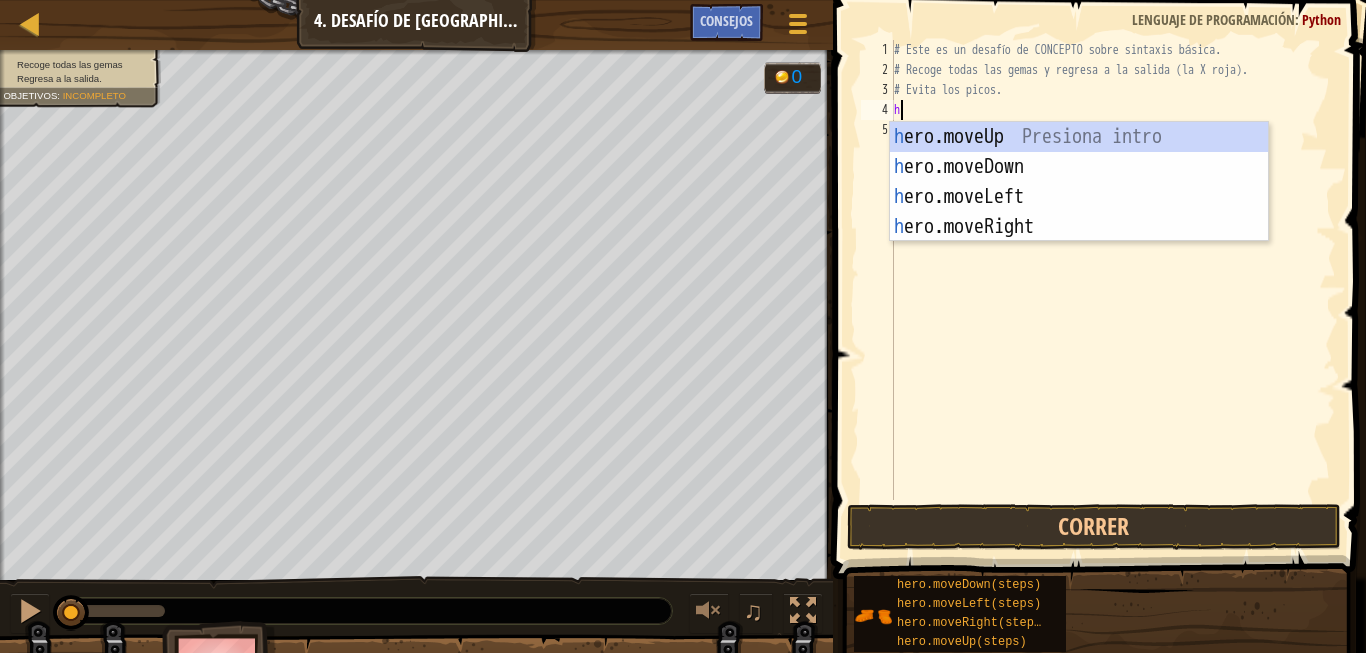 type on "he" 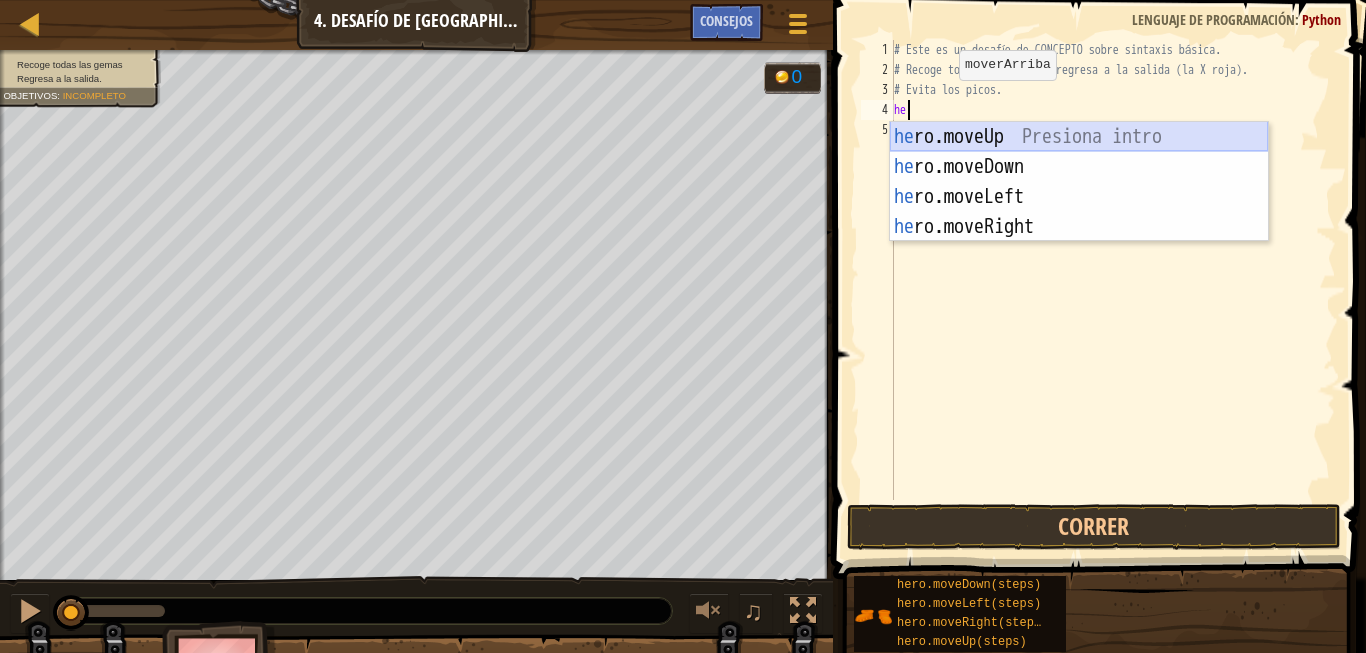 click on "he ro.moveUp Presiona intro he ro.moveDown Presiona intro he ro.moveLeft Presiona intro he ro.moveRight Presiona intro" at bounding box center [1079, 212] 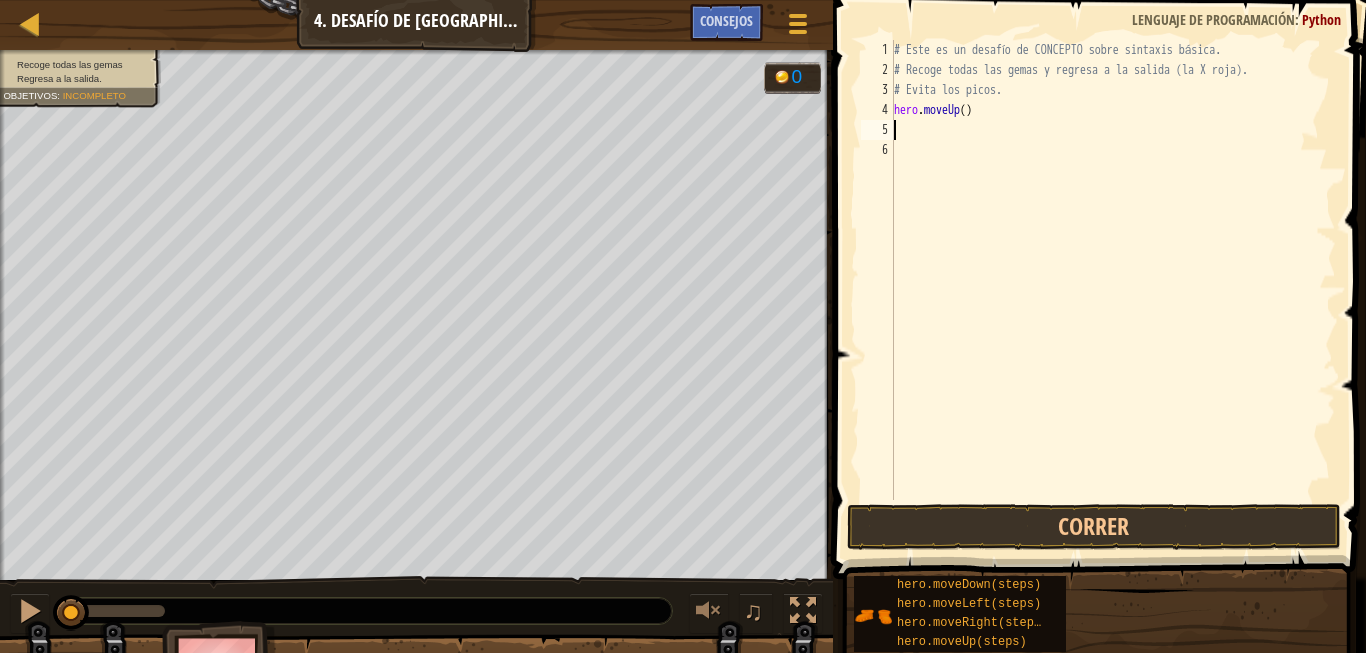 scroll, scrollTop: 10, scrollLeft: 0, axis: vertical 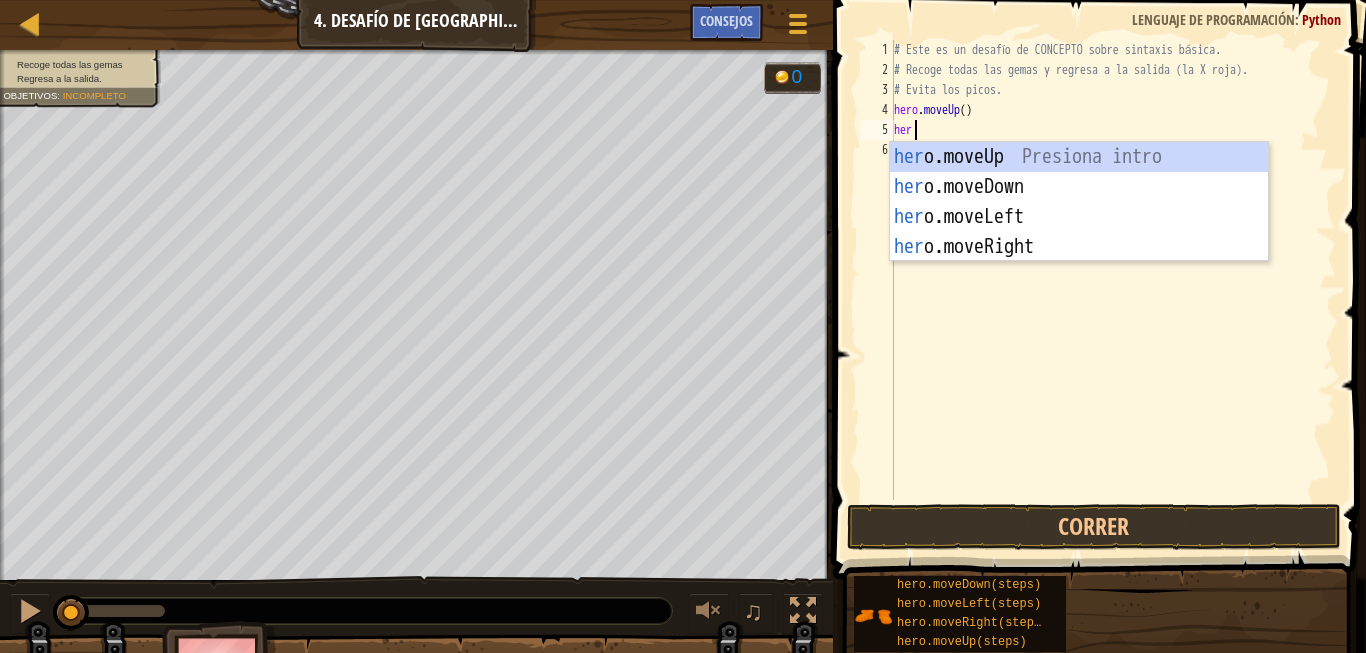 type on "hero" 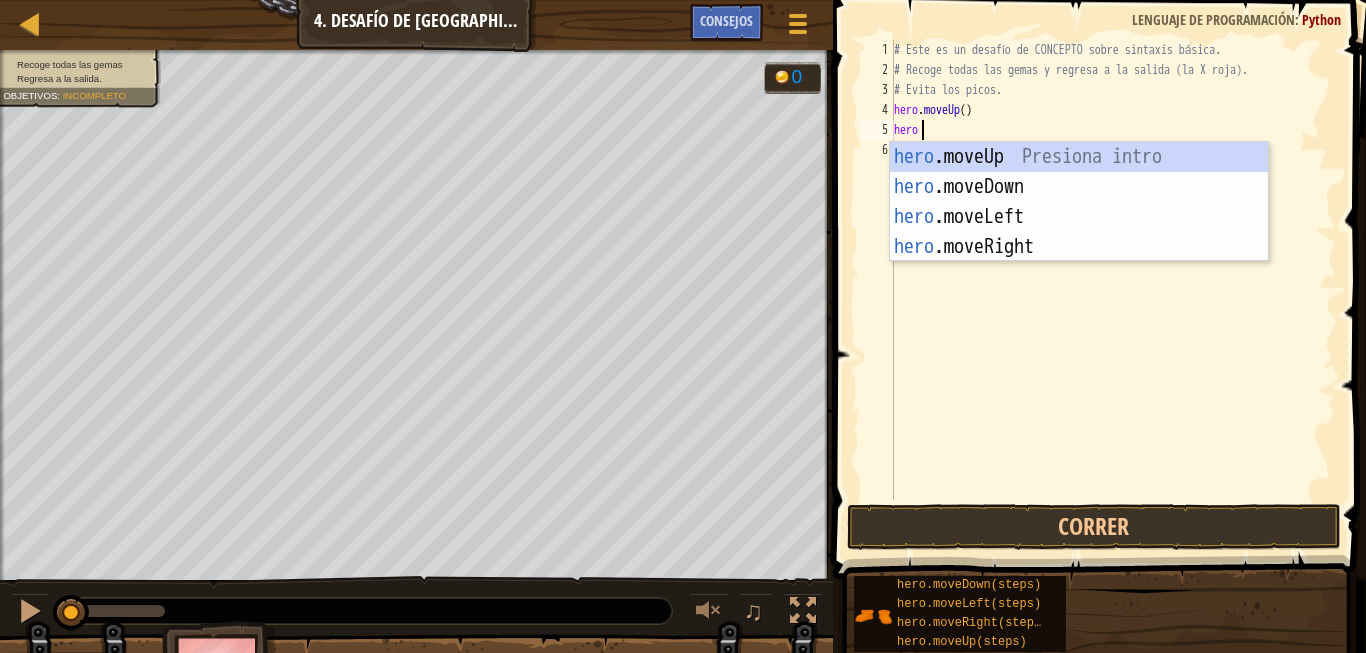 scroll, scrollTop: 10, scrollLeft: 3, axis: both 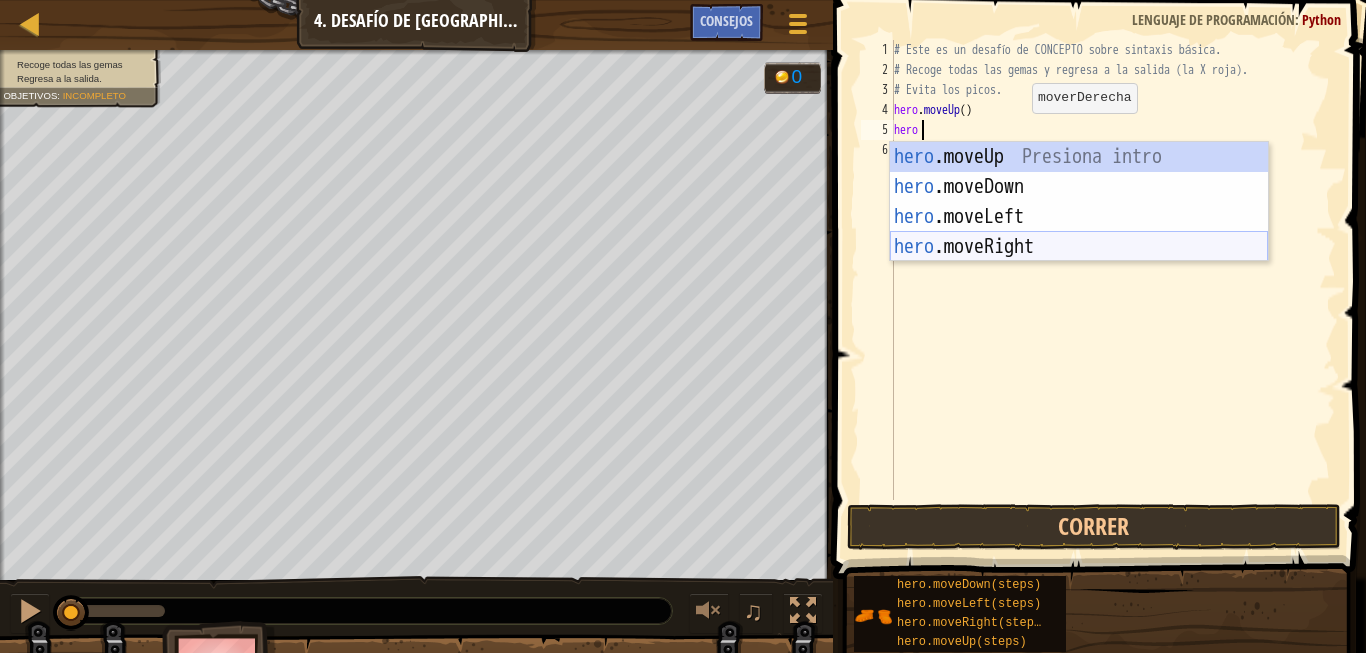 click on "hero .moveUp Presiona intro hero .moveDown Presiona intro hero .moveLeft Presiona intro hero .moveRight Presiona intro" at bounding box center [1079, 232] 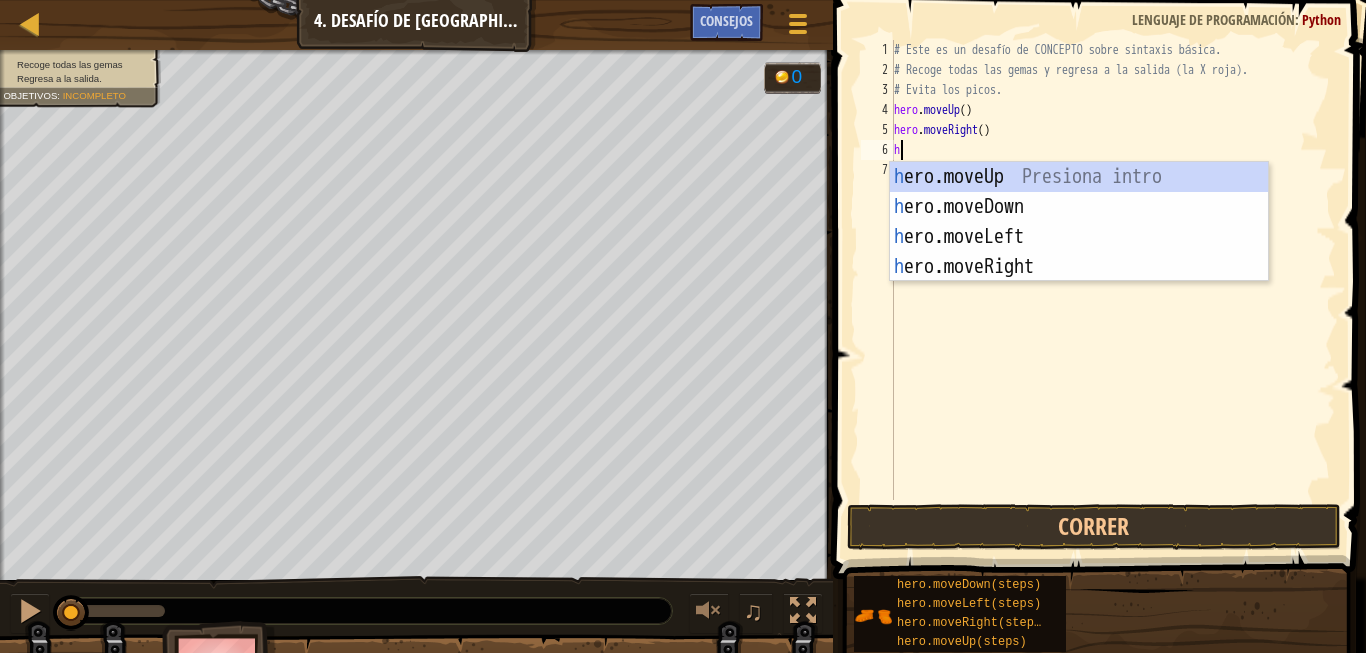 scroll, scrollTop: 10, scrollLeft: 0, axis: vertical 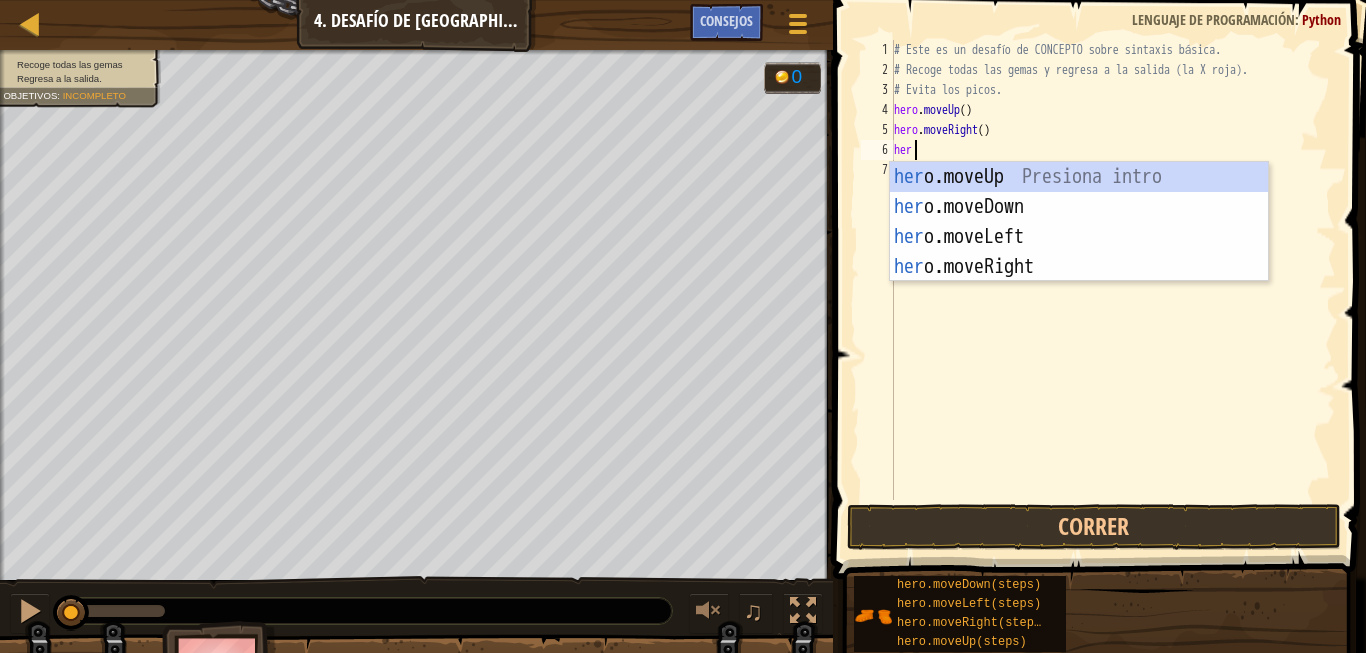 type on "hero" 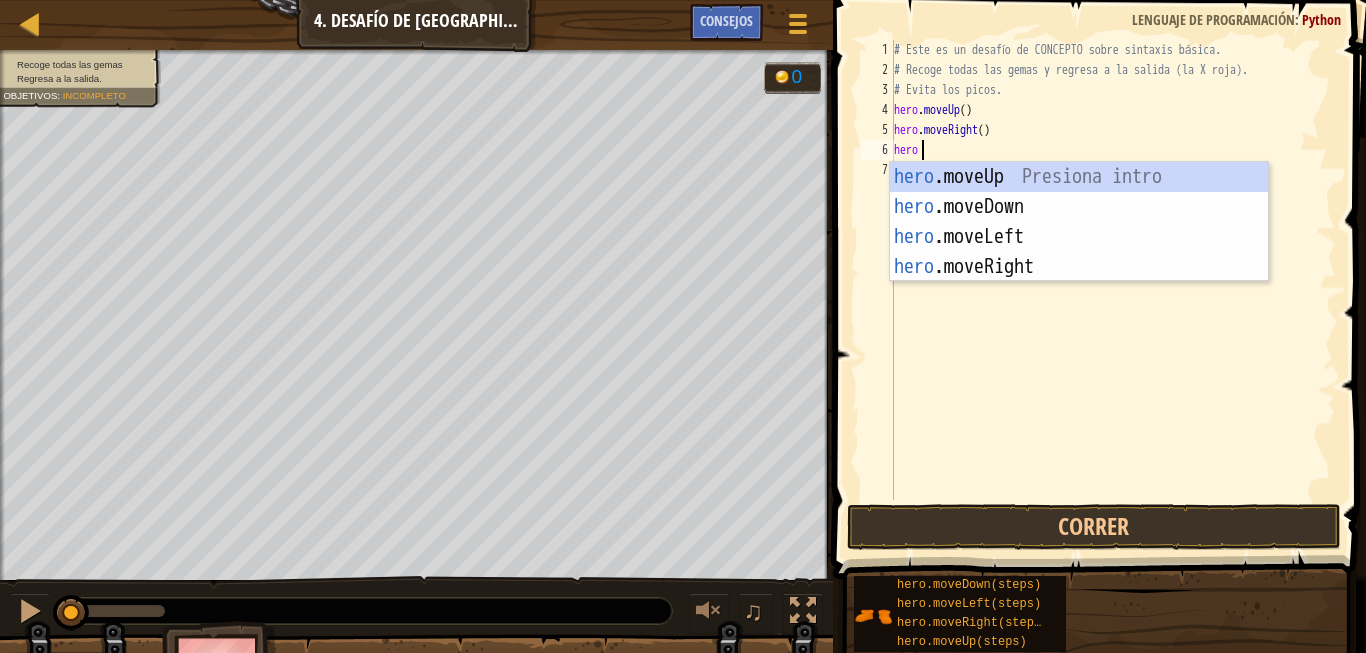 scroll, scrollTop: 10, scrollLeft: 3, axis: both 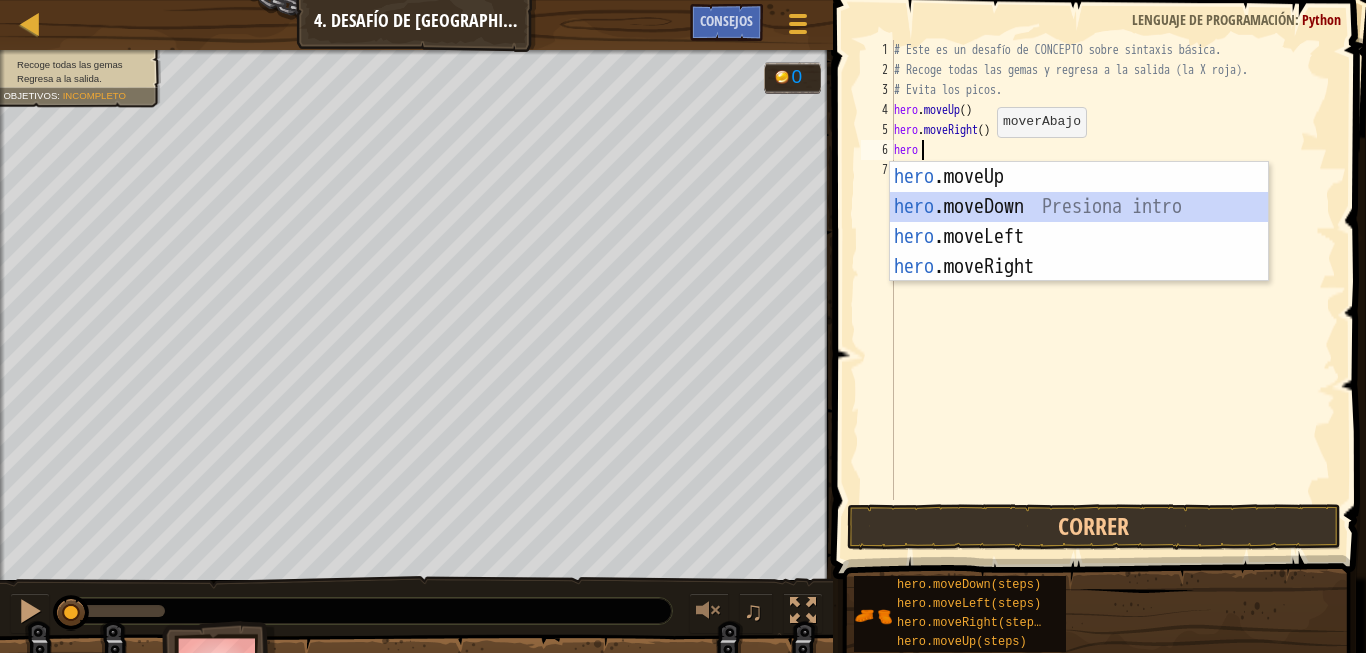 click on "hero .moveUp Presiona intro hero .moveDown Presiona intro hero .moveLeft Presiona intro hero .moveRight Presiona intro" at bounding box center (1079, 252) 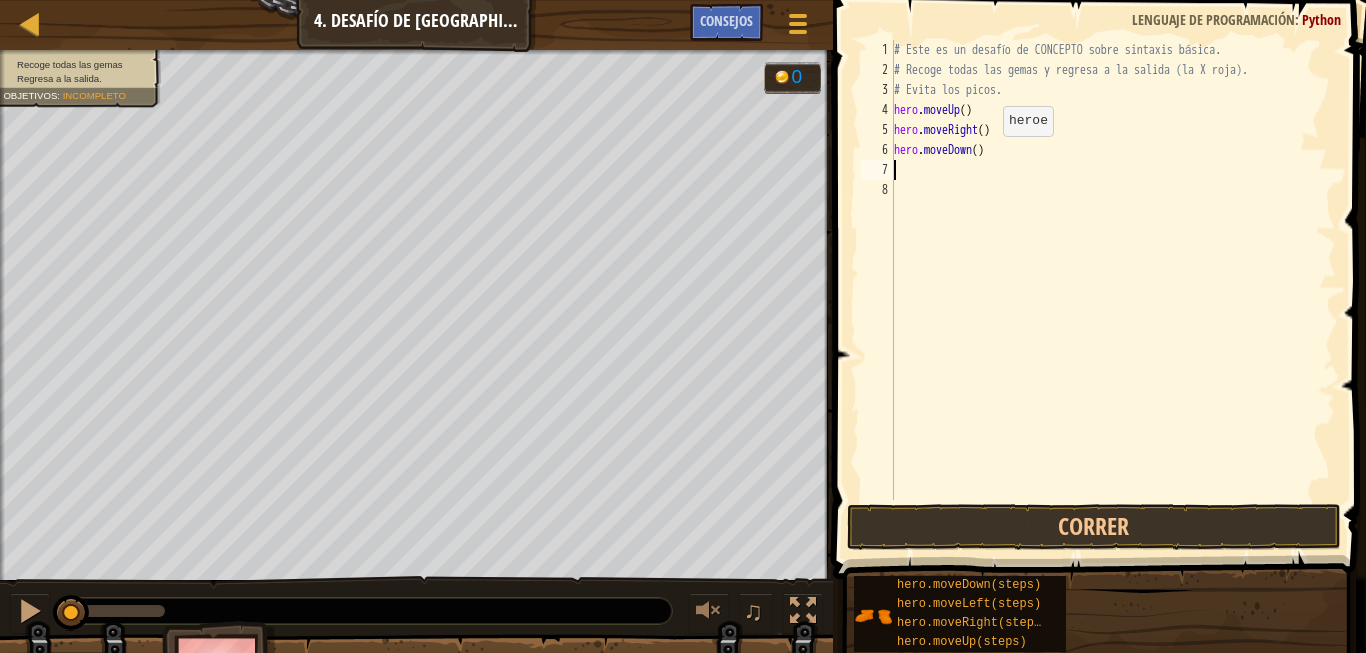 click on "# Este es un desafío de CONCEPTO sobre sintaxis básica. # Recoge todas las gemas y regresa a la salida (la X roja). # Evita los picos. hero . moveUp ( ) hero . moveRight ( ) hero . moveDown ( )" at bounding box center [1113, 290] 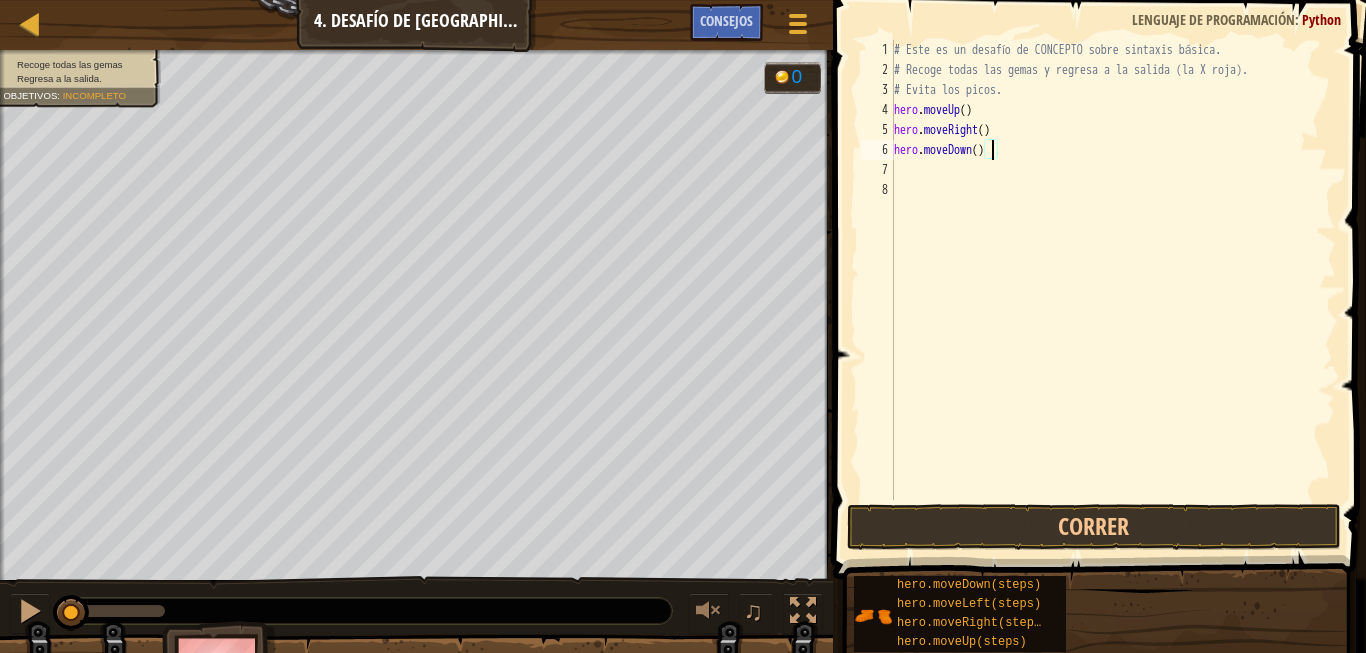 type on "hero.moveDown(2)" 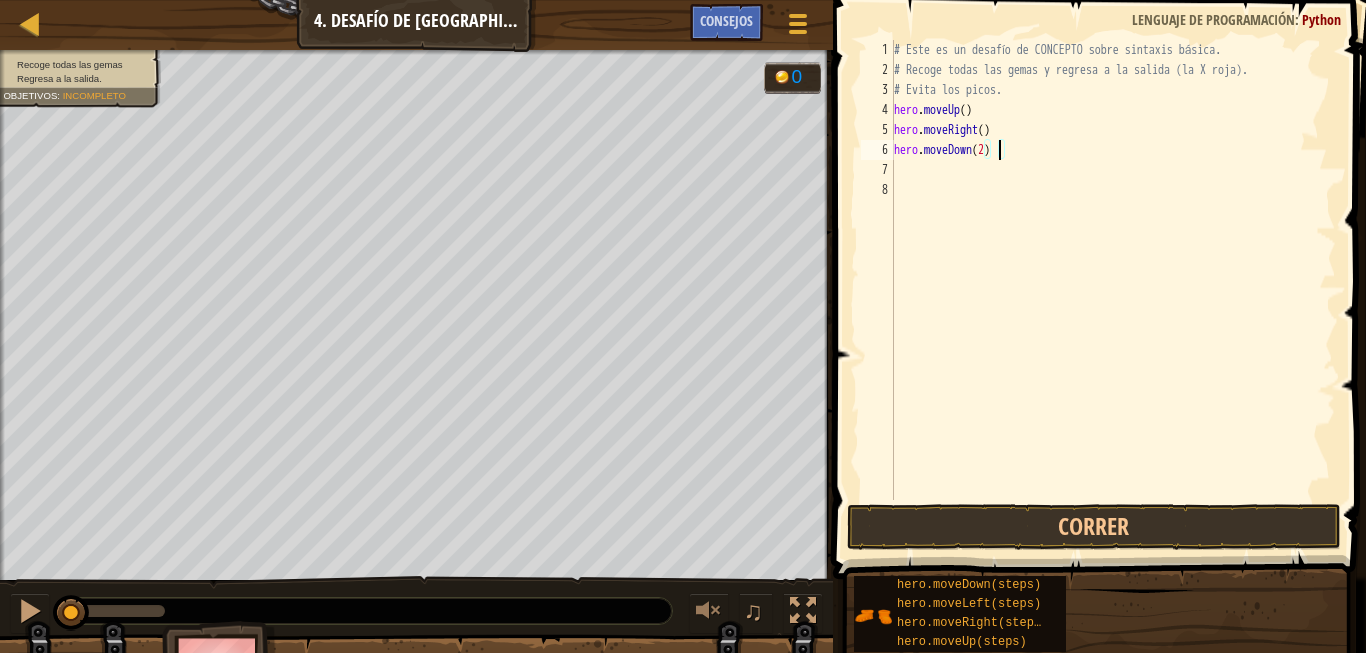 click on "# Este es un desafío de CONCEPTO sobre sintaxis básica. # Recoge todas las gemas y regresa a la salida (la X roja). # Evita los picos. hero . moveUp ( ) hero . moveRight ( ) hero . moveDown ( 2 )" at bounding box center (1113, 290) 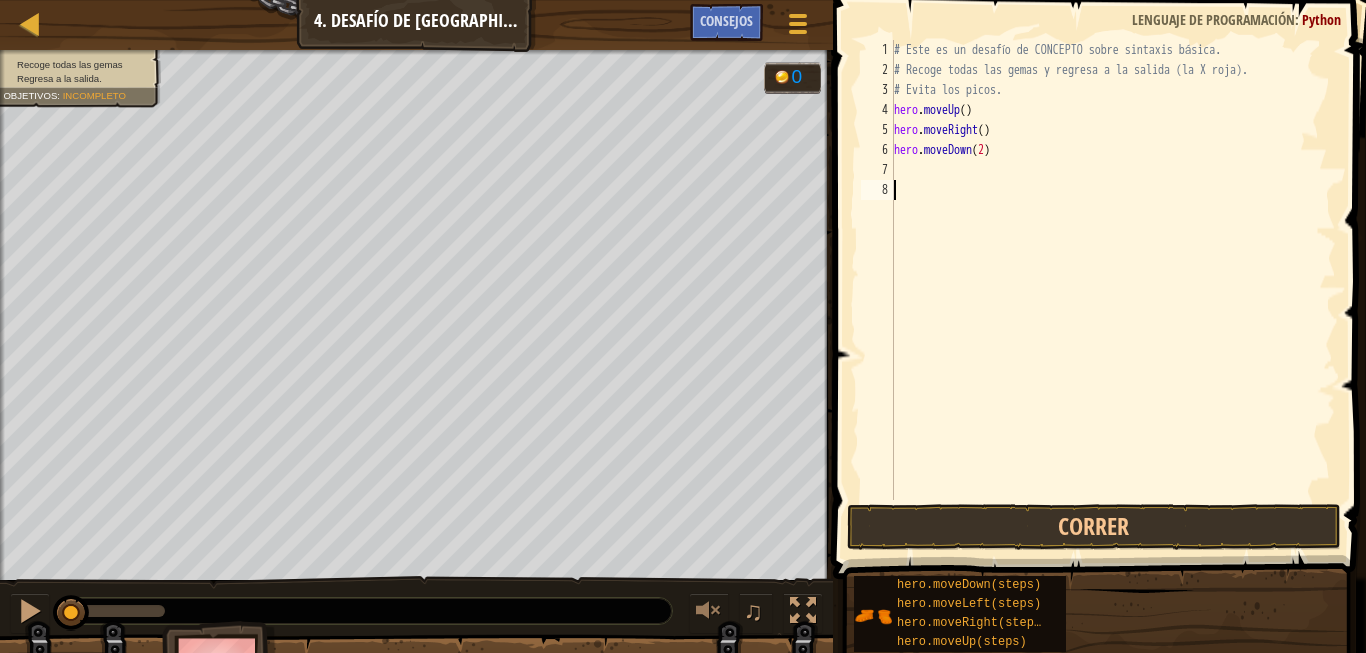 click on "# Este es un desafío de CONCEPTO sobre sintaxis básica. # Recoge todas las gemas y regresa a la salida (la X roja). # Evita los picos. hero . moveUp ( ) hero . moveRight ( ) hero . moveDown ( 2 )" at bounding box center [1113, 290] 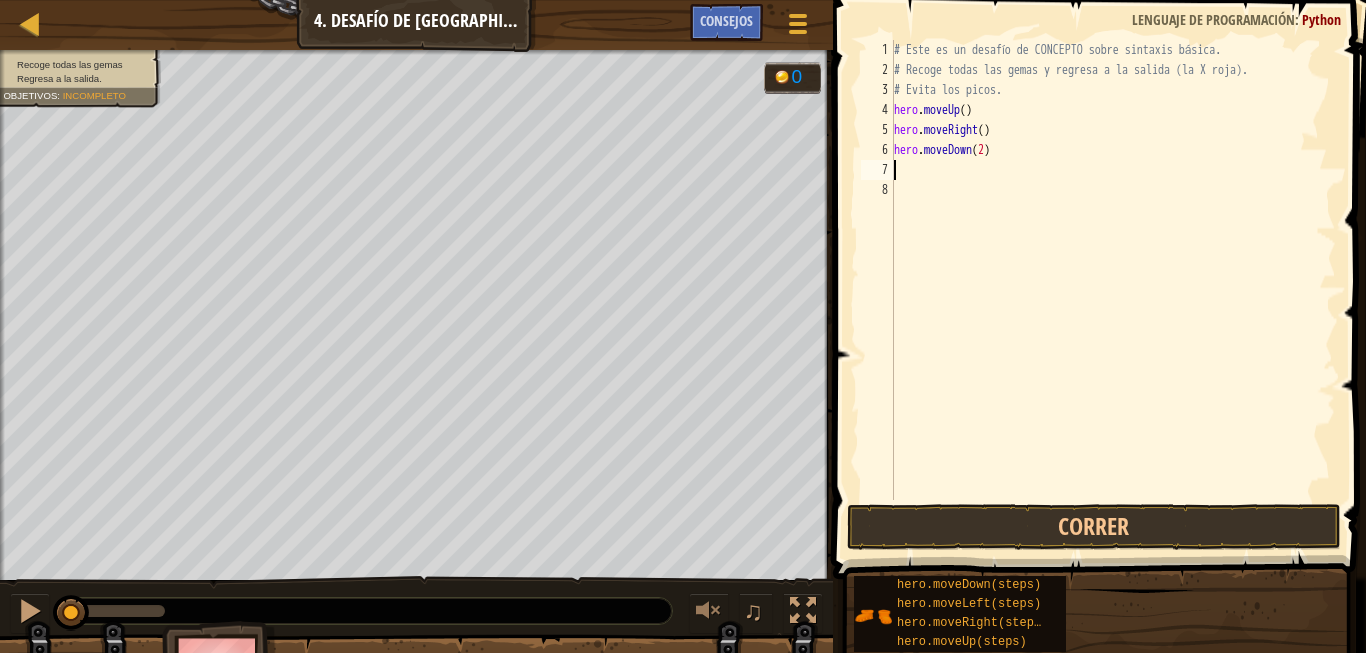 scroll, scrollTop: 10, scrollLeft: 0, axis: vertical 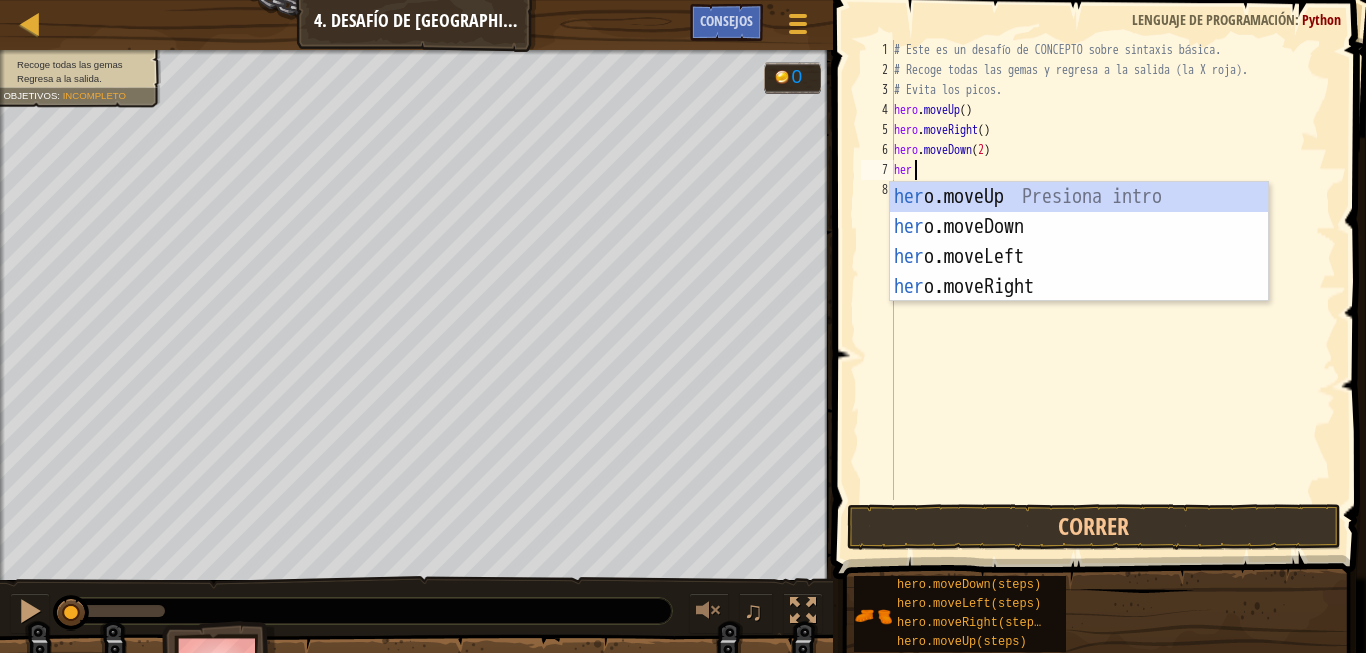 type on "hero" 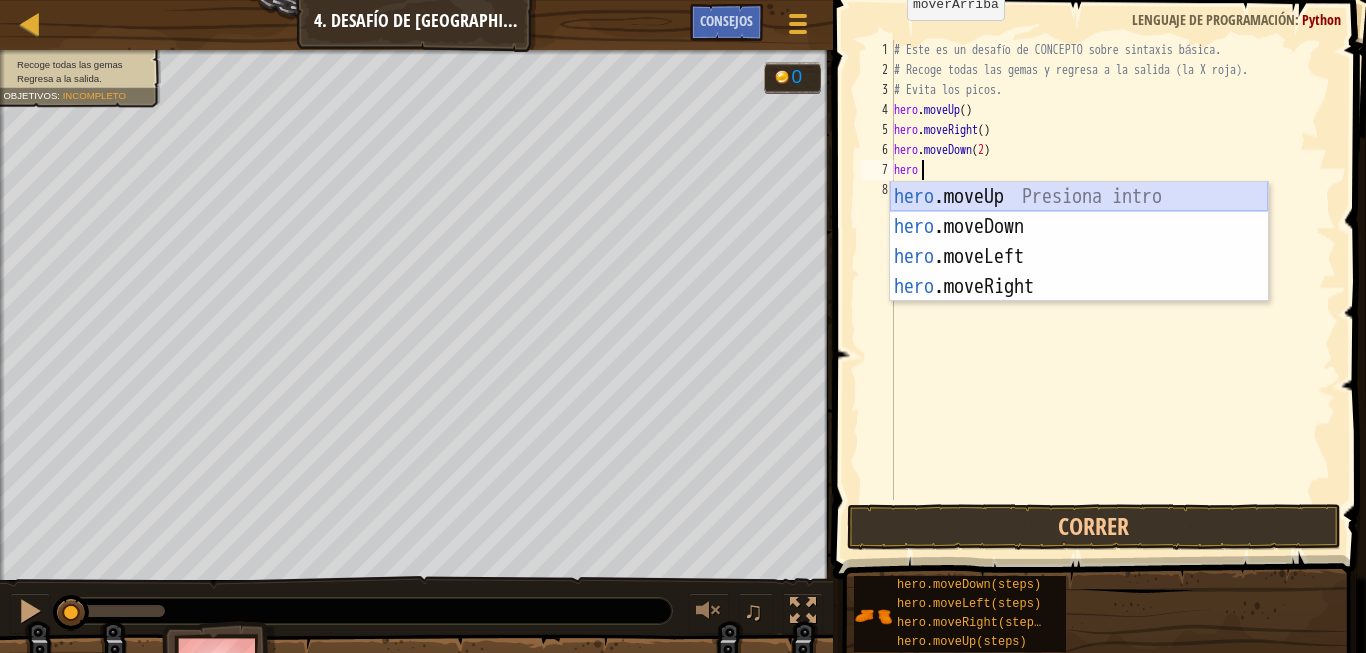 click on "hero .moveUp Presiona intro hero .moveDown Presiona intro hero .moveLeft Presiona intro hero .moveRight Presiona intro" at bounding box center [1079, 272] 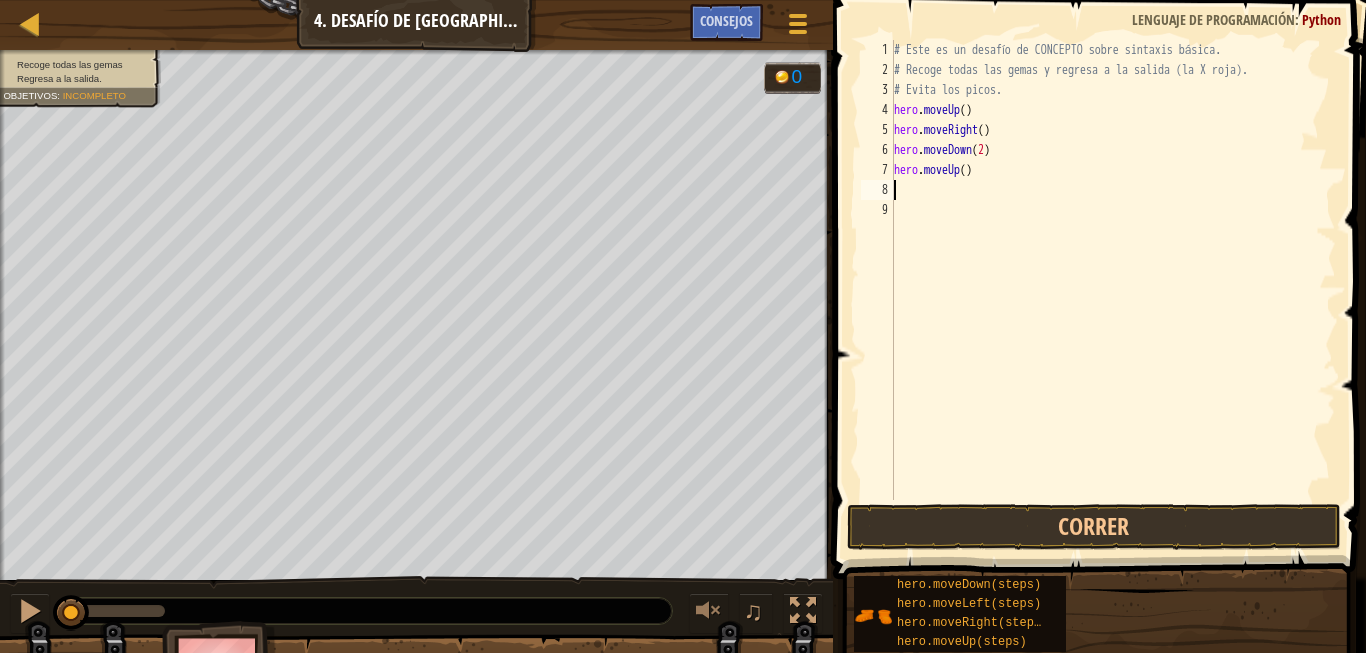 click on "# Este es un desafío de CONCEPTO sobre sintaxis básica. # Recoge todas las gemas y regresa a la salida (la X roja). # Evita los picos. hero . moveUp ( ) hero . moveRight ( ) hero . moveDown ( 2 ) hero . moveUp ( )" at bounding box center (1113, 290) 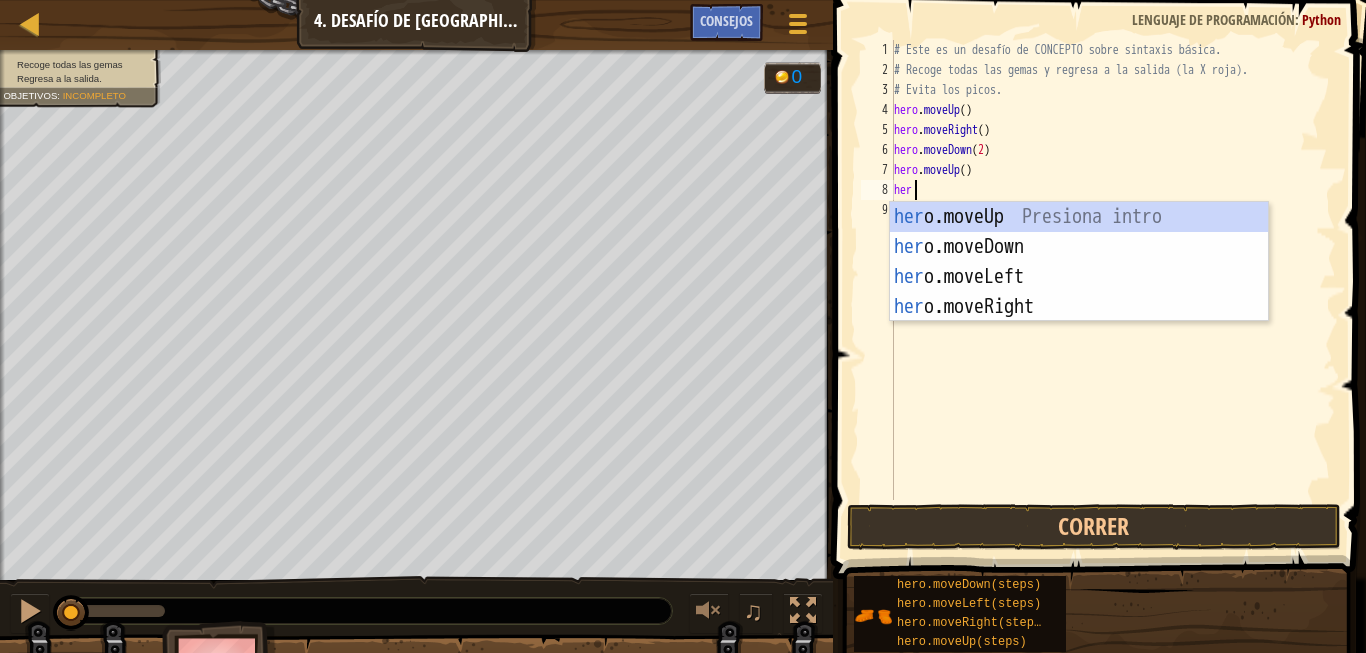 type on "hero" 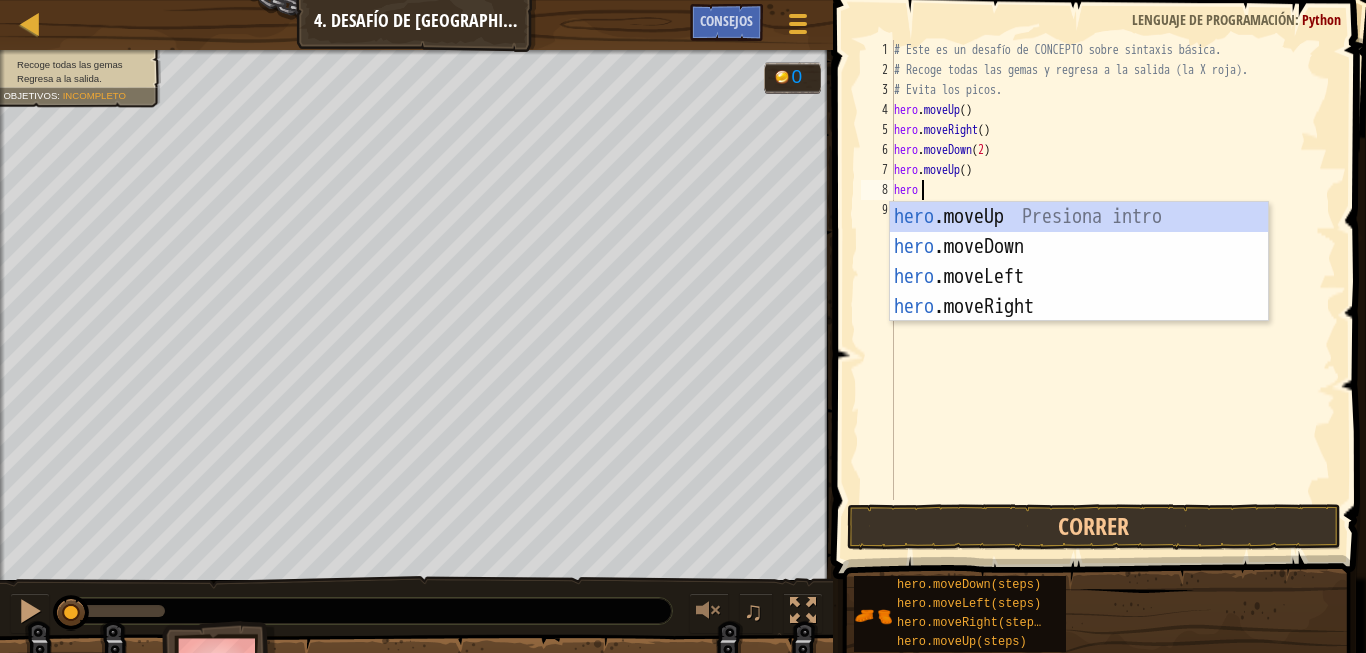 scroll, scrollTop: 10, scrollLeft: 3, axis: both 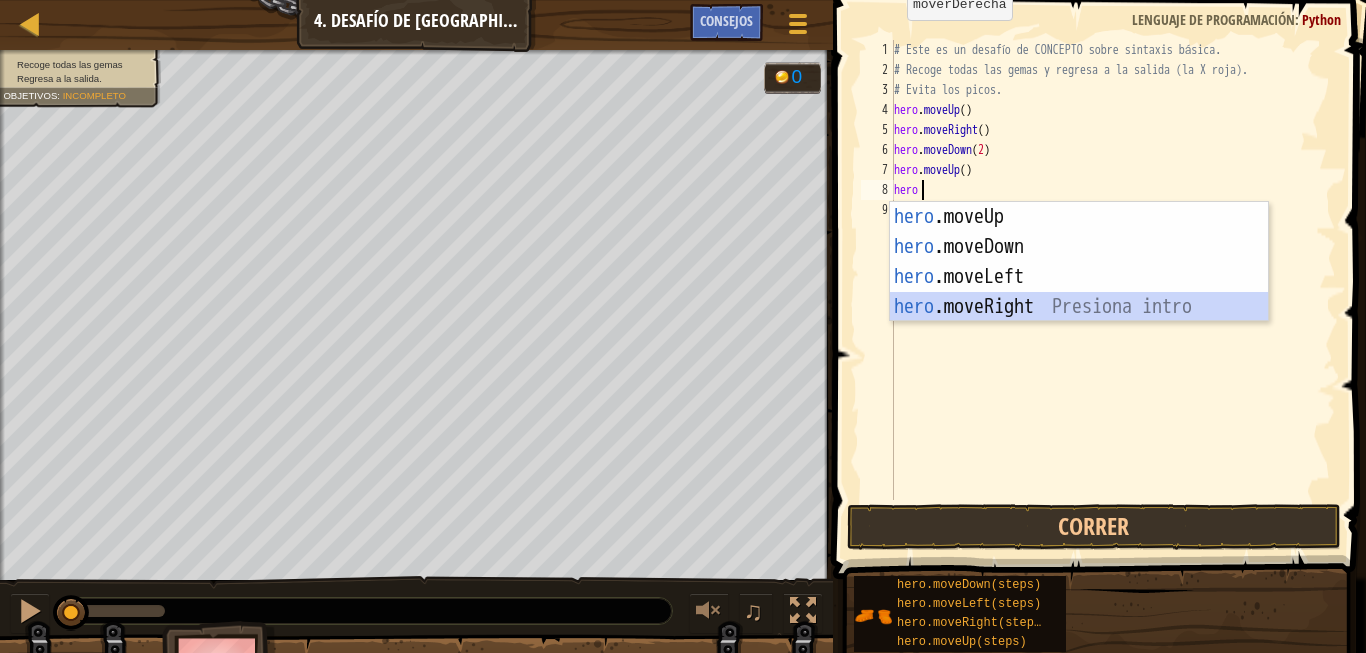 click on "hero .moveUp Presiona intro hero .moveDown Presiona intro hero .moveLeft Presiona intro hero .moveRight Presiona intro" at bounding box center [1079, 292] 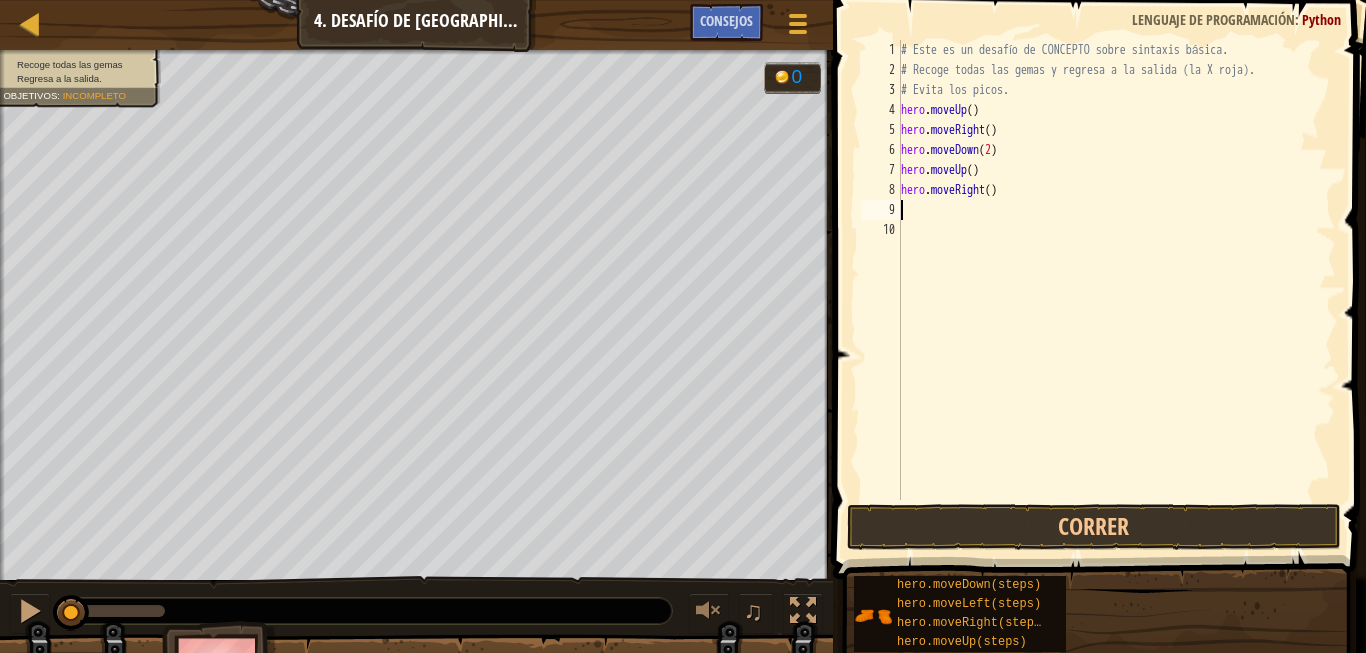 scroll, scrollTop: 10, scrollLeft: 0, axis: vertical 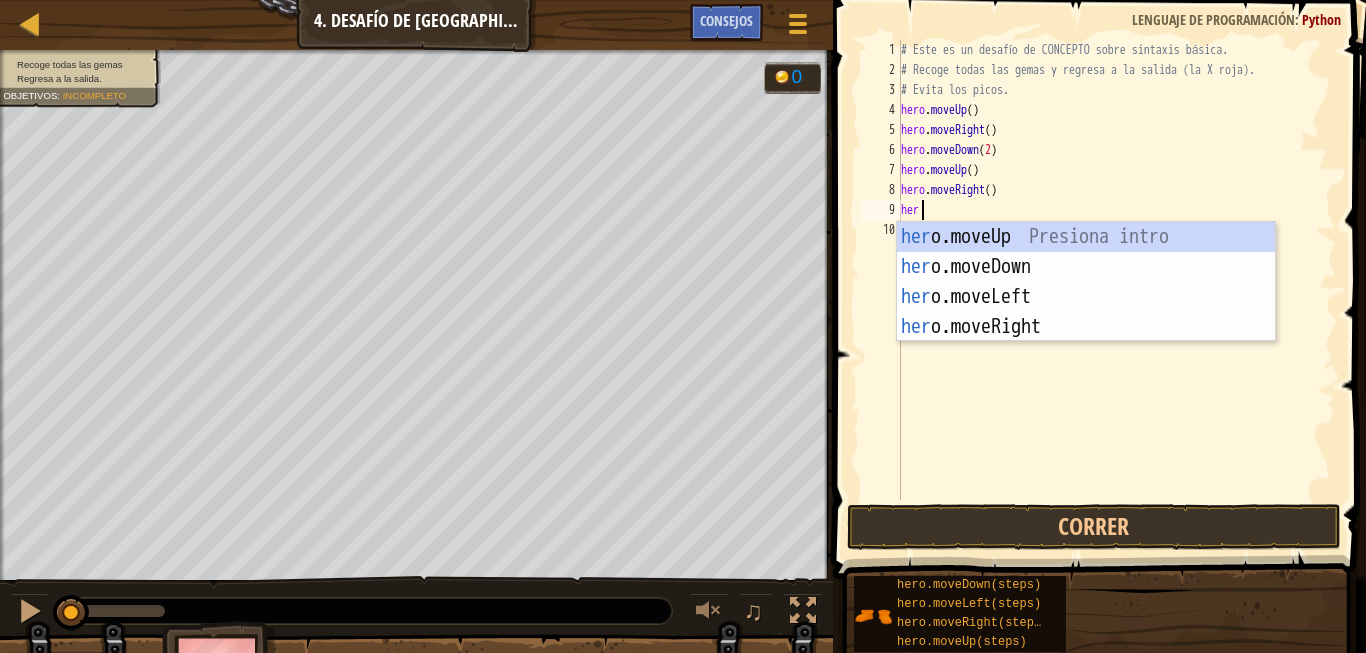 type on "hero" 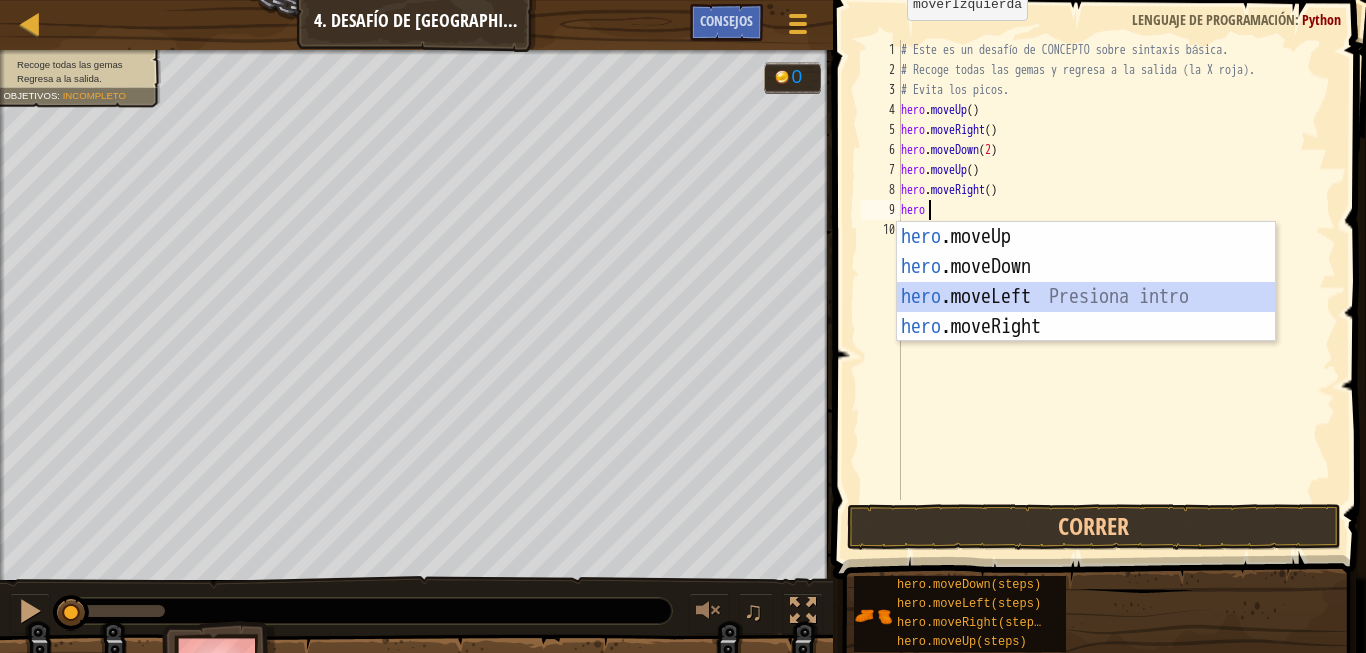 click on "hero .moveUp Presiona intro hero .moveDown Presiona intro hero .moveLeft Presiona intro hero .moveRight Presiona intro" at bounding box center [1086, 312] 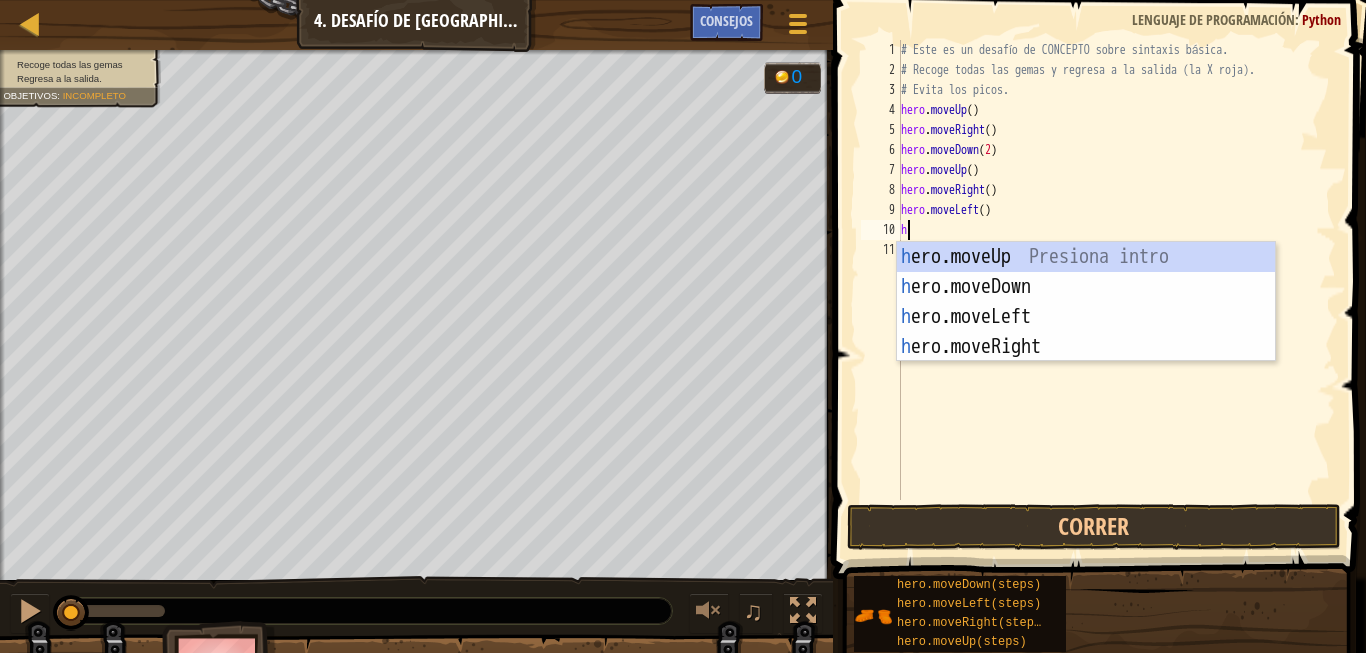 scroll, scrollTop: 10, scrollLeft: 0, axis: vertical 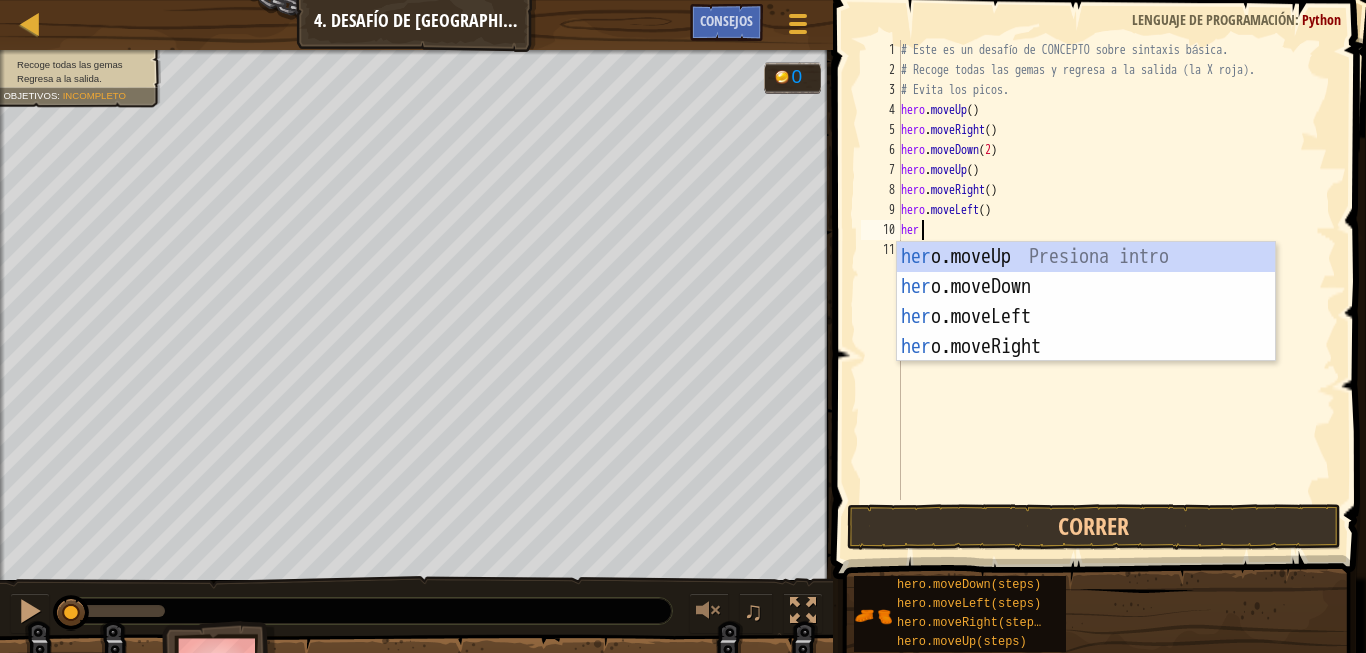 type on "hero" 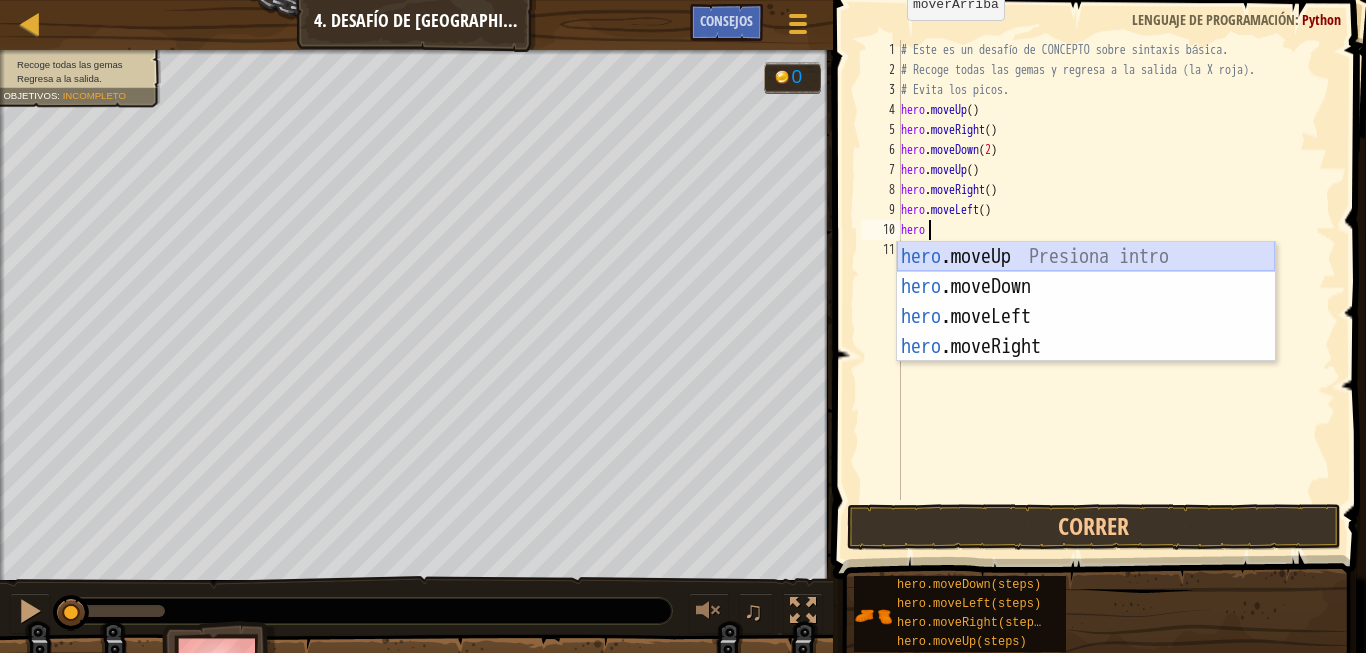 click on "hero .moveUp Presiona intro hero .moveDown Presiona intro hero .moveLeft Presiona intro hero .moveRight Presiona intro" at bounding box center (1086, 332) 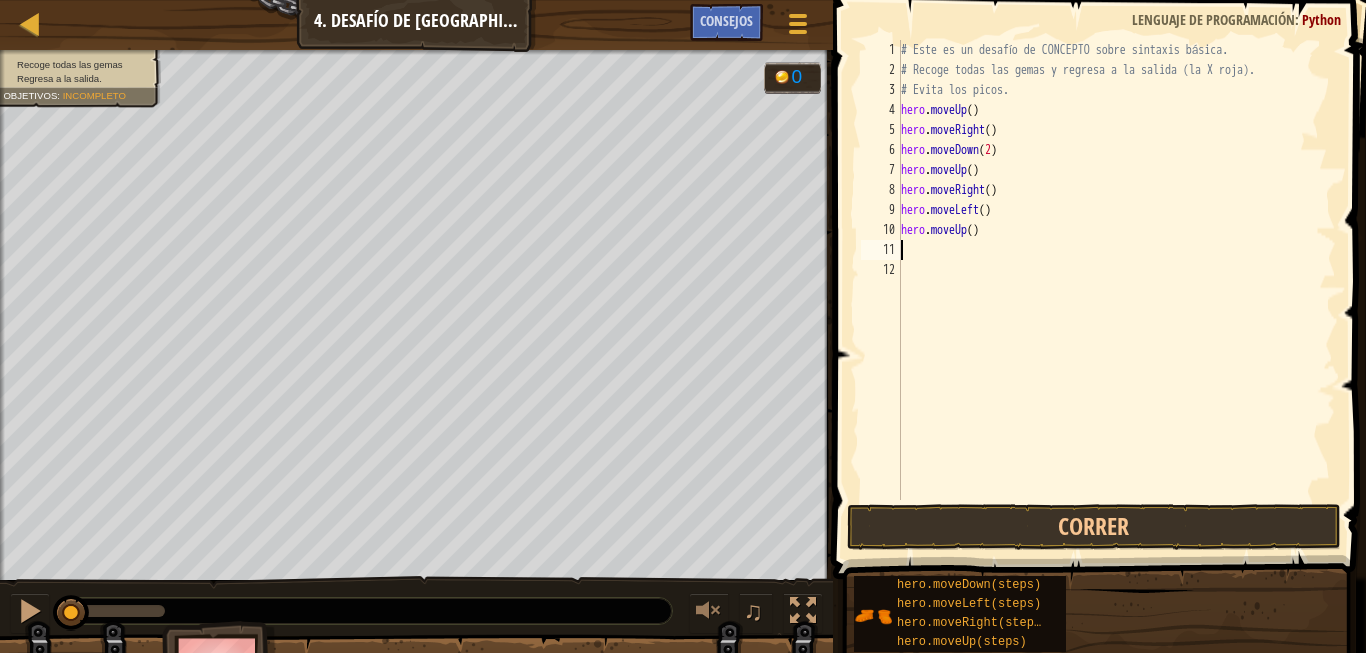 click on "# Este es un desafío de CONCEPTO sobre sintaxis básica. # Recoge todas las gemas y regresa a la salida (la X roja). # Evita los picos. hero . moveUp ( ) hero . moveRight ( ) hero . moveDown ( 2 ) hero . moveUp ( ) hero . moveRight ( ) hero . moveLeft ( ) hero . moveUp ( )" at bounding box center (1116, 290) 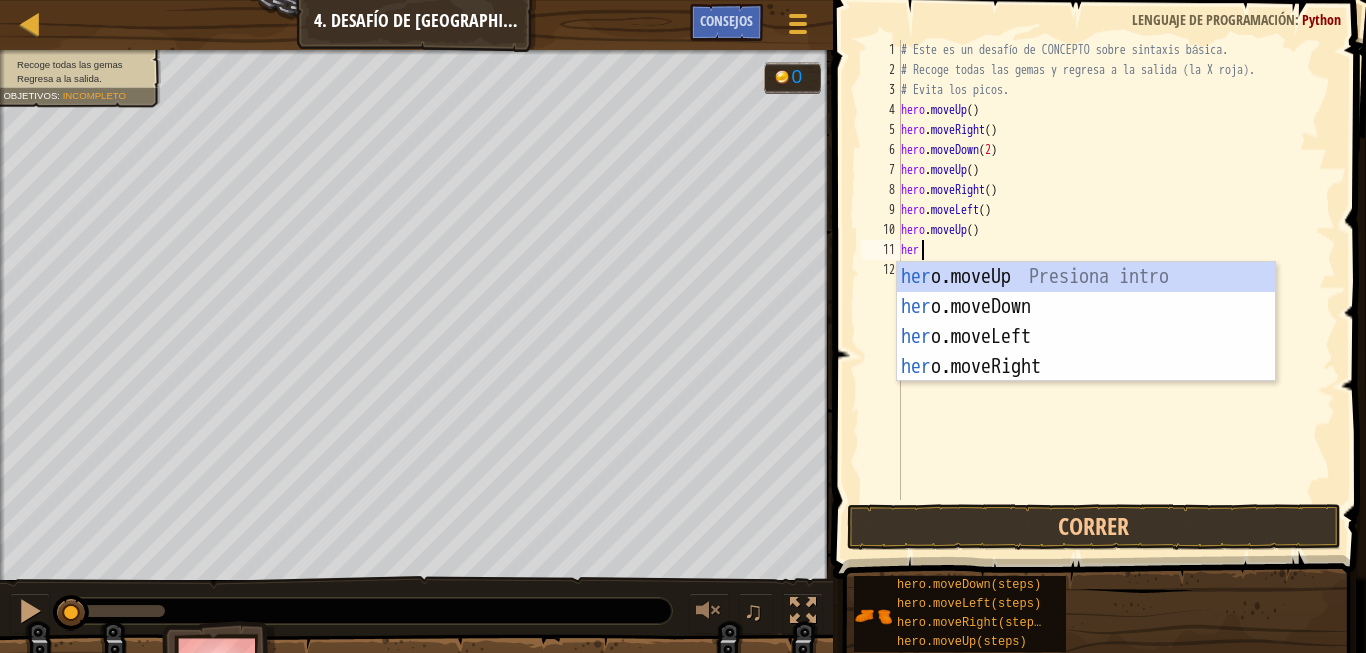 type on "hero" 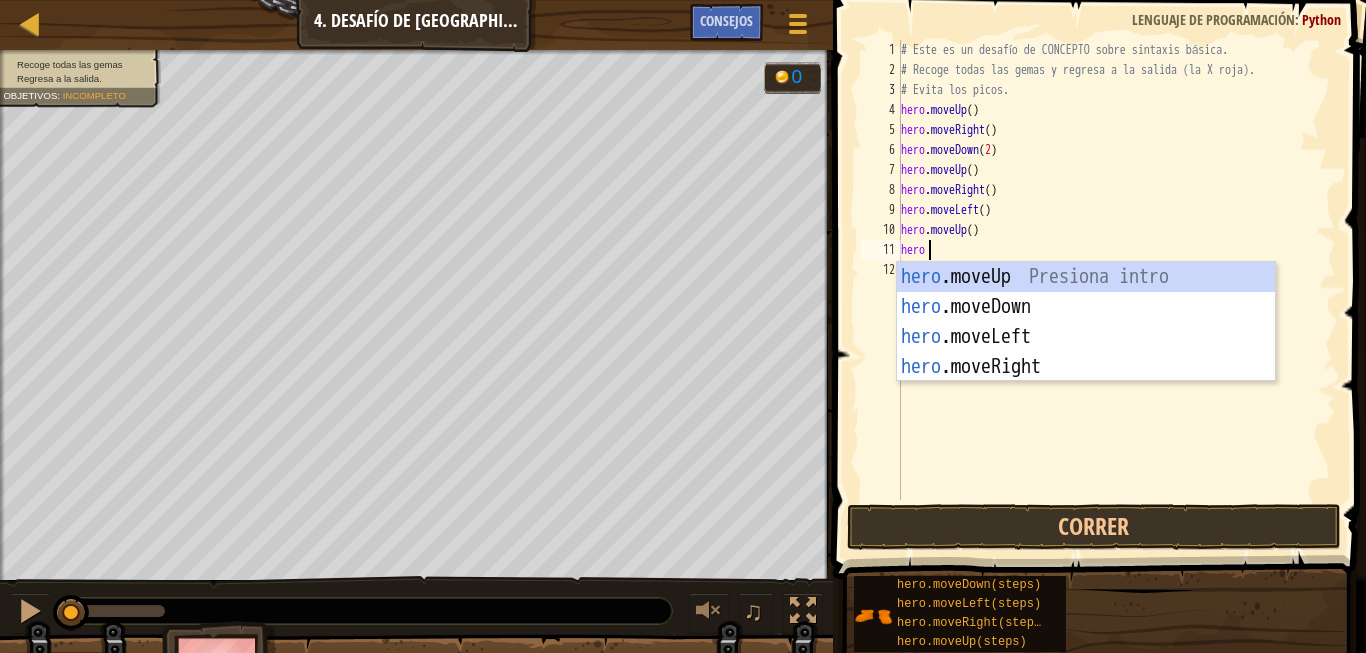 scroll, scrollTop: 10, scrollLeft: 3, axis: both 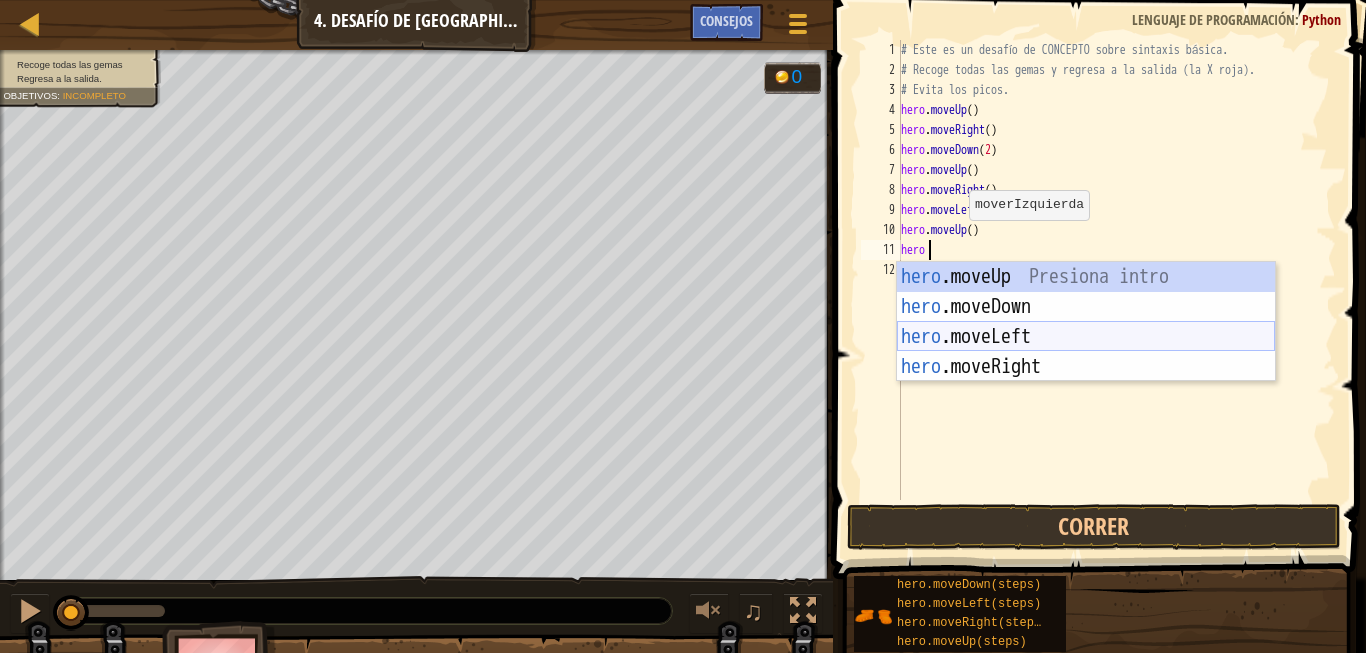 click on "hero .moveUp Presiona intro hero .moveDown Presiona intro hero .moveLeft Presiona intro hero .moveRight Presiona intro" at bounding box center [1086, 352] 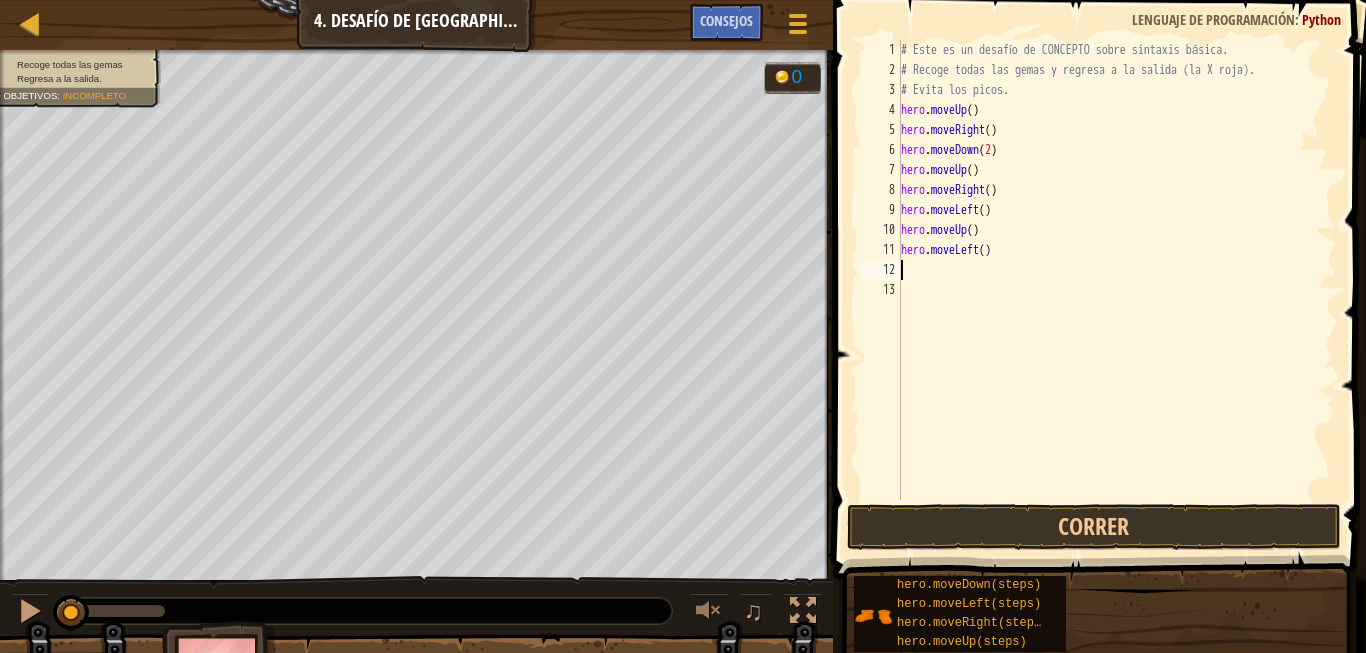 click on "# Este es un desafío de CONCEPTO sobre sintaxis básica. # Recoge todas las gemas y regresa a la salida (la X roja). # Evita los picos. hero . moveUp ( ) hero . moveRight ( ) hero . moveDown ( 2 ) hero . moveUp ( ) hero . moveRight ( ) hero . moveLeft ( ) hero . moveUp ( ) hero . moveLeft ( )" at bounding box center (1116, 290) 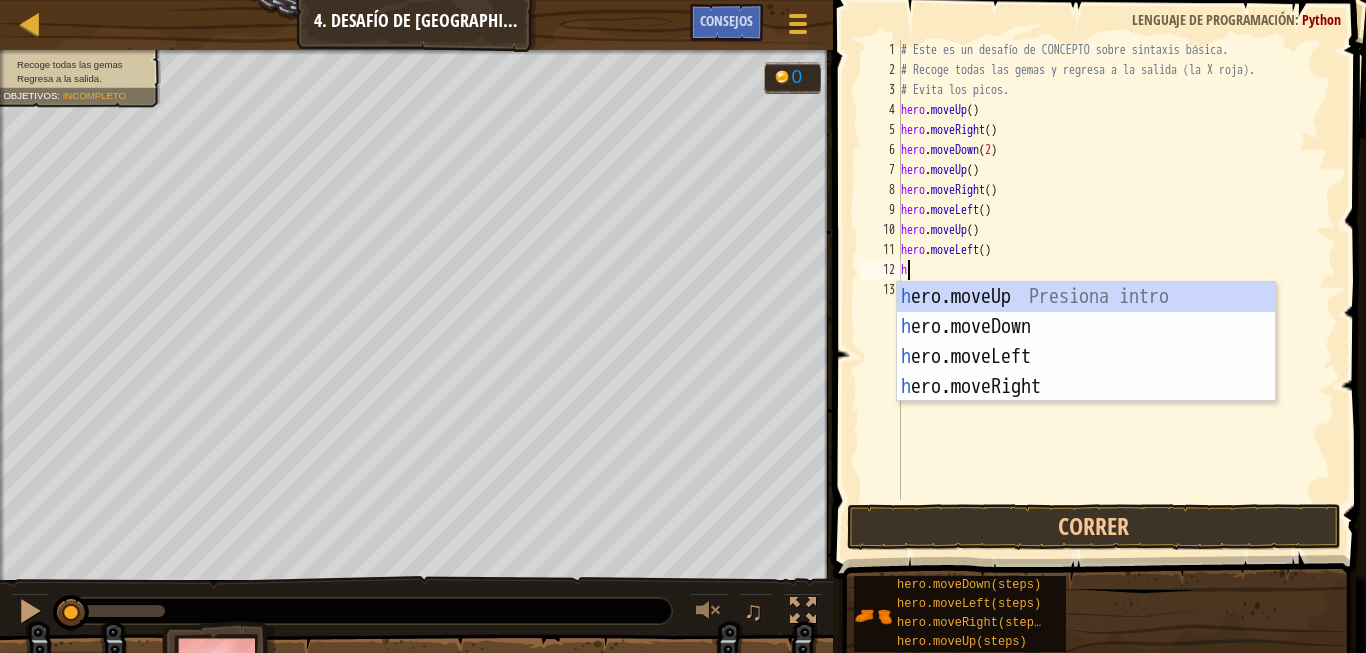 scroll, scrollTop: 10, scrollLeft: 0, axis: vertical 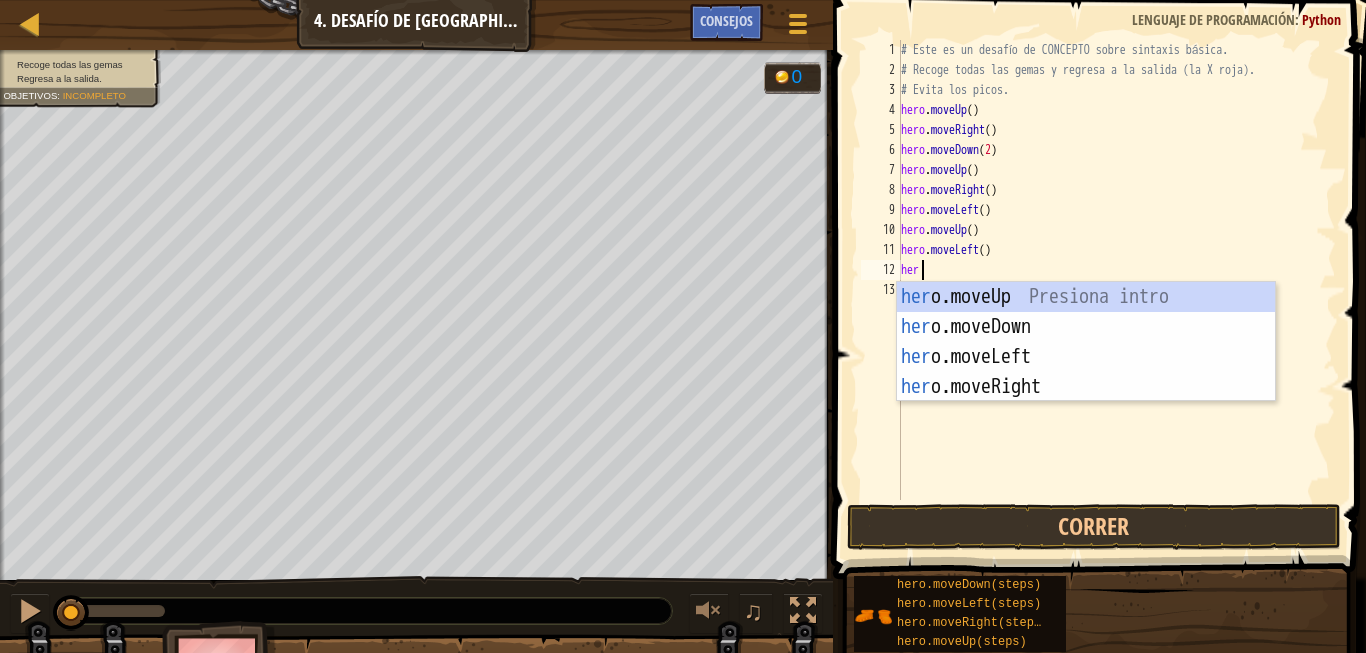 type on "hero" 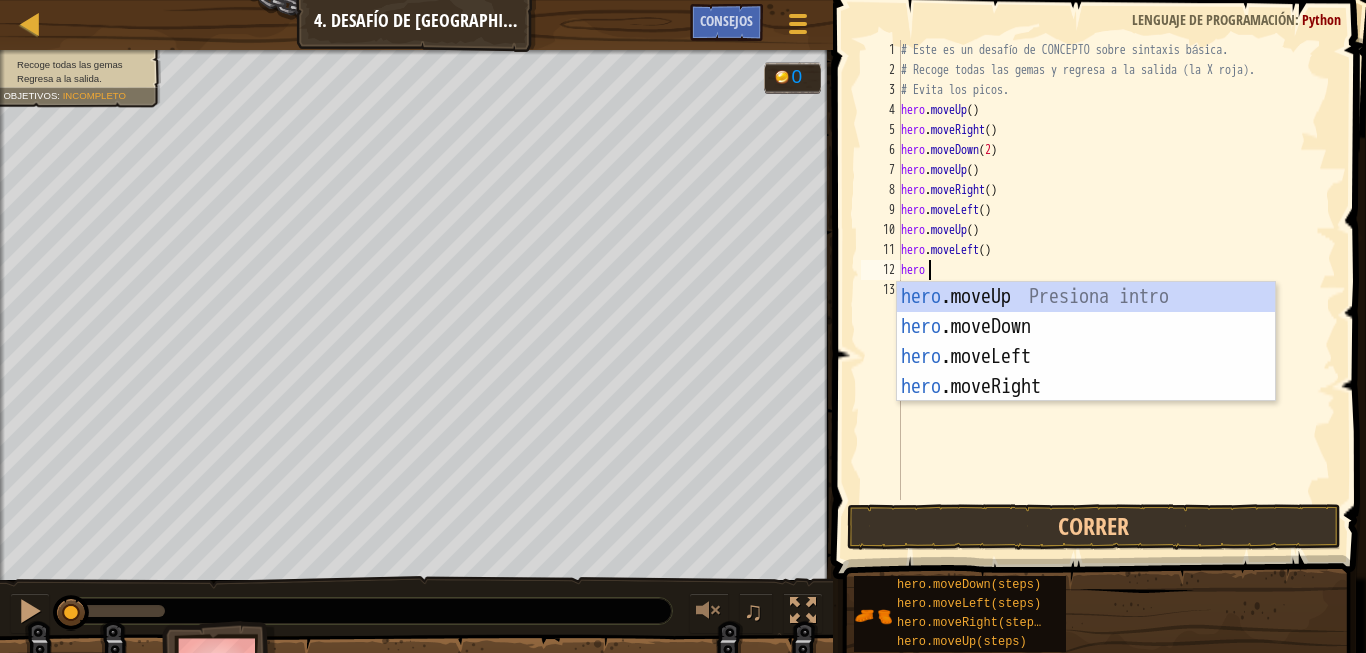 scroll, scrollTop: 10, scrollLeft: 3, axis: both 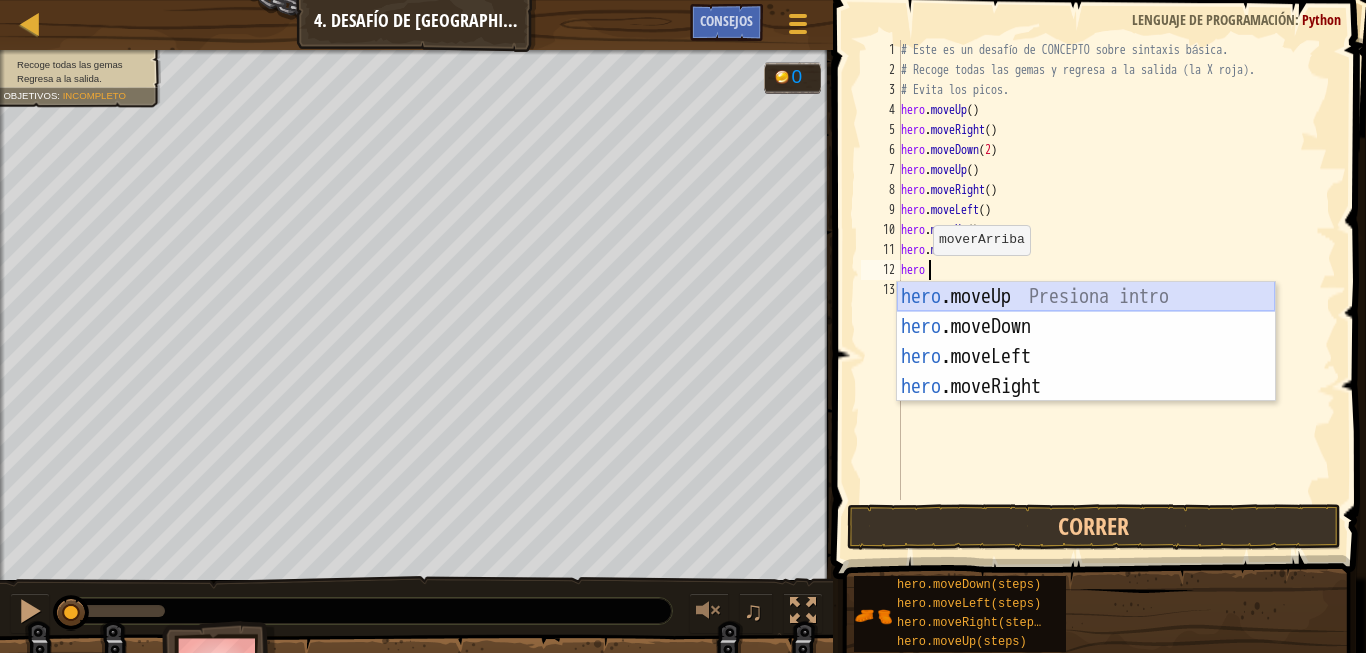 click on "hero .moveUp Presiona intro hero .moveDown Presiona intro hero .moveLeft Presiona intro hero .moveRight Presiona intro" at bounding box center (1086, 372) 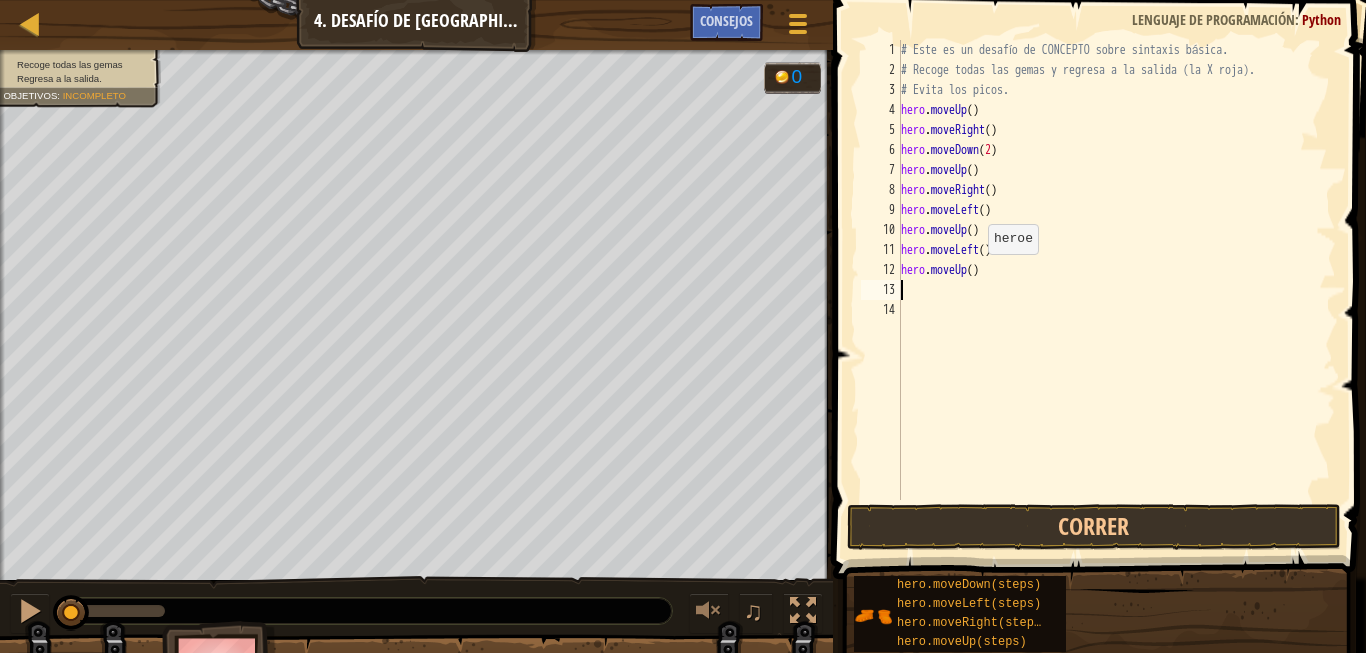 click on "# Este es un desafío de CONCEPTO sobre sintaxis básica. # Recoge todas las gemas y regresa a la salida (la X roja). # Evita los picos. hero . moveUp ( ) hero . moveRight ( ) hero . moveDown ( 2 ) hero . moveUp ( ) hero . moveRight ( ) hero . moveLeft ( ) hero . moveUp ( ) hero . moveLeft ( ) hero . moveUp ( )" at bounding box center (1116, 290) 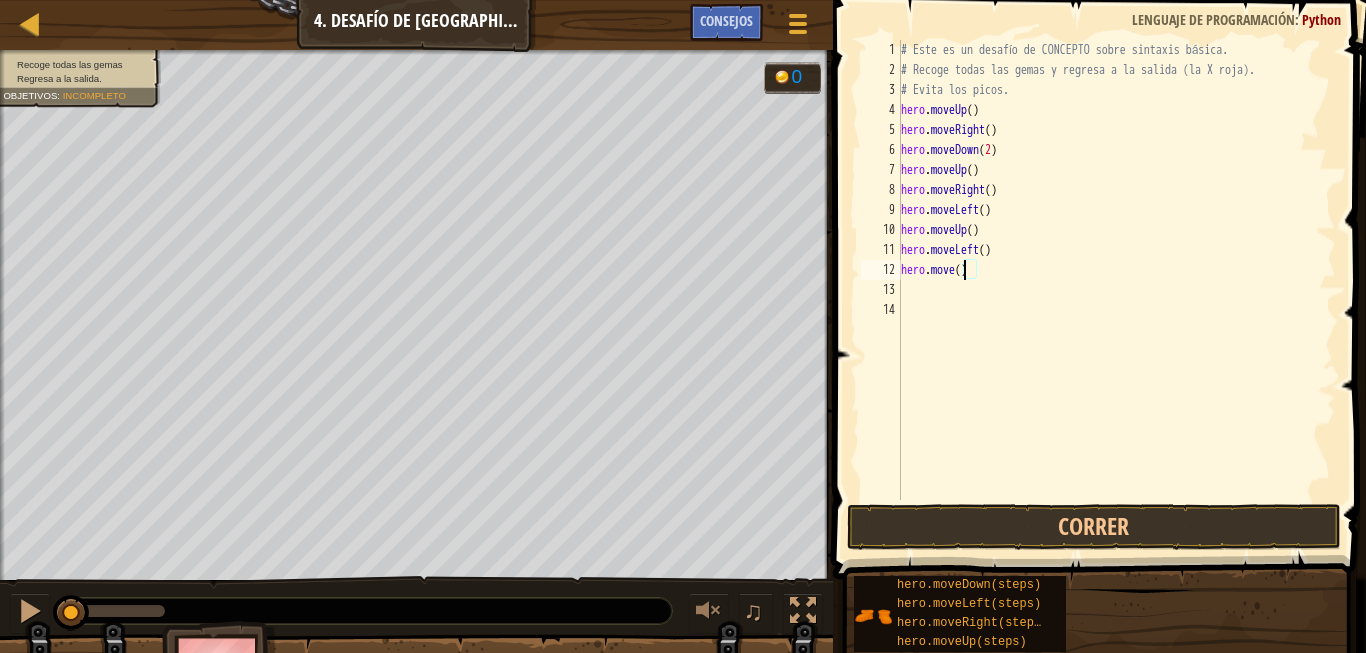scroll, scrollTop: 10, scrollLeft: 9, axis: both 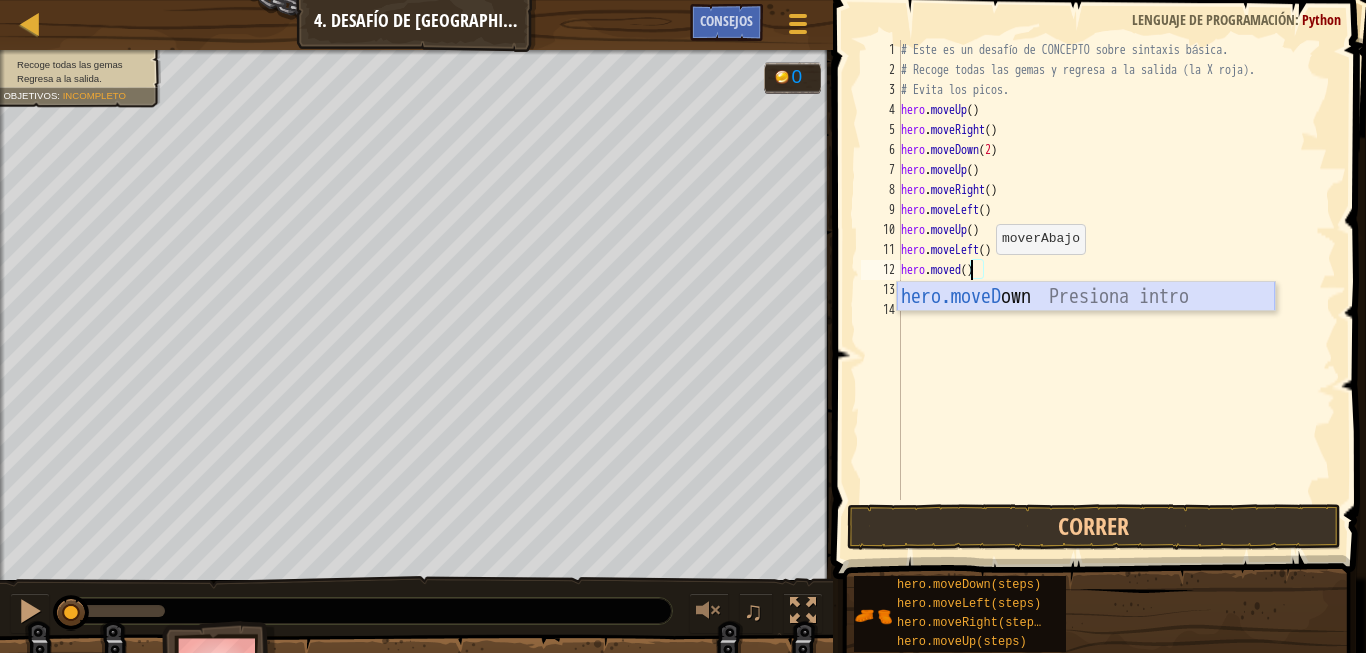click on "hero.moveD own Presiona intro" at bounding box center (1086, 327) 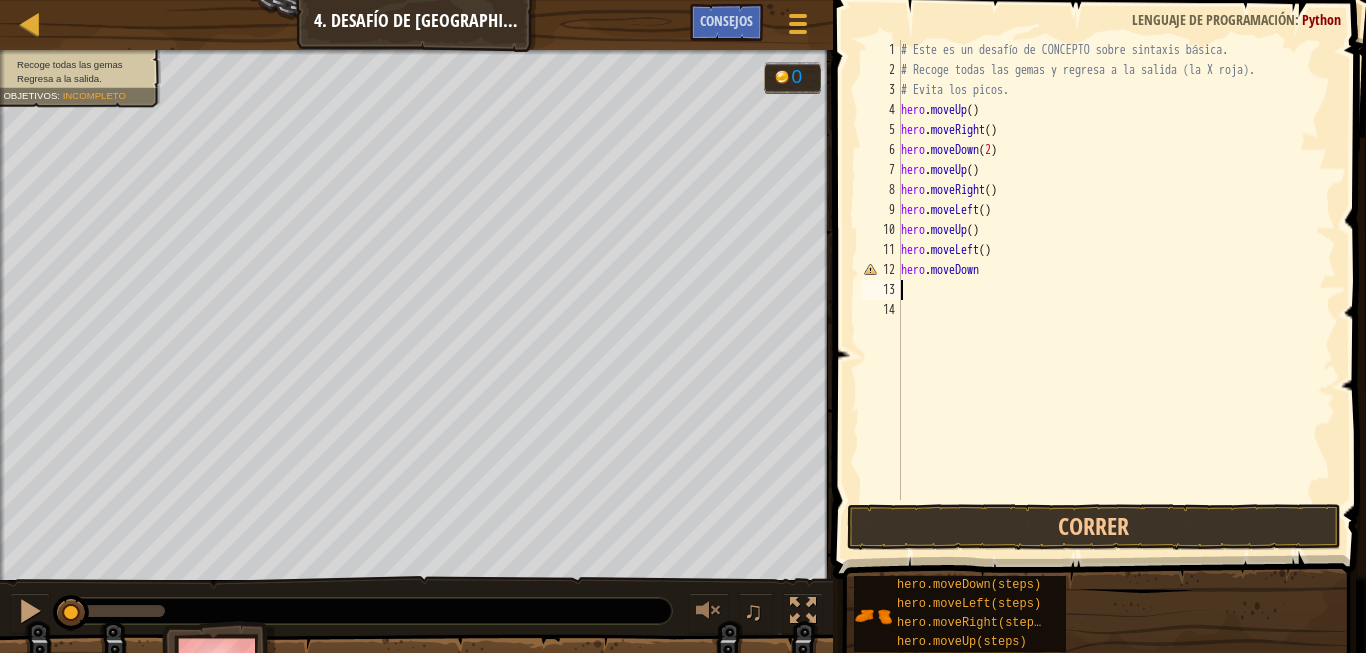 click on "# Este es un desafío de CONCEPTO sobre sintaxis básica. # Recoge todas las gemas y regresa a la salida (la X roja). # Evita los picos. hero . moveUp ( ) hero . moveRight ( ) hero . moveDown ( 2 ) hero . moveUp ( ) hero . moveRight ( ) hero . moveLeft ( ) hero . moveUp ( ) hero . moveLeft ( ) hero . [GEOGRAPHIC_DATA]" at bounding box center [1116, 290] 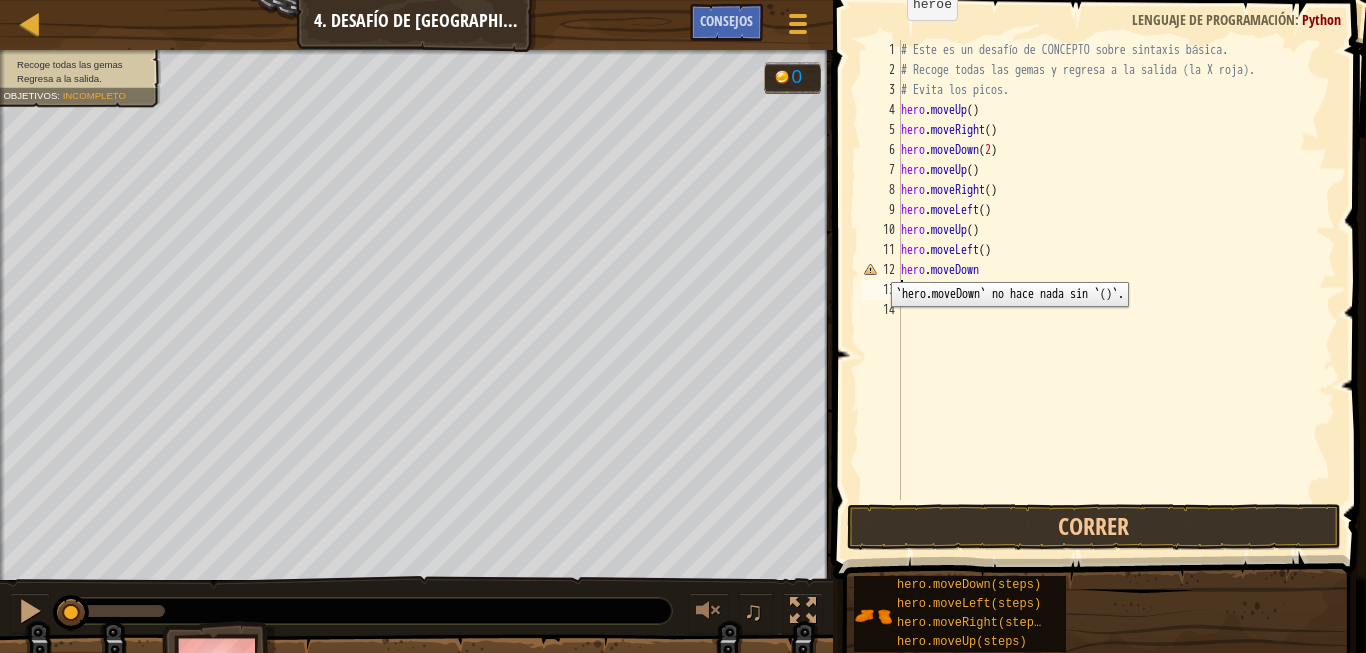 click on "12" at bounding box center (881, 270) 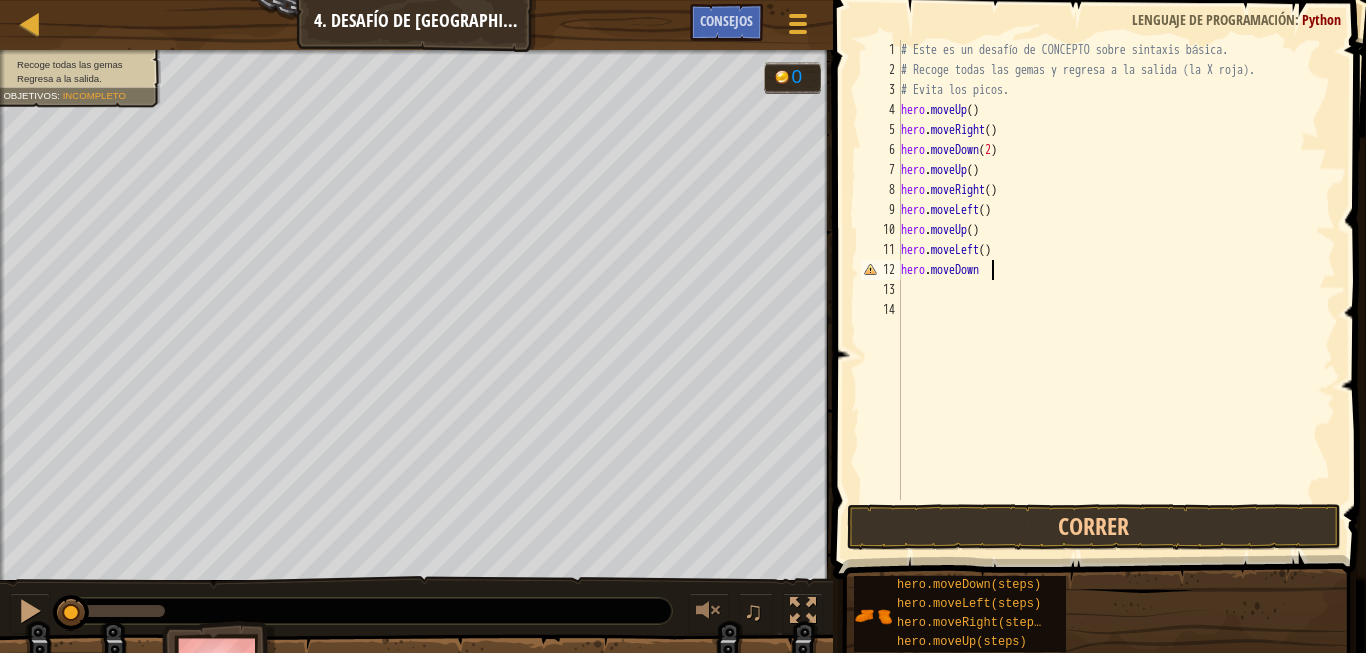 click on "# Este es un desafío de CONCEPTO sobre sintaxis básica. # Recoge todas las gemas y regresa a la salida (la X roja). # Evita los picos. hero . moveUp ( ) hero . moveRight ( ) hero . moveDown ( 2 ) hero . moveUp ( ) hero . moveRight ( ) hero . moveLeft ( ) hero . moveUp ( ) hero . moveLeft ( ) hero . [GEOGRAPHIC_DATA]" at bounding box center [1116, 290] 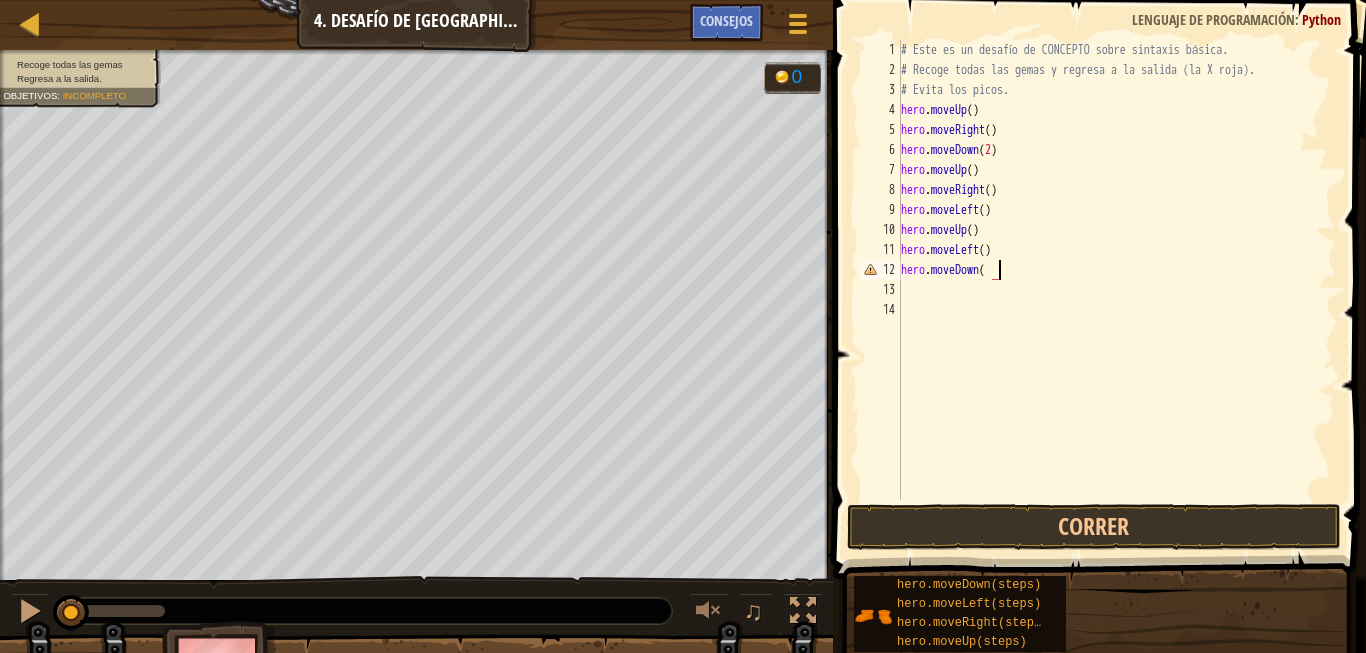 type on "hero.moveDown()" 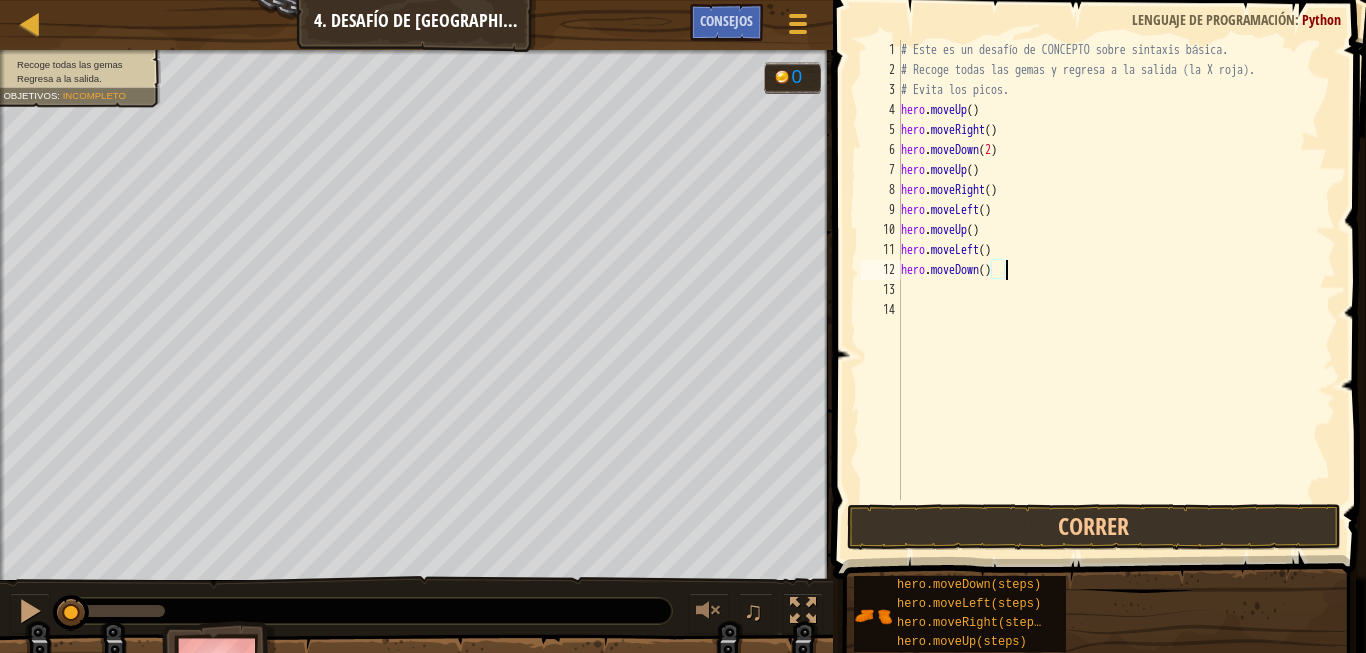 click on "# Este es un desafío de CONCEPTO sobre sintaxis básica. # Recoge todas las gemas y regresa a la salida (la X roja). # Evita los picos. hero . moveUp ( ) hero . moveRight ( ) hero . moveDown ( 2 ) hero . moveUp ( ) hero . moveRight ( ) hero . moveLeft ( ) hero . moveUp ( ) hero . moveLeft ( ) hero . moveDown ( )" at bounding box center (1116, 290) 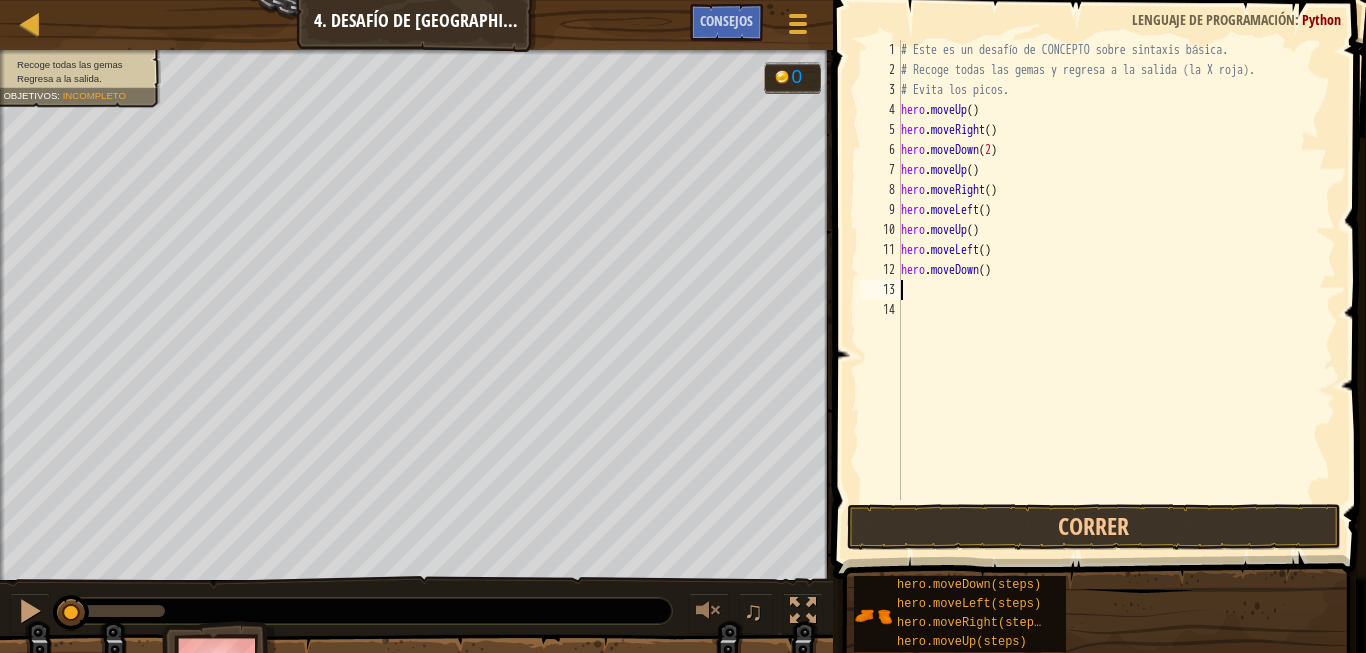 scroll, scrollTop: 10, scrollLeft: 0, axis: vertical 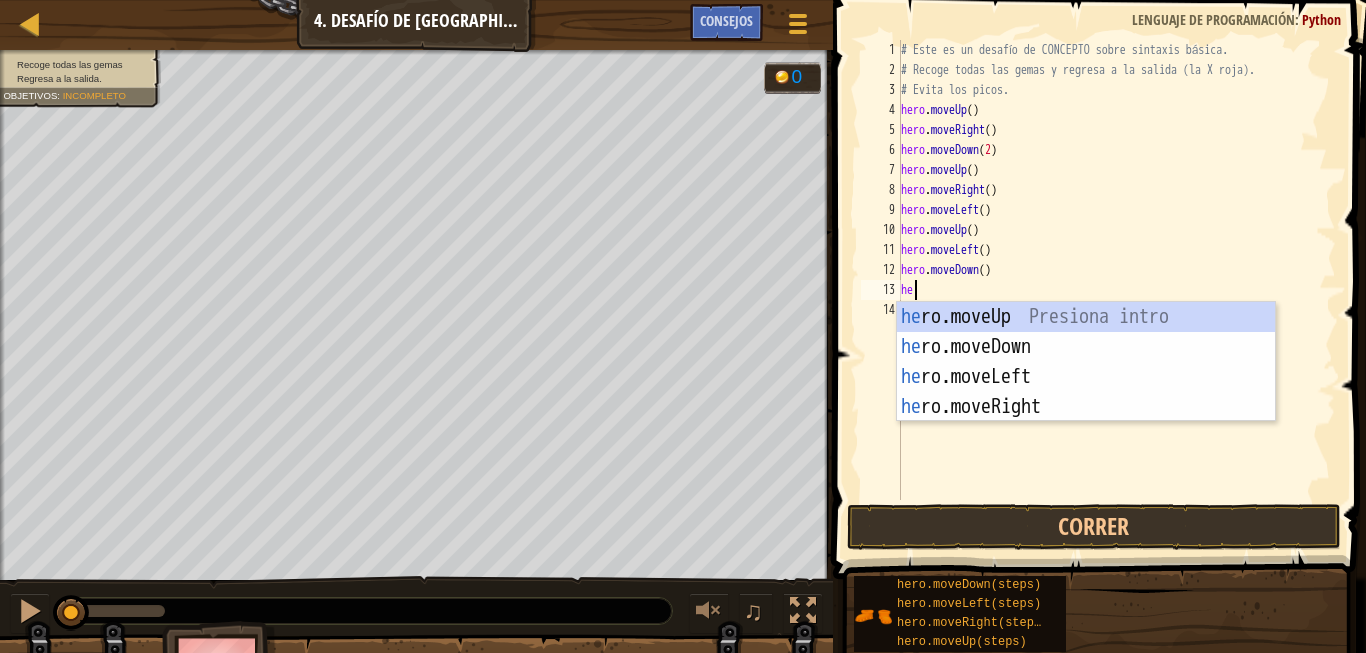 type on "her" 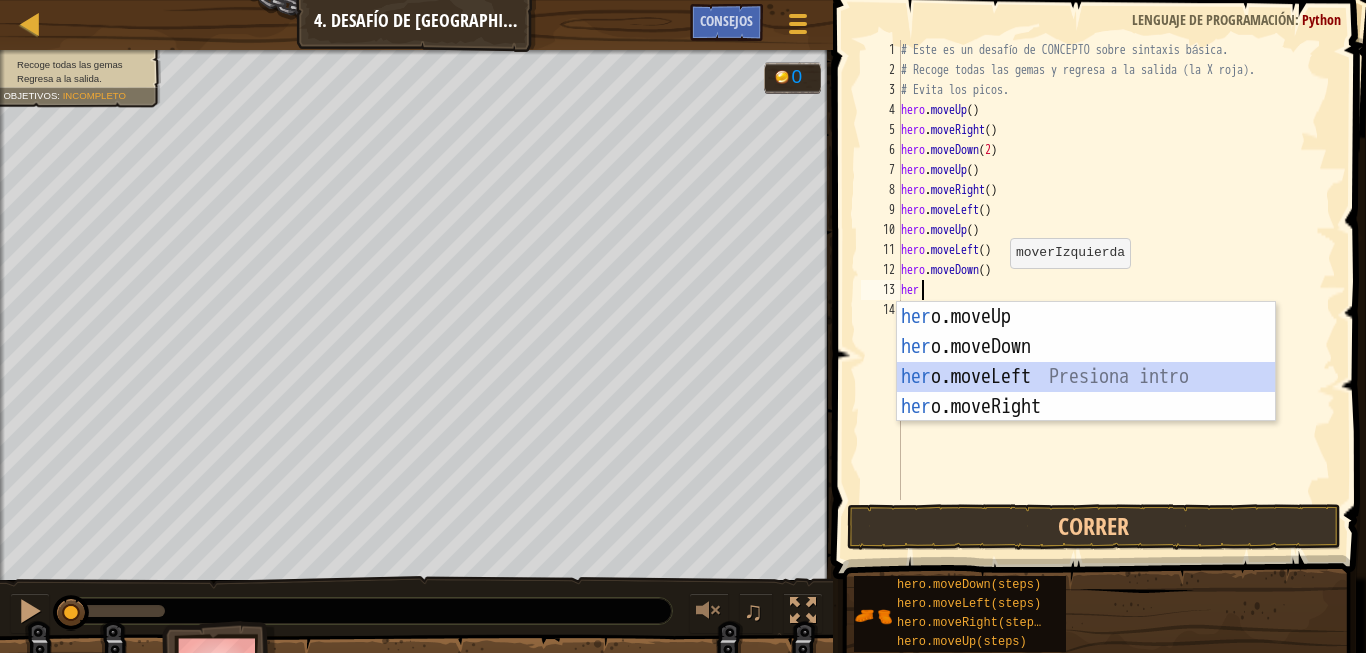 click on "her o.moveUp Presiona intro her o.moveDown Presiona intro her o.moveLeft Presiona intro her o.moveRight Presiona intro" at bounding box center [1086, 392] 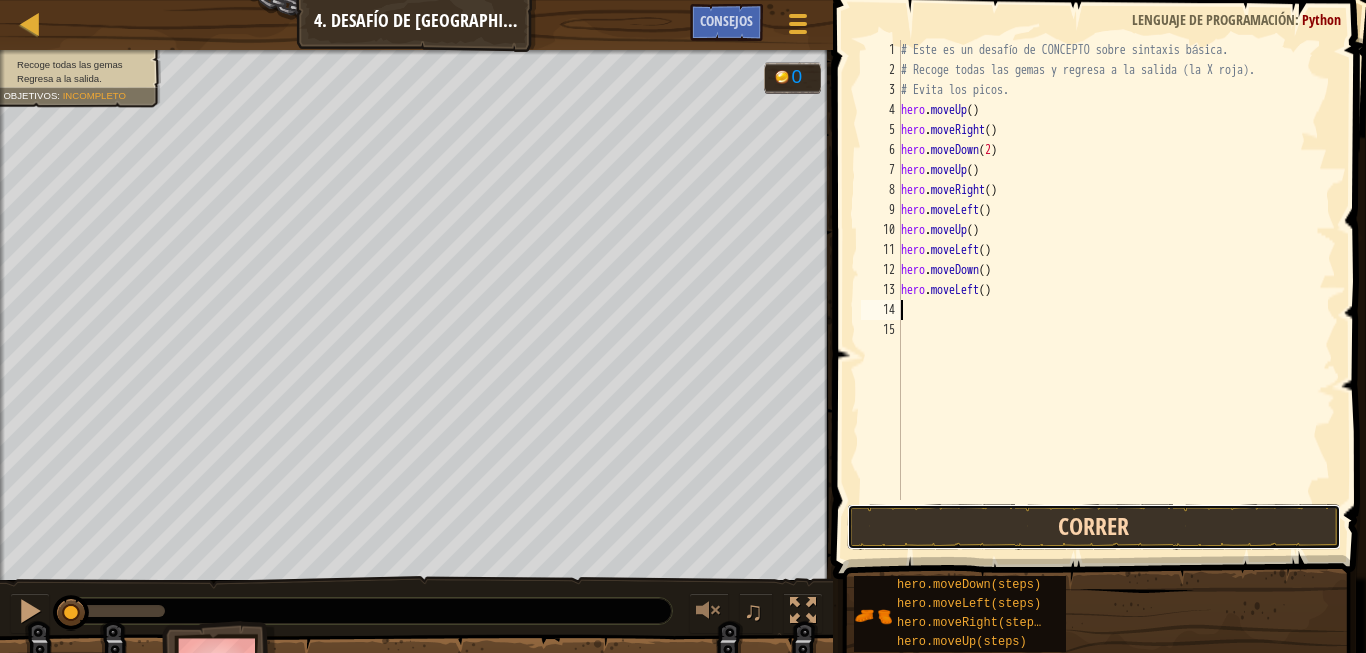 click on "Correr" at bounding box center [1094, 527] 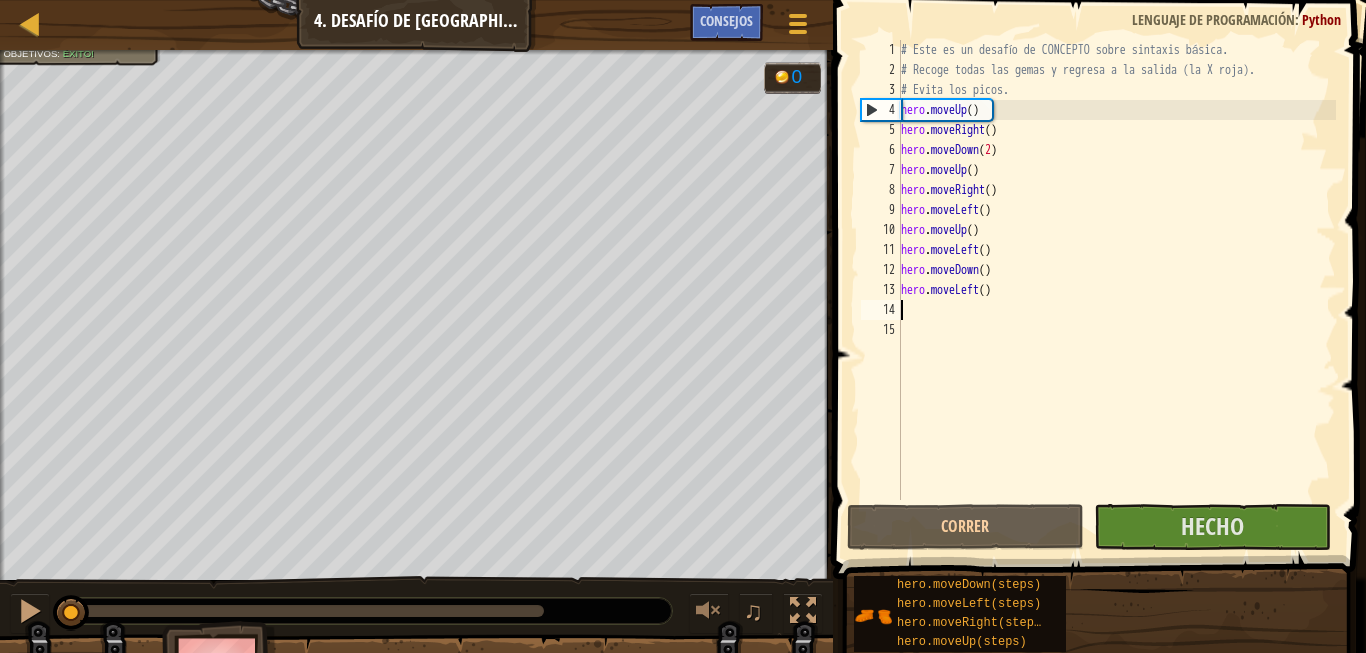 drag, startPoint x: 430, startPoint y: 619, endPoint x: 0, endPoint y: 682, distance: 434.5906 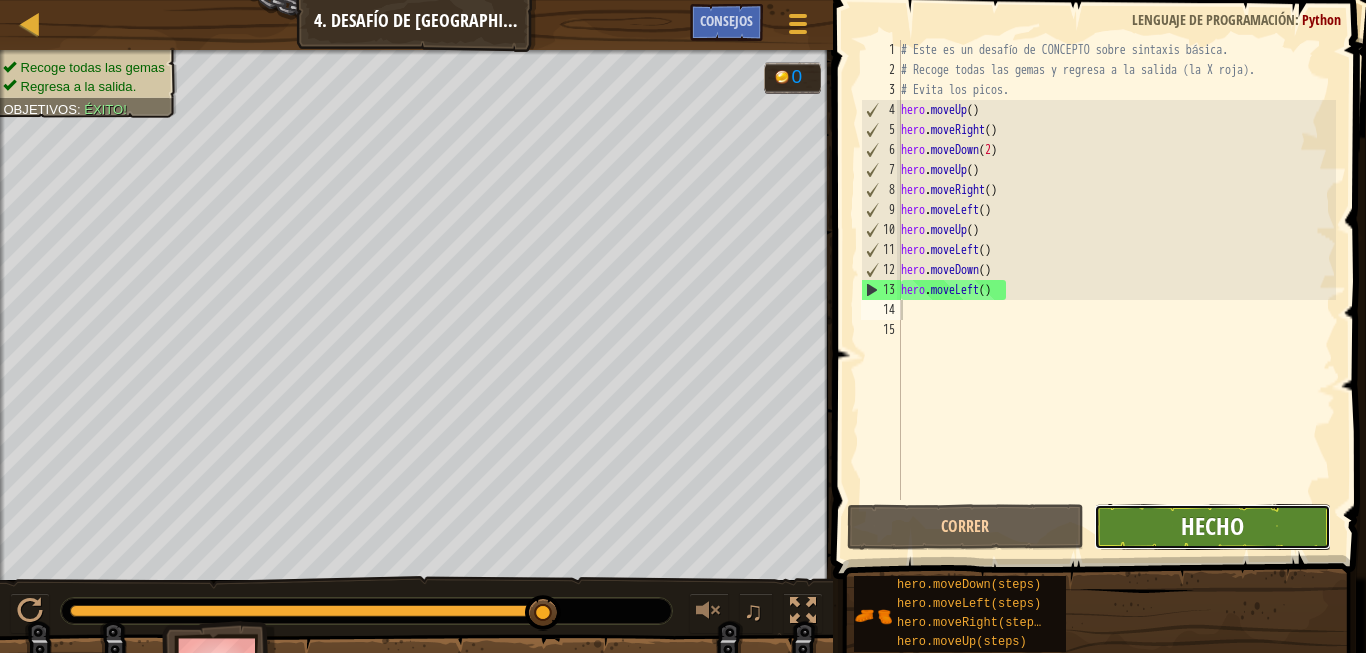 click on "Hecho" at bounding box center [1212, 526] 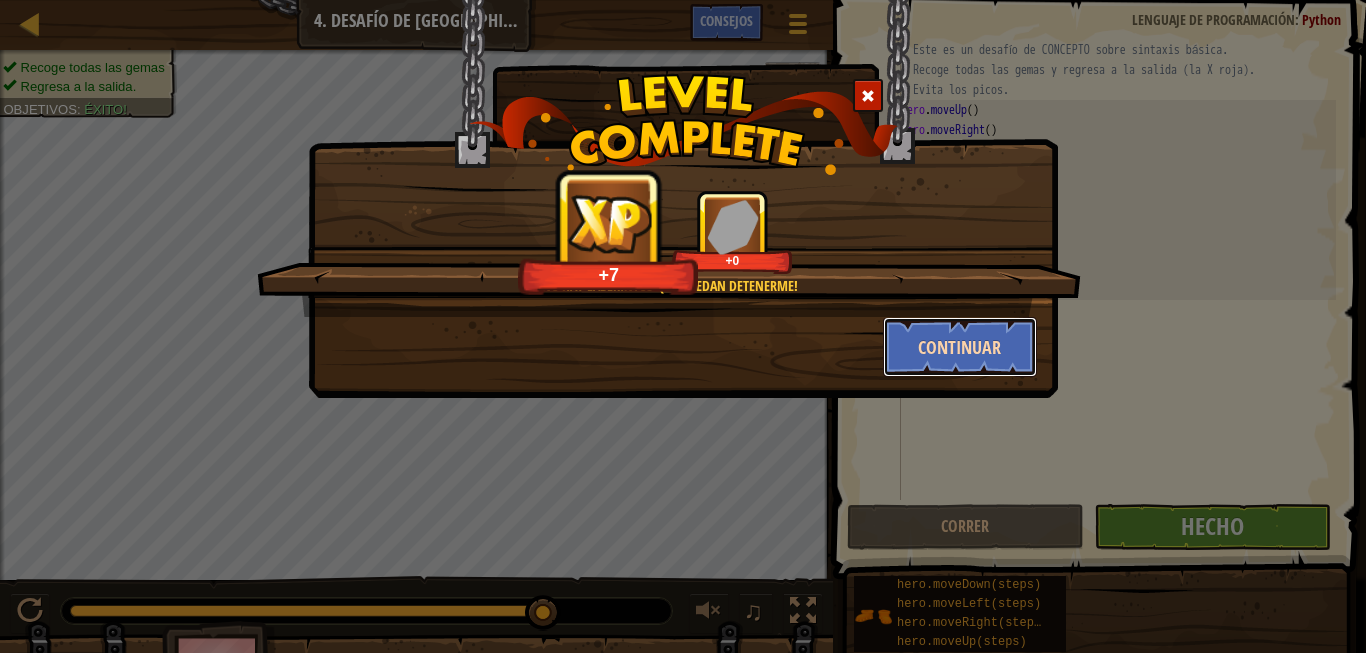 click on "Continuar" at bounding box center [960, 347] 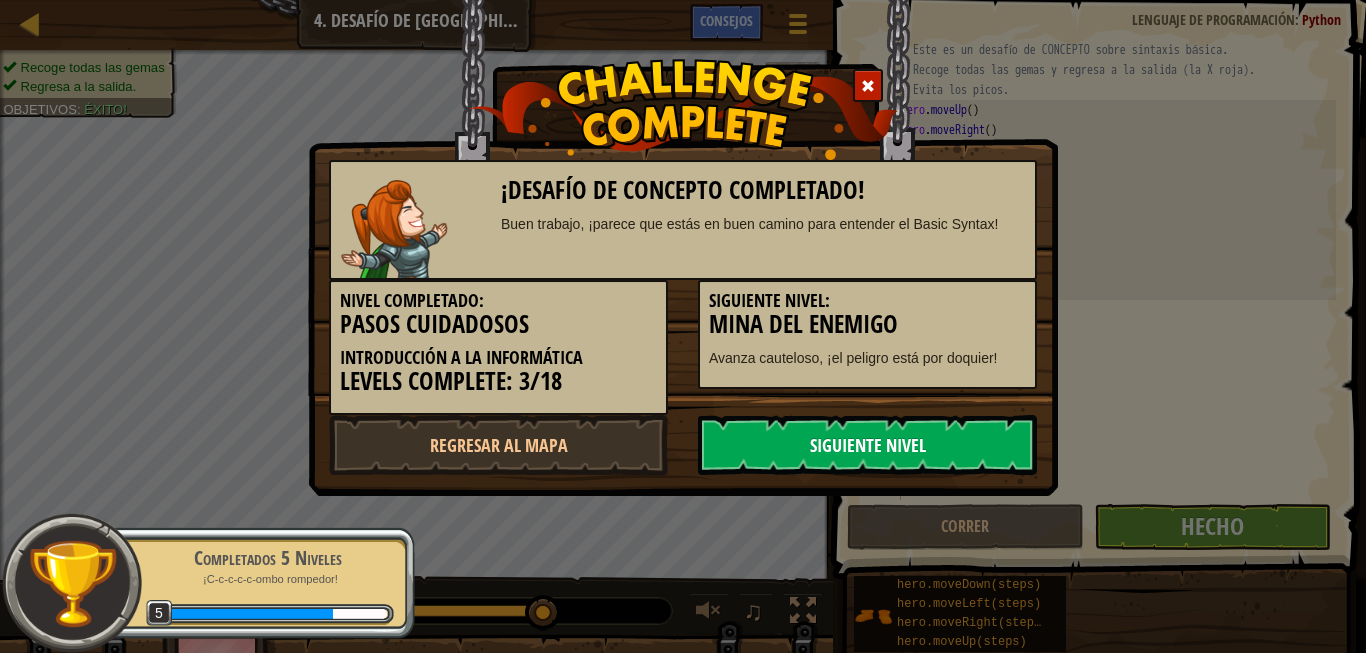 click on "Siguiente nivel" at bounding box center (867, 445) 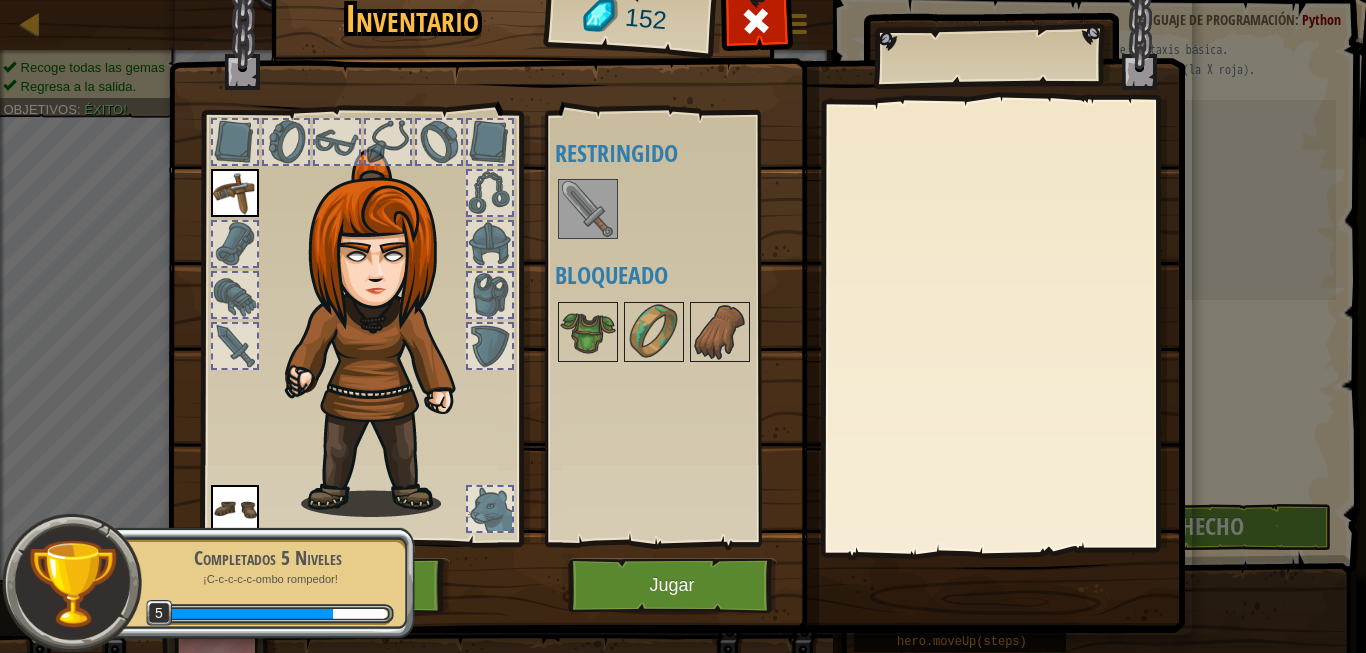 click at bounding box center (588, 209) 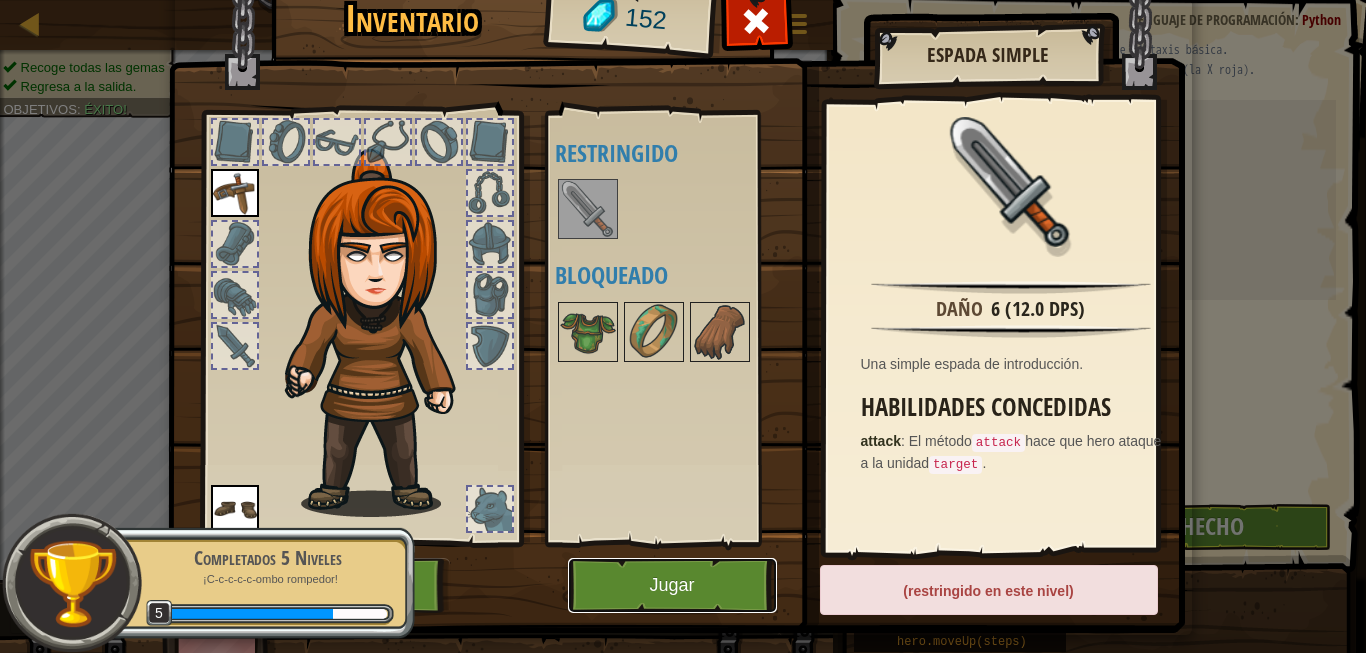 click on "Jugar" at bounding box center [672, 585] 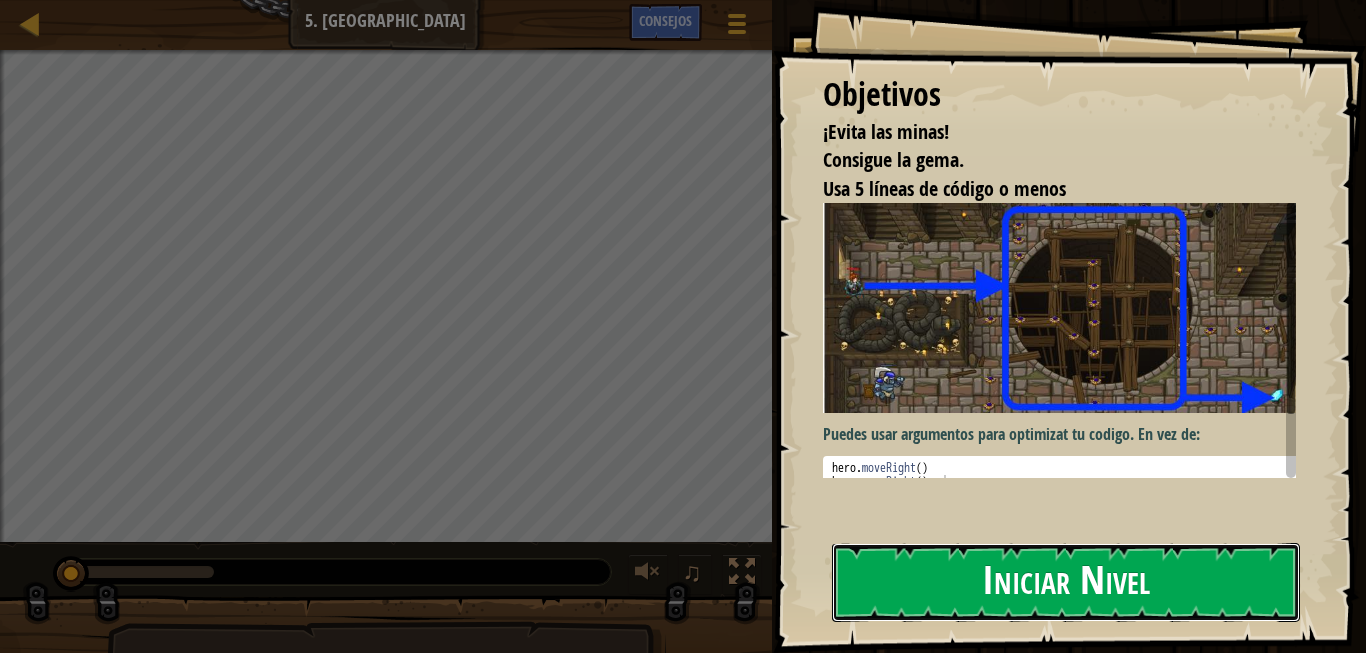click on "Iniciar Nivel" at bounding box center (1066, 582) 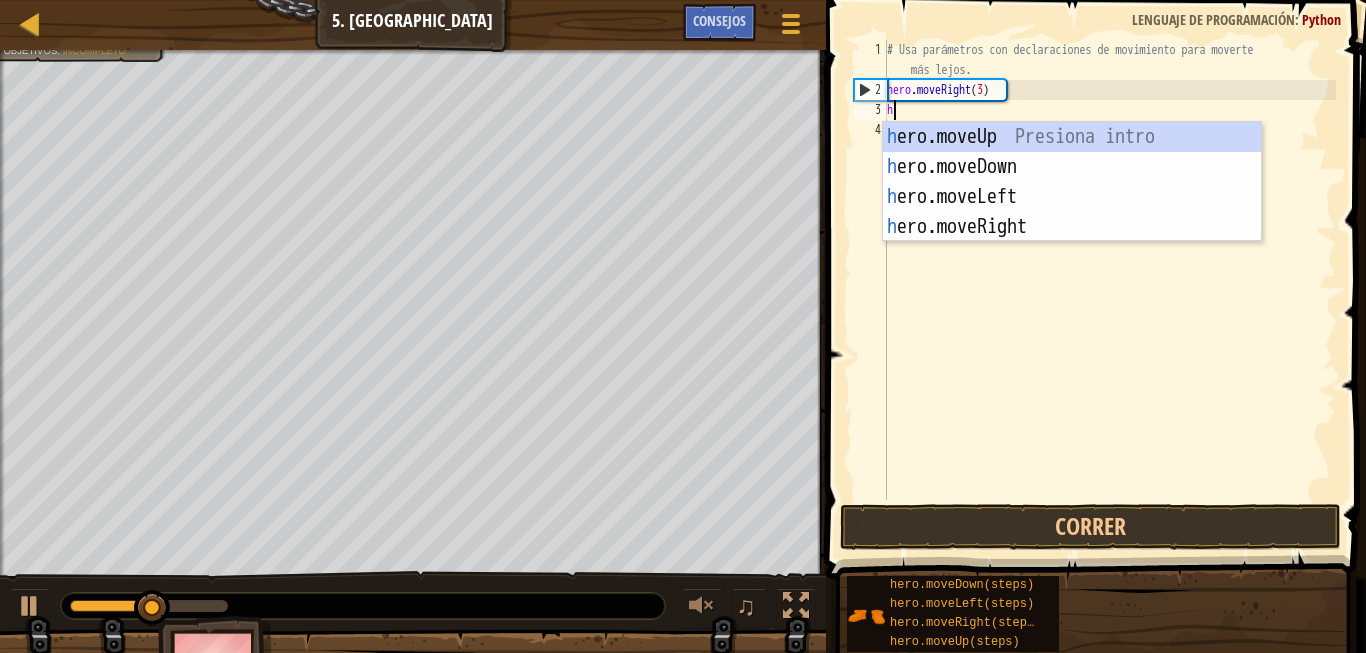 scroll, scrollTop: 10, scrollLeft: 0, axis: vertical 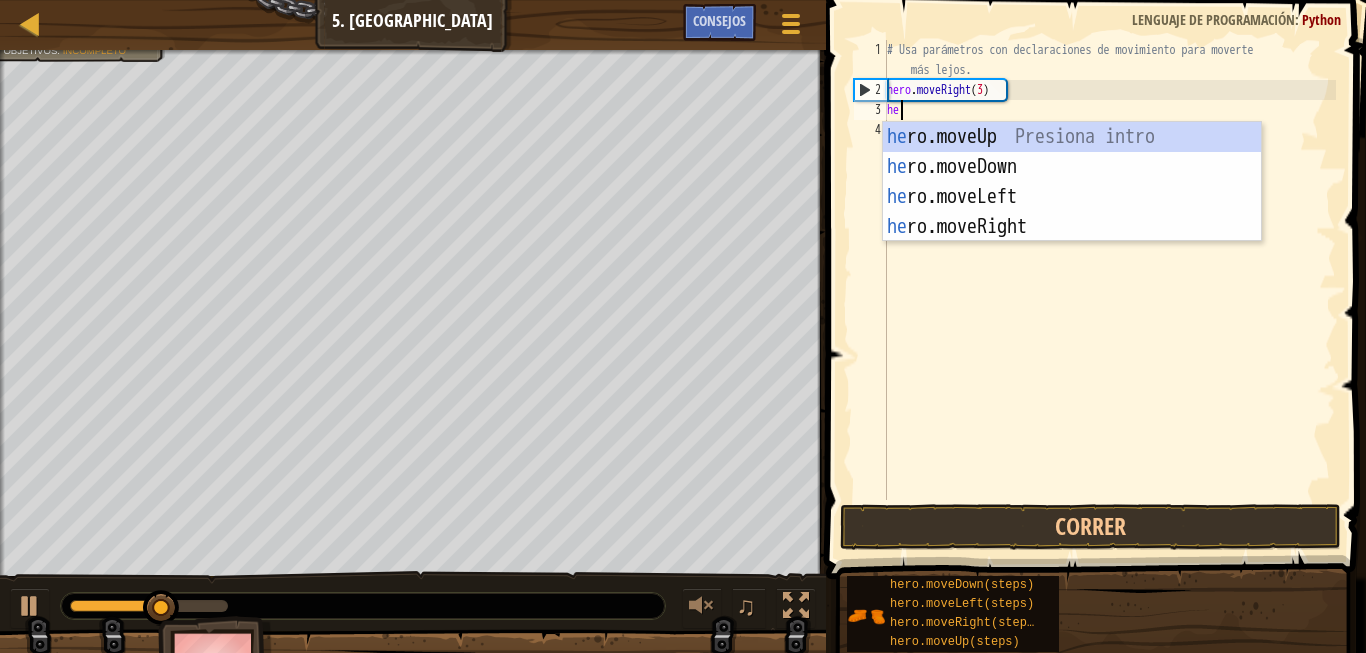 type on "her" 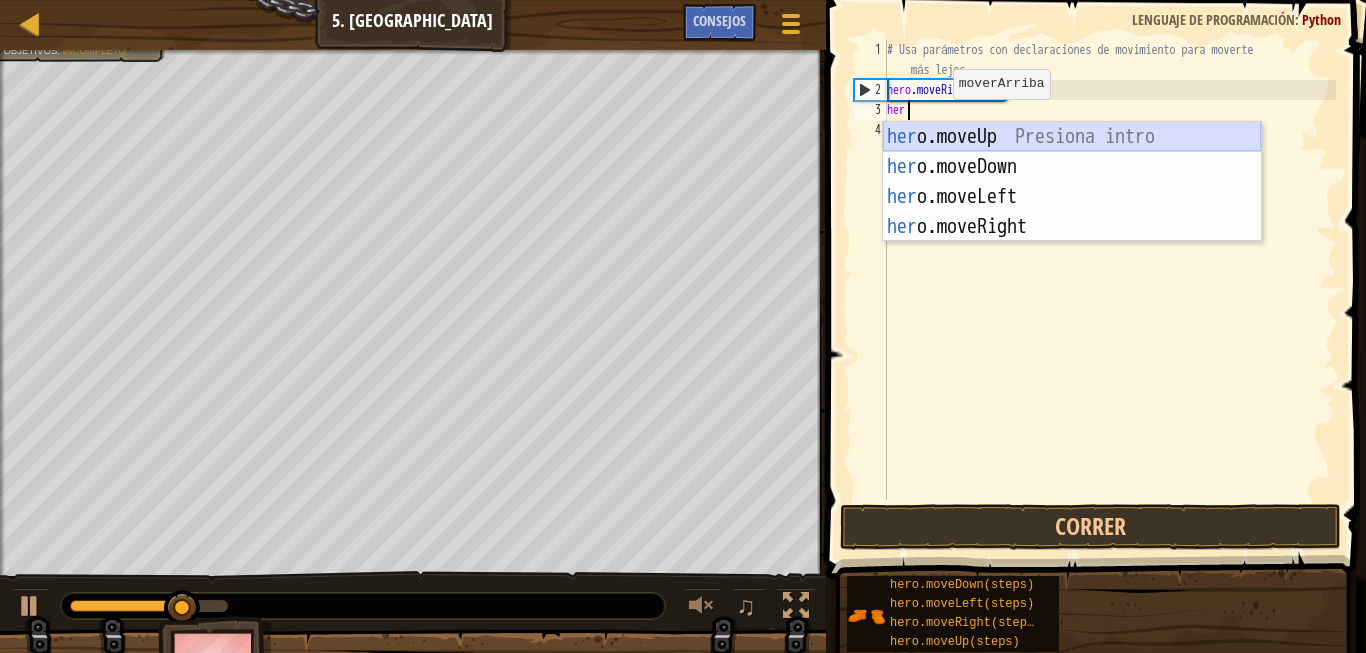click on "her o.moveUp Presiona intro her o.moveDown Presiona intro her o.moveLeft Presiona intro her o.moveRight Presiona intro" at bounding box center [1072, 212] 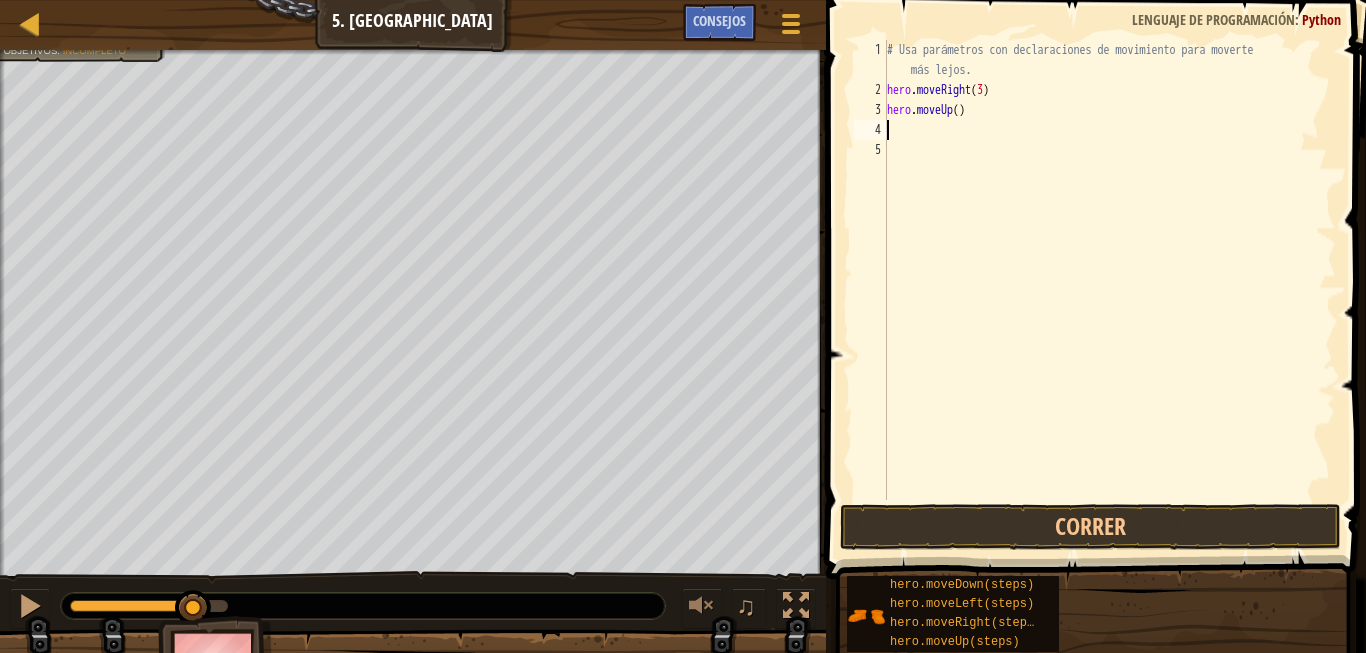 scroll, scrollTop: 10, scrollLeft: 0, axis: vertical 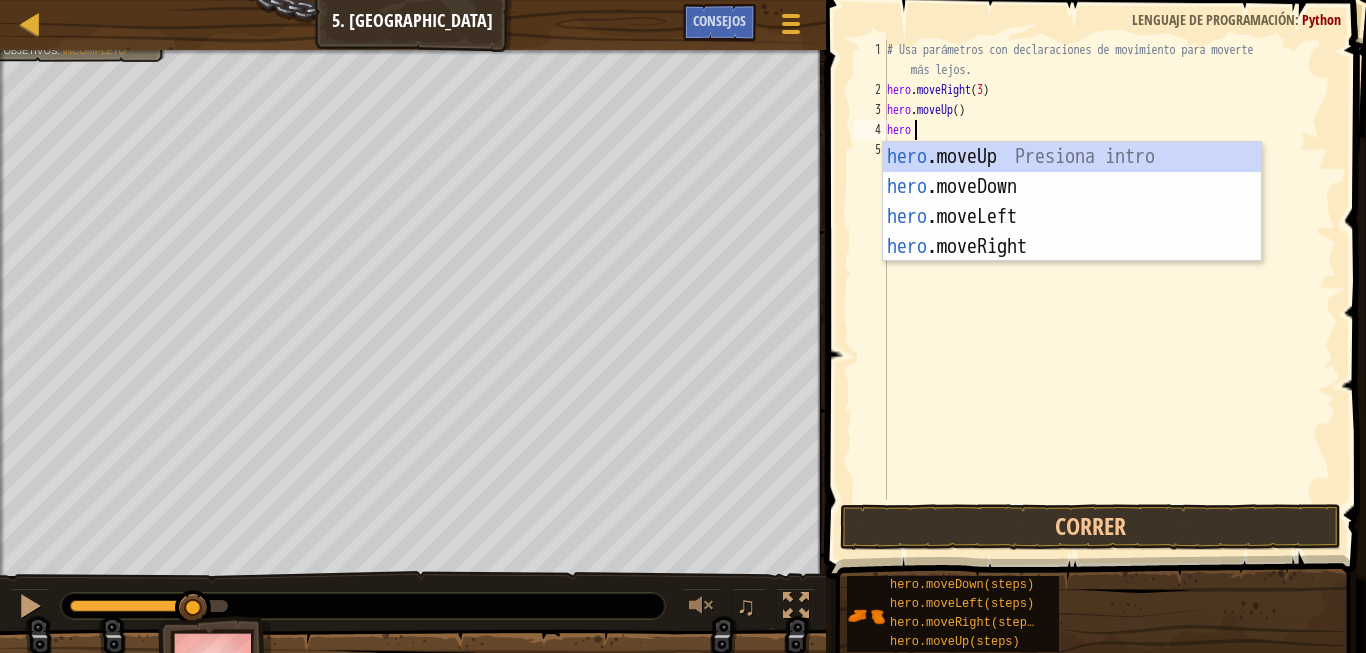 type on "hero" 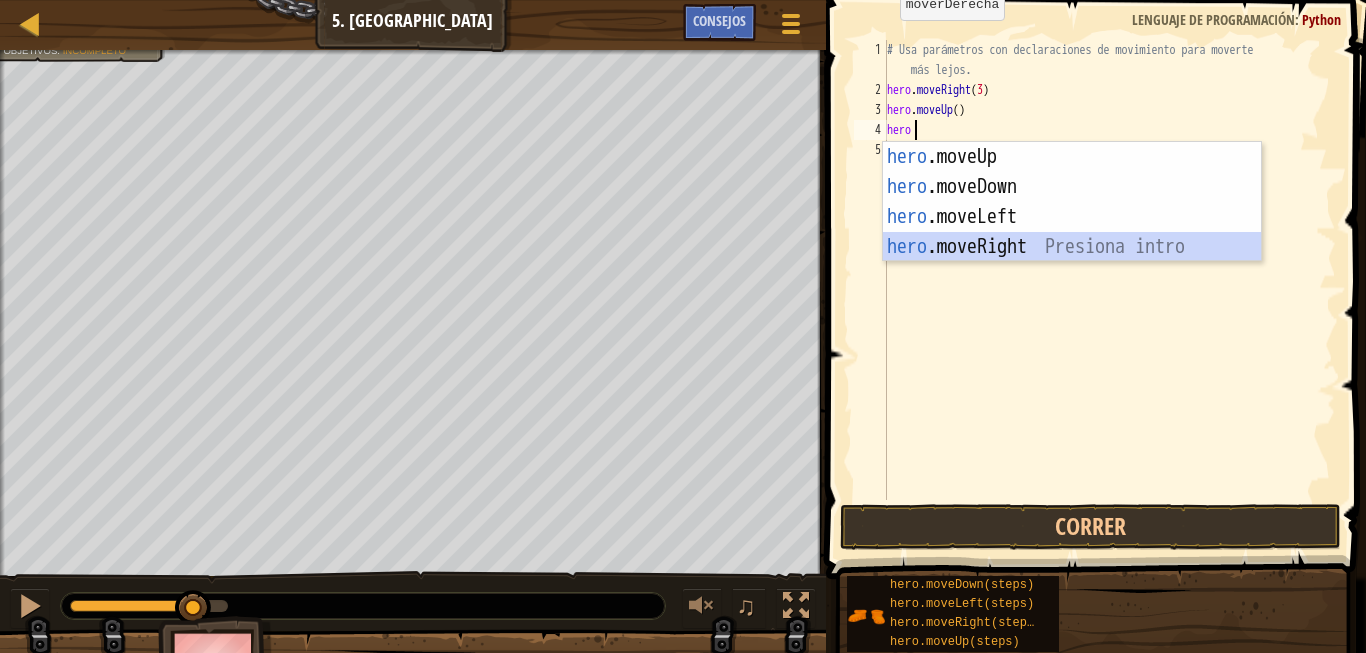 click on "hero .moveUp Presiona intro hero .moveDown Presiona intro hero .moveLeft Presiona intro hero .moveRight Presiona intro" at bounding box center [1072, 232] 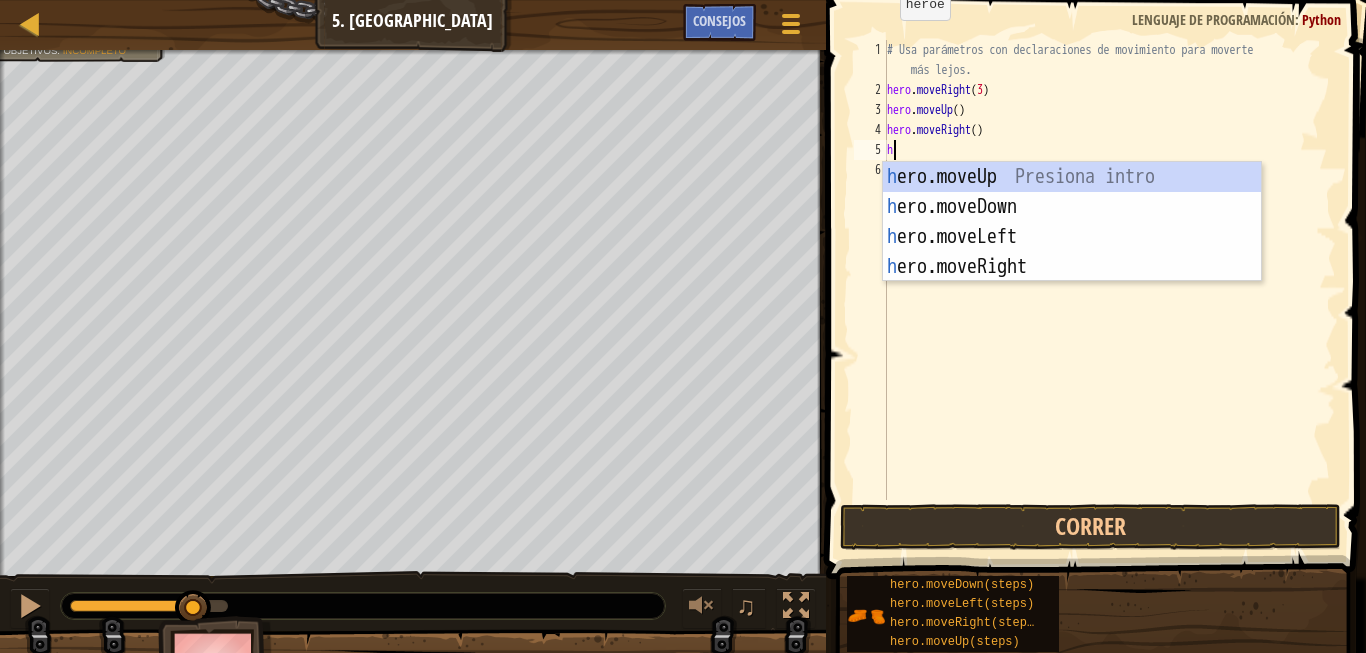 scroll, scrollTop: 10, scrollLeft: 0, axis: vertical 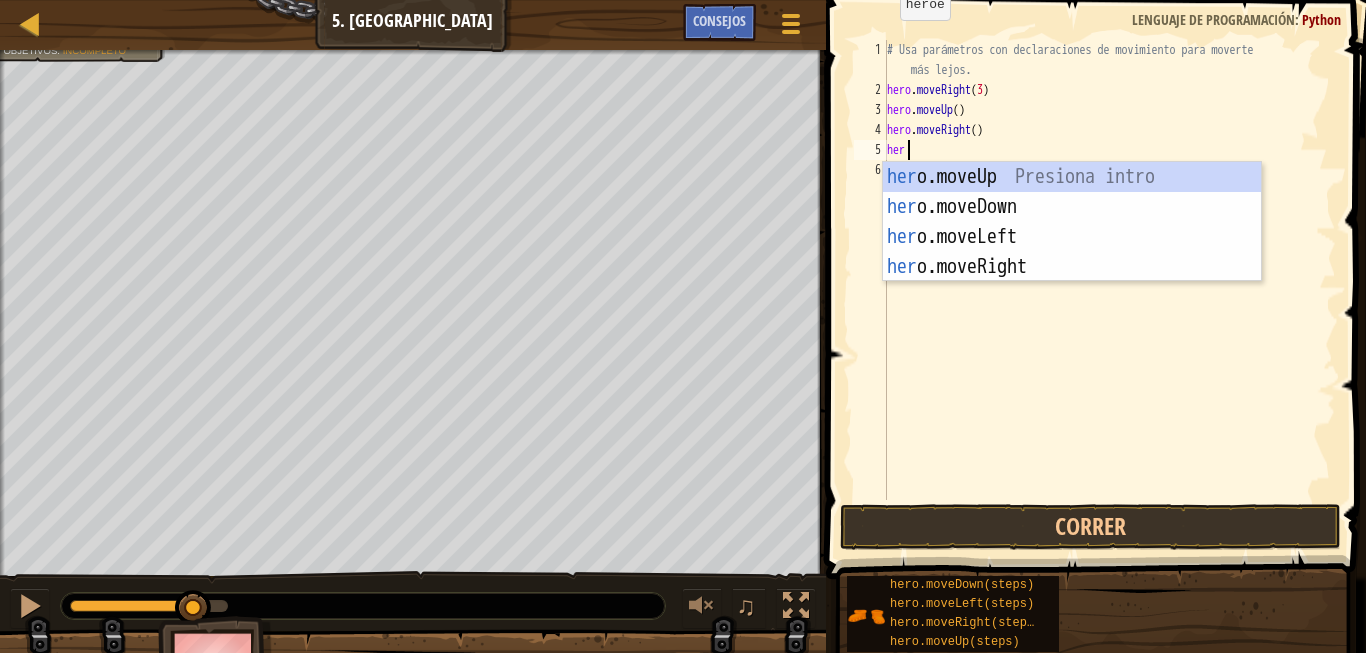 type on "hero" 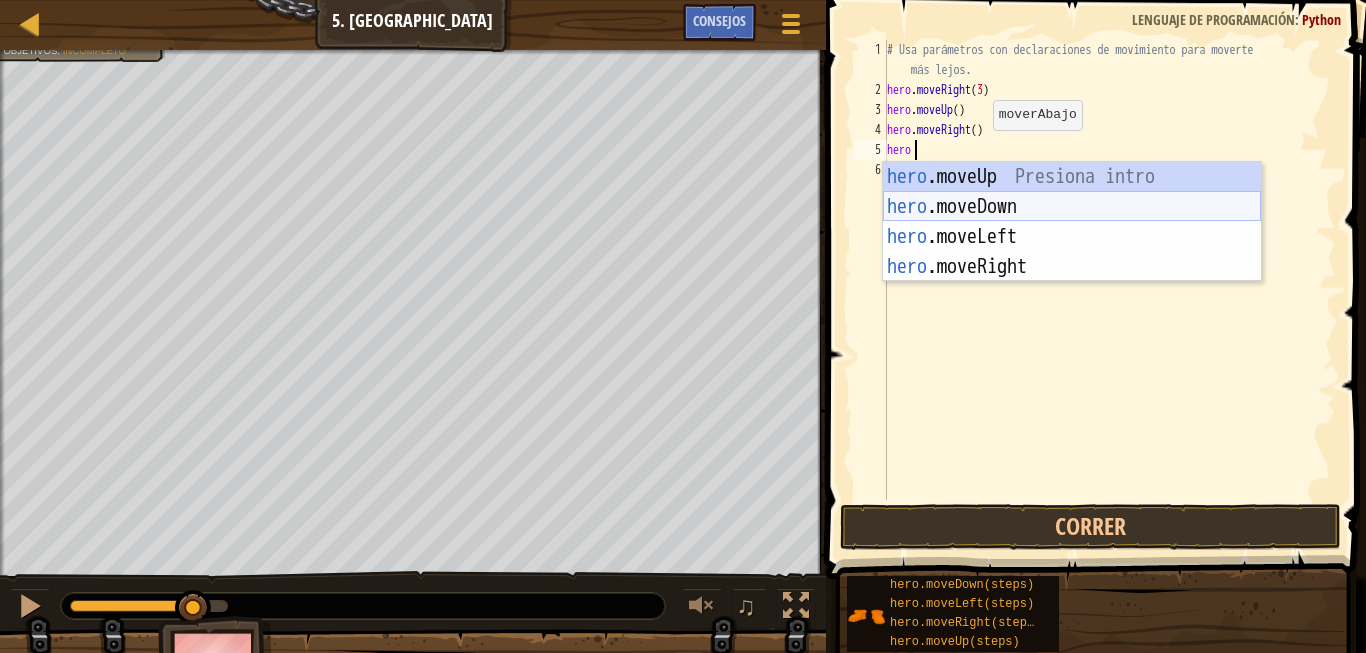click on "hero .moveUp Presiona intro hero .moveDown Presiona intro hero .moveLeft Presiona intro hero .moveRight Presiona intro" at bounding box center (1072, 252) 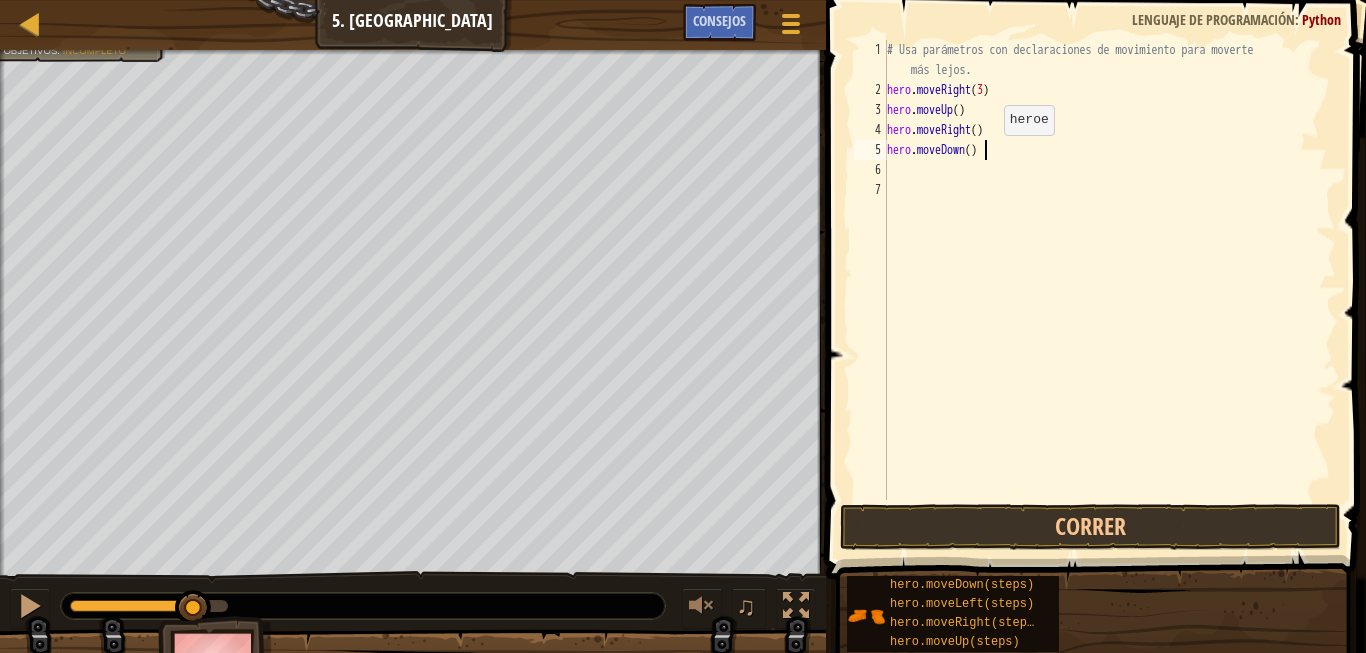 click on "# Usa parámetros con declaraciones de movimiento para moverte       más lejos. hero . moveRight ( 3 ) hero . moveUp ( ) hero . moveRight ( ) hero . moveDown ( )" at bounding box center [1109, 300] 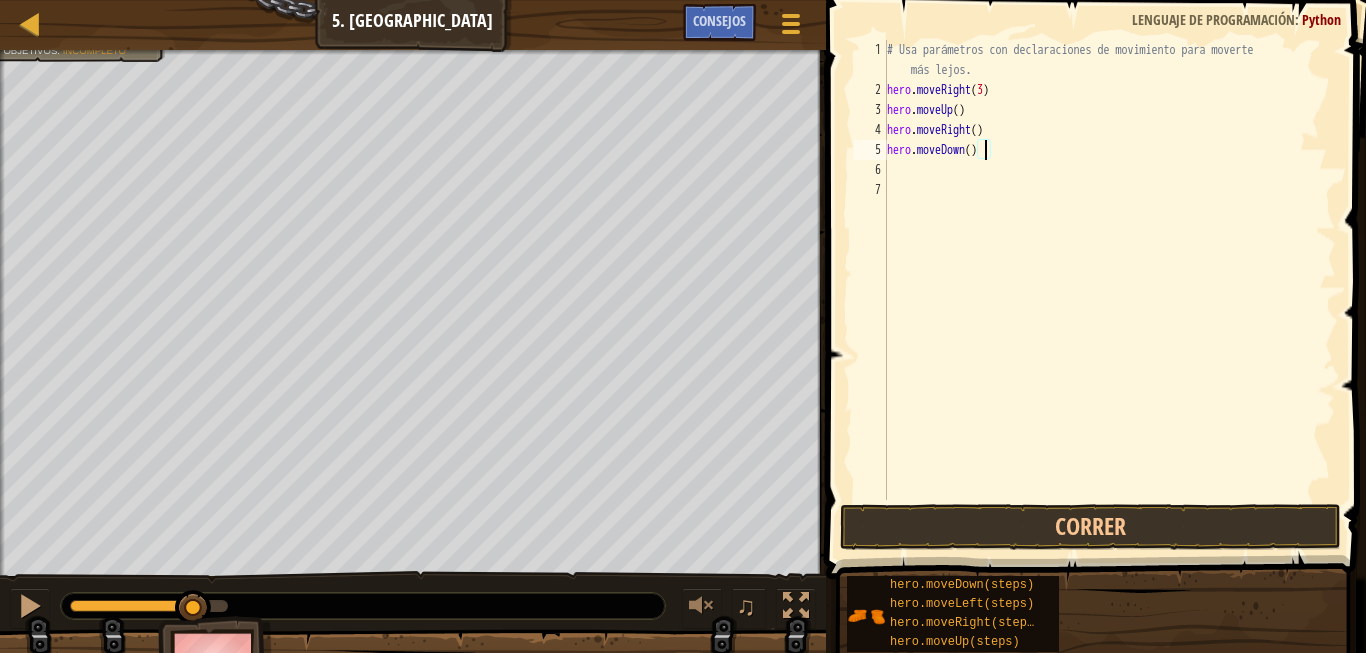type on "hero.moveDown(3)" 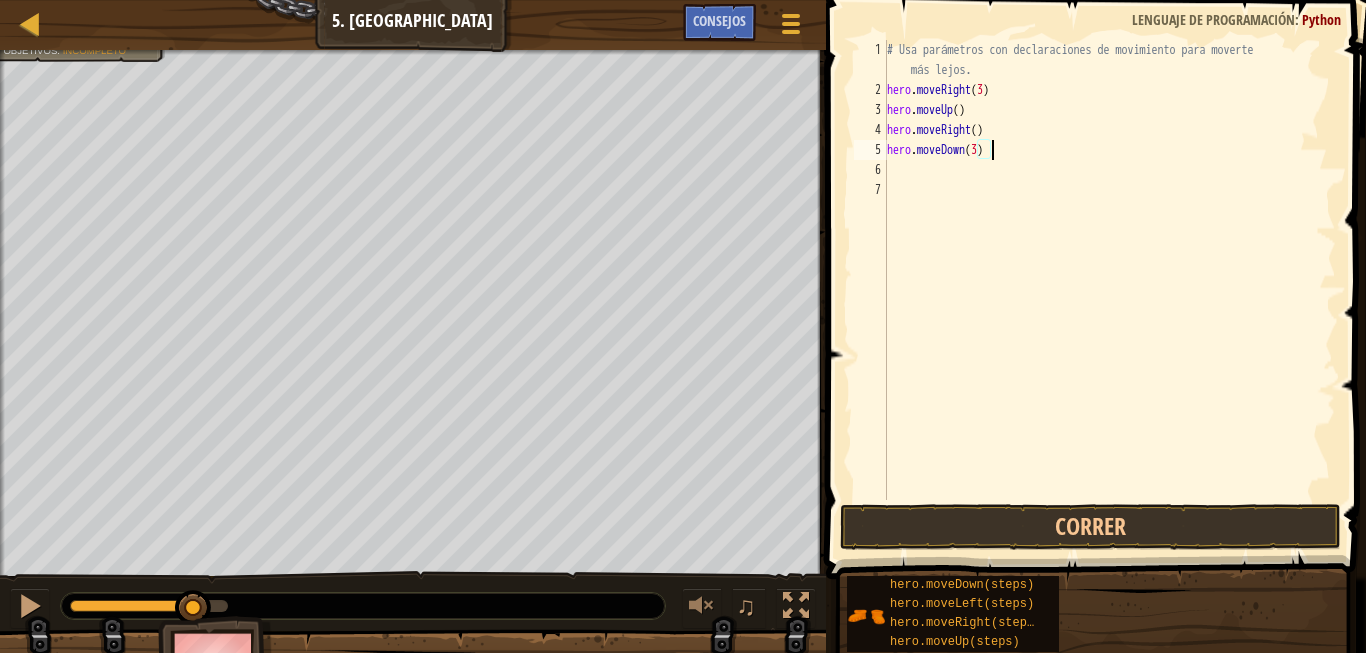 scroll, scrollTop: 10, scrollLeft: 14, axis: both 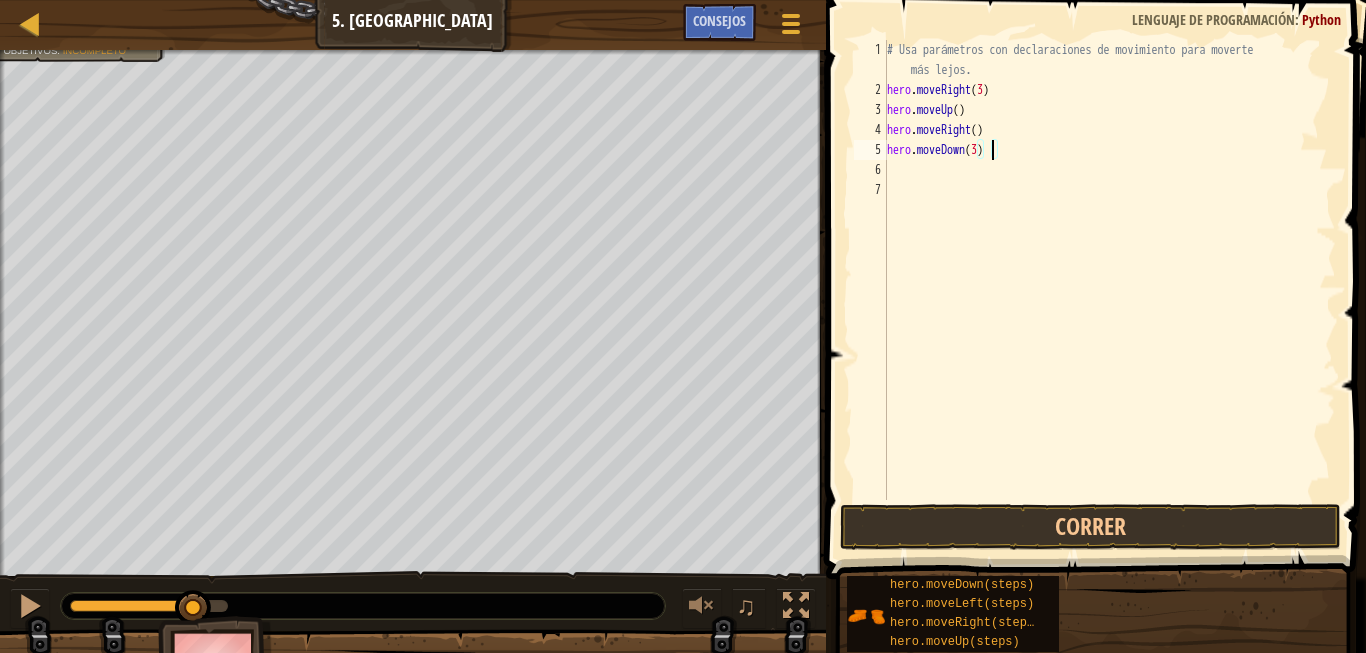 click on "# Usa parámetros con declaraciones de movimiento para moverte       más lejos. hero . moveRight ( 3 ) hero . moveUp ( ) hero . moveRight ( ) hero . moveDown ( 3 )" at bounding box center [1109, 300] 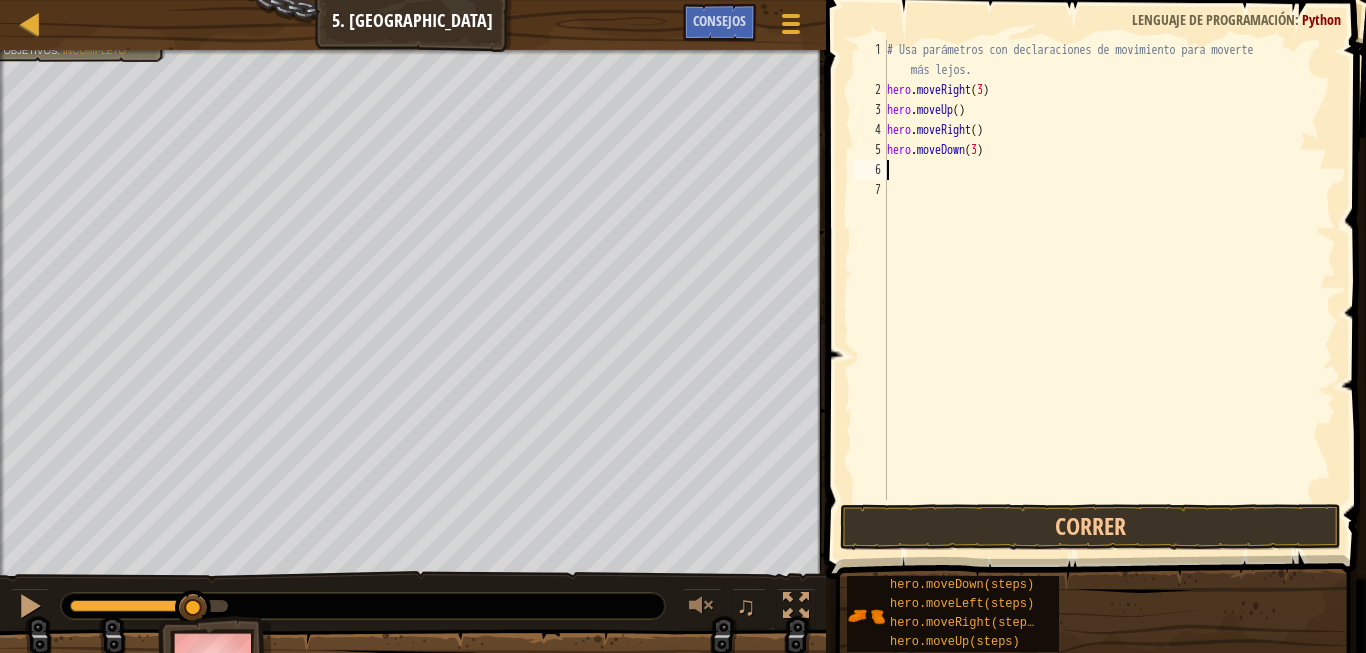 scroll, scrollTop: 10, scrollLeft: 0, axis: vertical 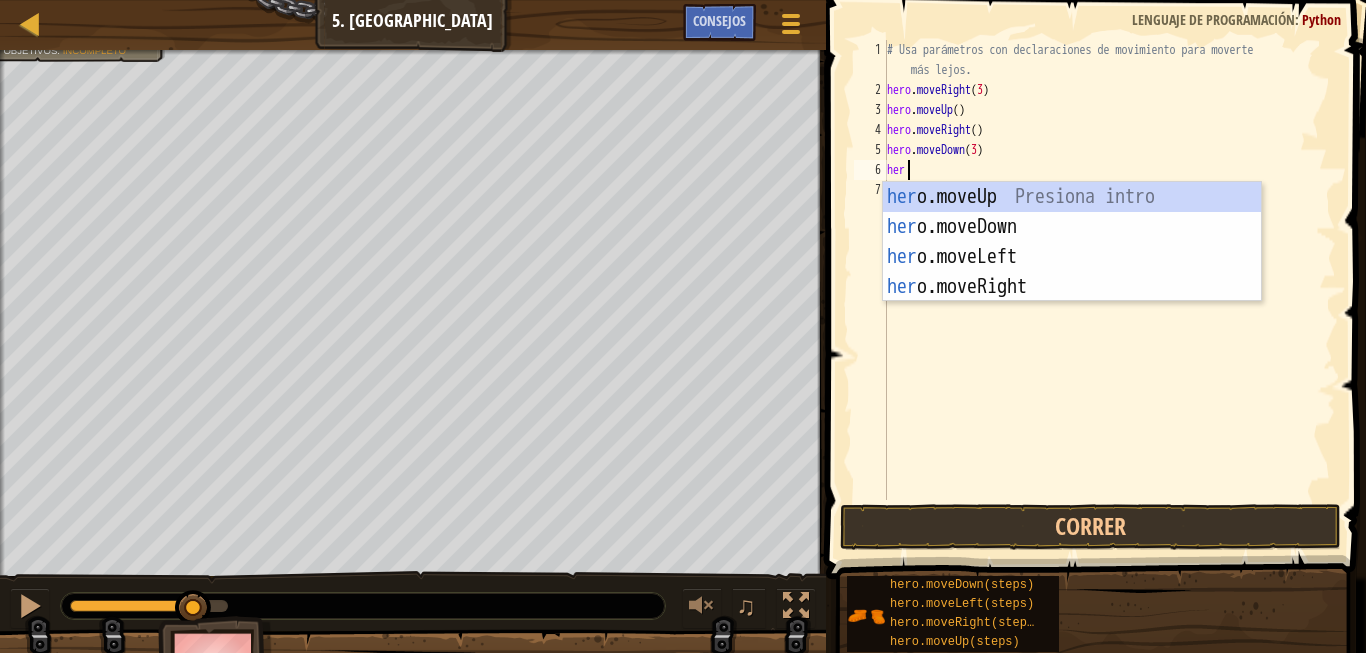 type on "hero" 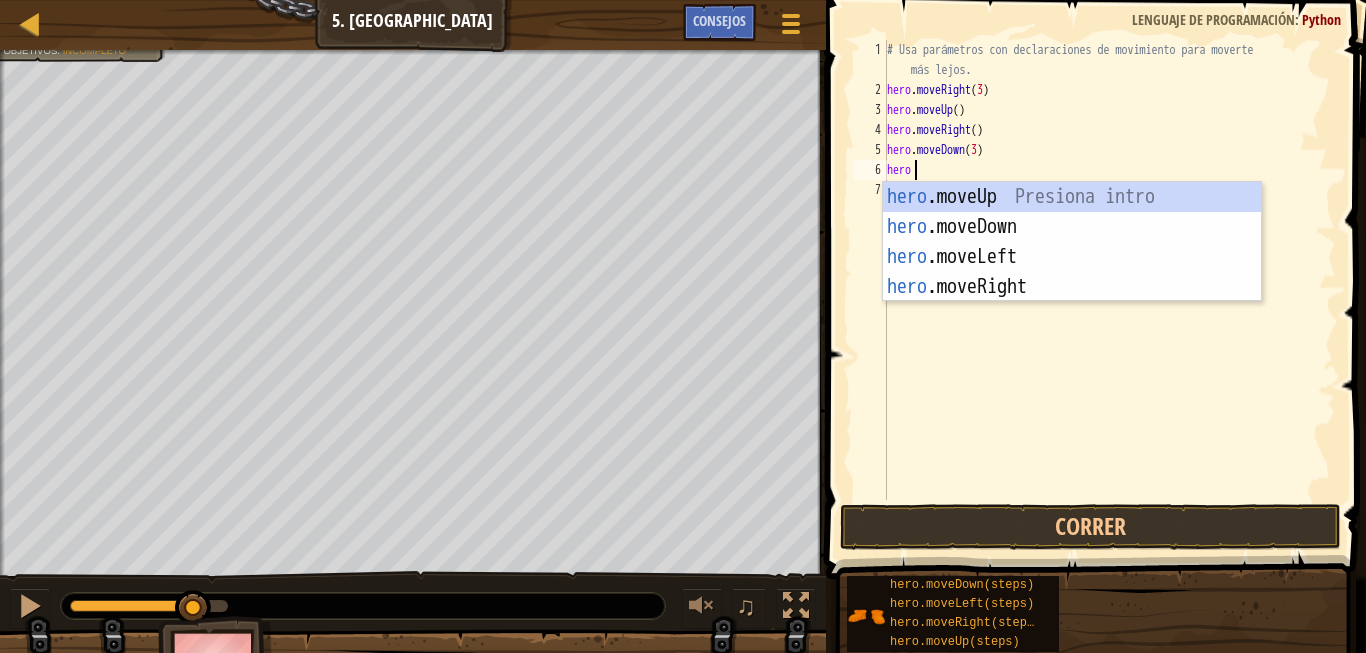 scroll, scrollTop: 10, scrollLeft: 3, axis: both 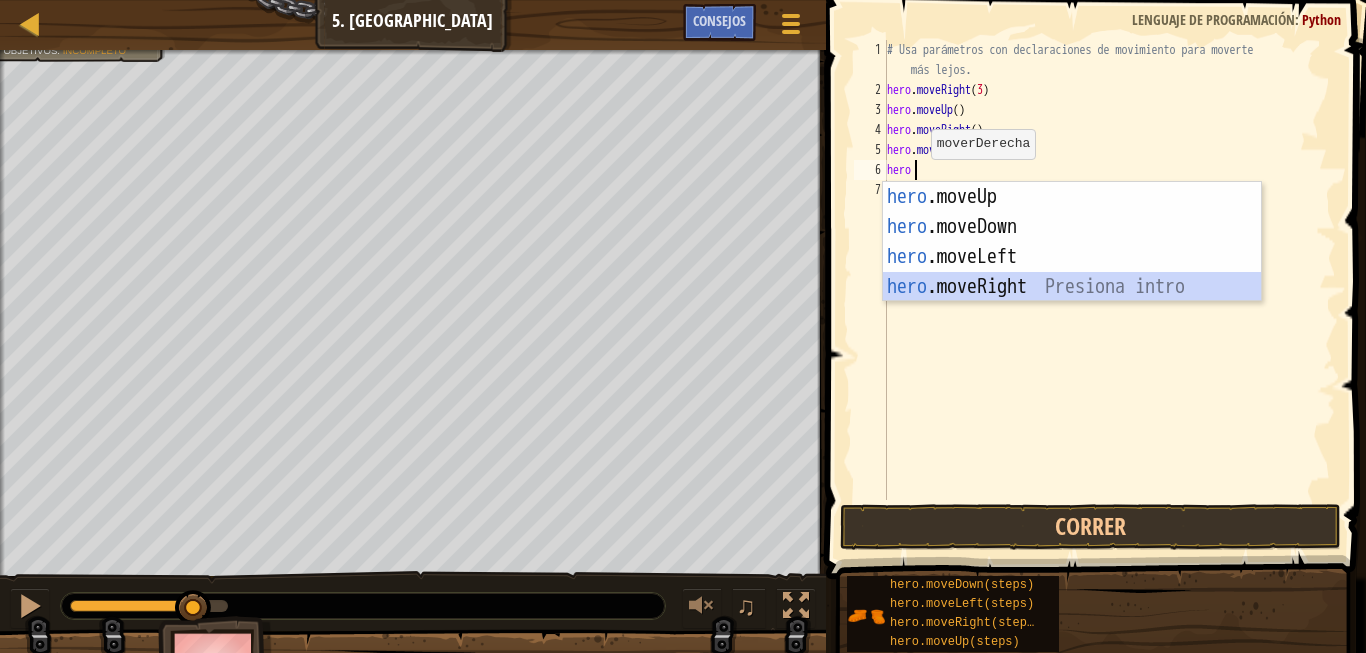 click on "hero .moveUp Presiona intro hero .moveDown Presiona intro hero .moveLeft Presiona intro hero .moveRight Presiona intro" at bounding box center [1072, 272] 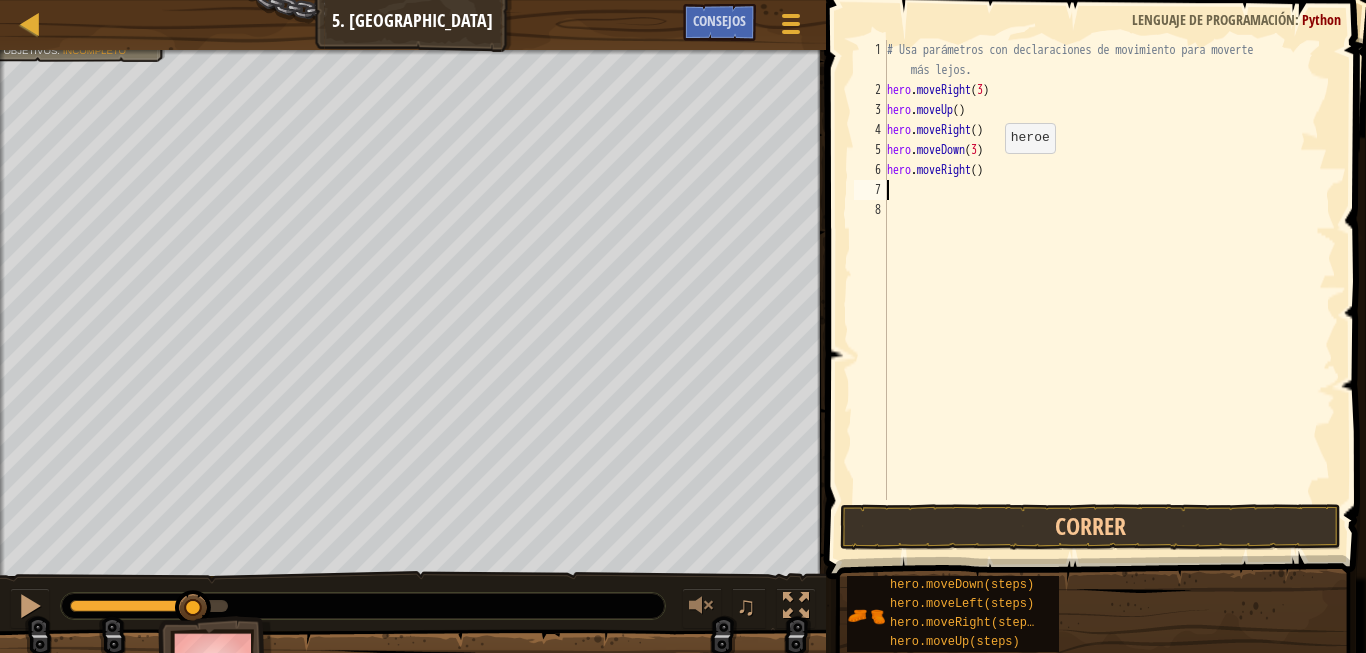 click on "# Usa parámetros con declaraciones de movimiento para moverte       más lejos. hero . moveRight ( 3 ) hero . moveUp ( ) hero . moveRight ( ) hero . moveDown ( 3 ) hero . moveRight ( )" at bounding box center (1109, 300) 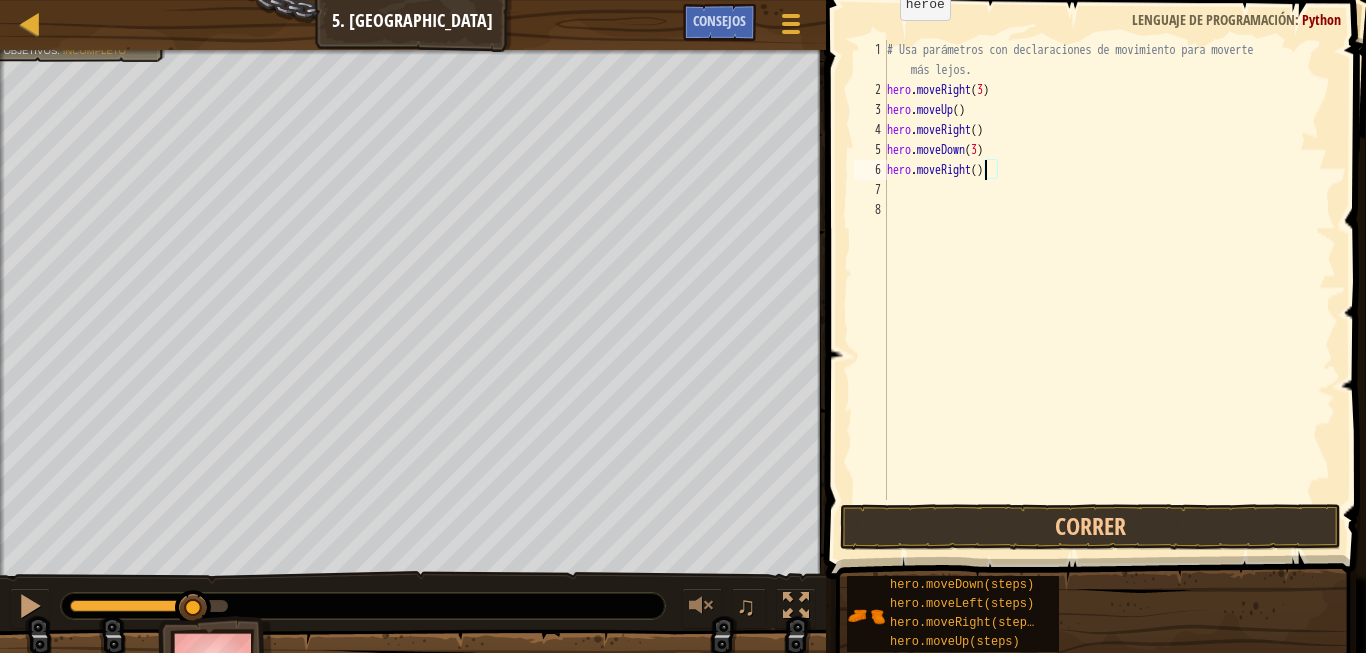 click on "# Usa parámetros con declaraciones de movimiento para moverte       más lejos. hero . moveRight ( 3 ) hero . moveUp ( ) hero . moveRight ( ) hero . moveDown ( 3 ) hero . moveRight ( )" at bounding box center (1109, 300) 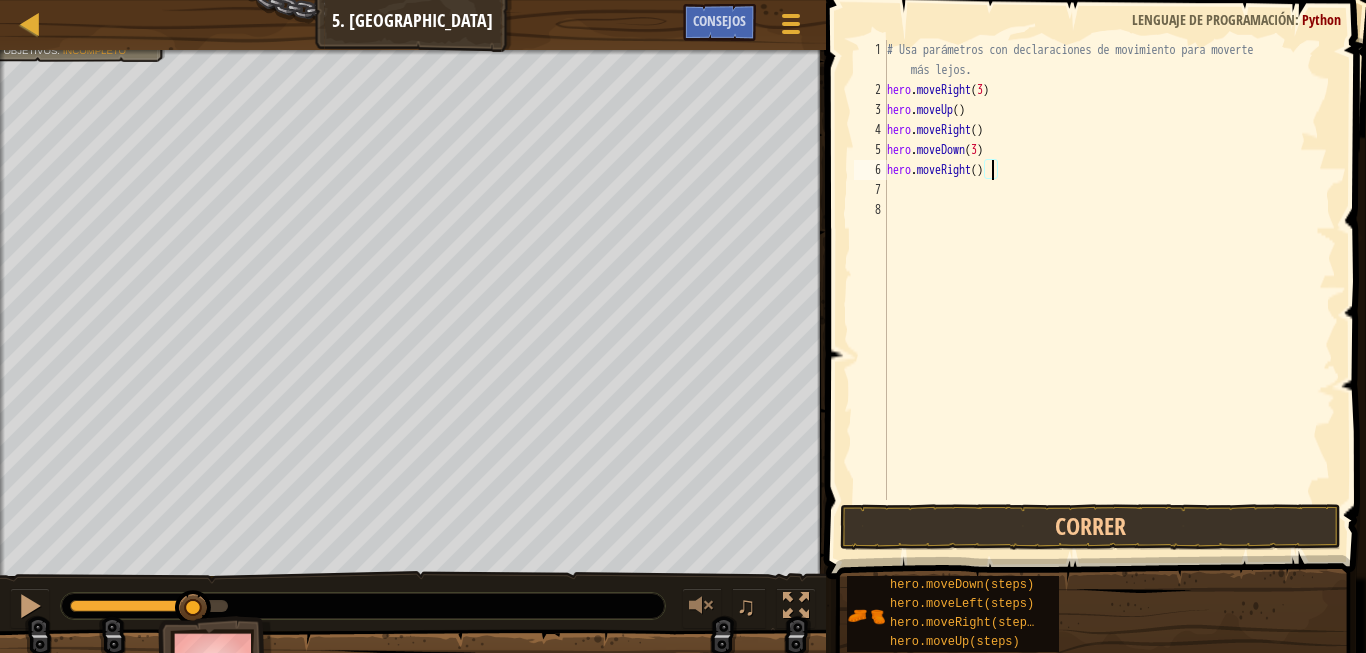 scroll, scrollTop: 10, scrollLeft: 15, axis: both 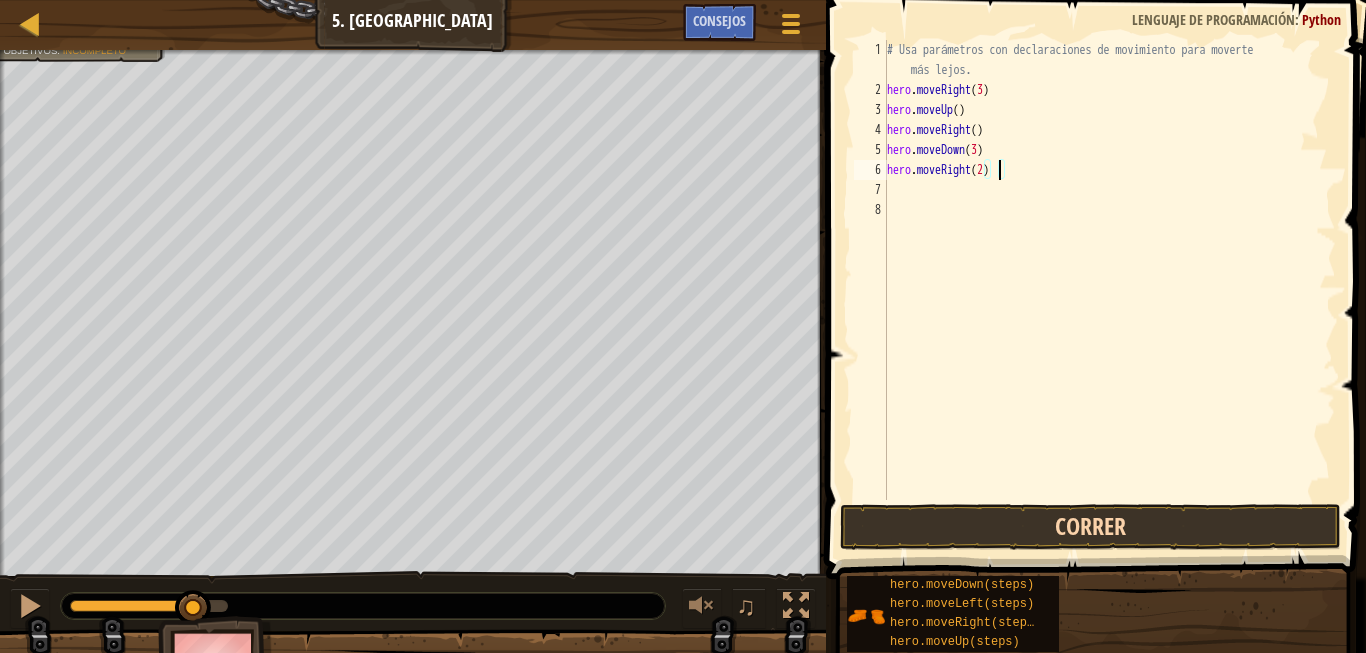 type on "hero.moveRight(2)" 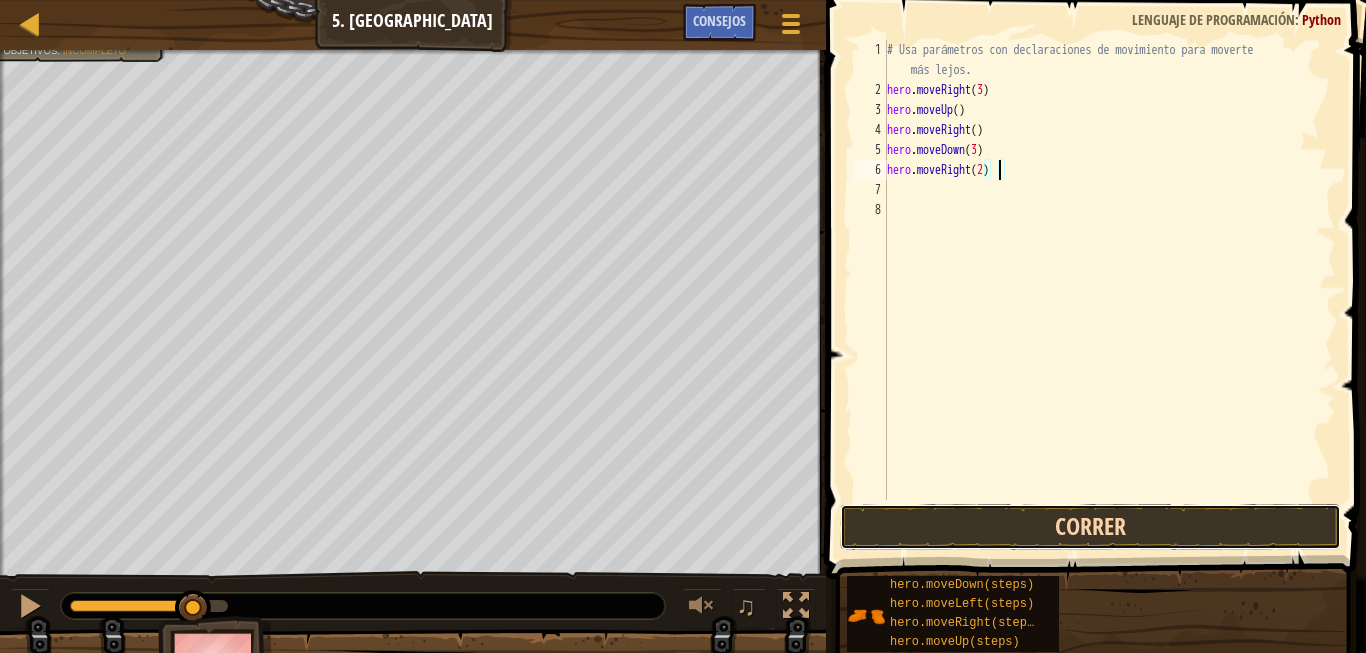 click on "Correr" at bounding box center [1090, 527] 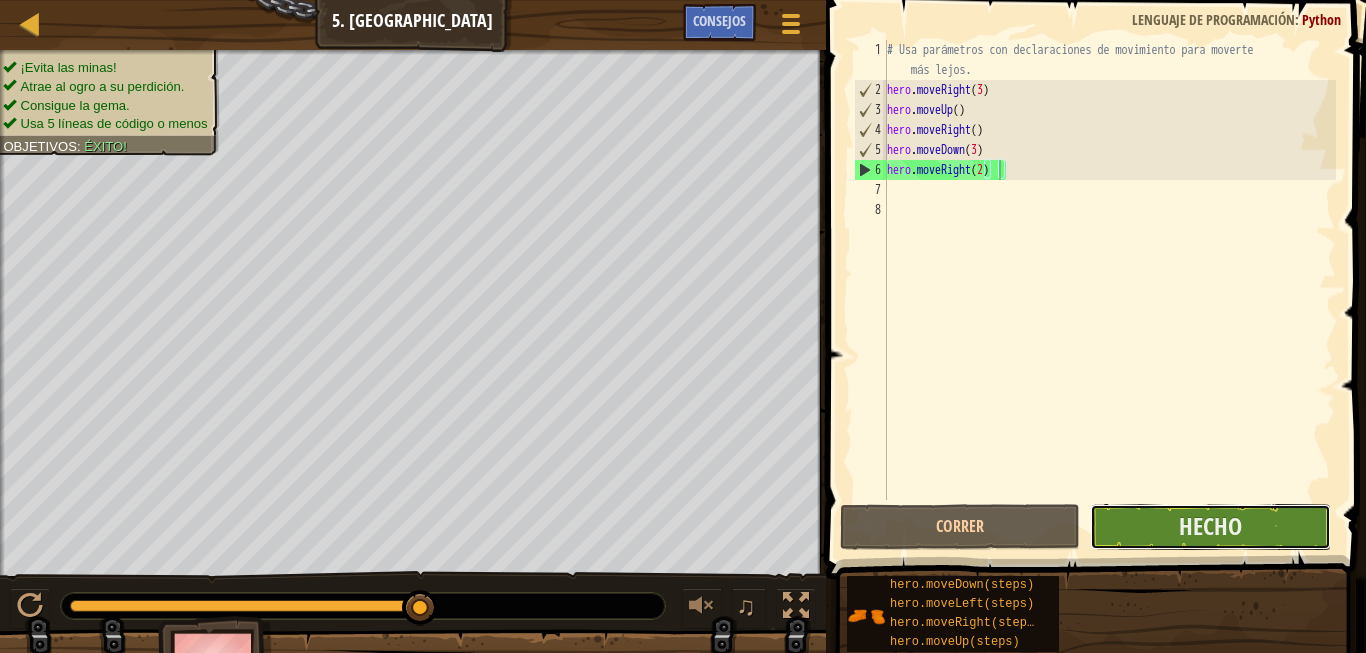 click on "Hecho" at bounding box center [1210, 527] 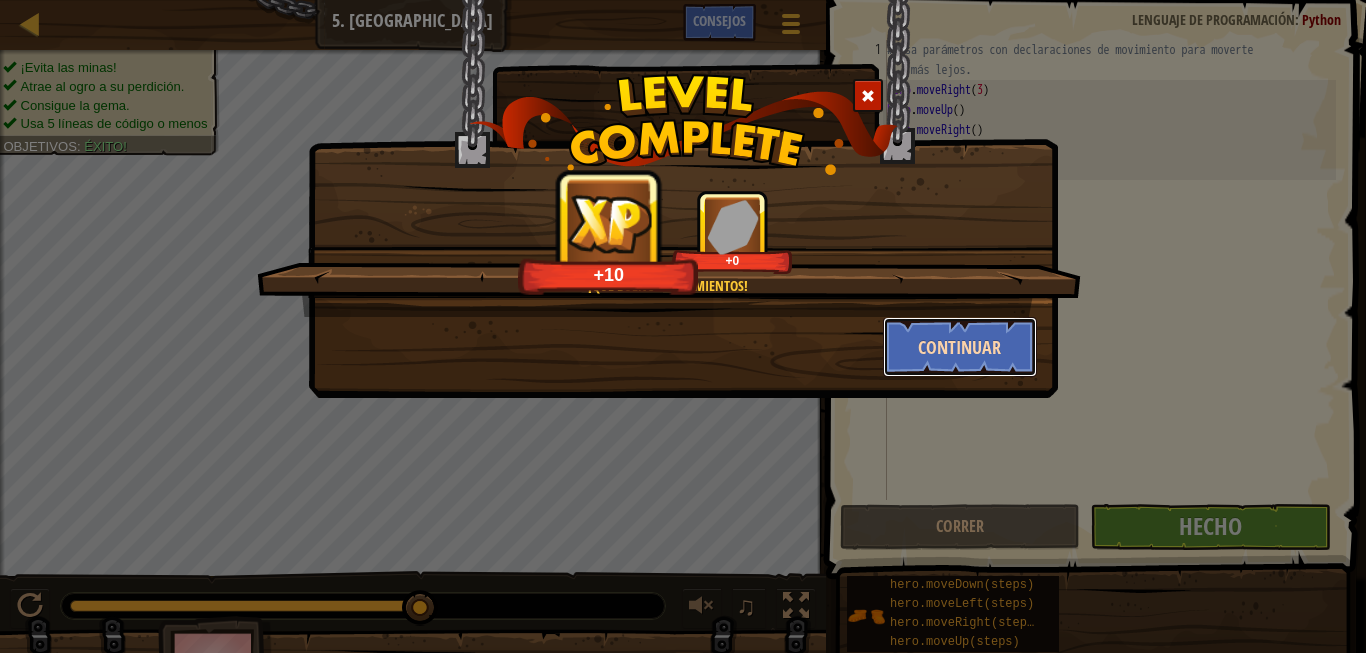click on "Continuar" at bounding box center [960, 347] 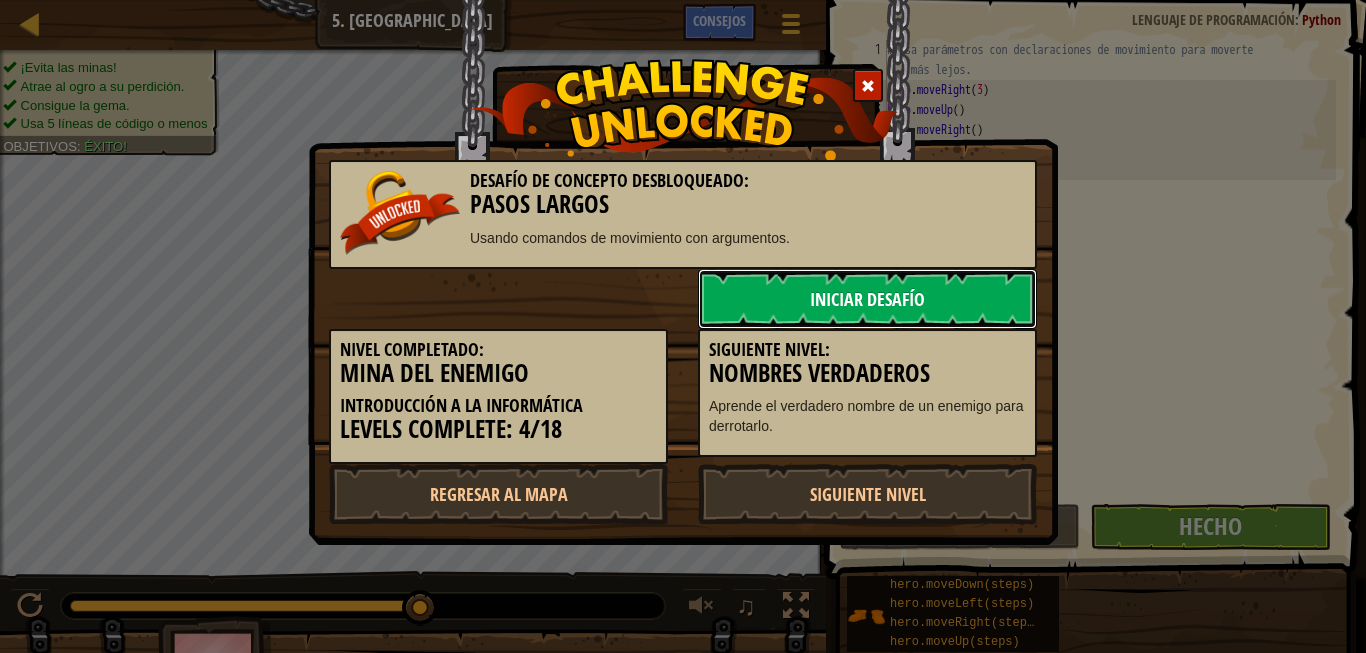 click on "Iniciar Desafío" at bounding box center [867, 299] 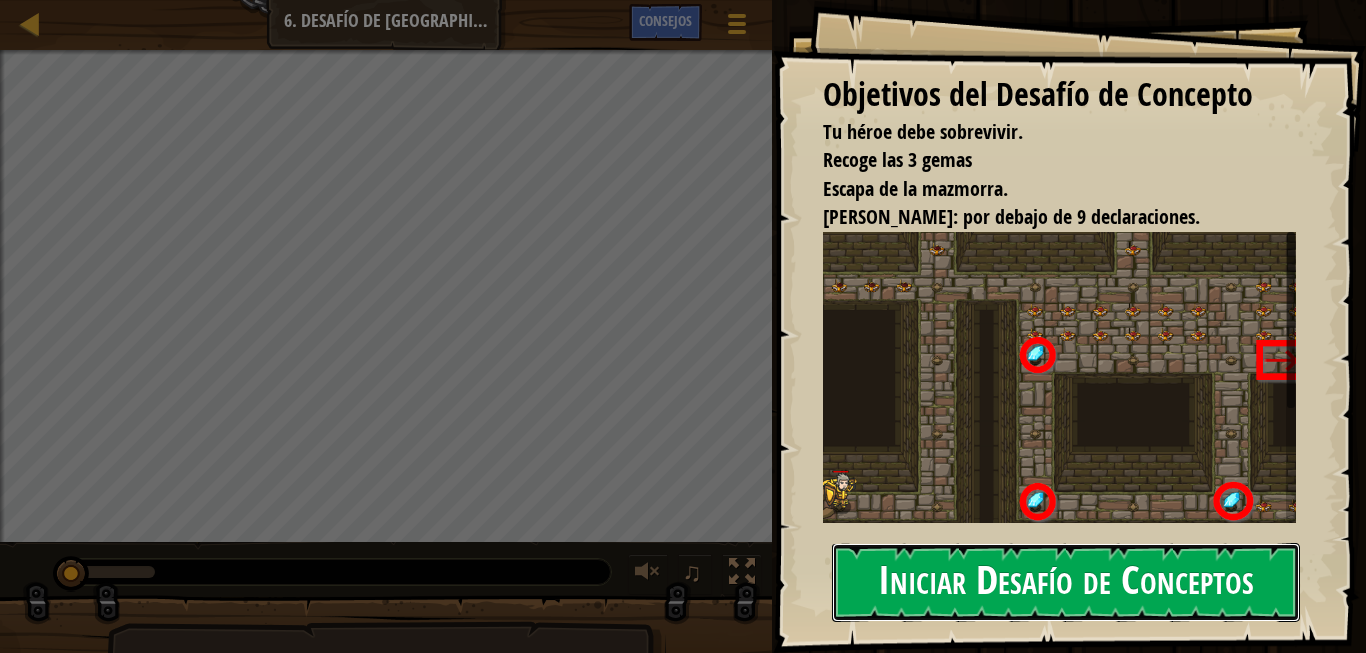 click on "Iniciar Desafío de Conceptos" at bounding box center (1066, 582) 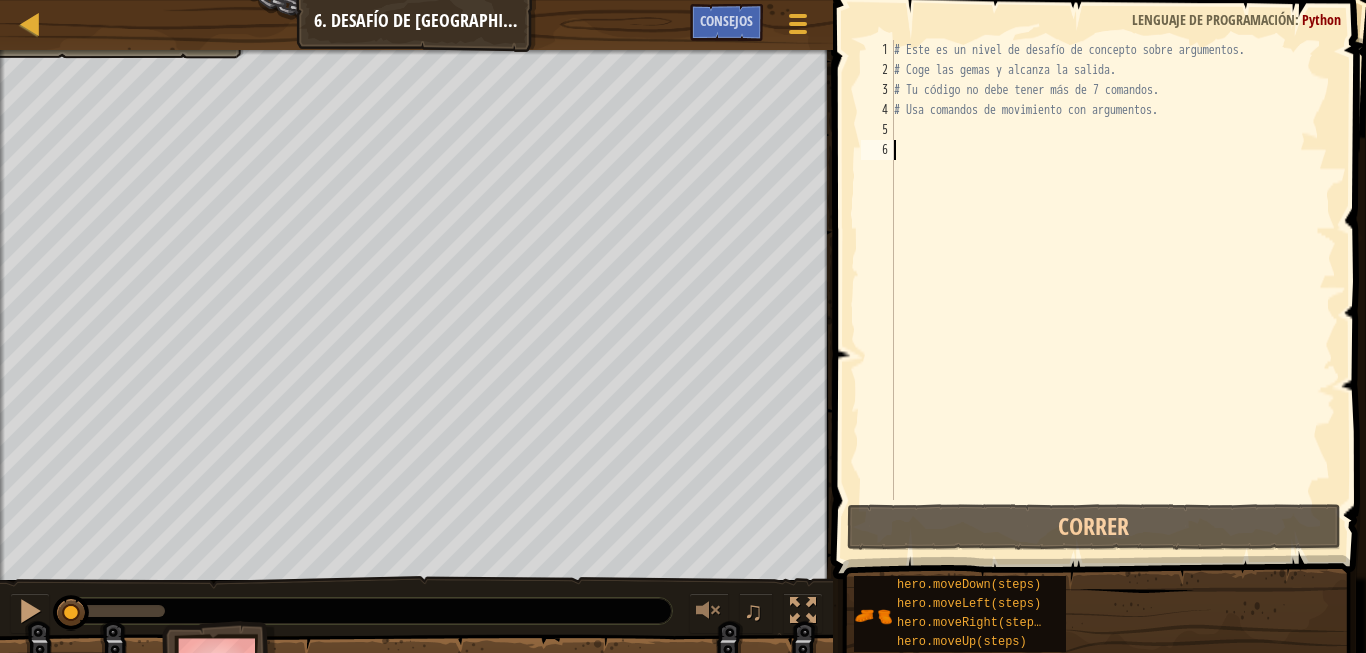 click on "# Este es un nivel de desafío de concepto sobre argumentos. # Coge las gemas y alcanza la salida. # Tu código no debe tener más de 7 comandos. # Usa comandos de movimiento con argumentos." at bounding box center [1113, 290] 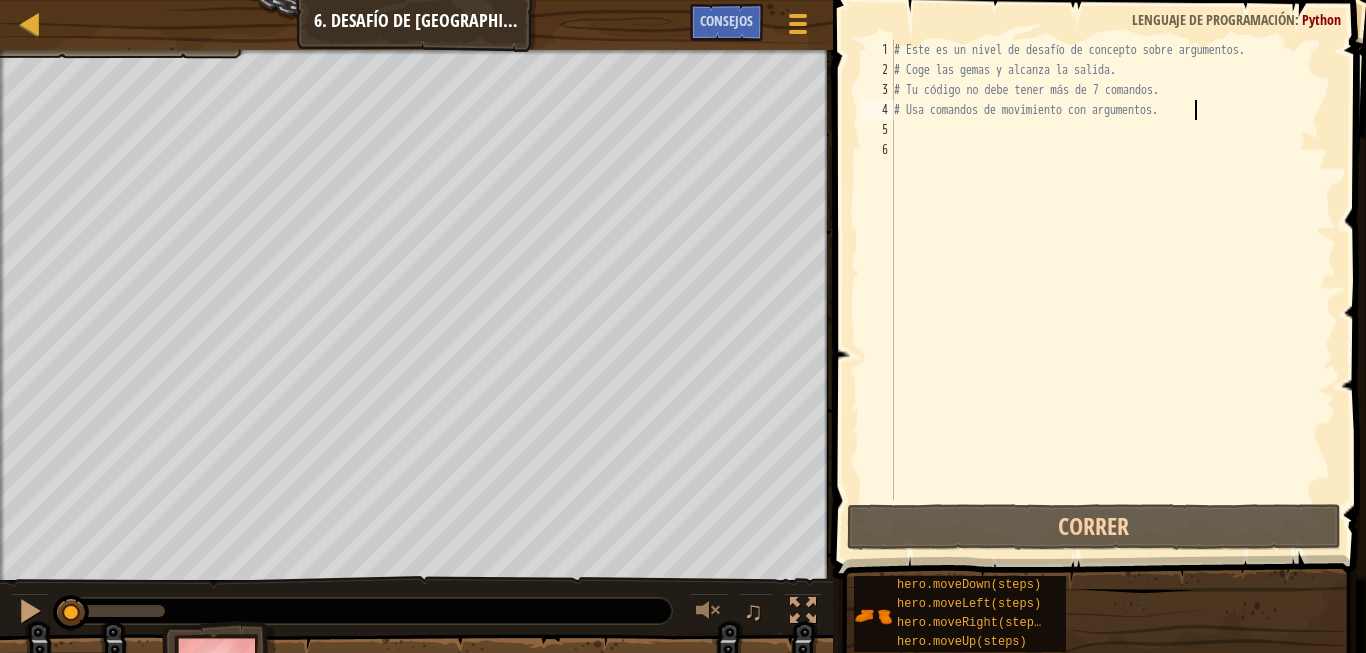 click on "# Este es un nivel de desafío de concepto sobre argumentos. # Coge las gemas y alcanza la salida. # Tu código no debe tener más de 7 comandos. # Usa comandos de movimiento con argumentos." at bounding box center [1113, 290] 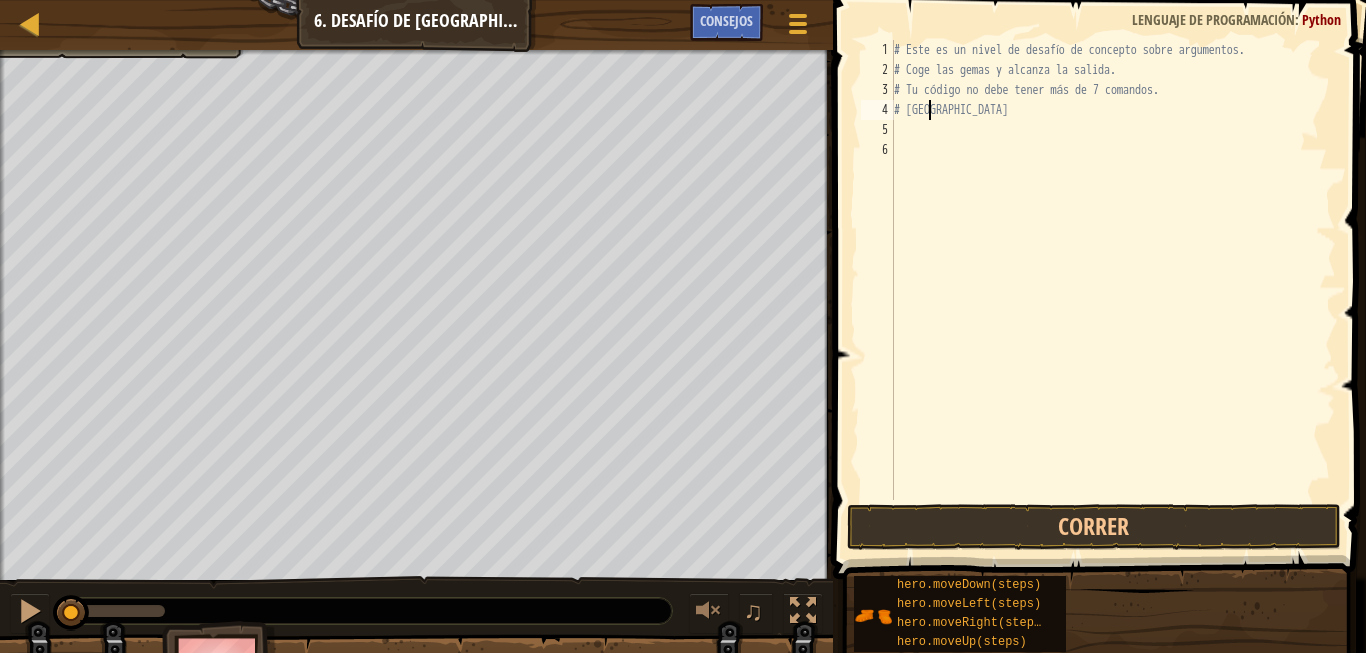 type on "#" 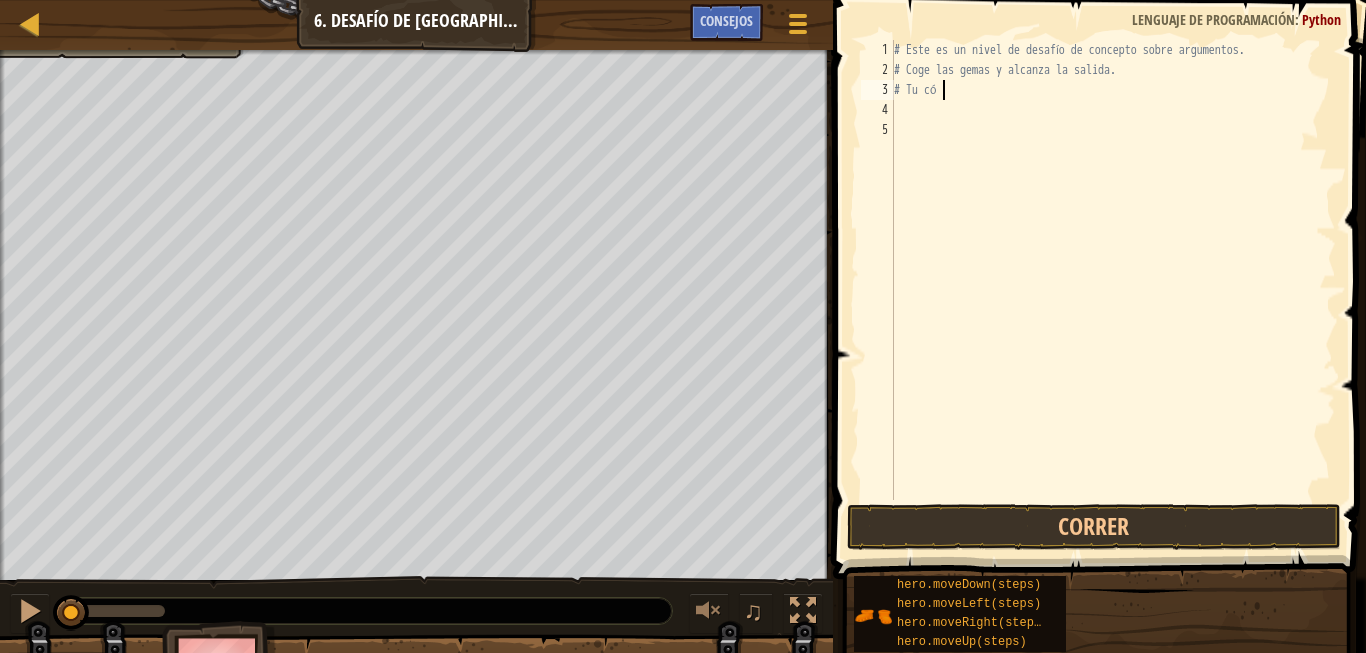 type on "#" 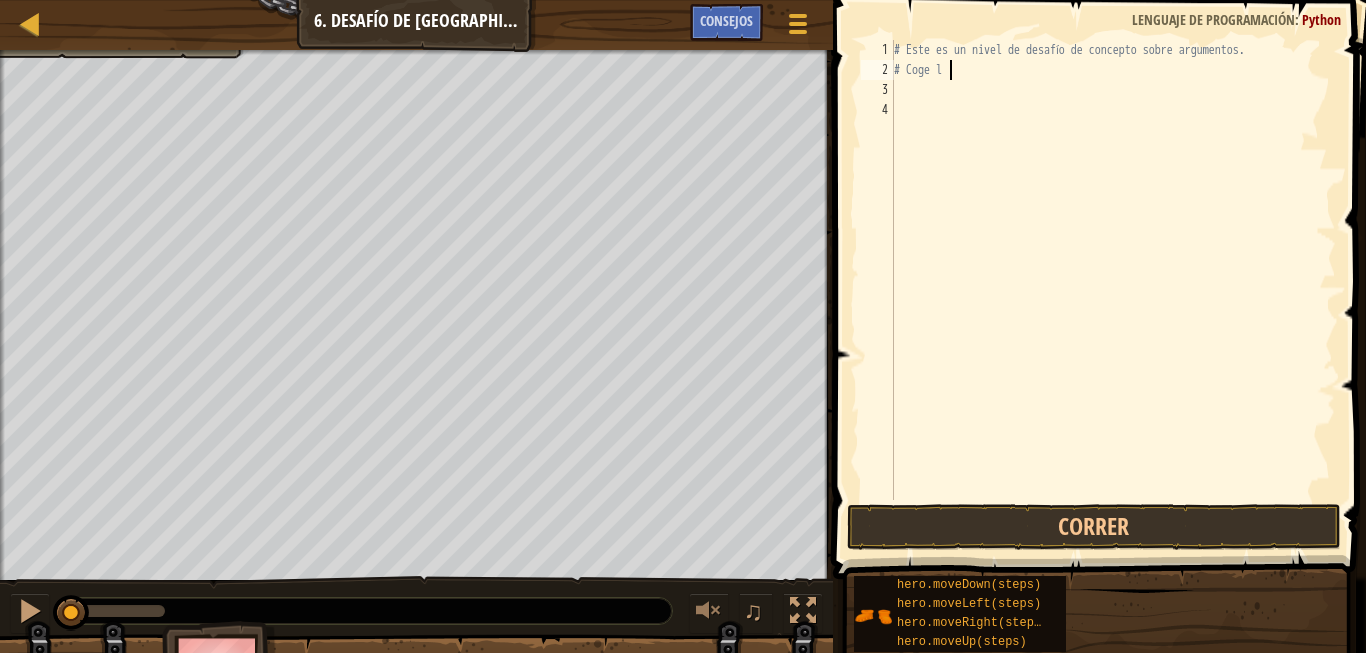 type on "#" 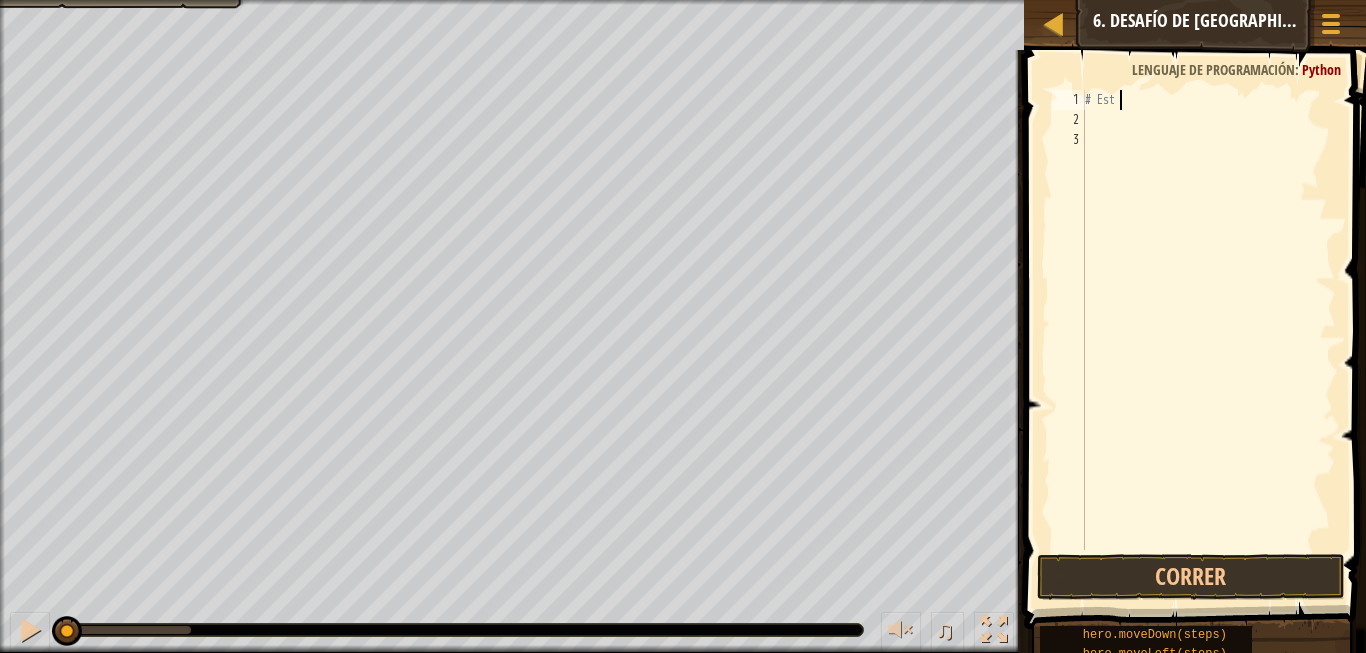 type on "#" 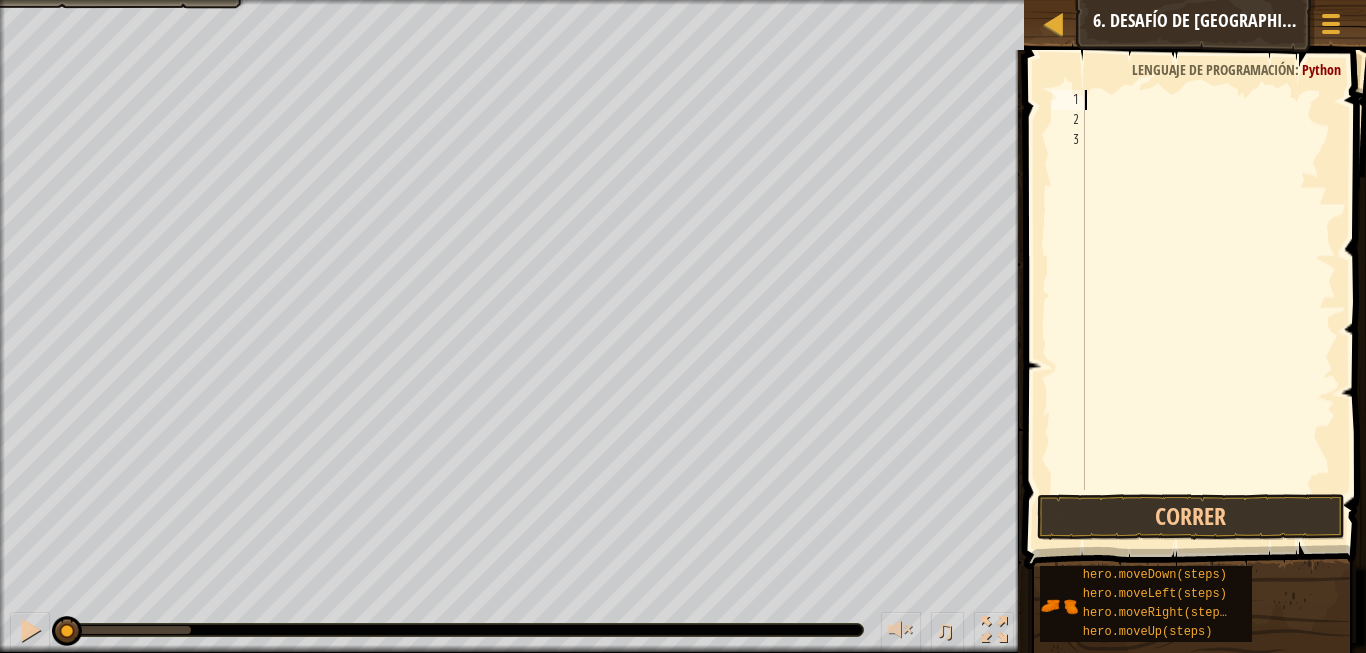 scroll, scrollTop: 10, scrollLeft: 0, axis: vertical 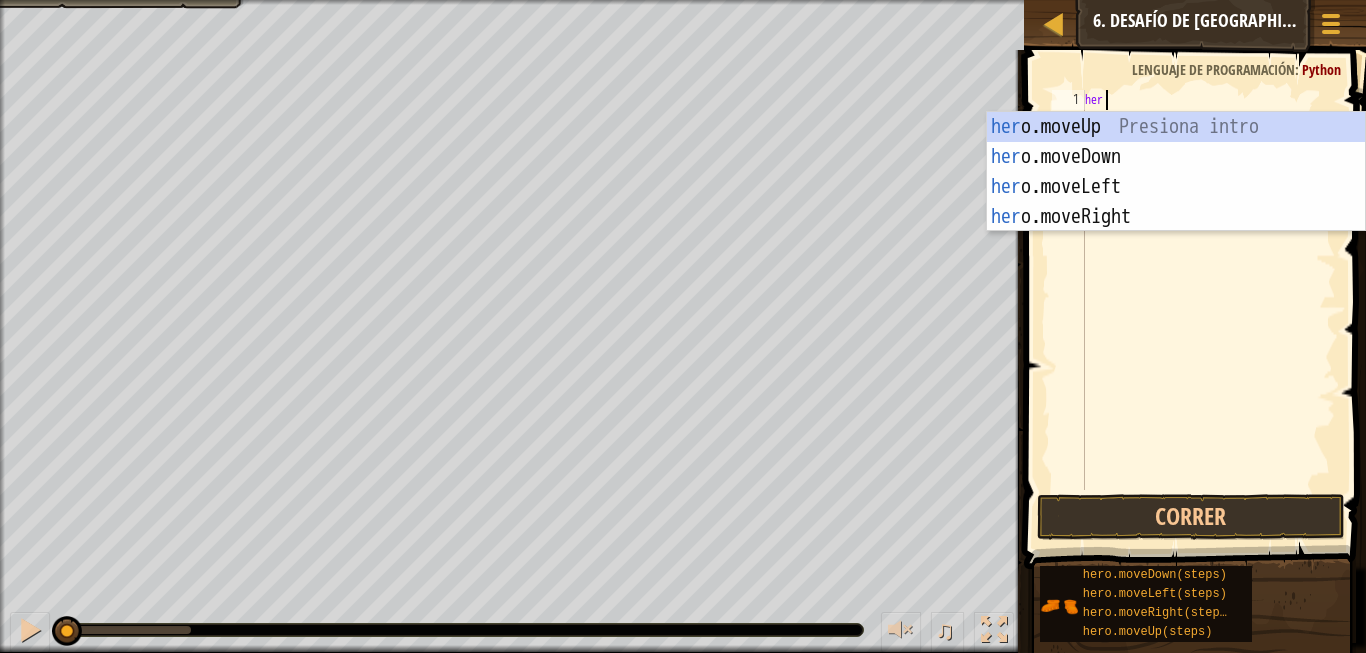type on "hero" 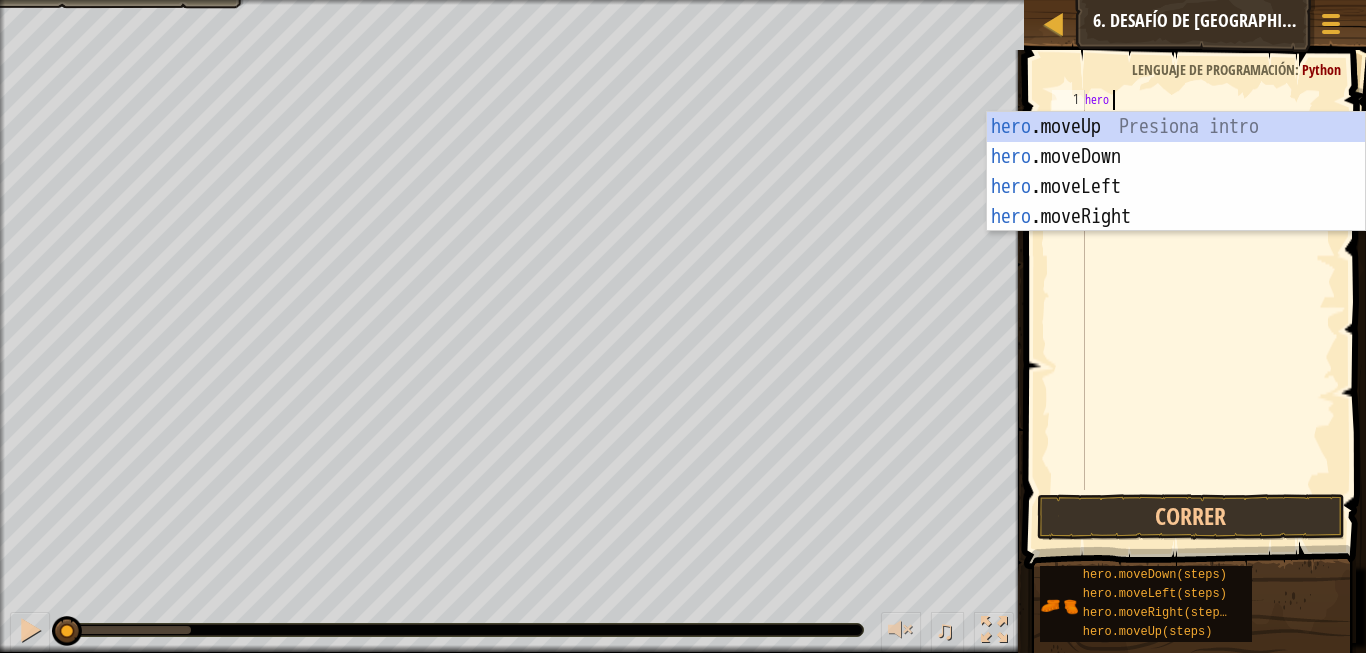 scroll, scrollTop: 10, scrollLeft: 3, axis: both 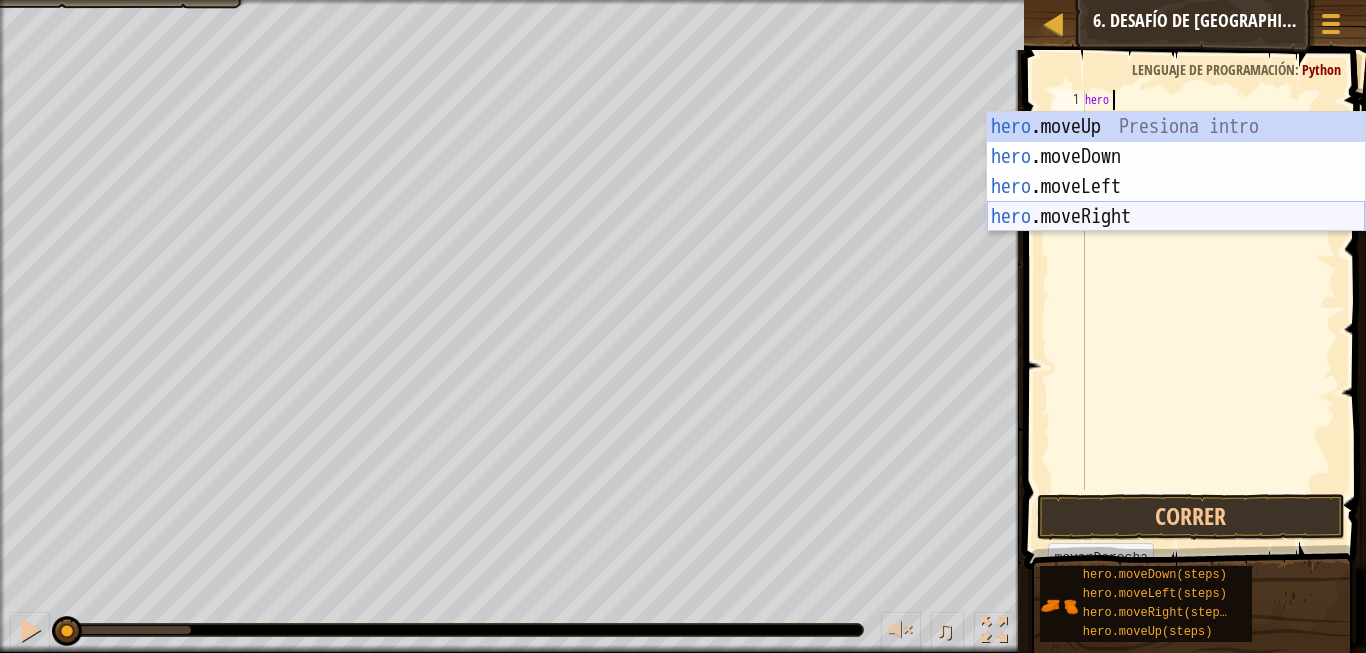 click on "hero .moveUp Presiona intro hero .moveDown Presiona intro hero .moveLeft Presiona intro hero .moveRight Presiona intro" at bounding box center (1176, 202) 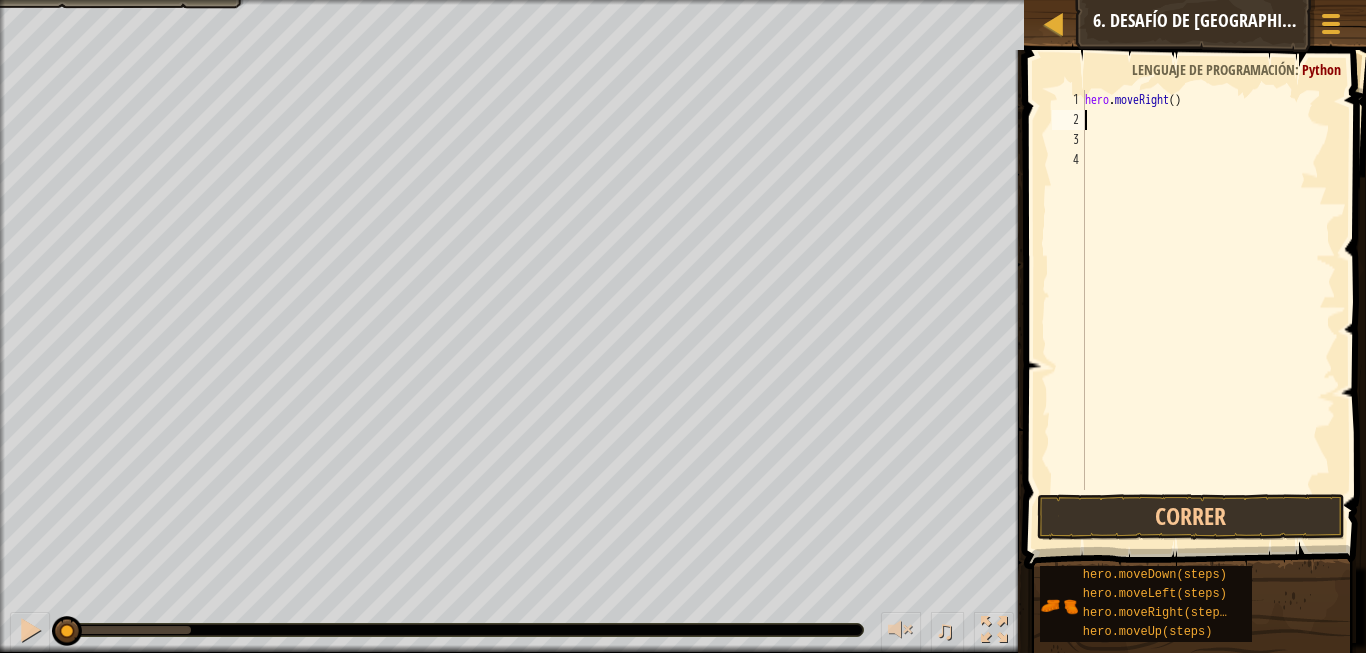 scroll, scrollTop: 10, scrollLeft: 0, axis: vertical 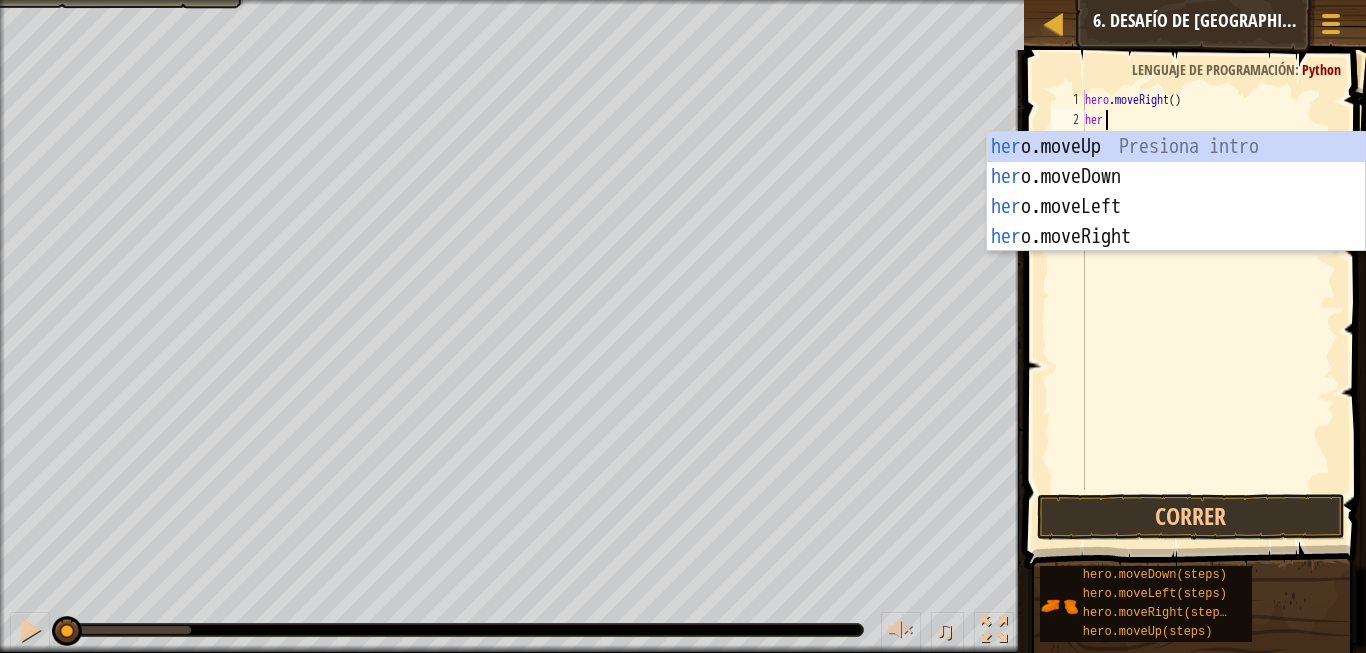 type on "hero" 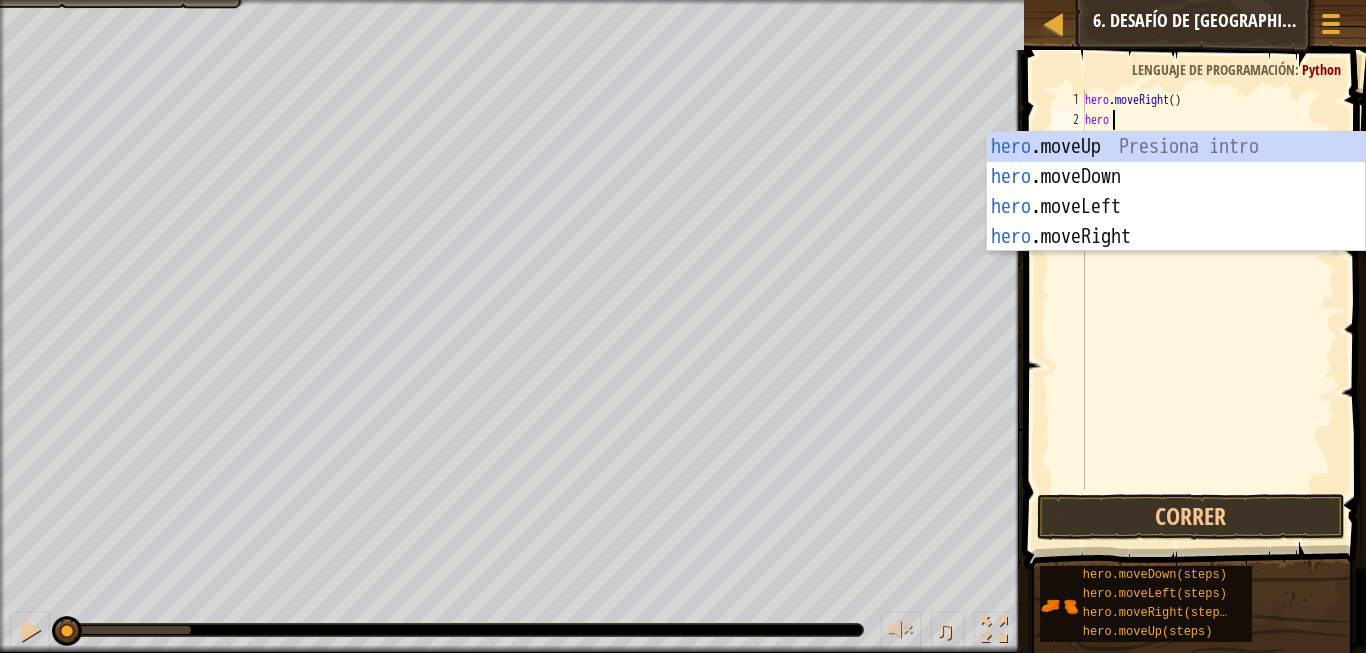 scroll, scrollTop: 10, scrollLeft: 3, axis: both 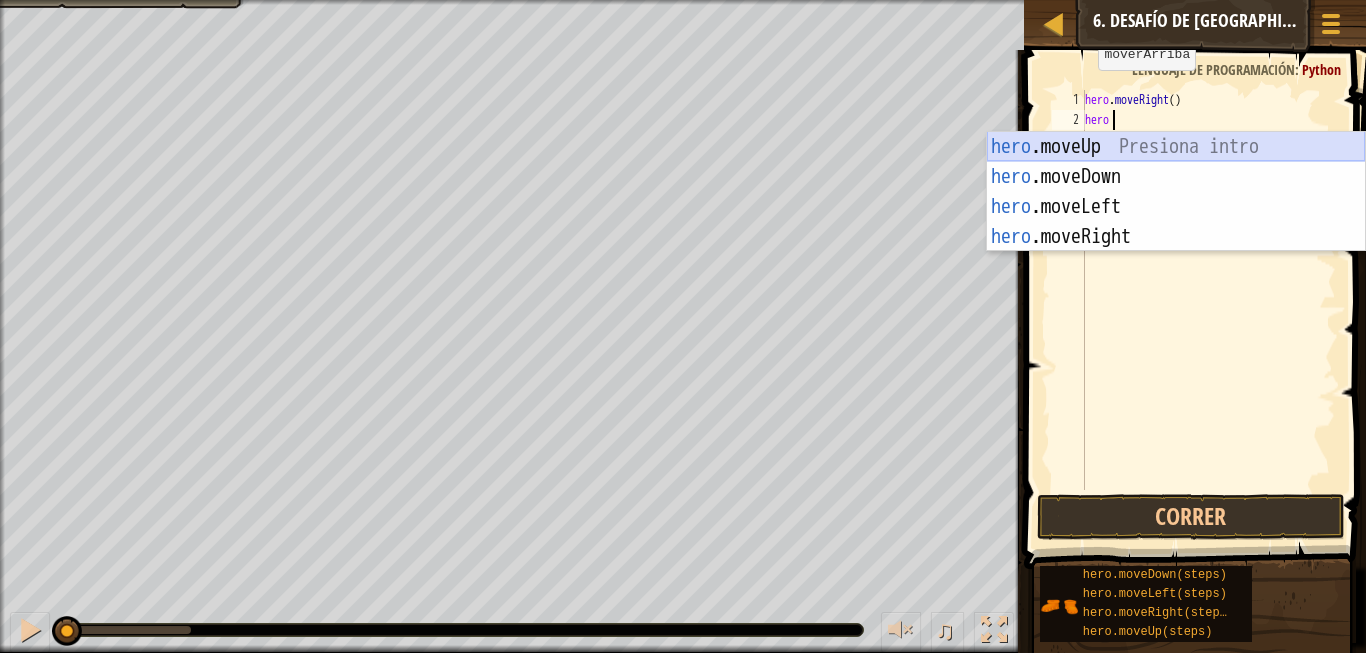 click on "hero .moveUp Presiona intro hero .moveDown Presiona intro hero .moveLeft Presiona intro hero .moveRight Presiona intro" at bounding box center (1176, 222) 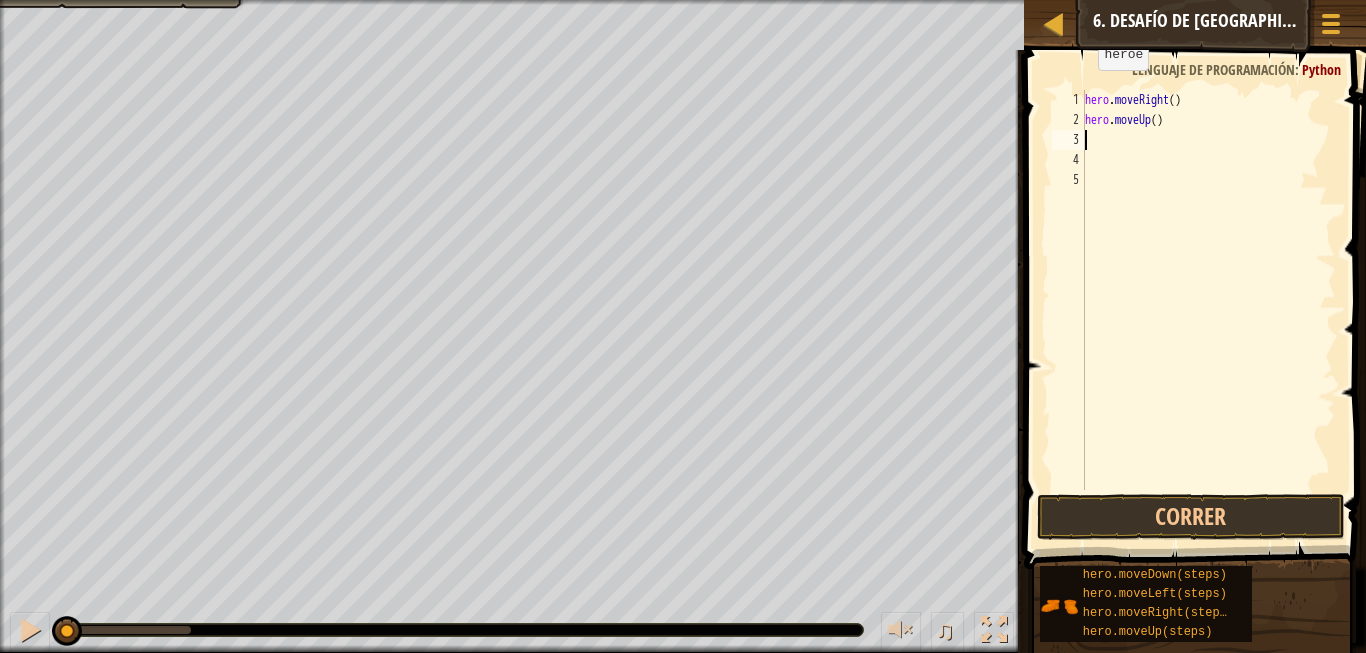 click on "hero . moveRight ( ) hero . moveUp ( )" at bounding box center (1208, 310) 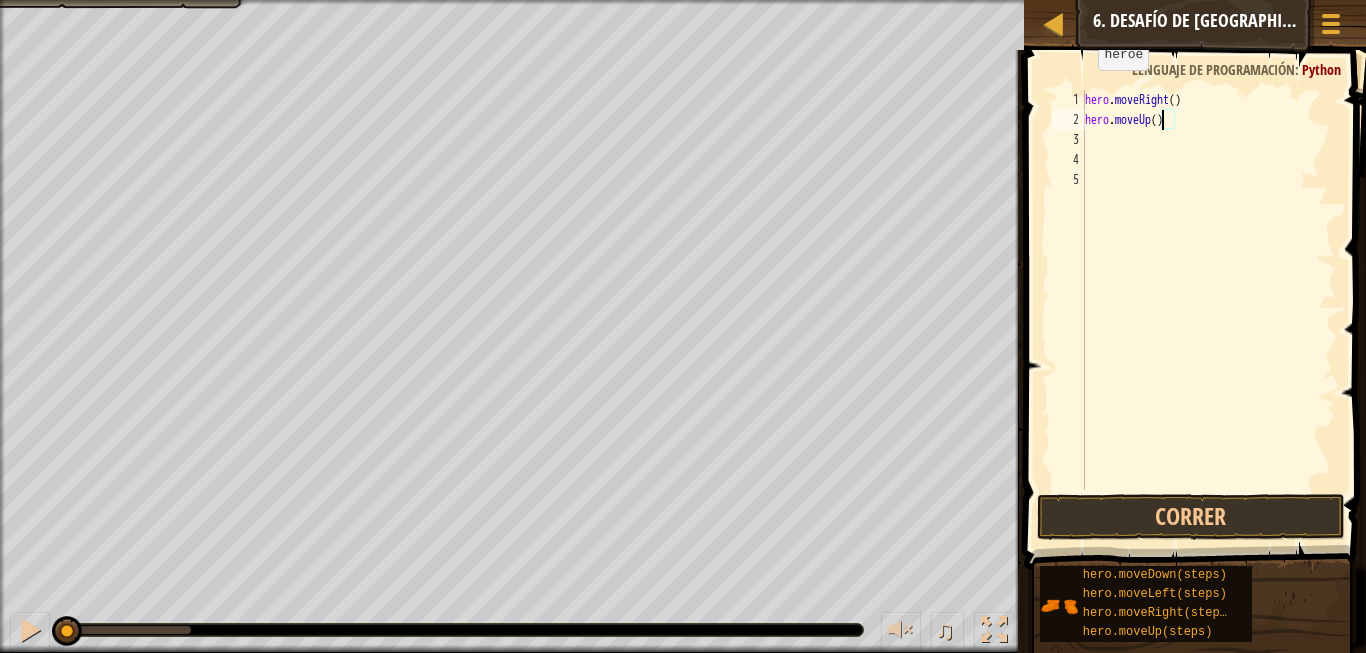 click on "Mapa Introducción a la Informática 6. Desafío de [GEOGRAPHIC_DATA]. Pasos Largos Menú del Juego Hecho Consejos" at bounding box center [1195, 25] 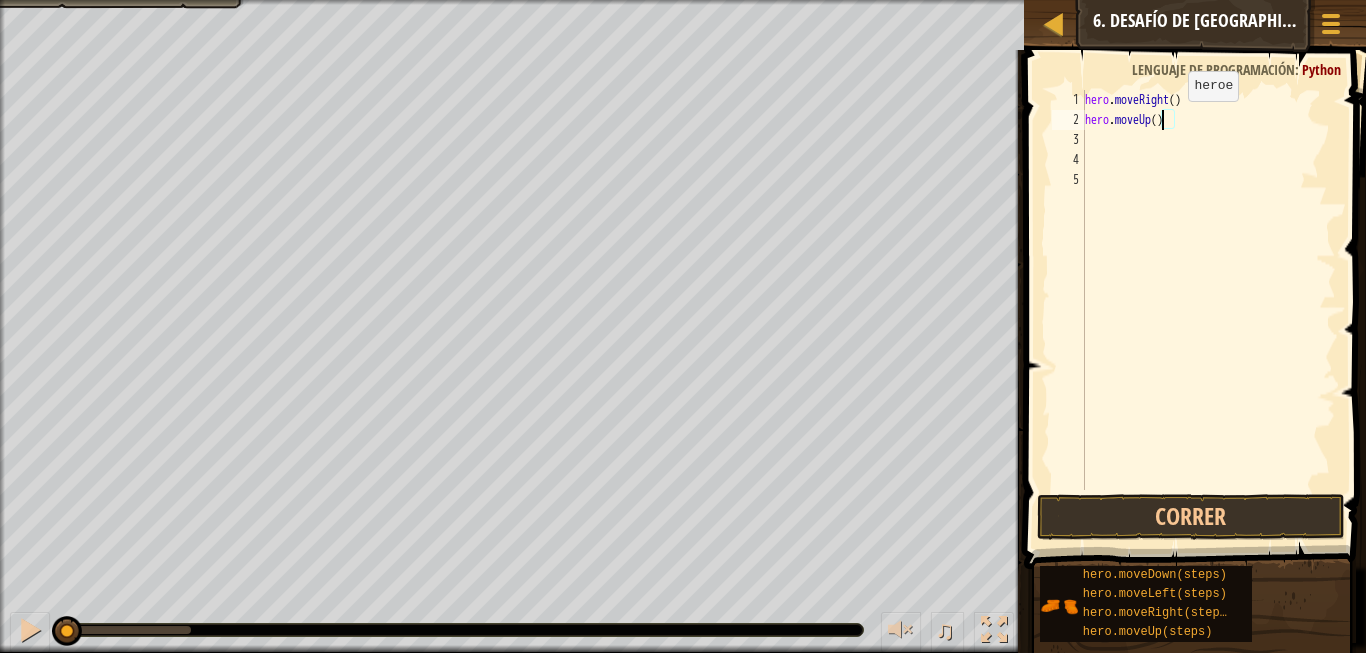 click on "hero . moveRight ( ) hero . moveUp ( )" at bounding box center [1208, 310] 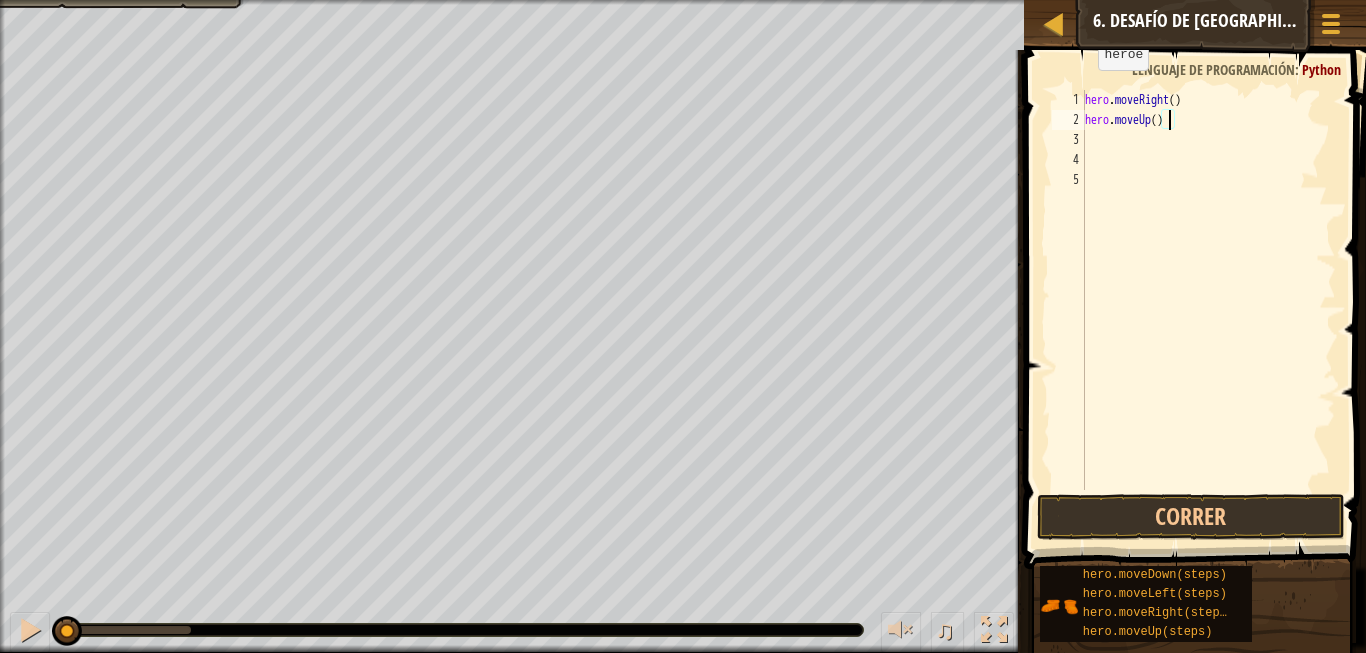 type on "hero.moveUp(3)" 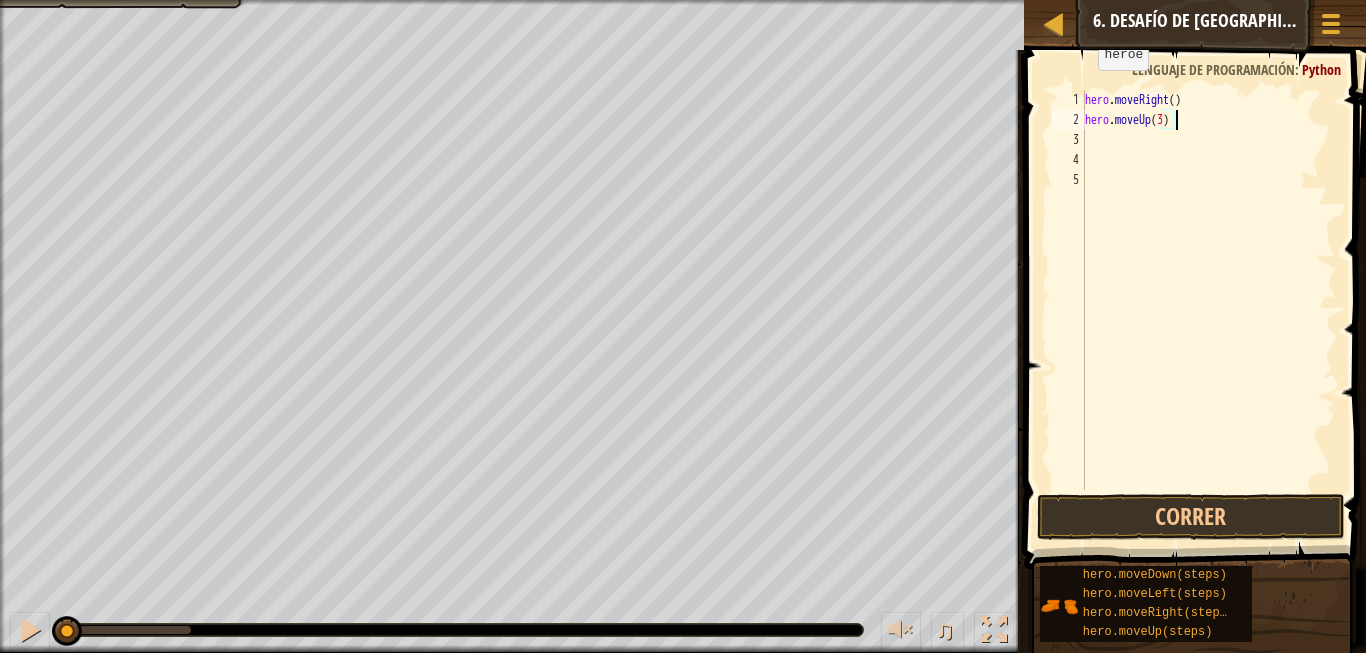 scroll, scrollTop: 10, scrollLeft: 12, axis: both 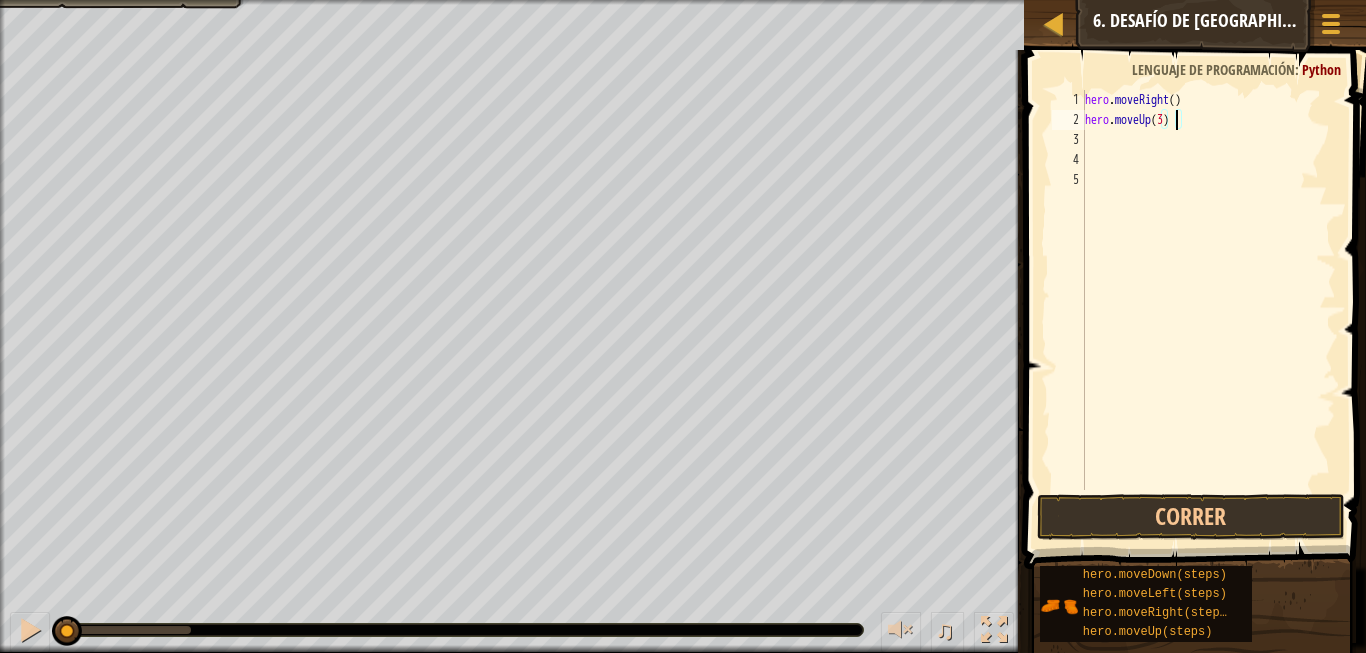 click on "hero . moveRight ( ) hero . moveUp ( 3 )" at bounding box center (1208, 310) 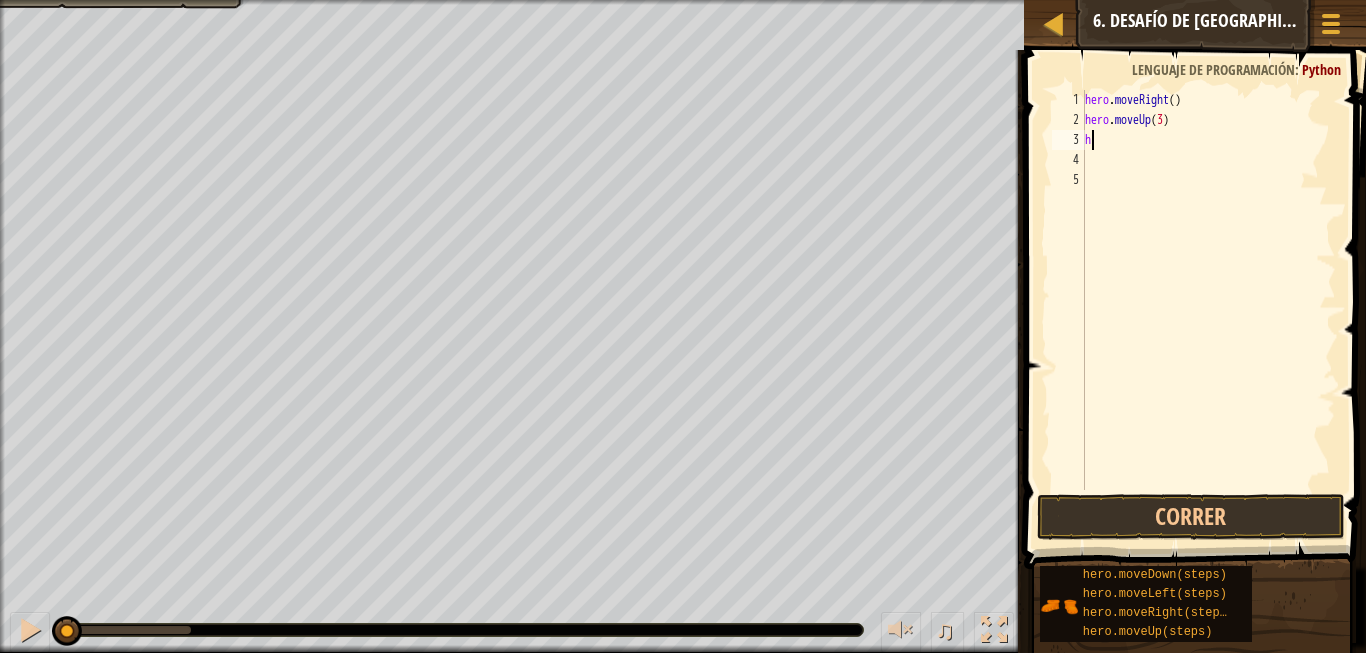scroll, scrollTop: 10, scrollLeft: 0, axis: vertical 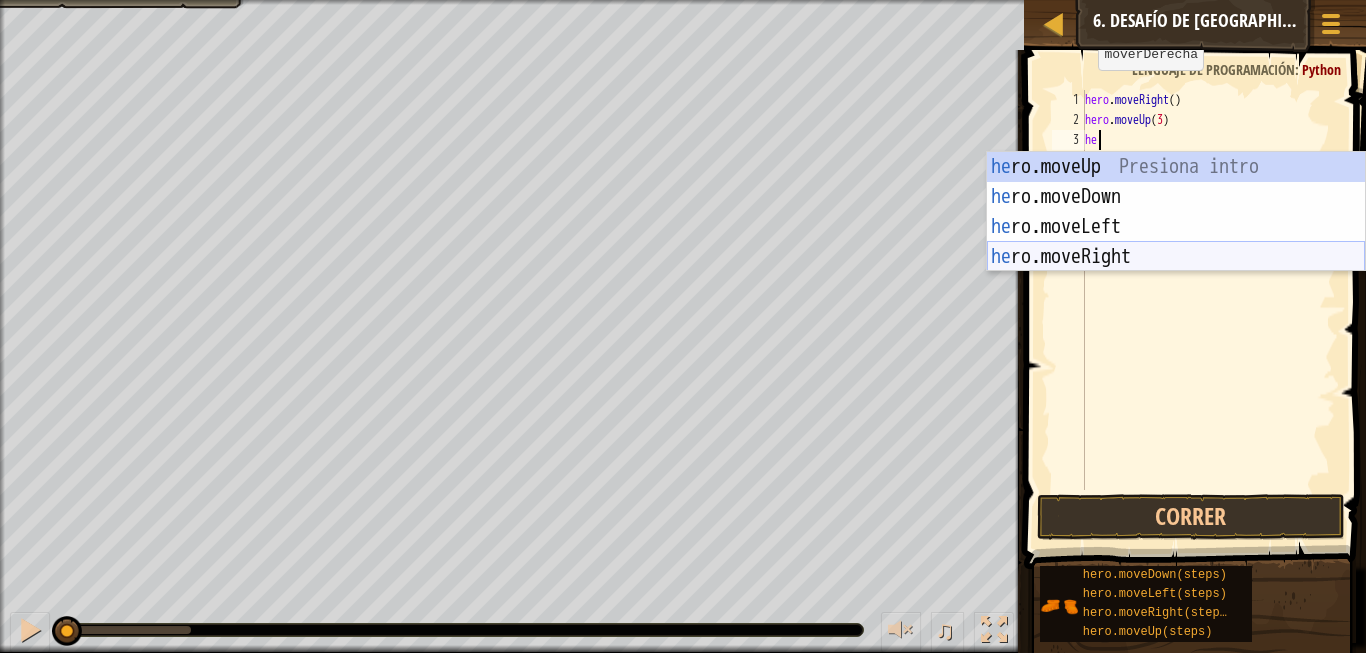 click on "hero . moveRight ( ) hero . moveUp ( 3 ) he" at bounding box center (1208, 310) 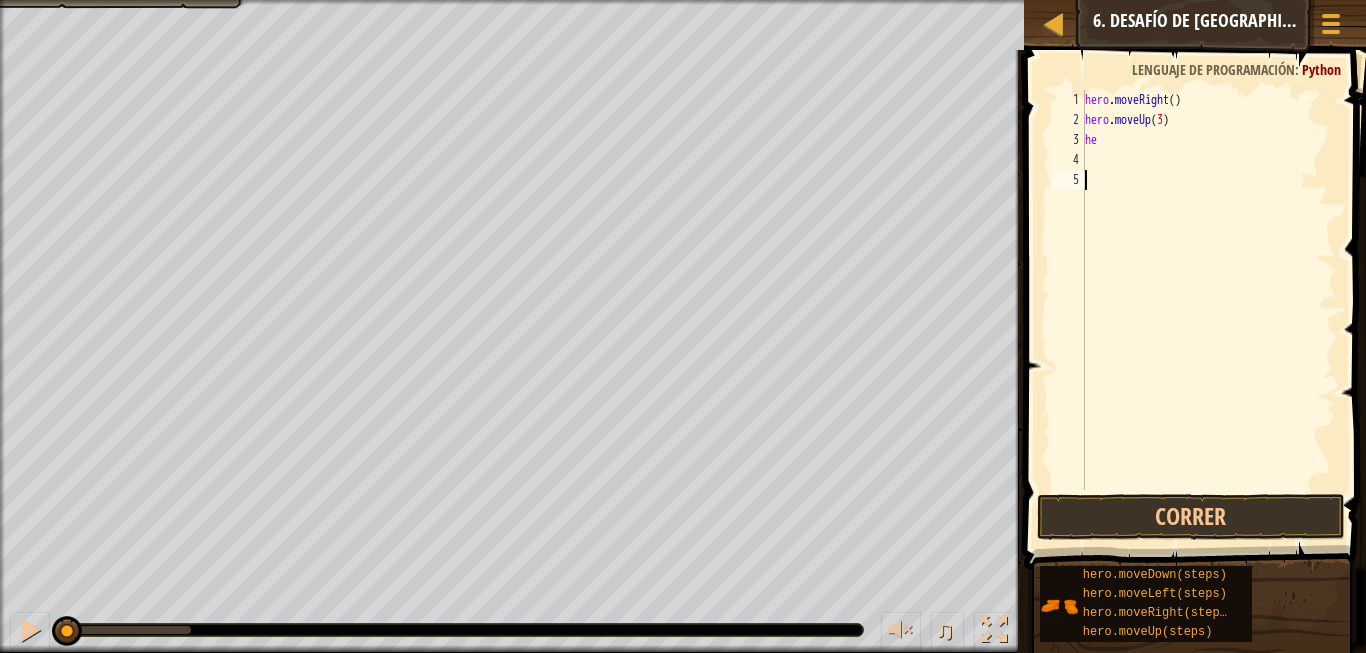 click on "hero . moveRight ( ) hero . moveUp ( 3 ) he" at bounding box center [1208, 310] 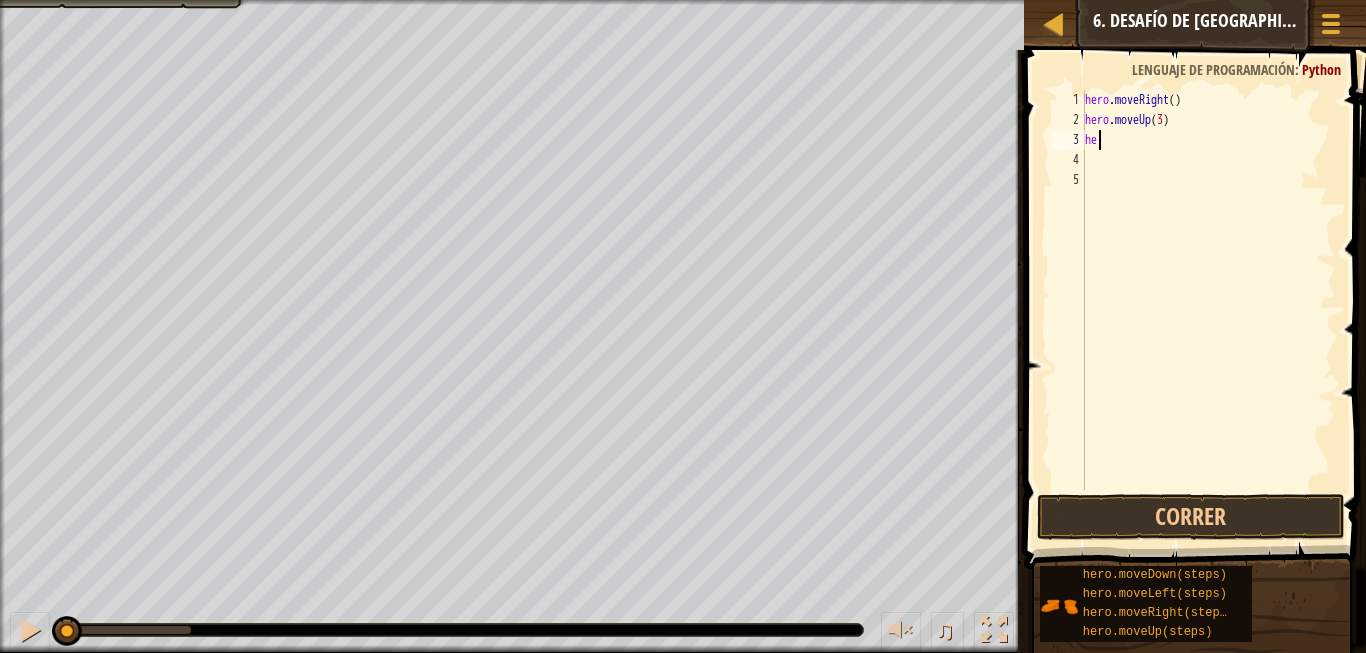 type on "her" 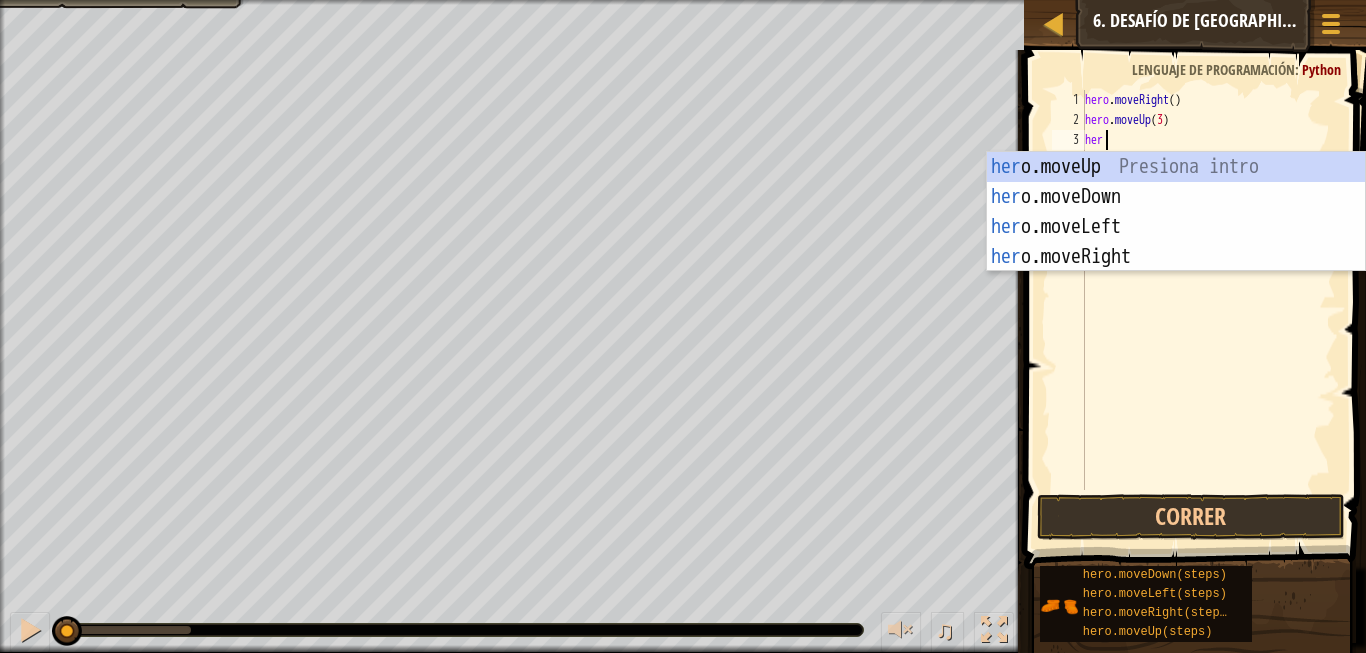 scroll, scrollTop: 10, scrollLeft: 2, axis: both 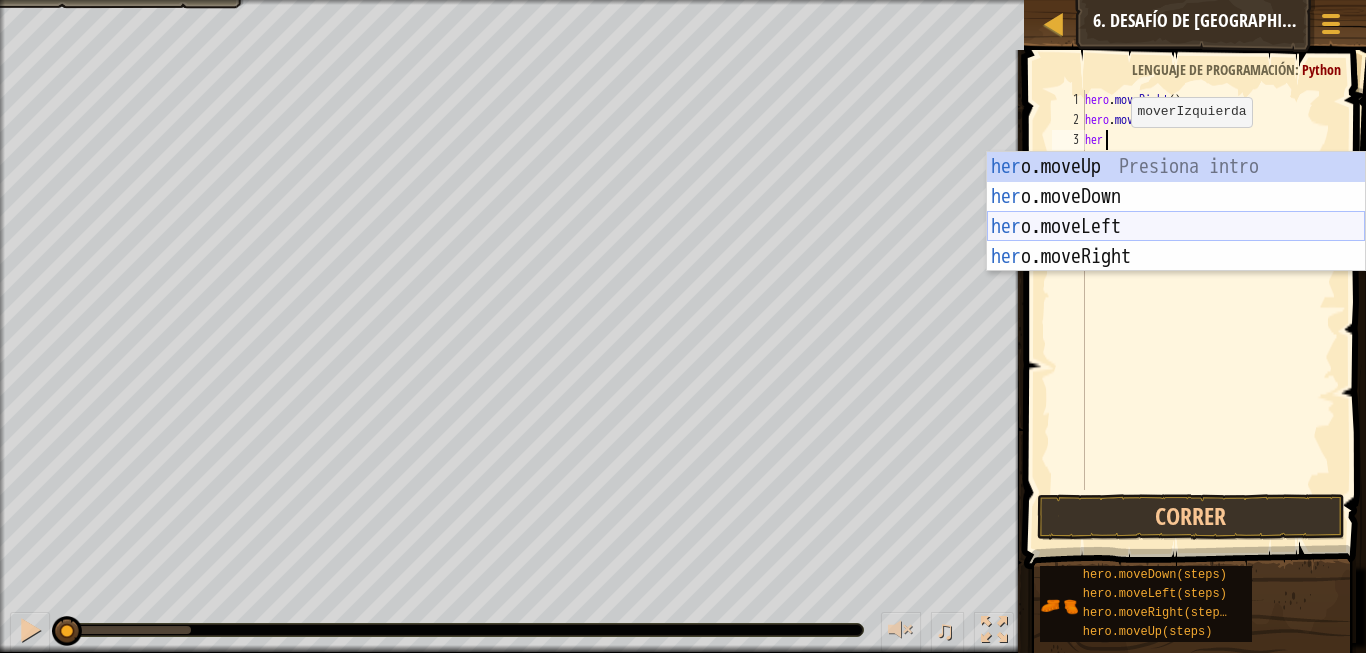 click on "her o.moveUp Presiona intro her o.moveDown Presiona intro her o.moveLeft Presiona intro her o.moveRight Presiona intro" at bounding box center [1176, 242] 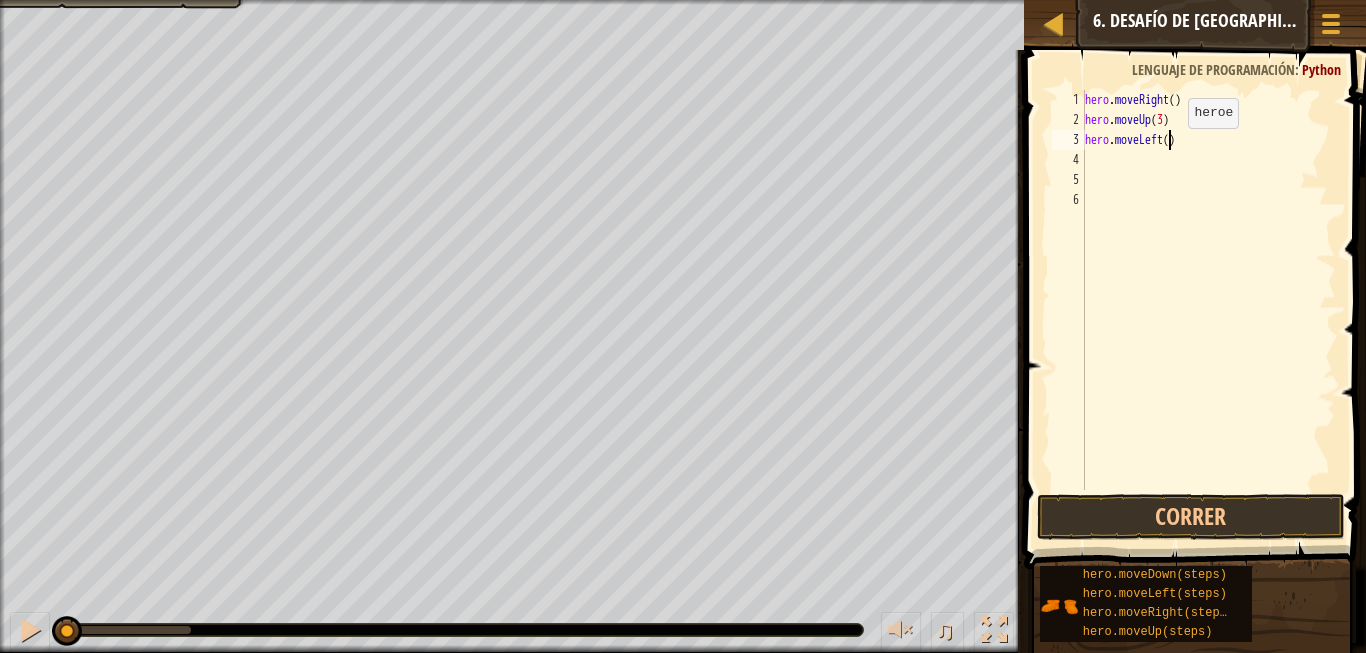 click on "hero . moveRight ( ) hero . moveUp ( 3 ) hero . moveLeft ( )" at bounding box center (1208, 310) 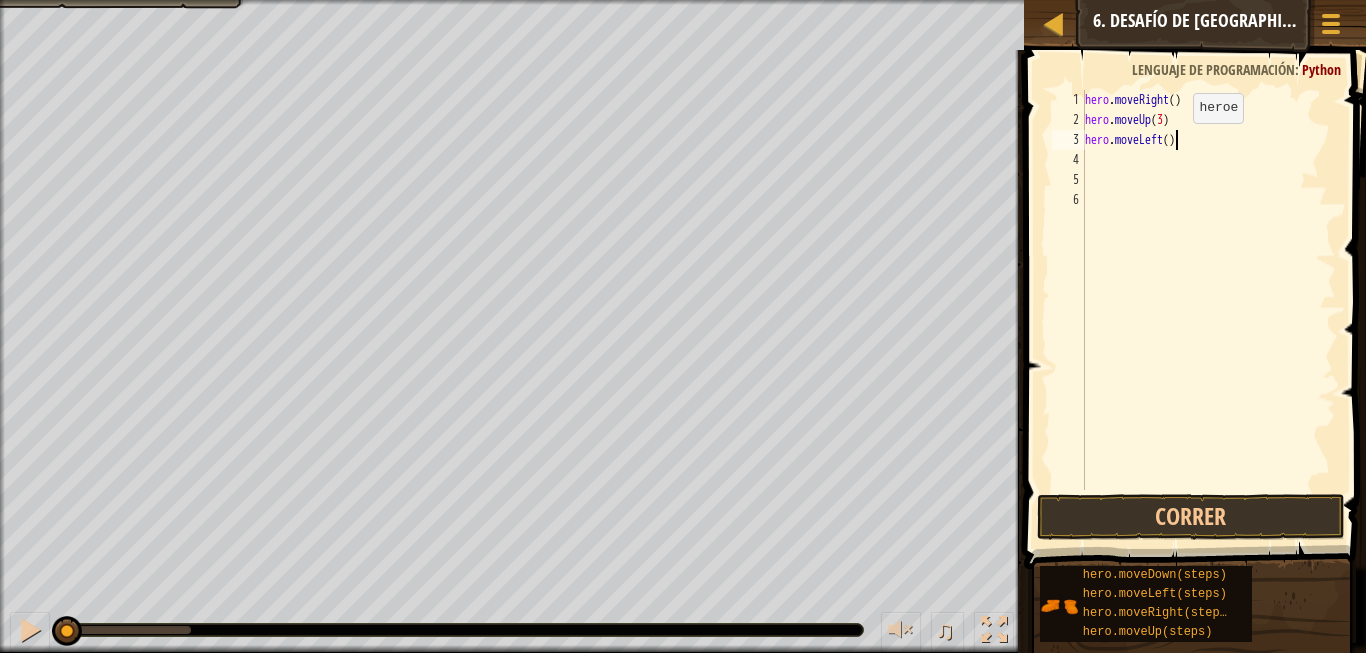 click on "hero . moveRight ( ) hero . moveUp ( 3 ) hero . moveLeft ( )" at bounding box center (1208, 310) 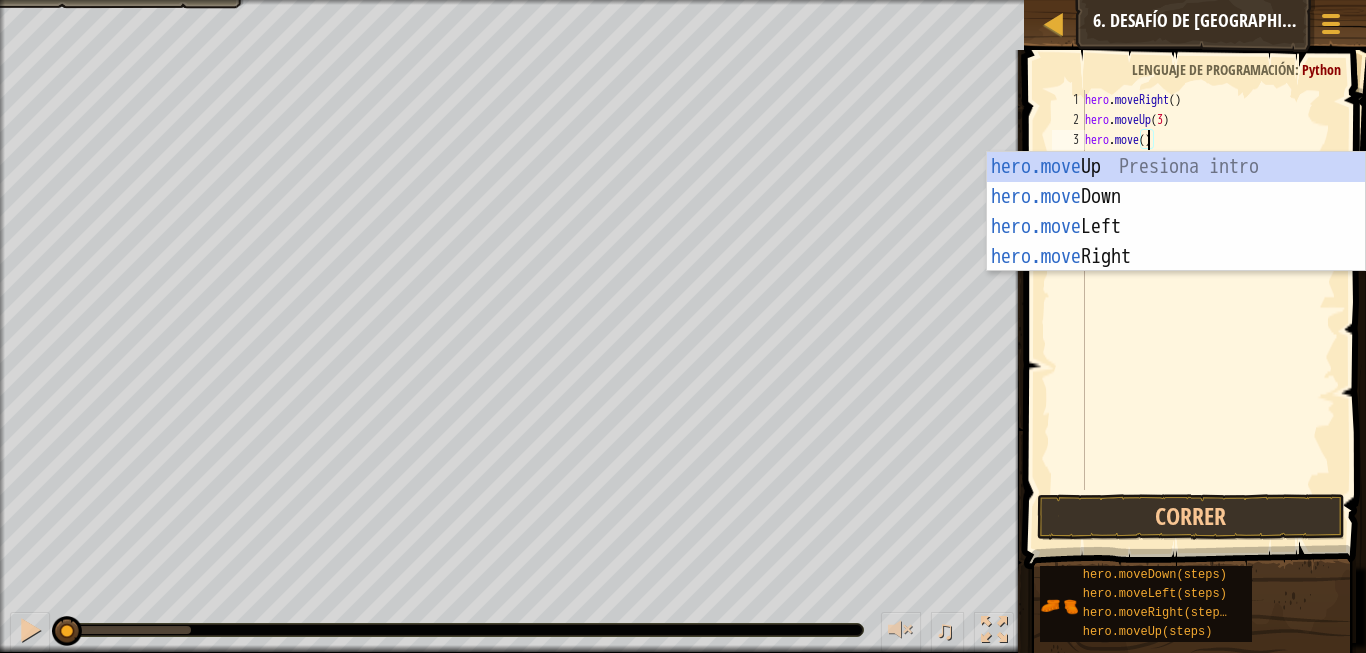 scroll, scrollTop: 10, scrollLeft: 8, axis: both 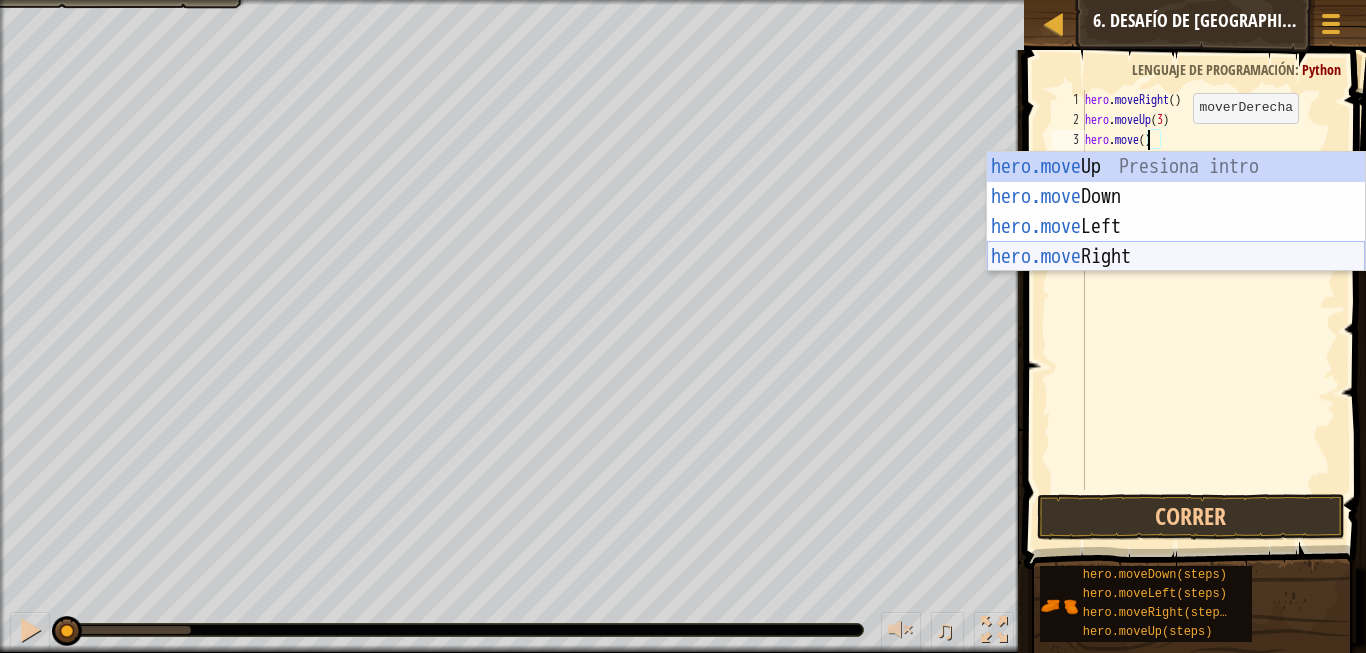 click on "hero.move Up Presiona intro hero.move Down Presiona intro hero.move Left Presiona intro hero.move Right Presiona intro" at bounding box center (1176, 242) 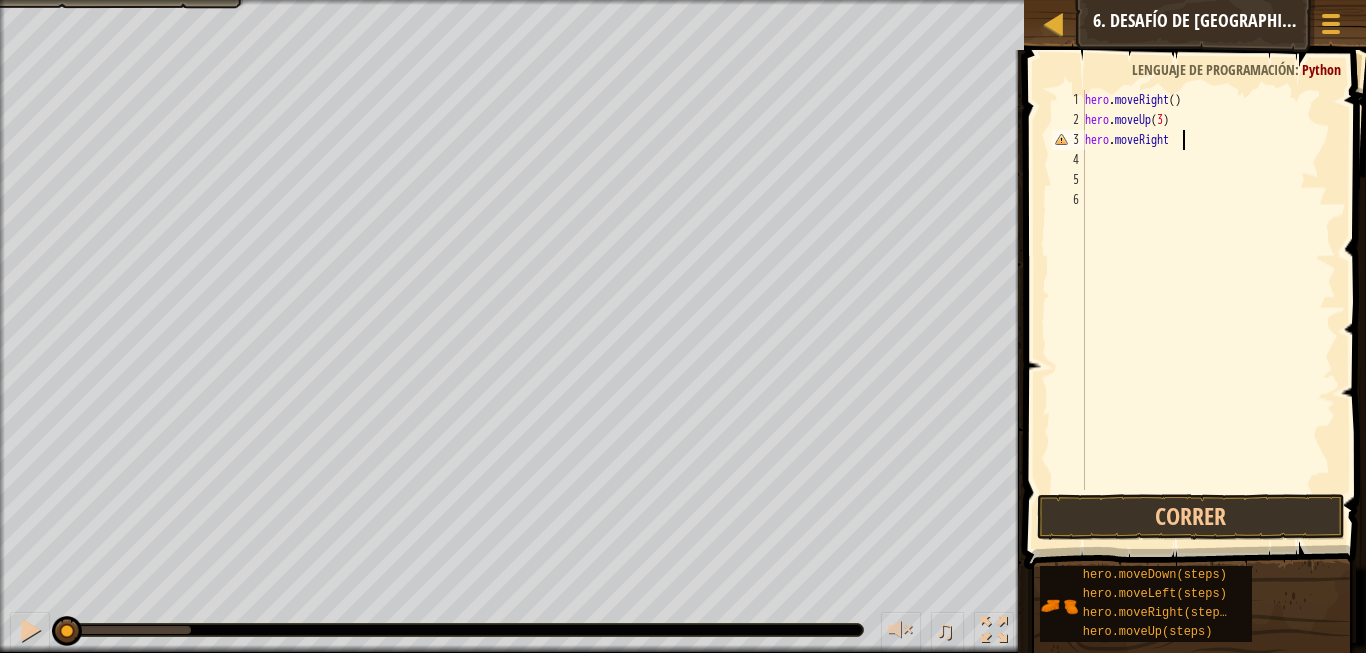 click on "hero . moveRight ( ) hero . moveUp ( 3 ) hero . moveRight" at bounding box center [1208, 310] 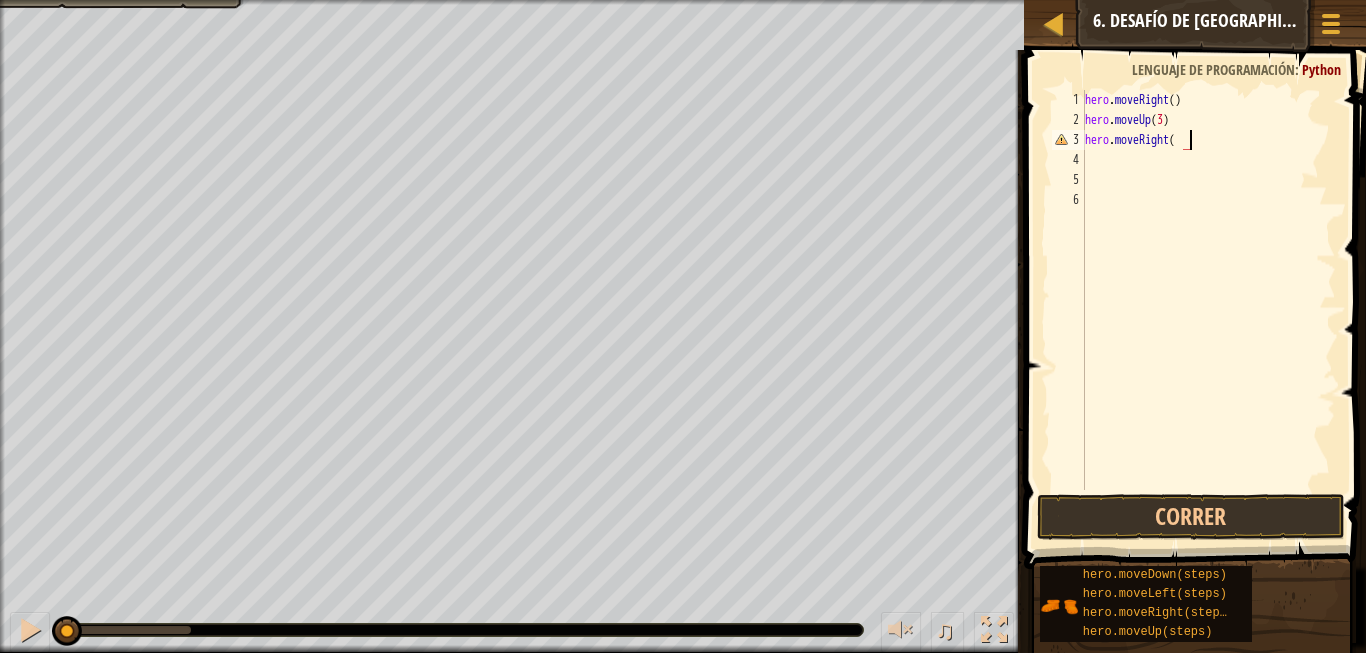 scroll, scrollTop: 10, scrollLeft: 15, axis: both 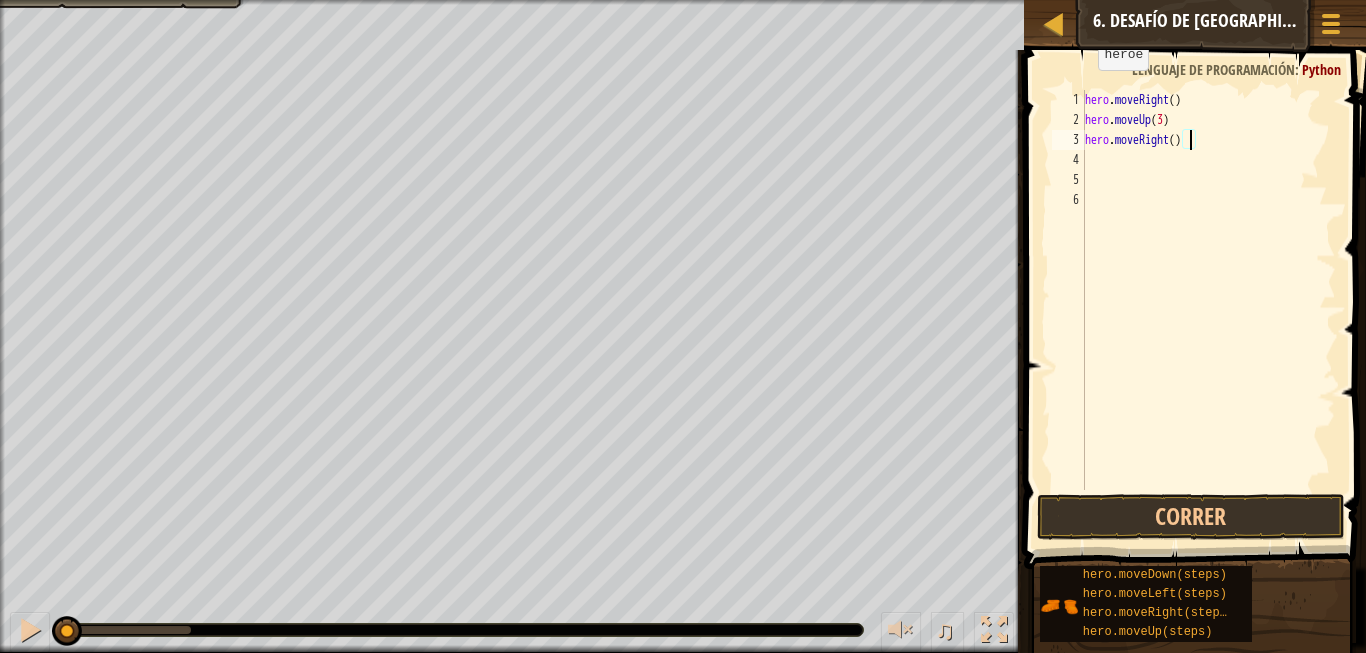click on "hero . moveRight ( ) hero . moveUp ( 3 ) hero . moveRight ( )" at bounding box center (1208, 310) 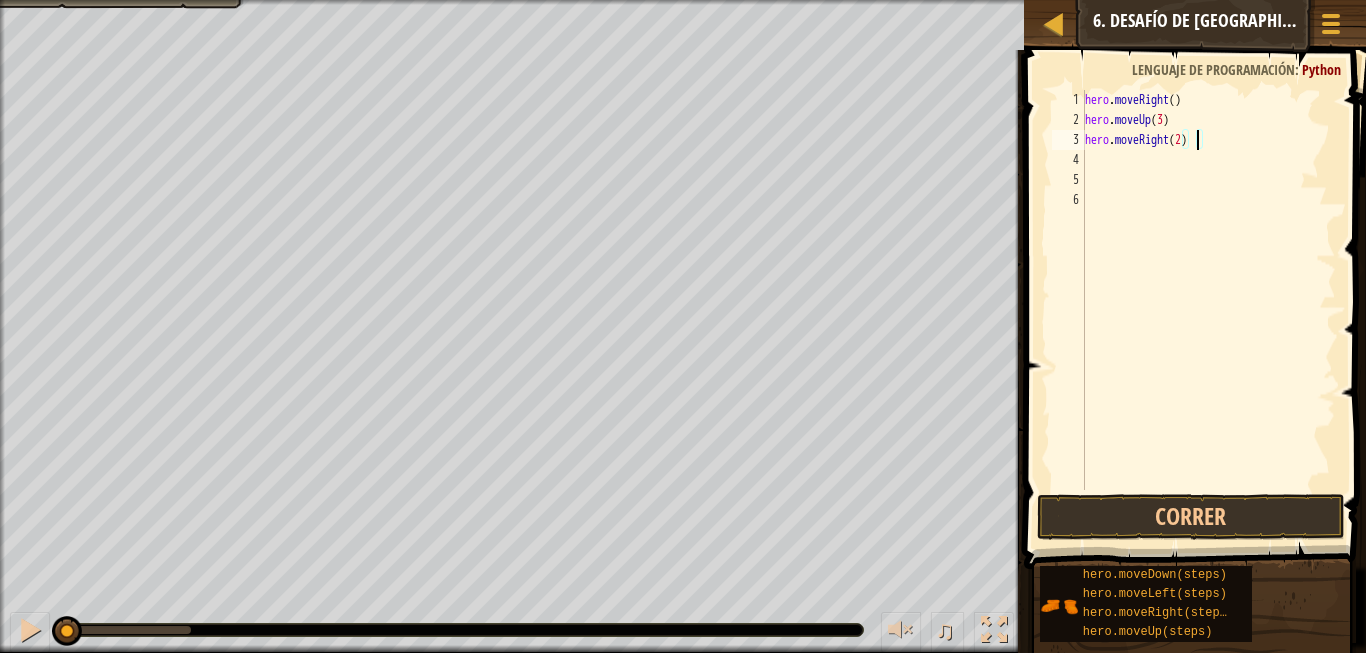 click on "hero . moveRight ( ) hero . moveUp ( 3 ) hero . moveRight ( 2 )" at bounding box center (1208, 310) 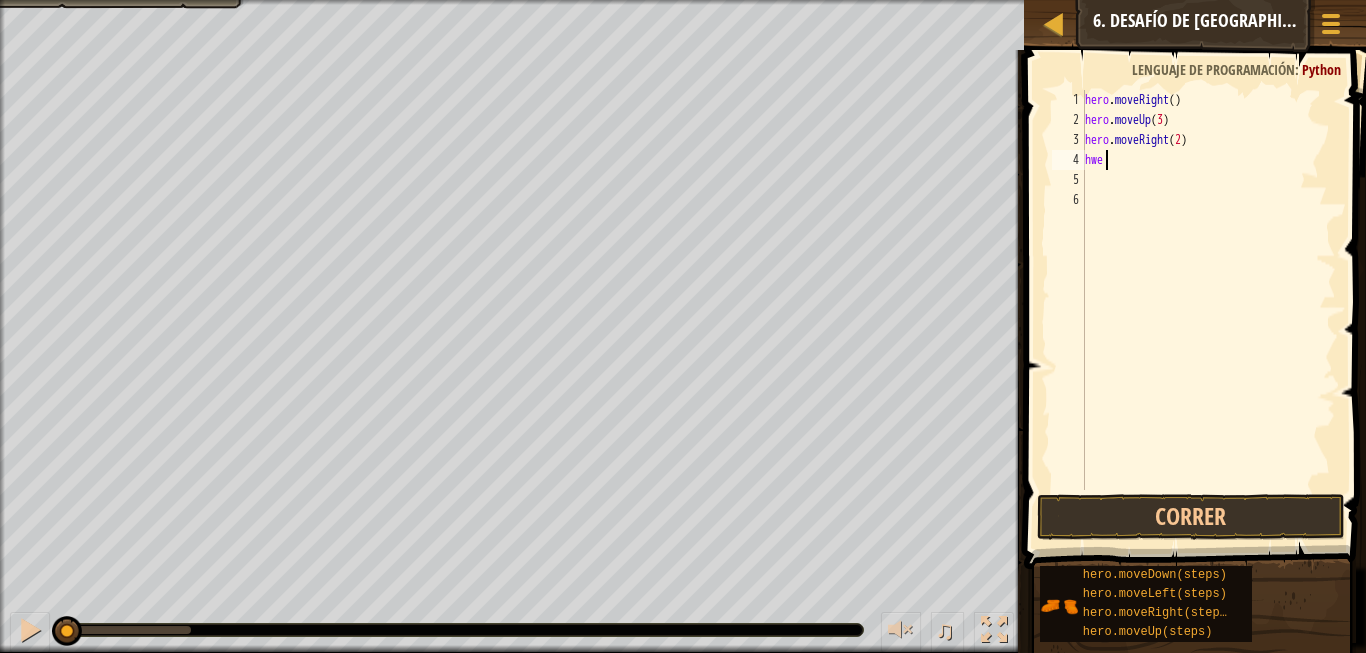 scroll, scrollTop: 10, scrollLeft: 3, axis: both 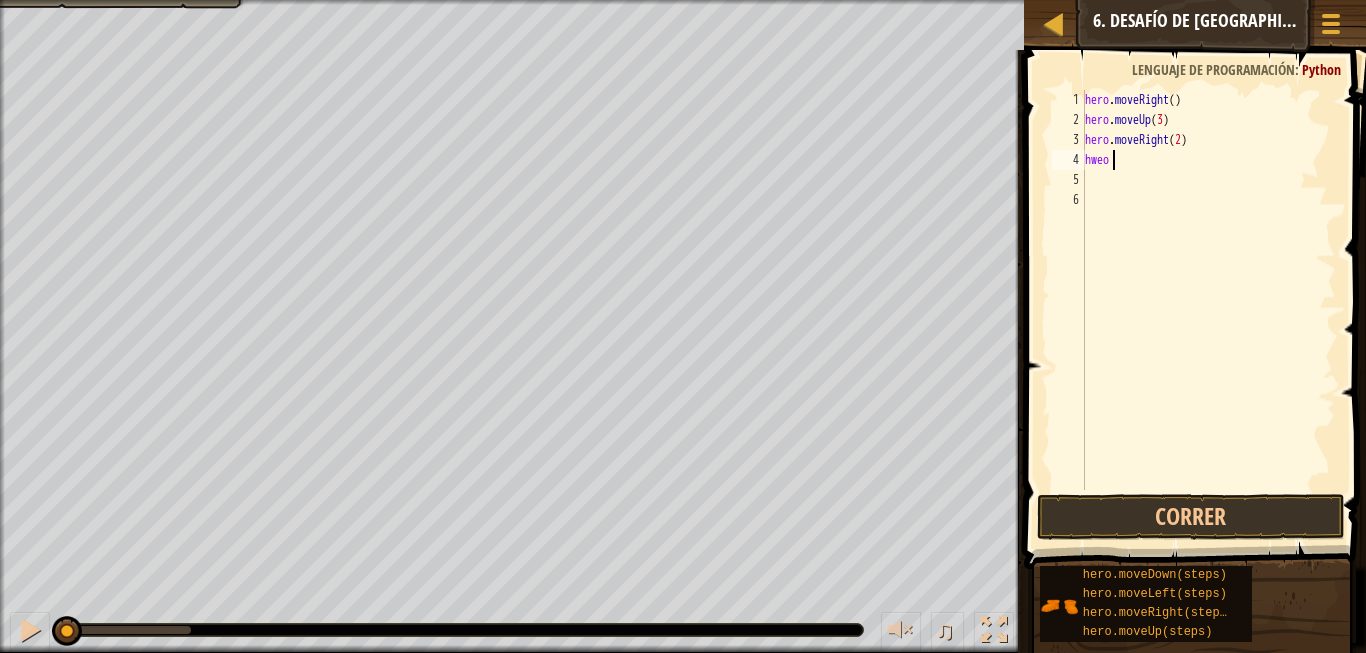 click on "hero . moveRight ( ) hero . moveUp ( 3 ) hero . moveRight ( 2 ) hweo" at bounding box center (1208, 310) 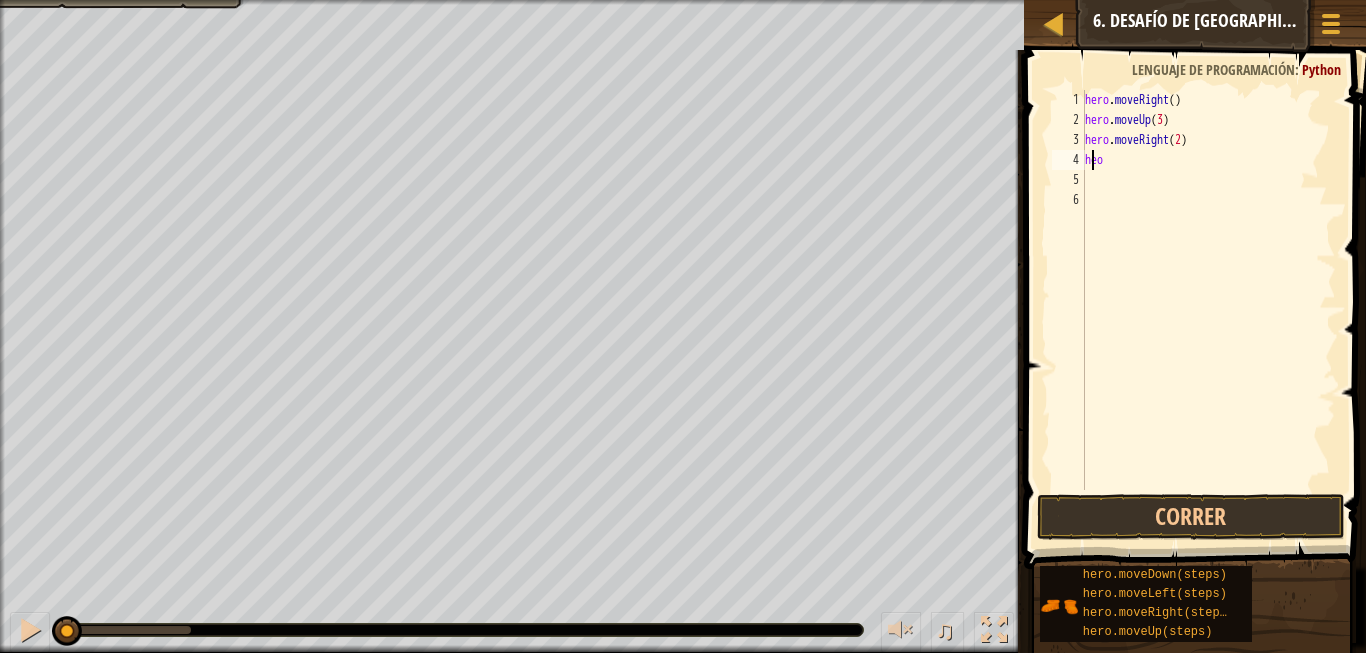 scroll, scrollTop: 10, scrollLeft: 1, axis: both 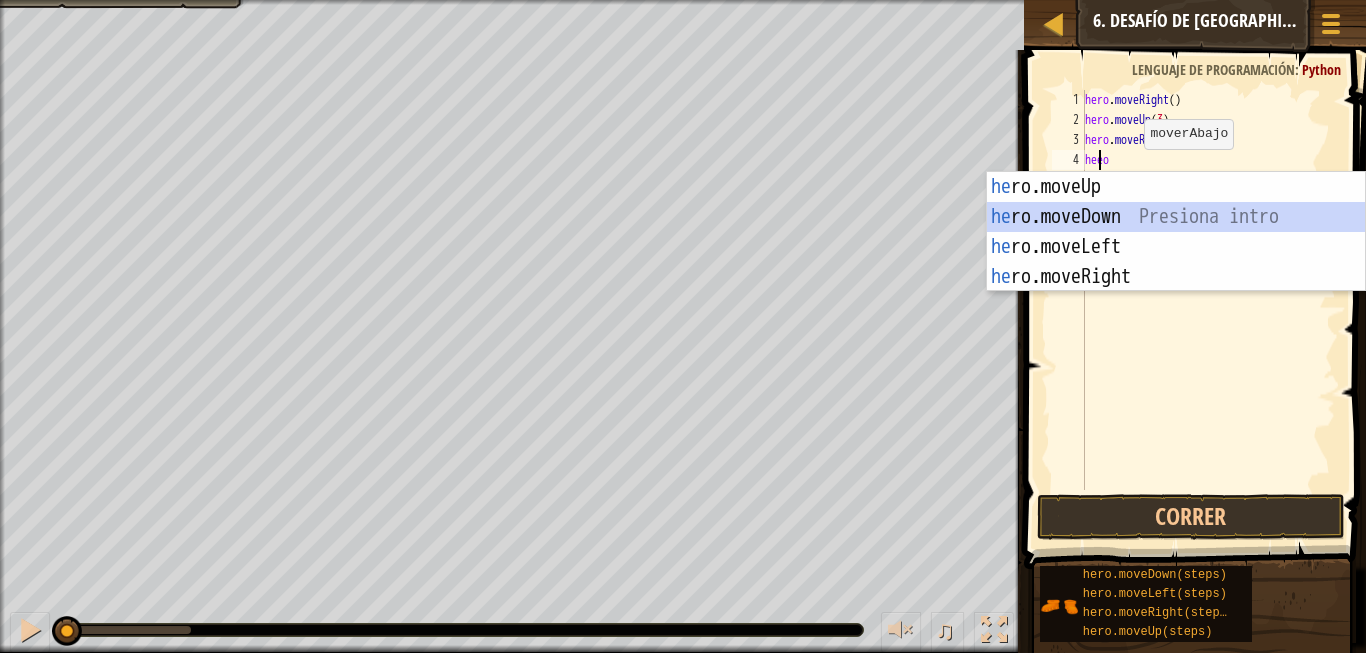 click on "he ro.moveUp Presiona intro he ro.moveDown Presiona intro he ro.moveLeft Presiona intro he ro.moveRight Presiona intro" at bounding box center [1176, 262] 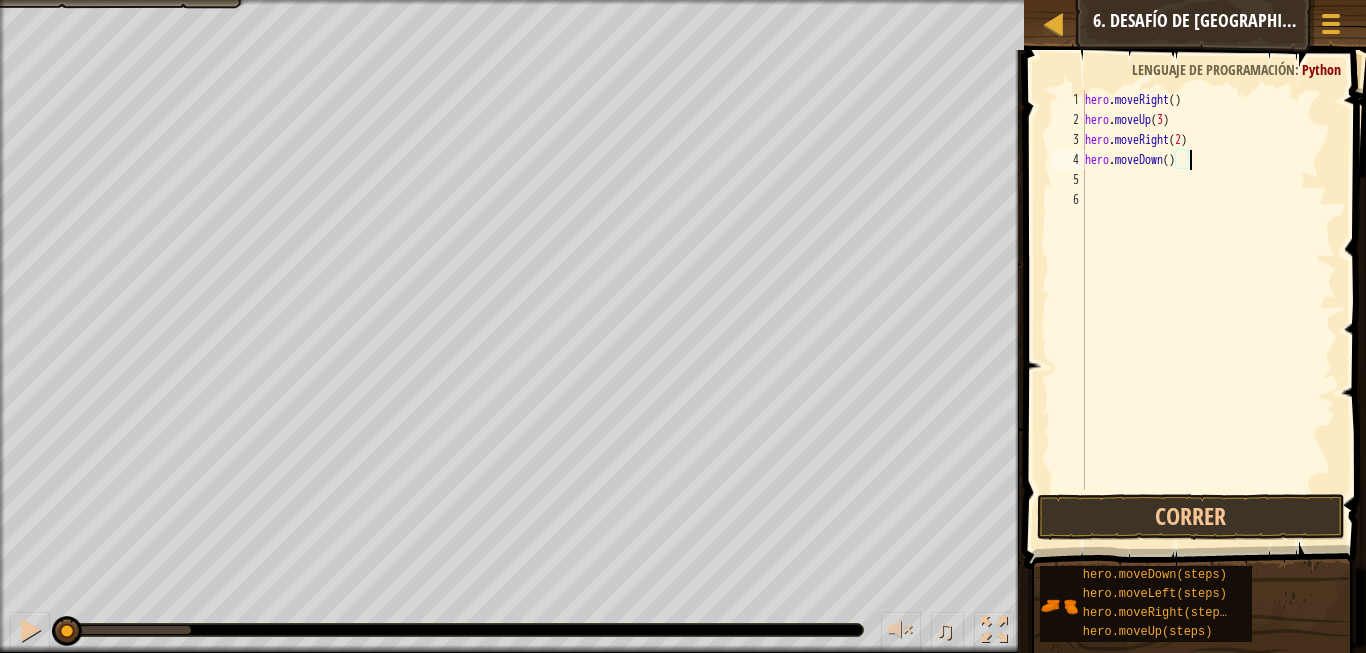 click on "hero . moveRight ( ) hero . moveUp ( 3 ) hero . moveRight ( 2 ) hero . moveDown ( )" at bounding box center (1208, 310) 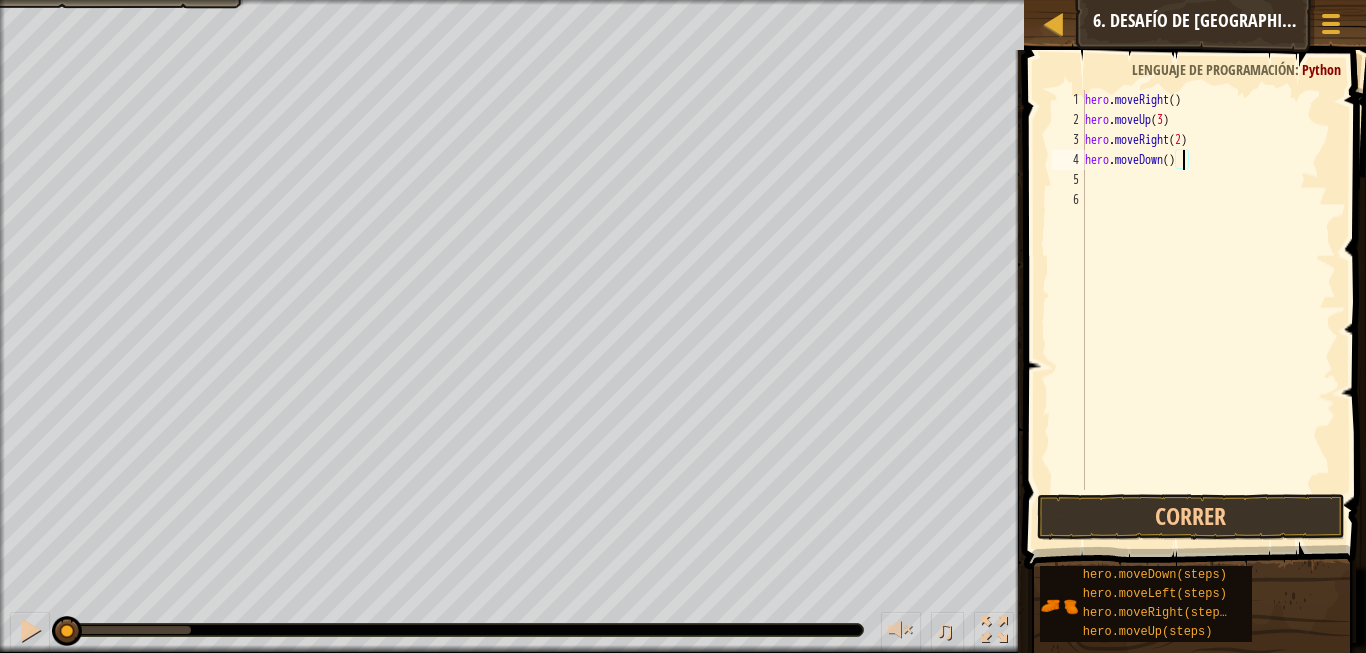 type on "hero.moveDown(3)" 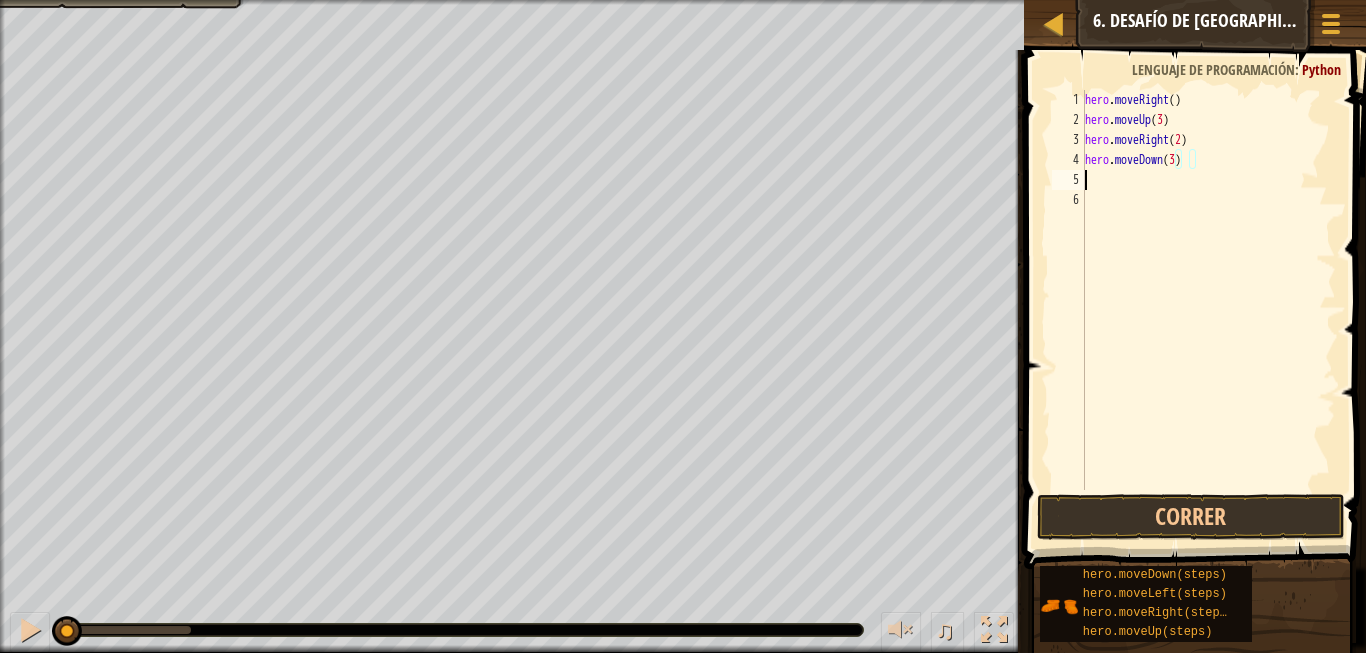 click on "hero . moveRight ( ) hero . moveUp ( 3 ) hero . moveRight ( 2 ) hero . moveDown ( 3 )" at bounding box center (1208, 310) 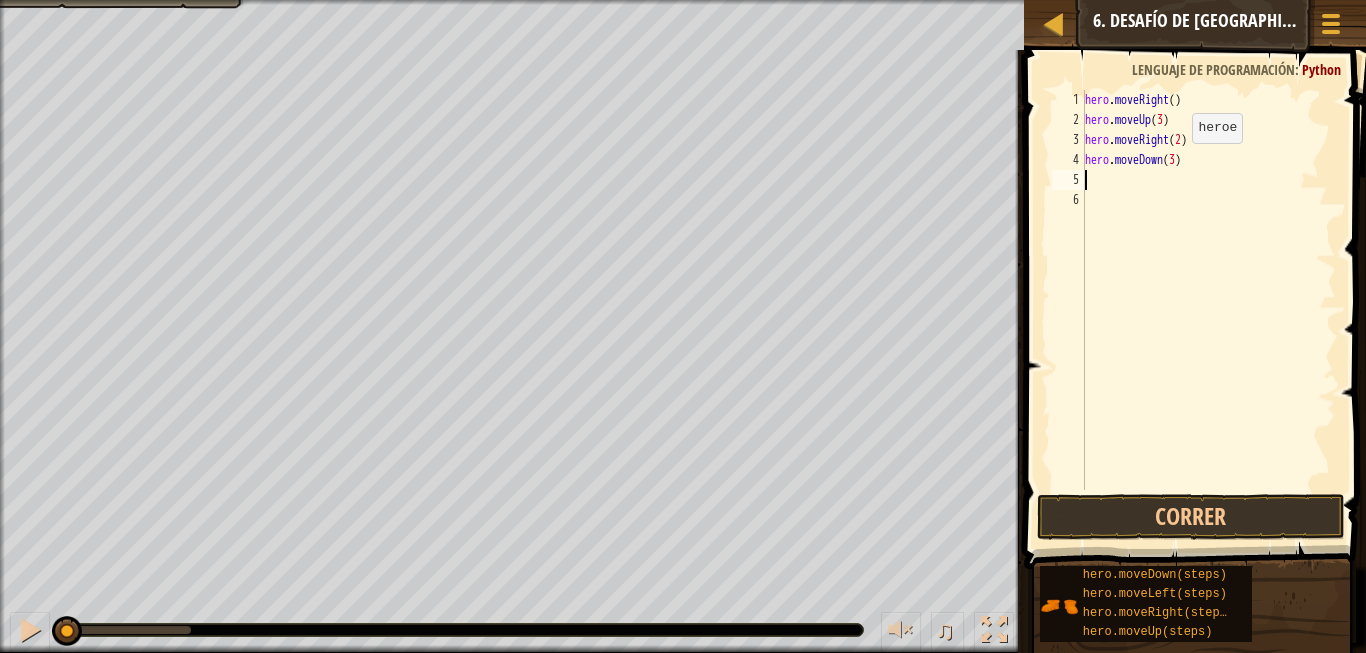 scroll, scrollTop: 10, scrollLeft: 0, axis: vertical 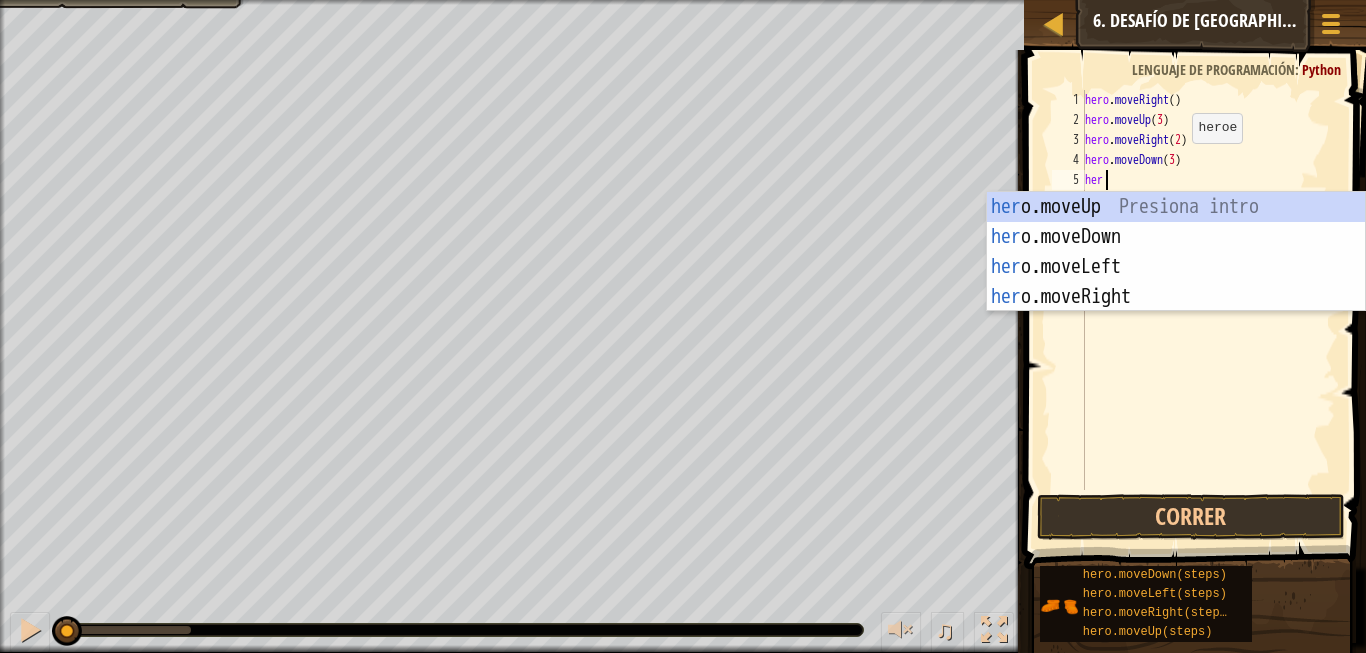 type on "hero" 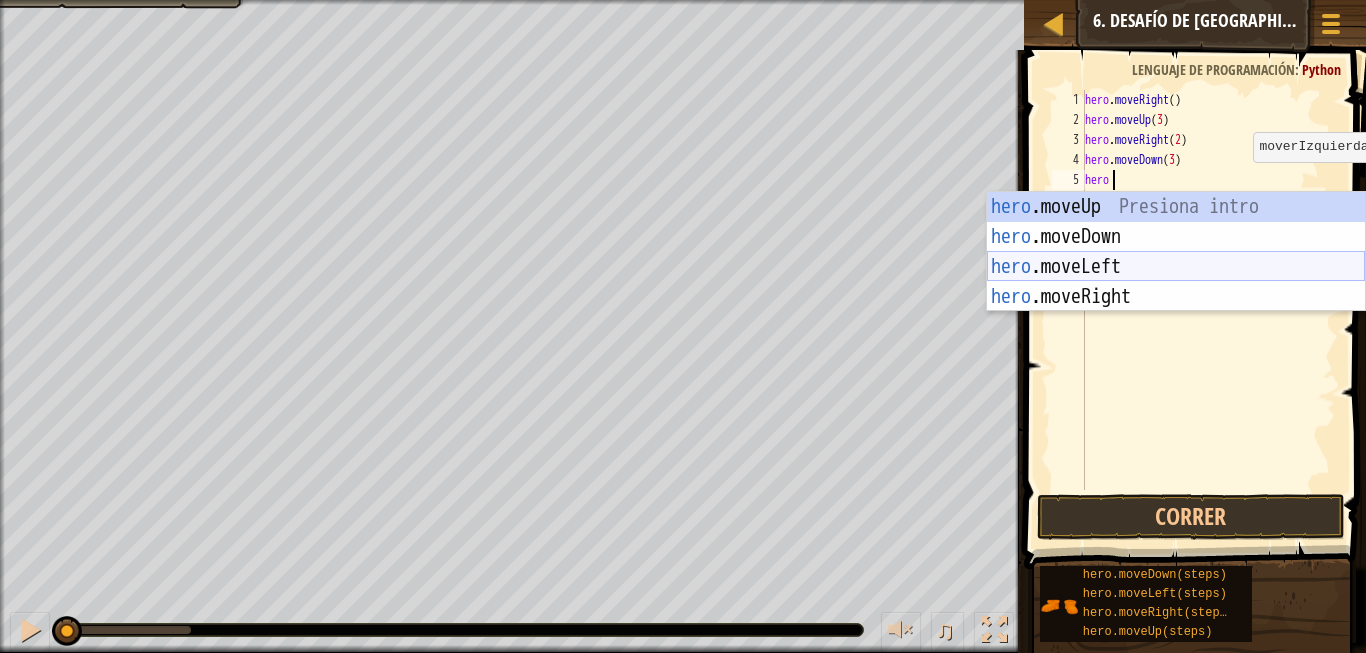 click on "hero .moveUp Presiona intro hero .moveDown Presiona intro hero .moveLeft Presiona intro hero .moveRight Presiona intro" at bounding box center (1176, 282) 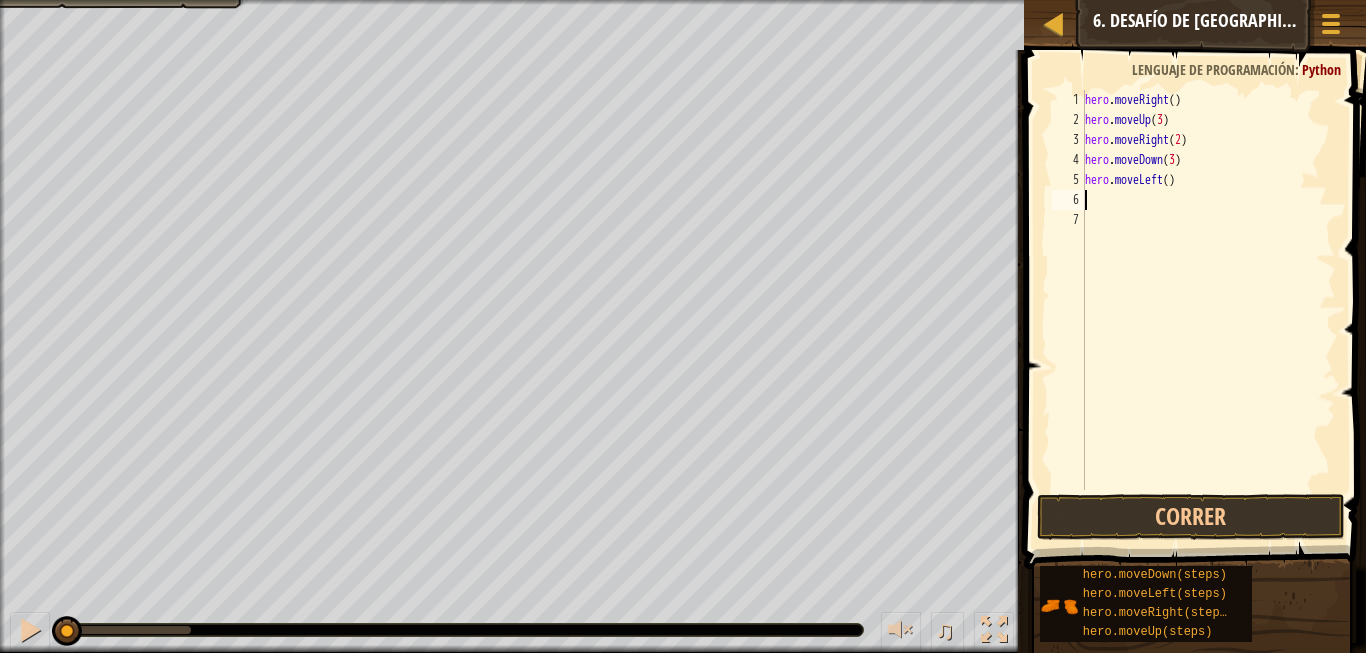 click on "hero . moveRight ( ) hero . moveUp ( 3 ) hero . moveRight ( 2 ) hero . moveDown ( 3 ) hero . moveLeft ( )" at bounding box center [1208, 310] 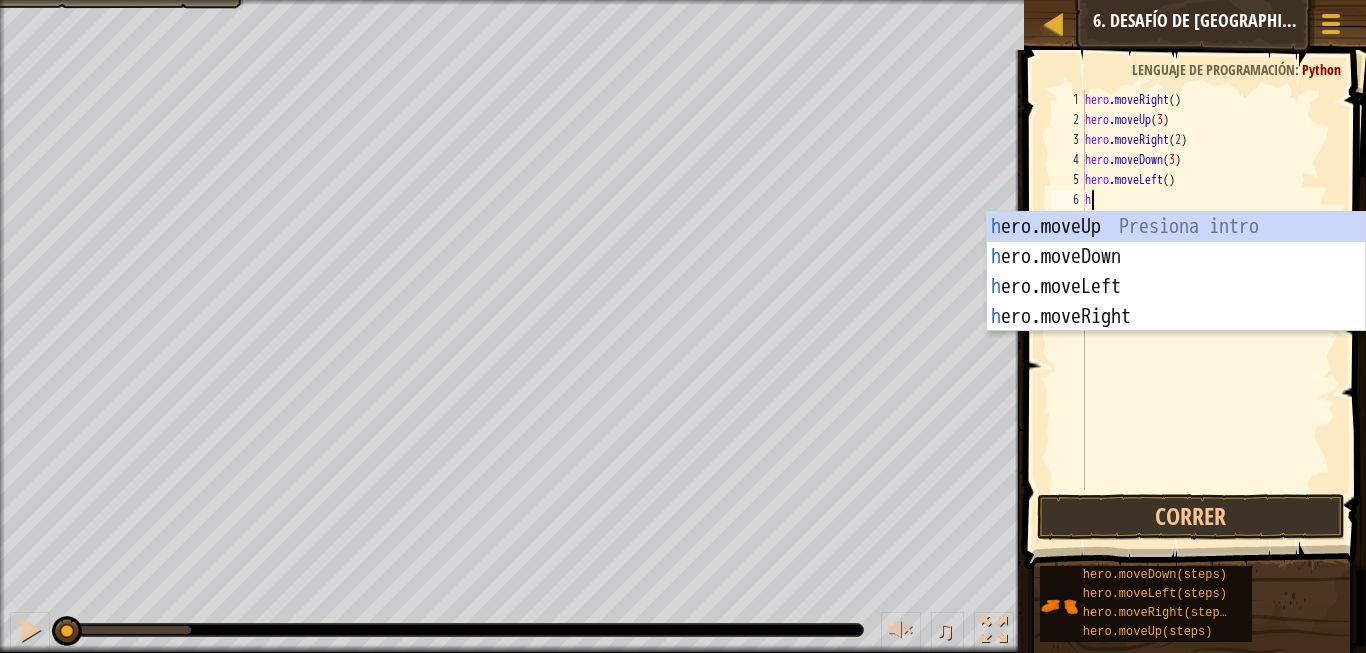 scroll, scrollTop: 10, scrollLeft: 0, axis: vertical 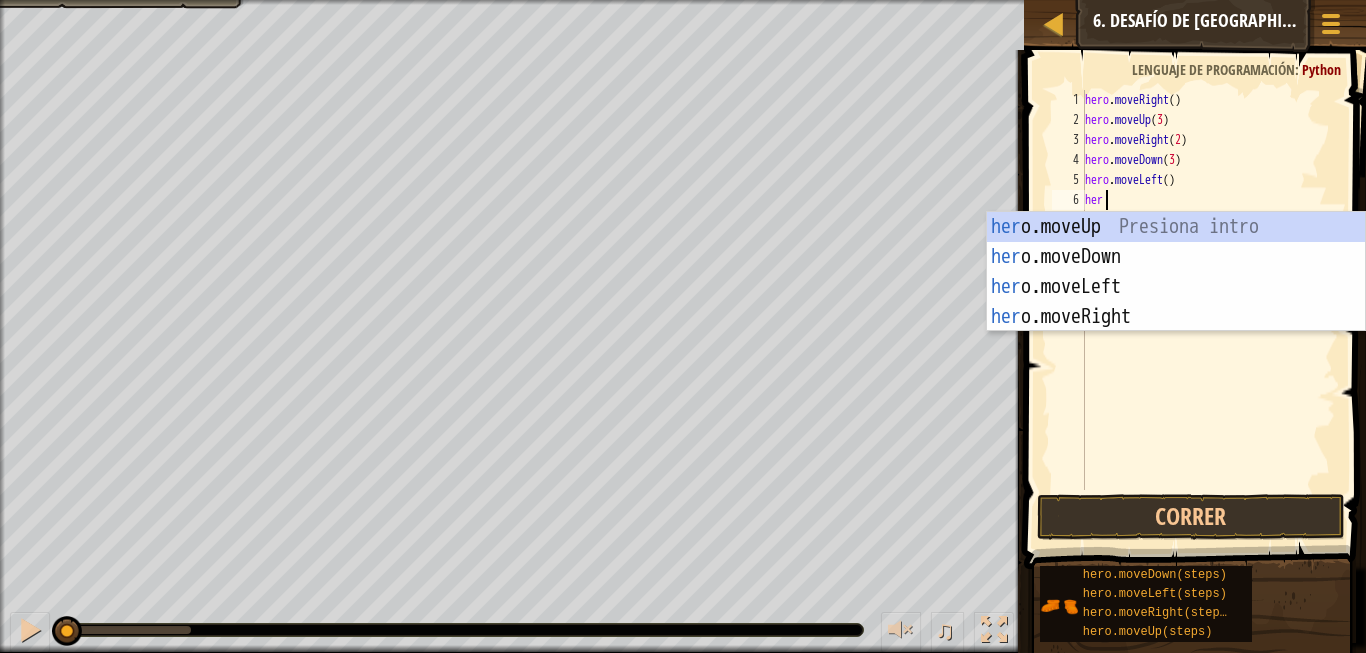 type on "hero" 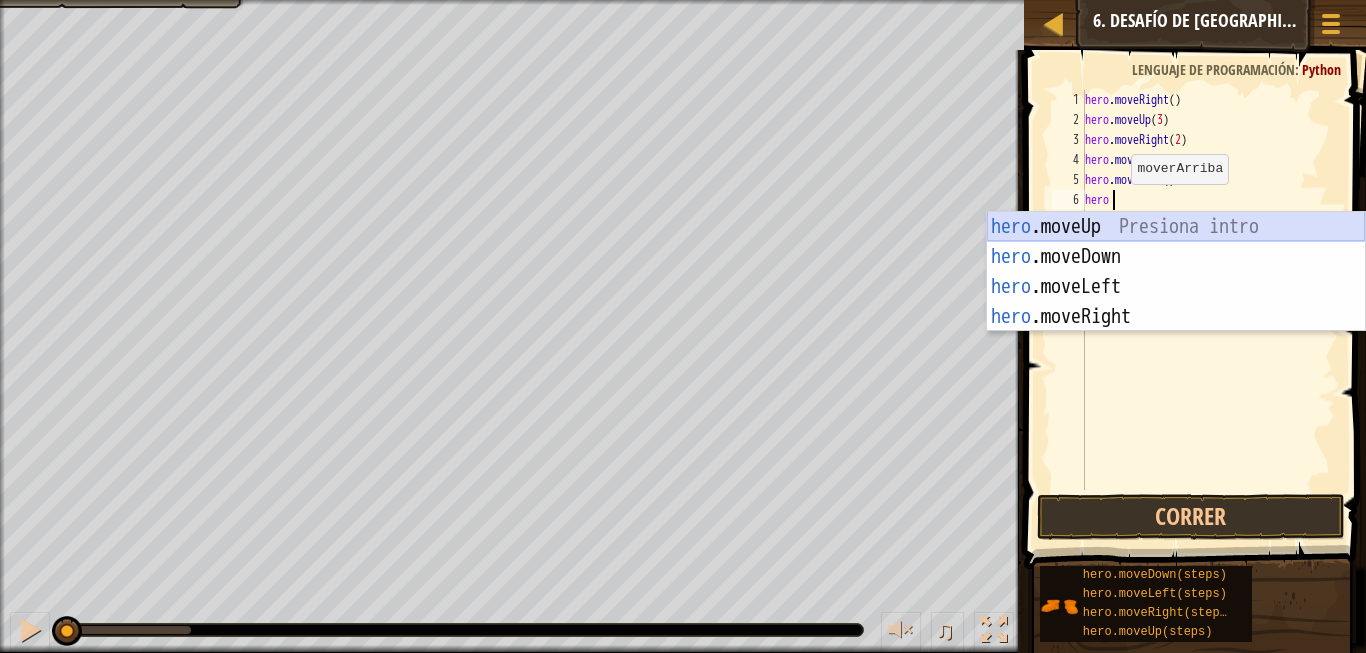 click on "hero .moveUp Presiona intro hero .moveDown Presiona intro hero .moveLeft Presiona intro hero .moveRight Presiona intro" at bounding box center (1176, 302) 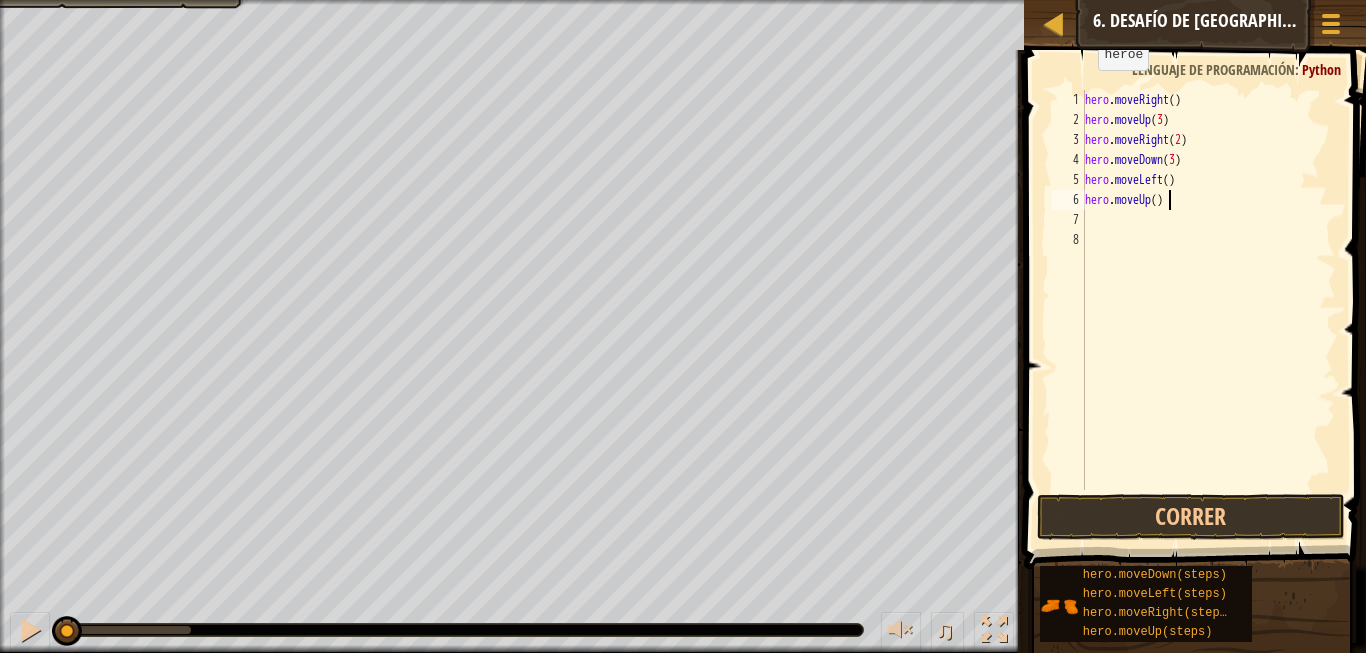 click on "hero . moveRight ( ) hero . moveUp ( 3 ) hero . moveRight ( 2 ) hero . moveDown ( 3 ) hero . moveLeft ( ) hero . moveUp ( )" at bounding box center [1208, 310] 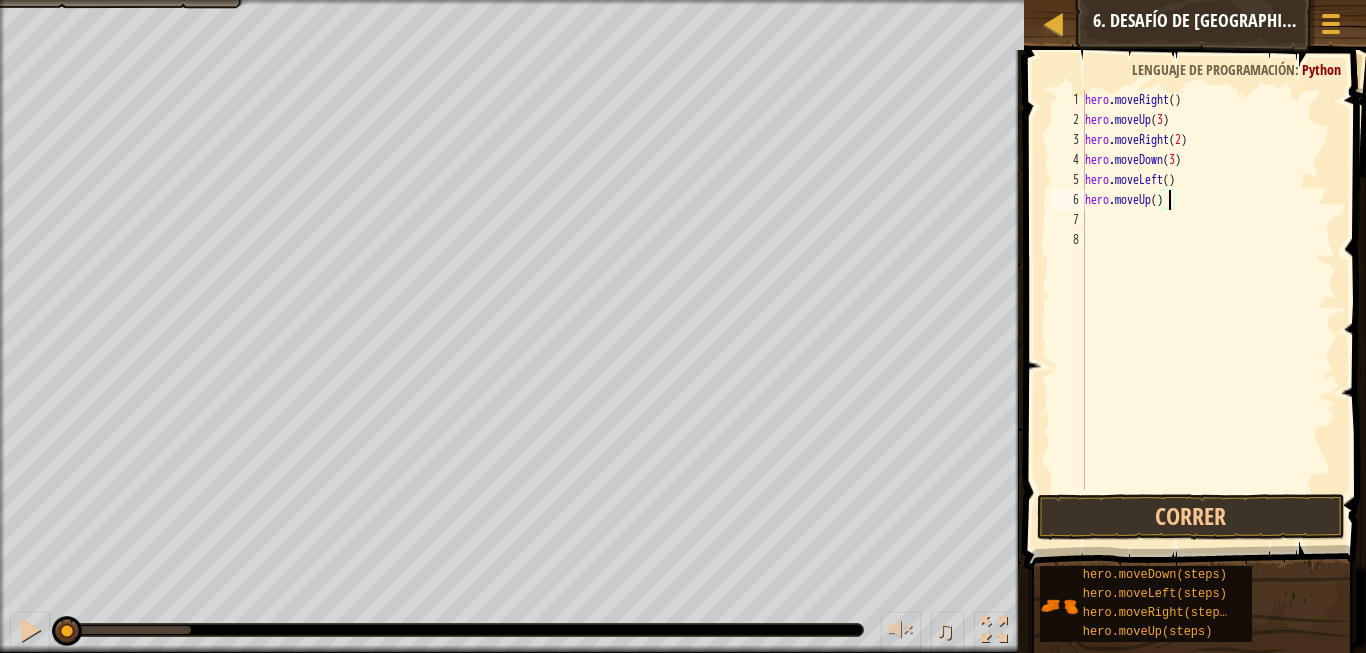 type on "hero.moveUp(2)" 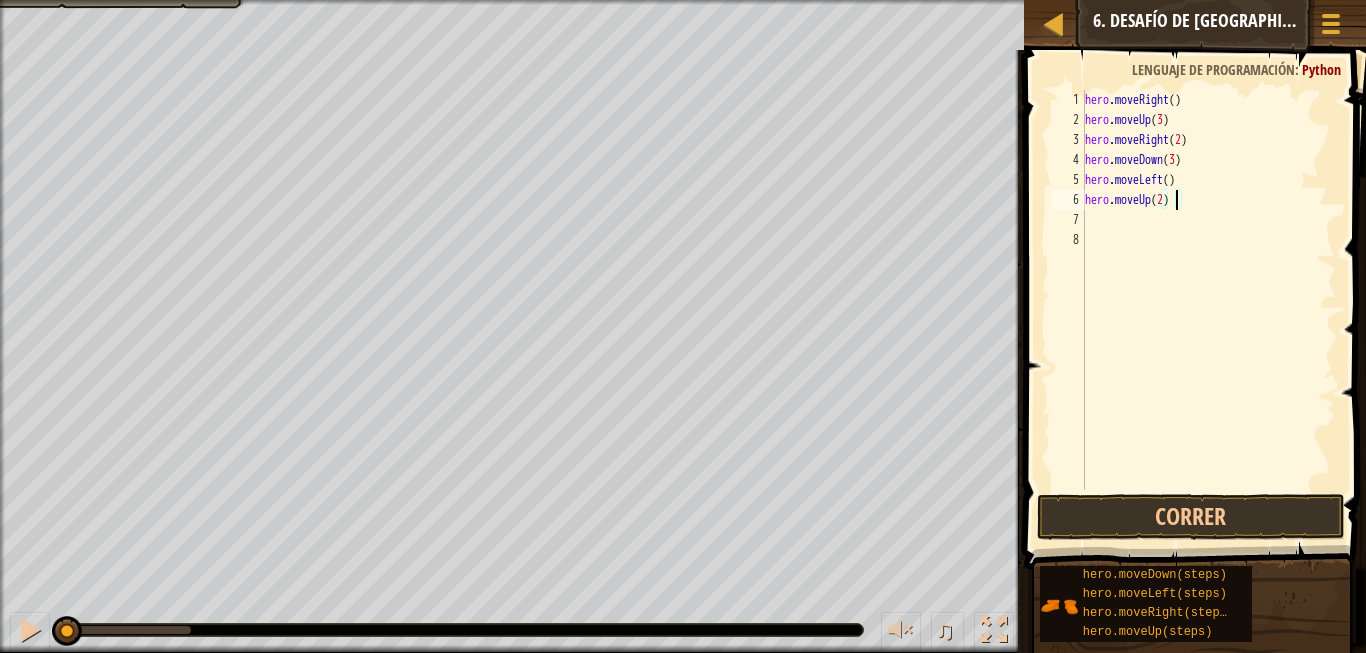 click on "hero . moveRight ( ) hero . moveUp ( 3 ) hero . moveRight ( 2 ) hero . moveDown ( 3 ) hero . moveLeft ( ) hero . moveUp ( 2 )" at bounding box center [1208, 310] 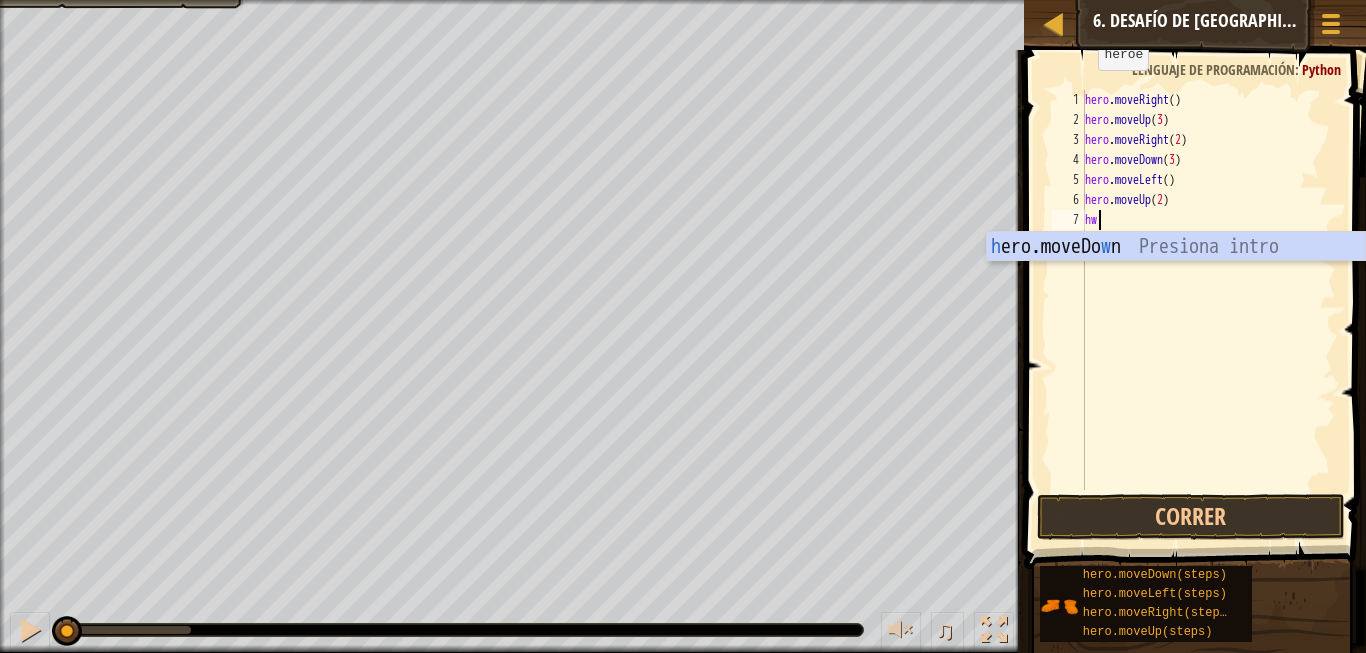 scroll, scrollTop: 10, scrollLeft: 0, axis: vertical 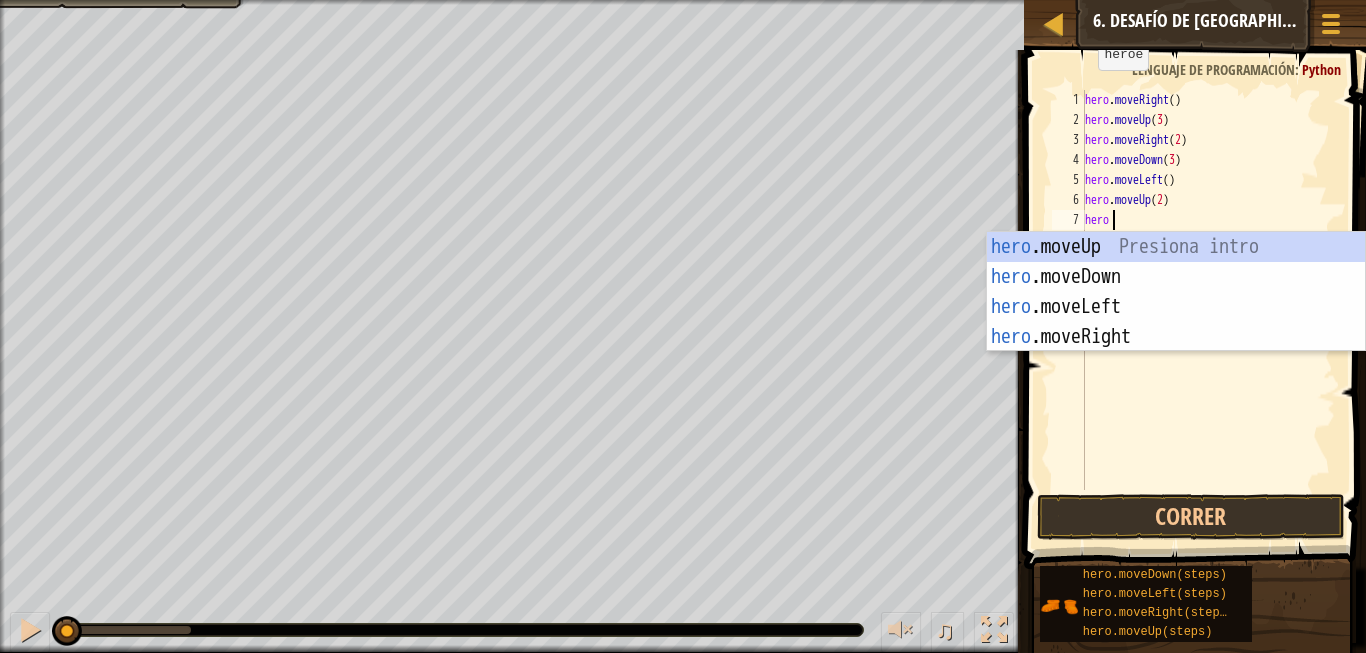 type on "hero" 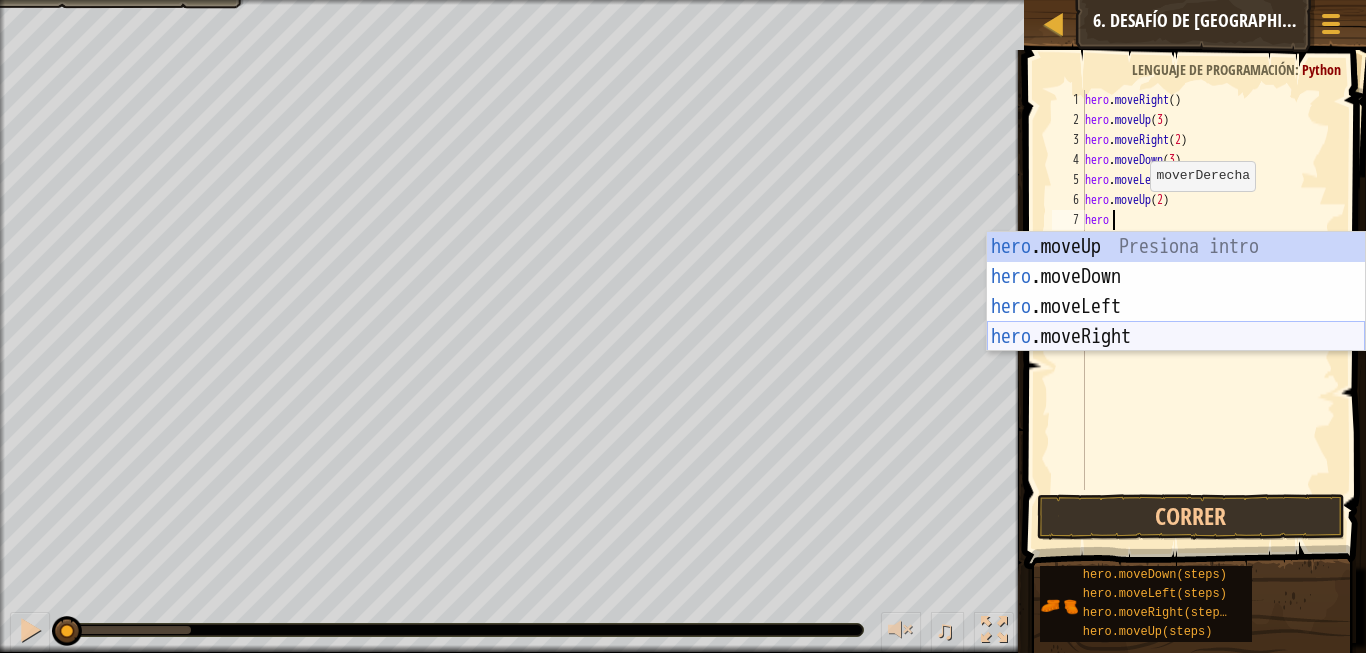 click on "hero .moveUp Presiona intro hero .moveDown Presiona intro hero .moveLeft Presiona intro hero .moveRight Presiona intro" at bounding box center [1176, 322] 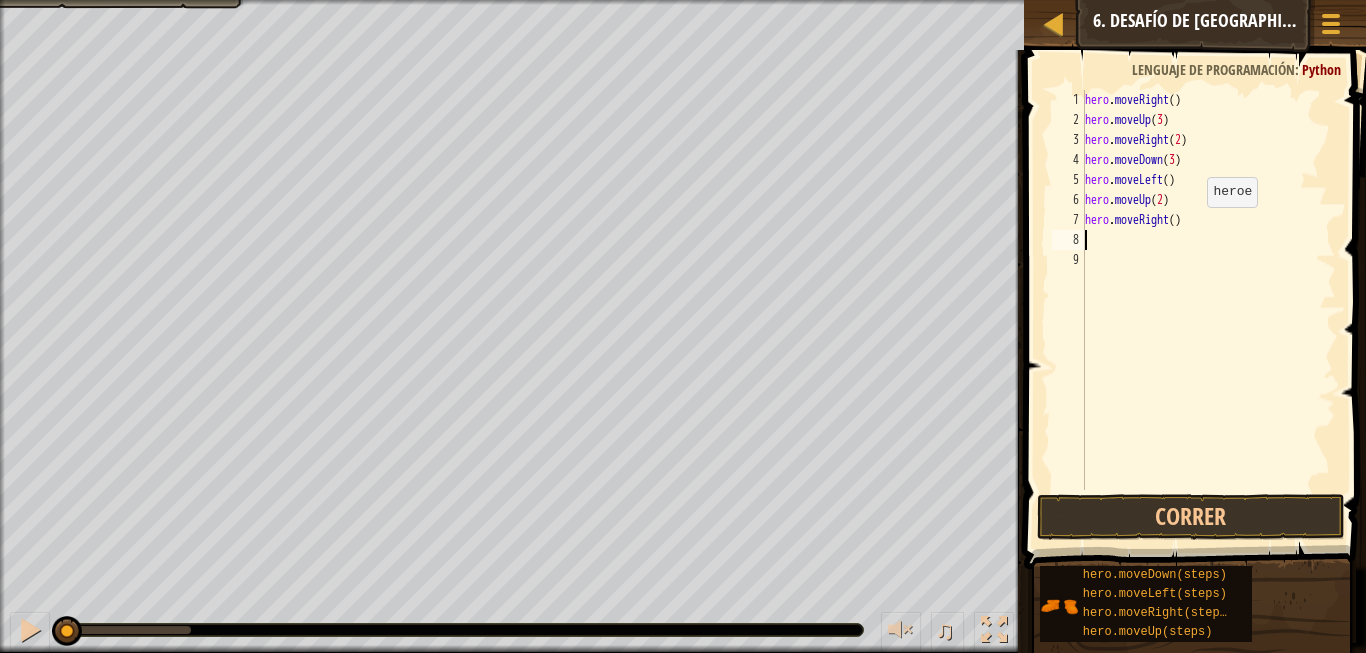 click on "hero . moveRight ( ) hero . moveUp ( 3 ) hero . moveRight ( 2 ) hero . moveDown ( 3 ) hero . moveLeft ( ) hero . moveUp ( 2 ) hero . moveRight ( )" at bounding box center (1208, 310) 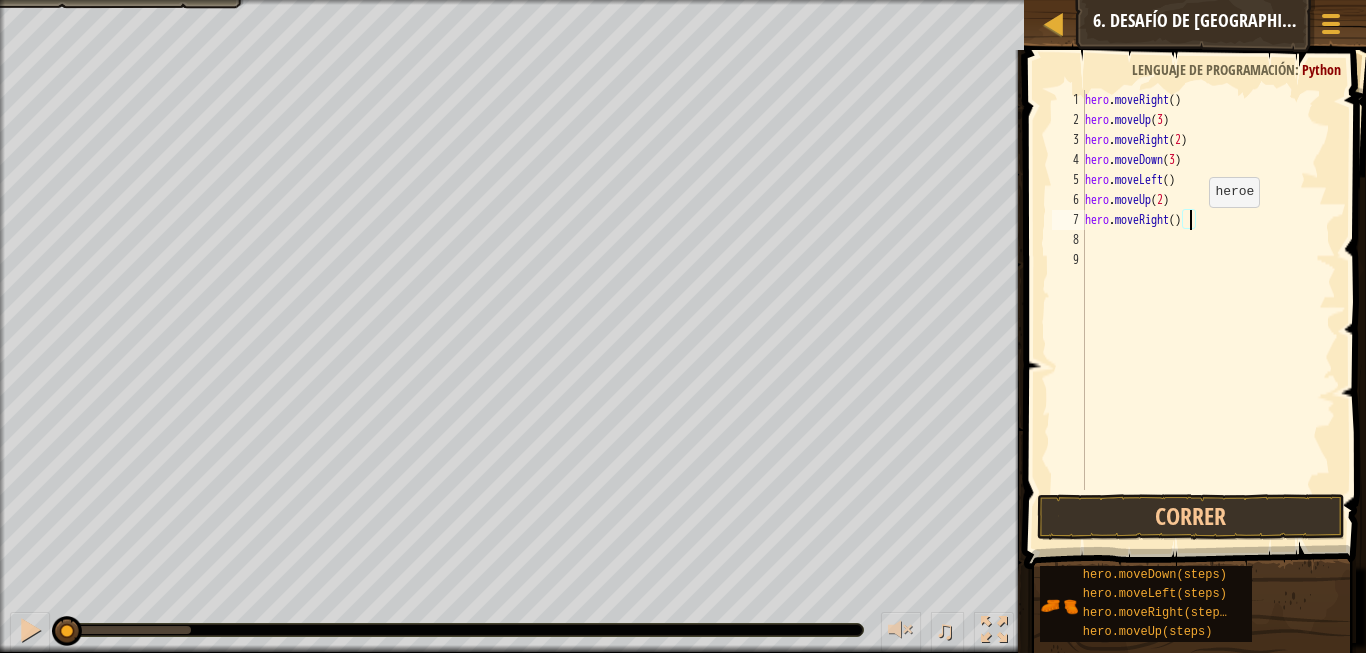 scroll, scrollTop: 10, scrollLeft: 15, axis: both 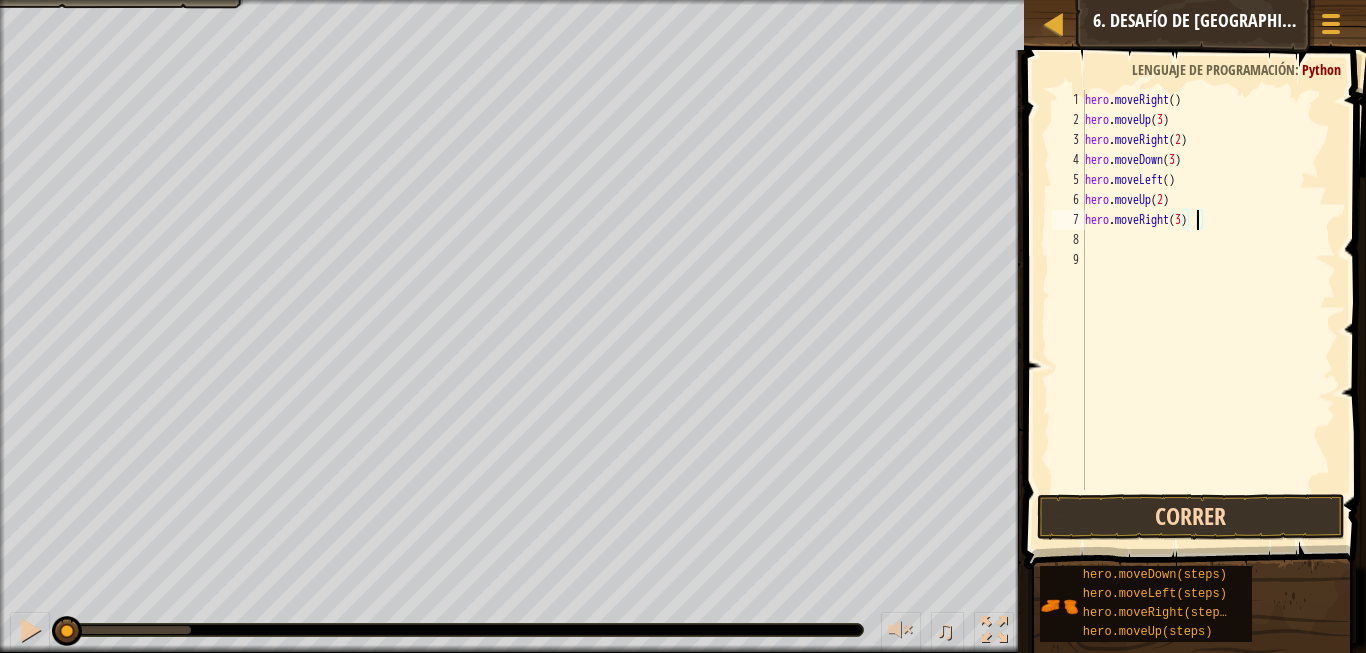 type on "hero.moveRight(3)" 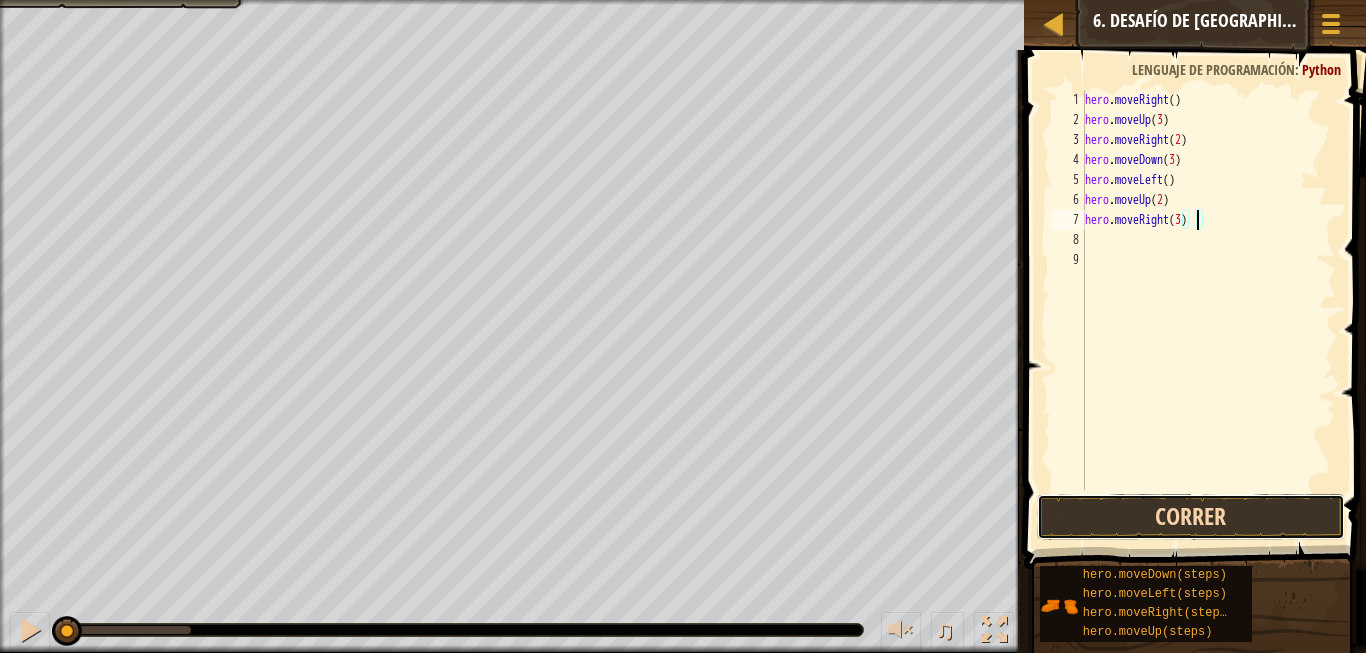 click on "Correr" at bounding box center (1191, 517) 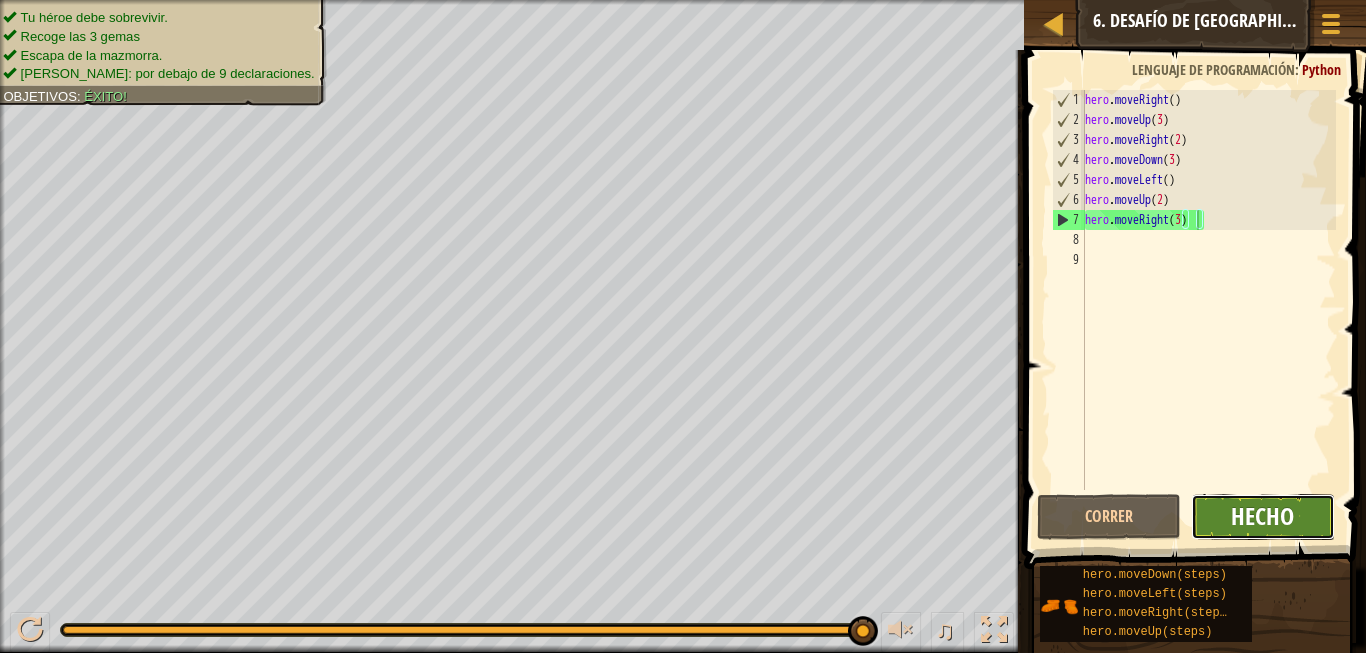 click on "Hecho" at bounding box center [1262, 516] 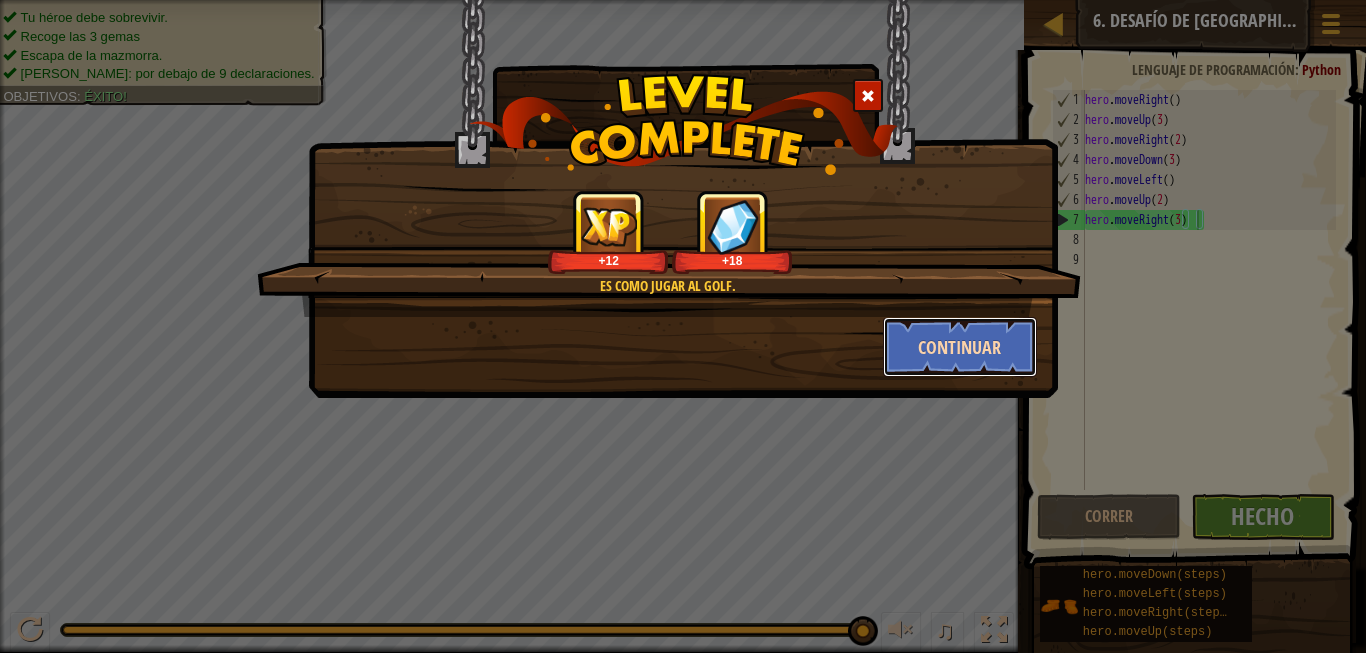 click on "Continuar" at bounding box center [960, 347] 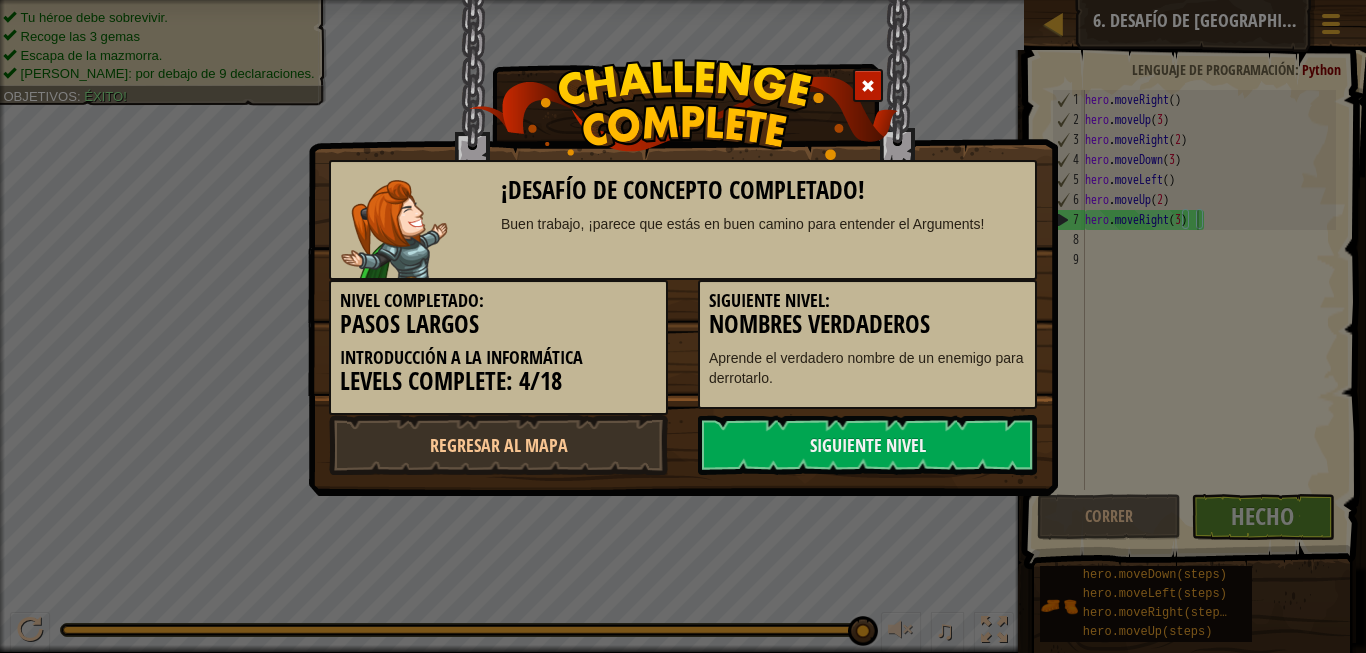 click on "Aprende el verdadero nombre de un enemigo para derrotarlo." at bounding box center [867, 368] 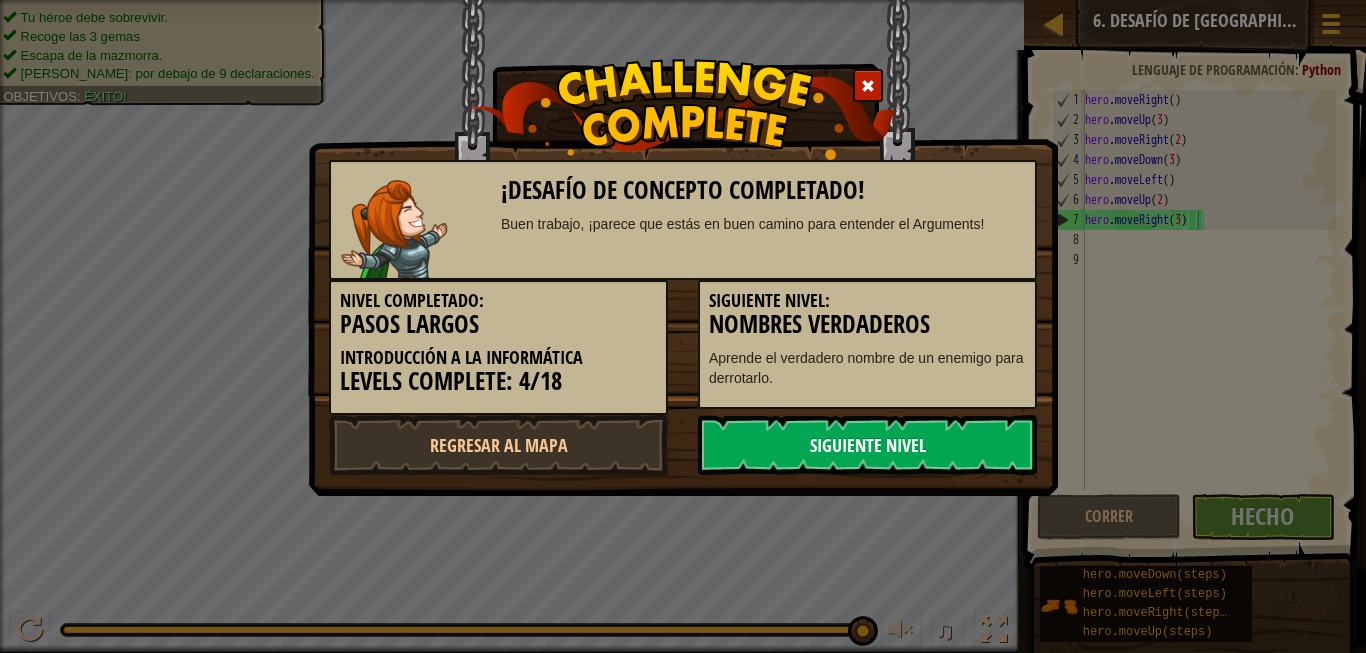 click on "Siguiente nivel" at bounding box center [867, 445] 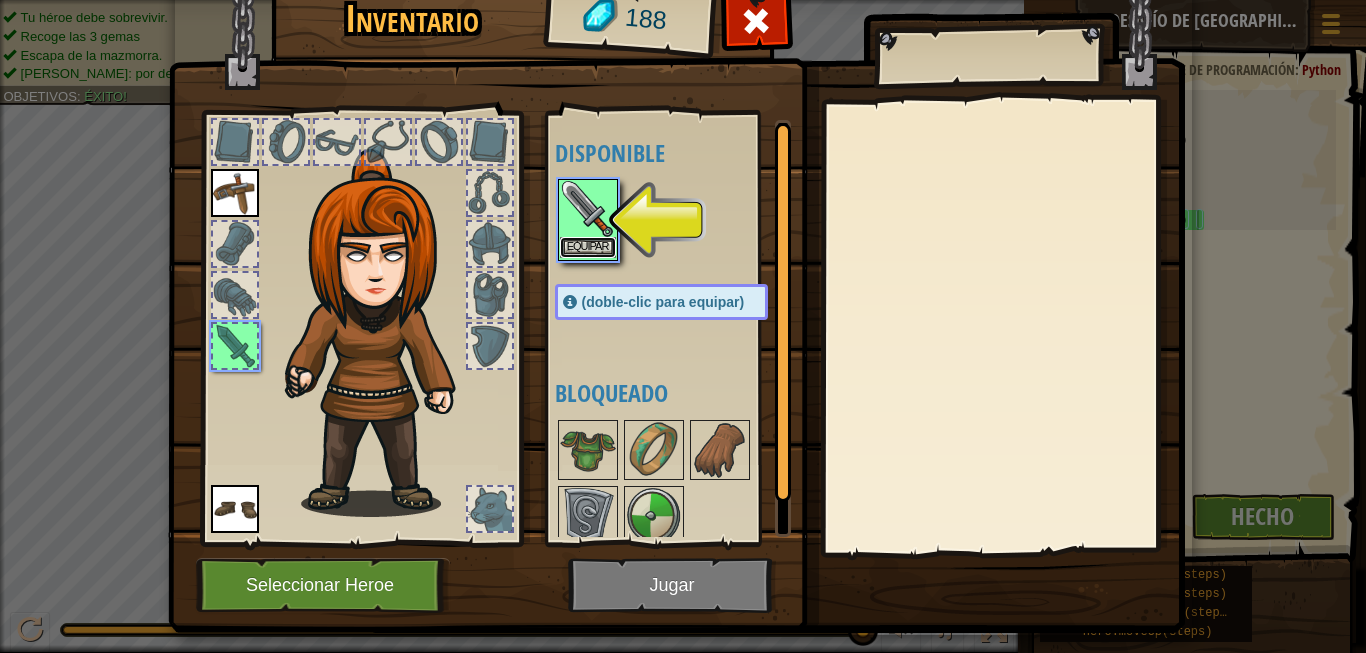 click on "Equipar" at bounding box center [588, 247] 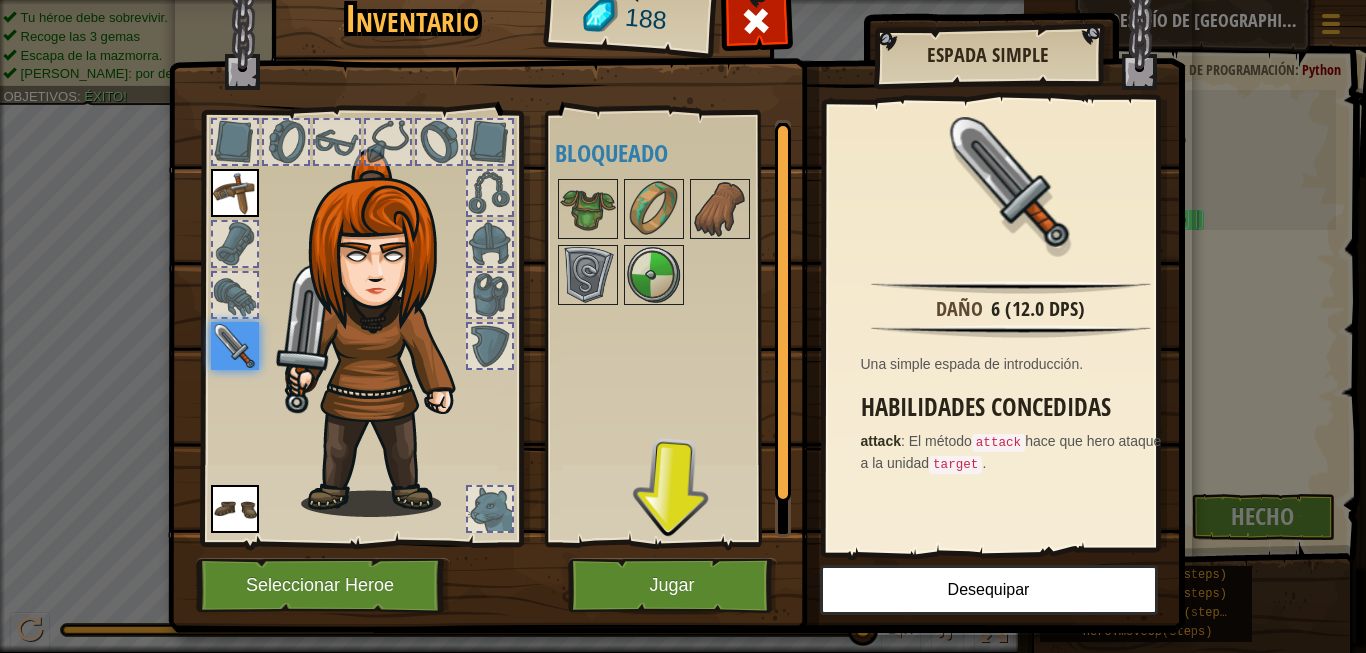 click at bounding box center (235, 244) 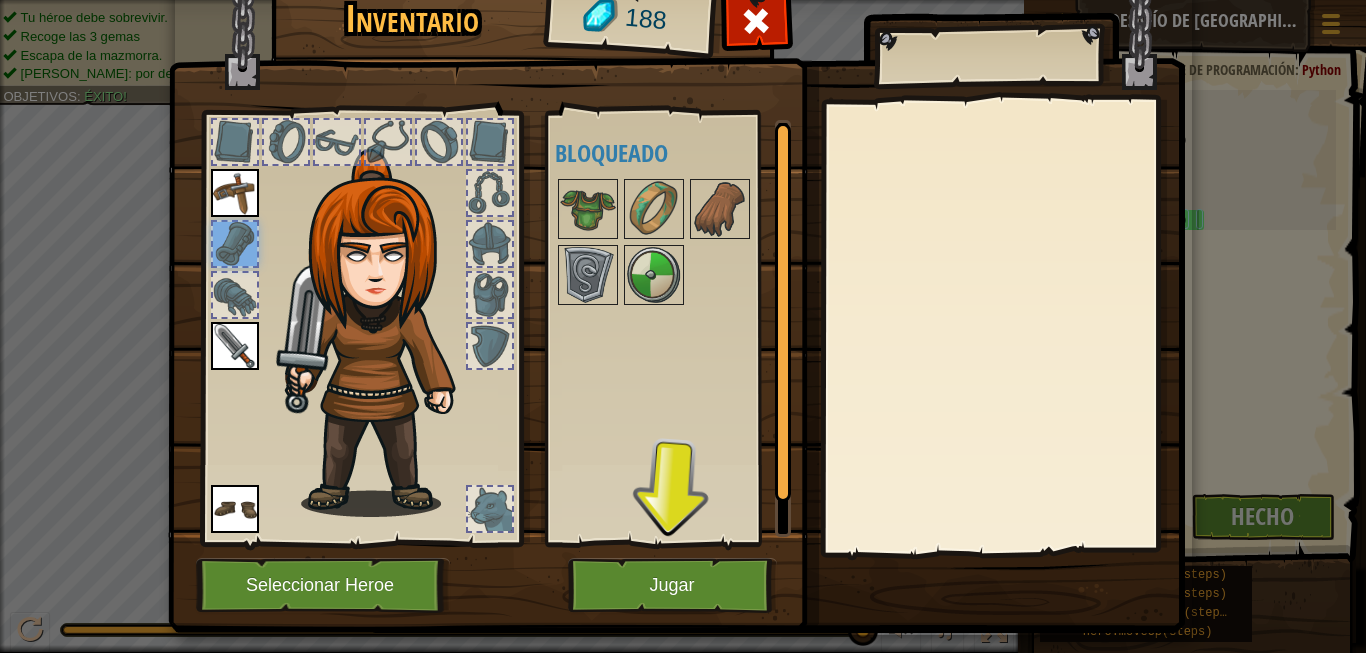 click at bounding box center [235, 295] 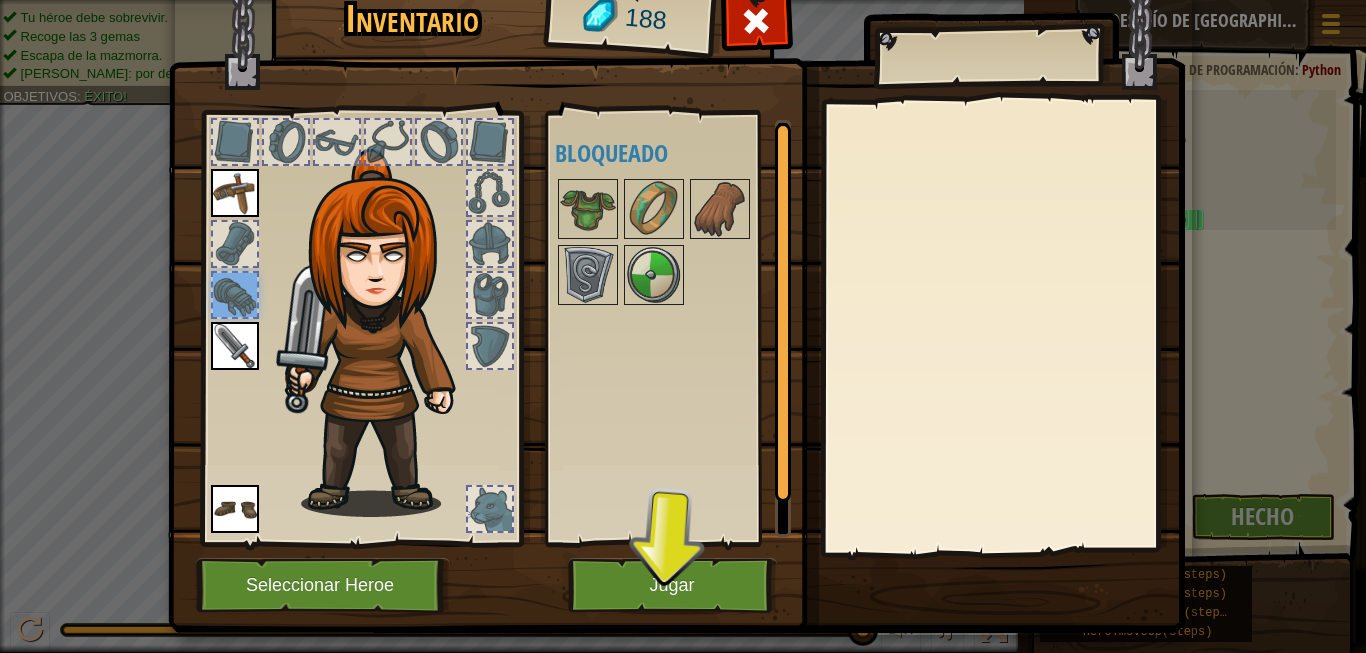 click at bounding box center [361, 323] 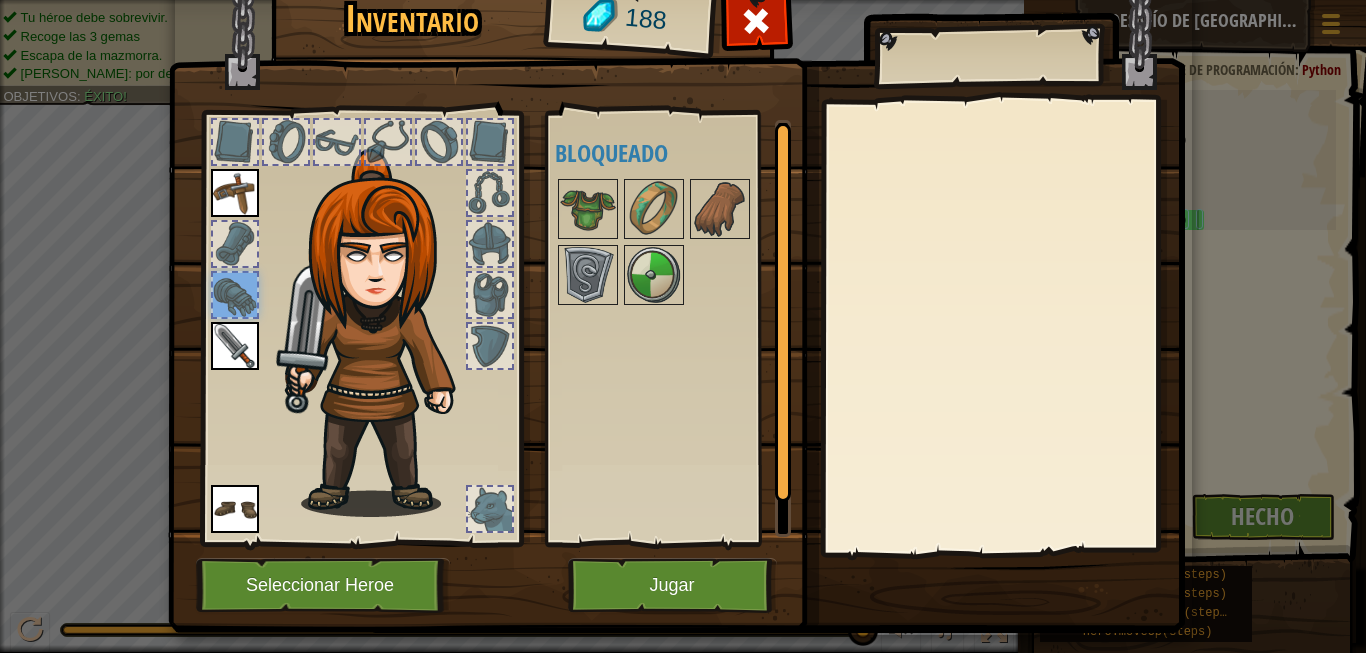 click at bounding box center [235, 244] 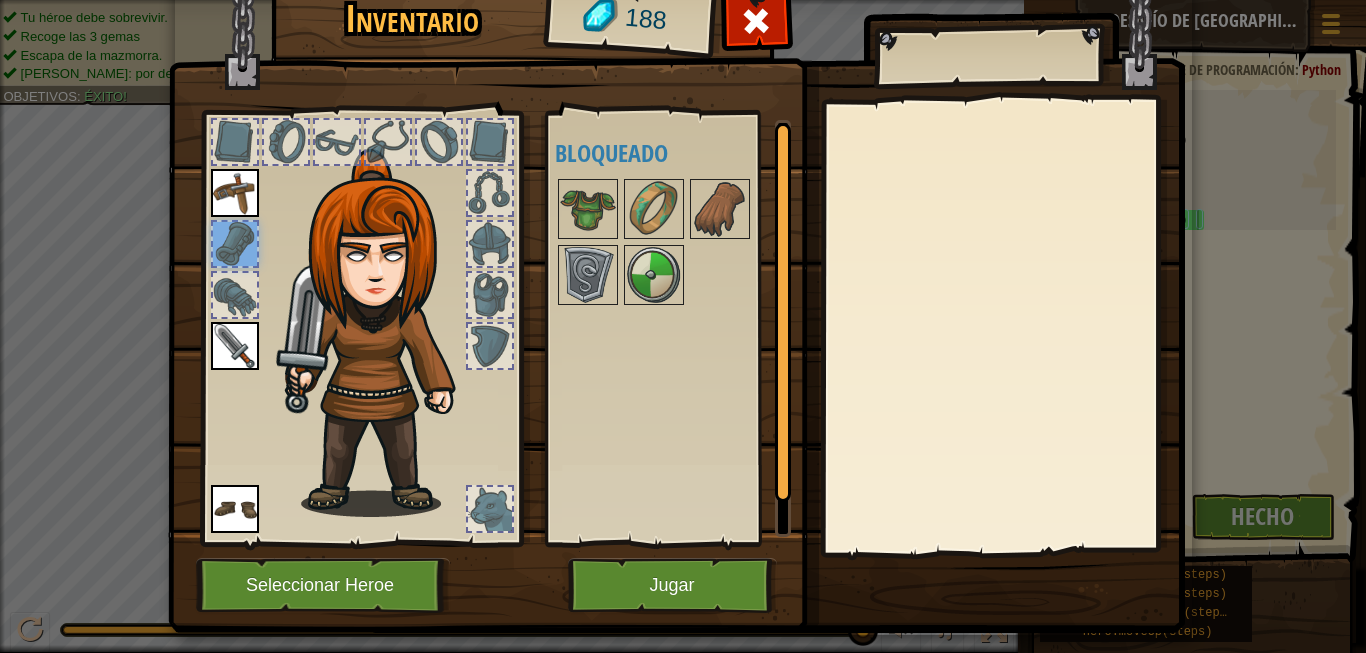 click at bounding box center [286, 142] 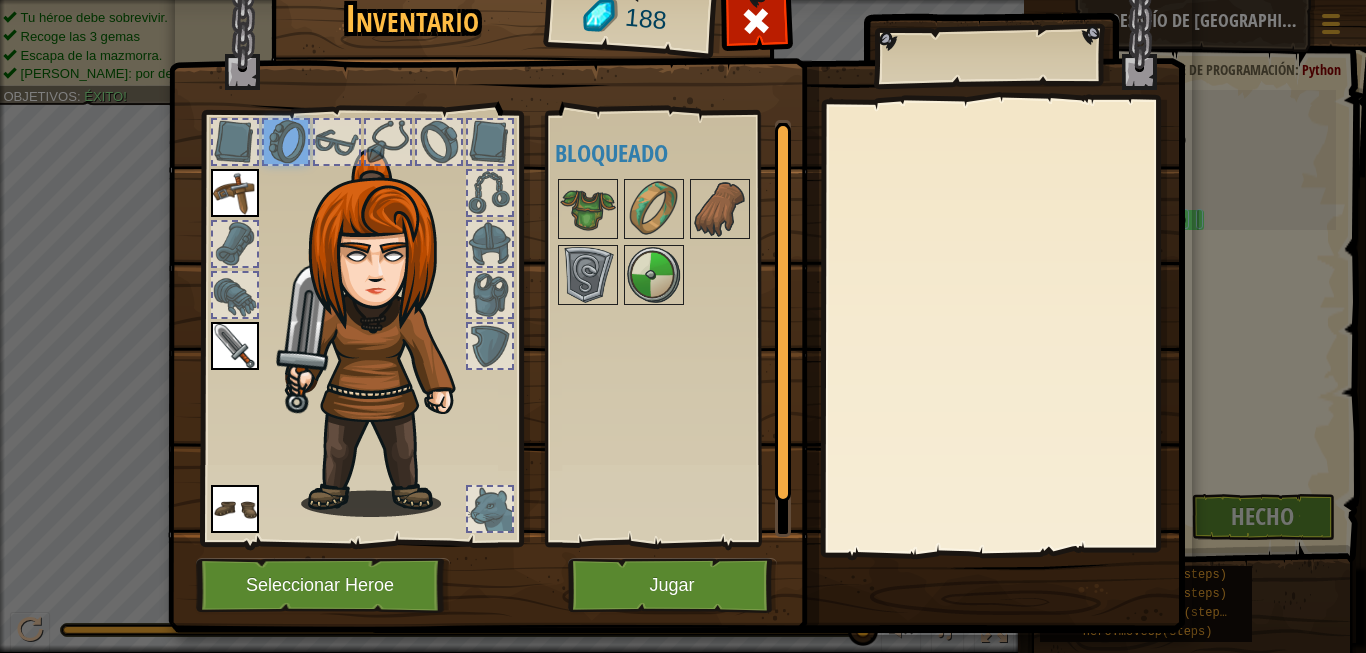 click at bounding box center [235, 142] 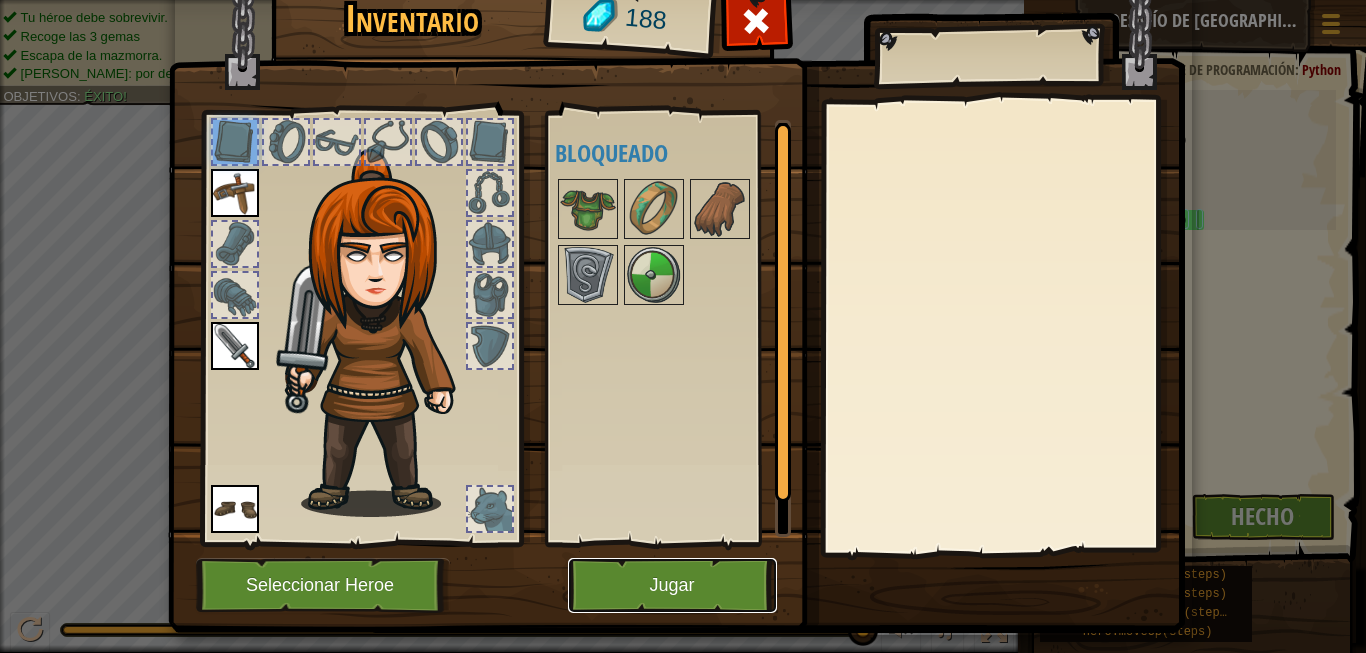 click on "Jugar" at bounding box center (672, 585) 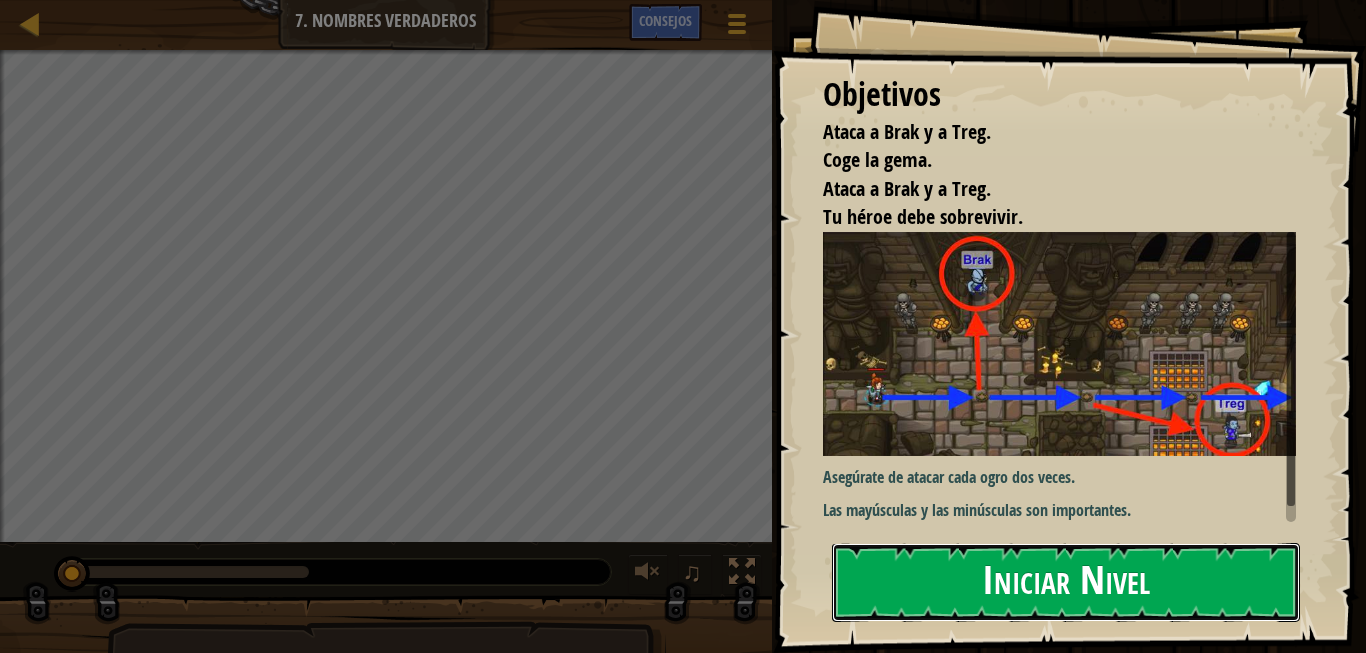 click on "Iniciar Nivel" at bounding box center [1066, 582] 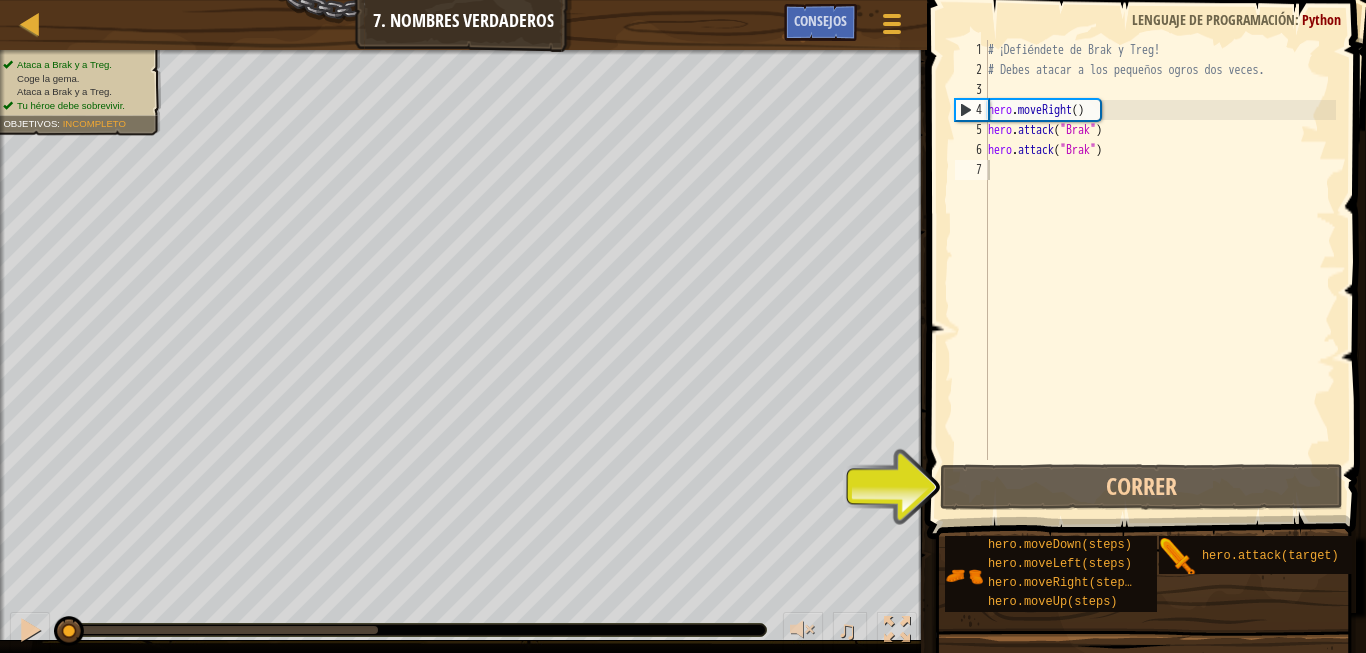 click on "# ¡Defiéndete de Brak y Treg! # Debes atacar a los pequeños ogros dos veces. hero . moveRight ( ) hero . attack ( "Brak" ) hero . attack ( "Brak" )" at bounding box center [1160, 270] 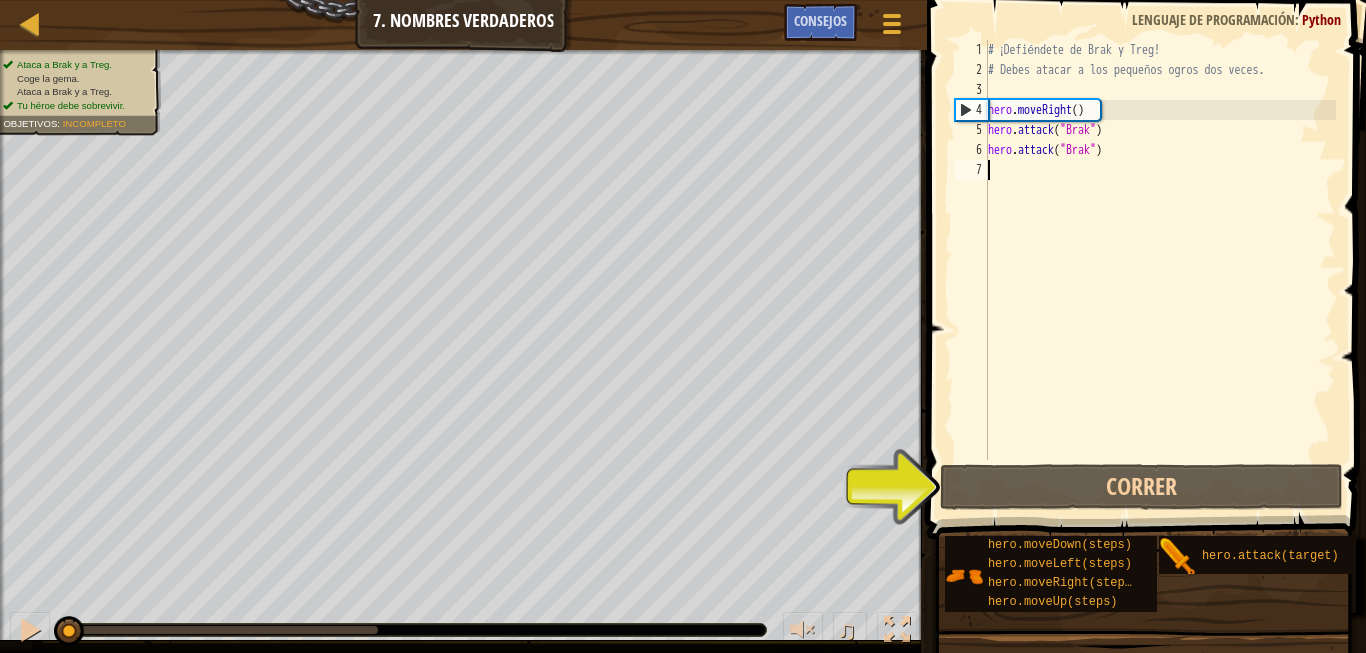 scroll, scrollTop: 10, scrollLeft: 0, axis: vertical 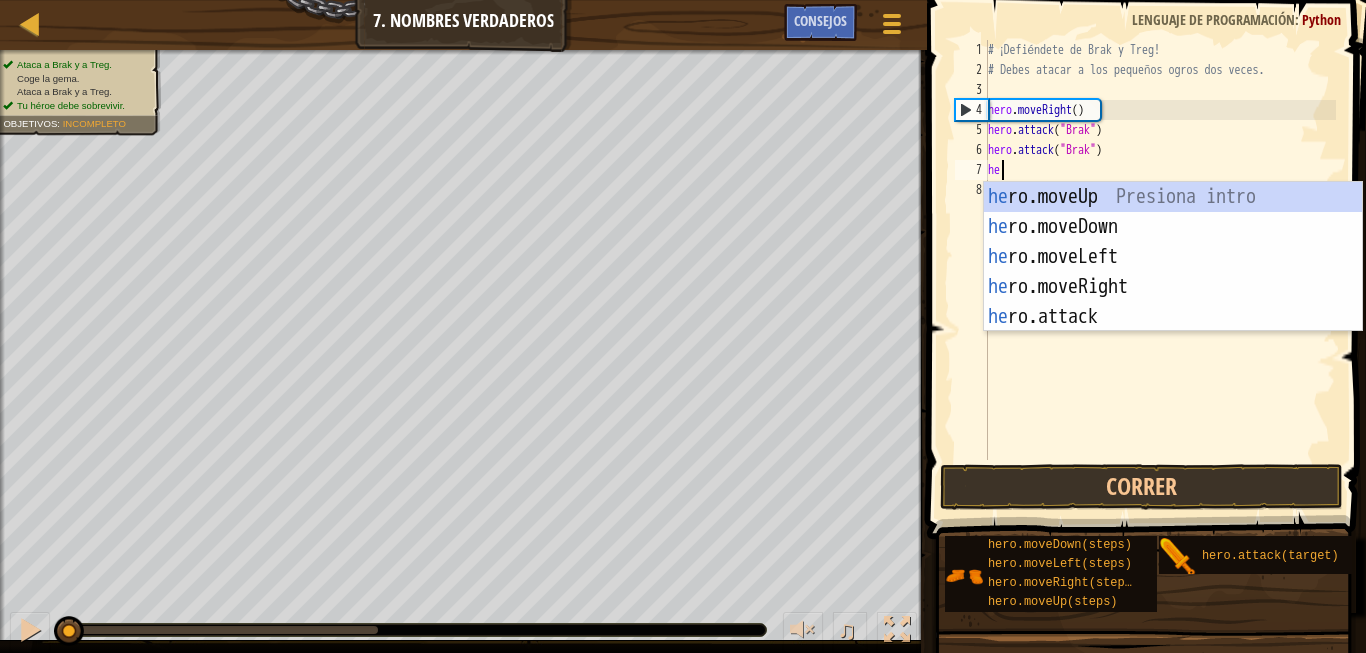 type on "her" 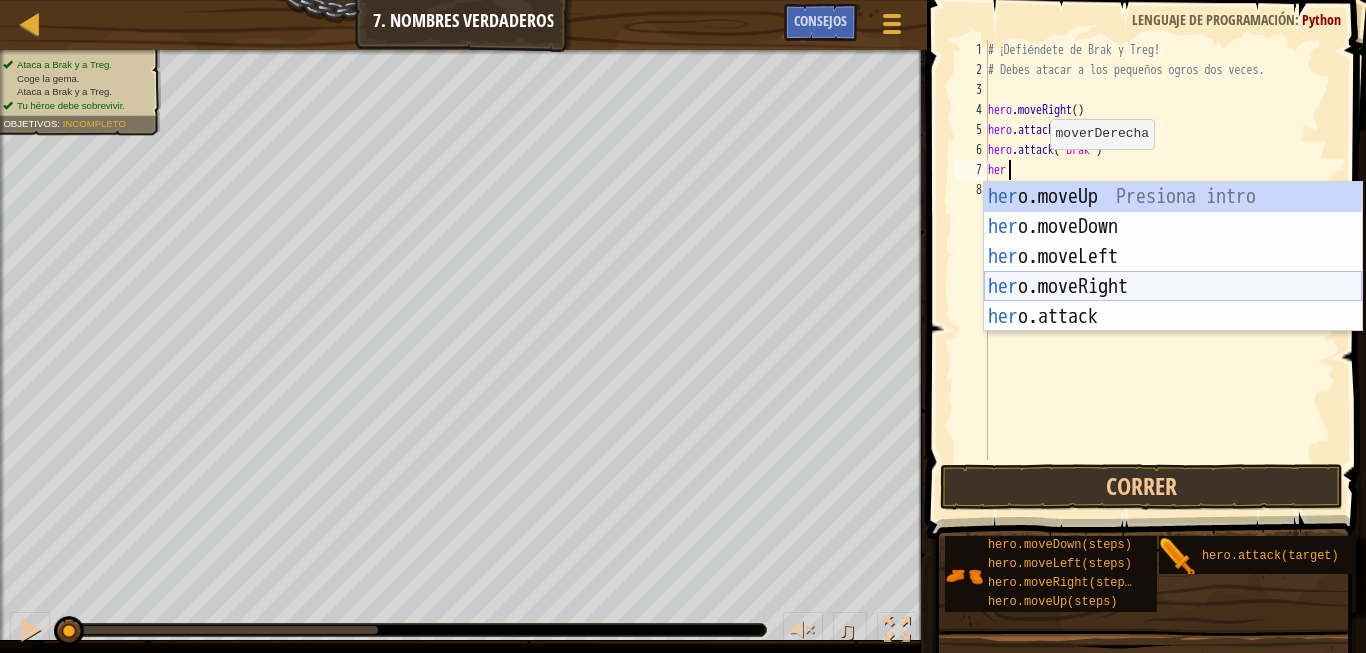 click on "her o.moveUp Presiona intro her o.moveDown Presiona intro her o.moveLeft Presiona intro her o.moveRight Presiona intro her o.attack Presiona intro" at bounding box center (1173, 287) 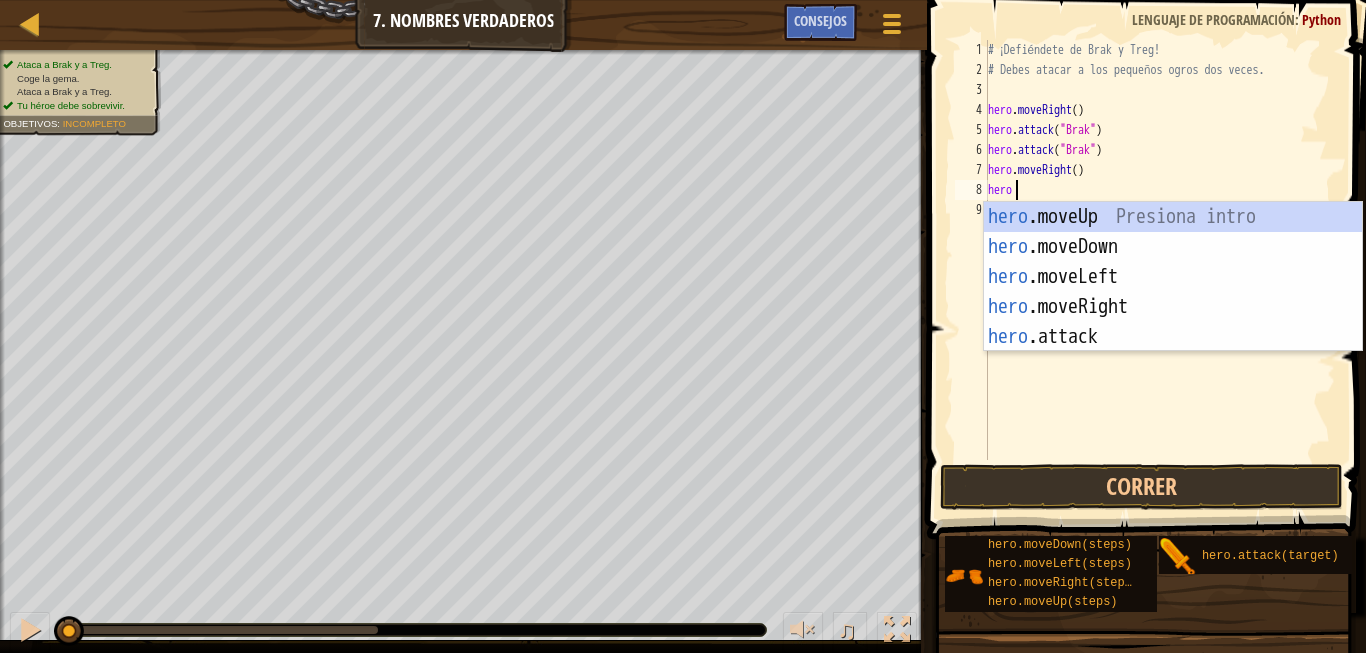 scroll, scrollTop: 10, scrollLeft: 3, axis: both 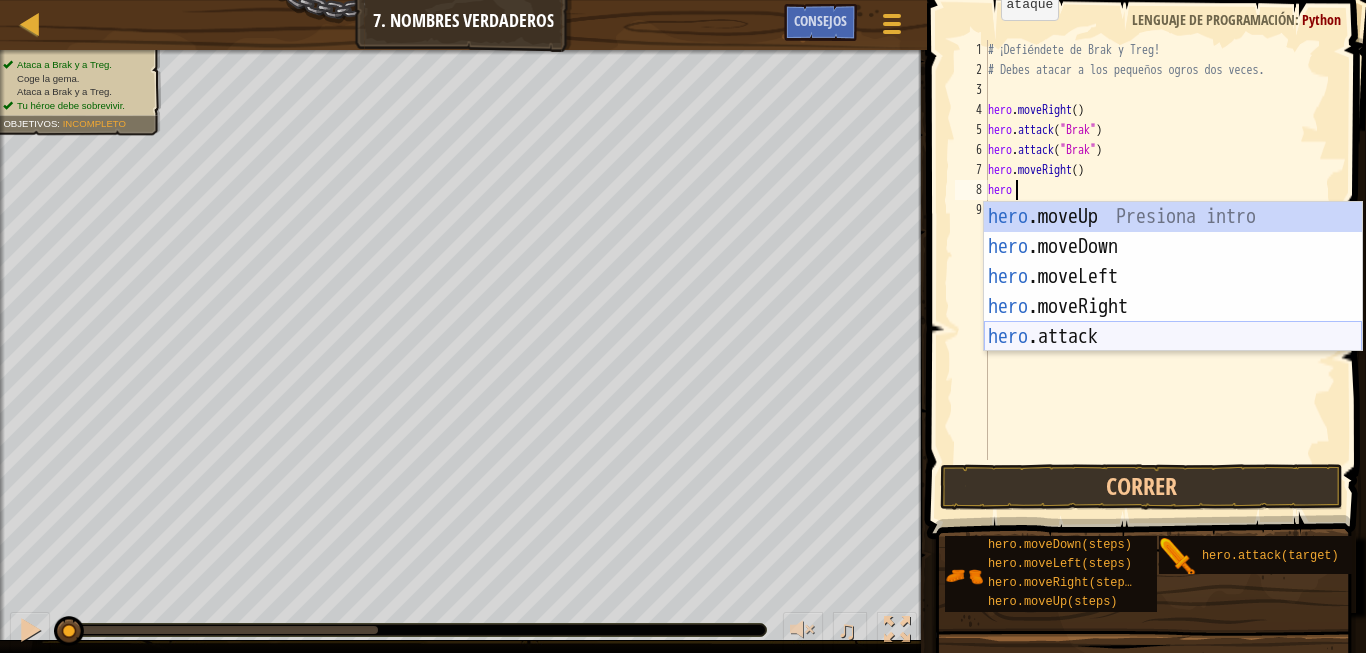 click on "hero .moveUp Presiona intro hero .moveDown Presiona intro hero .moveLeft Presiona intro hero .moveRight Presiona intro hero .attack Presiona intro" at bounding box center (1173, 307) 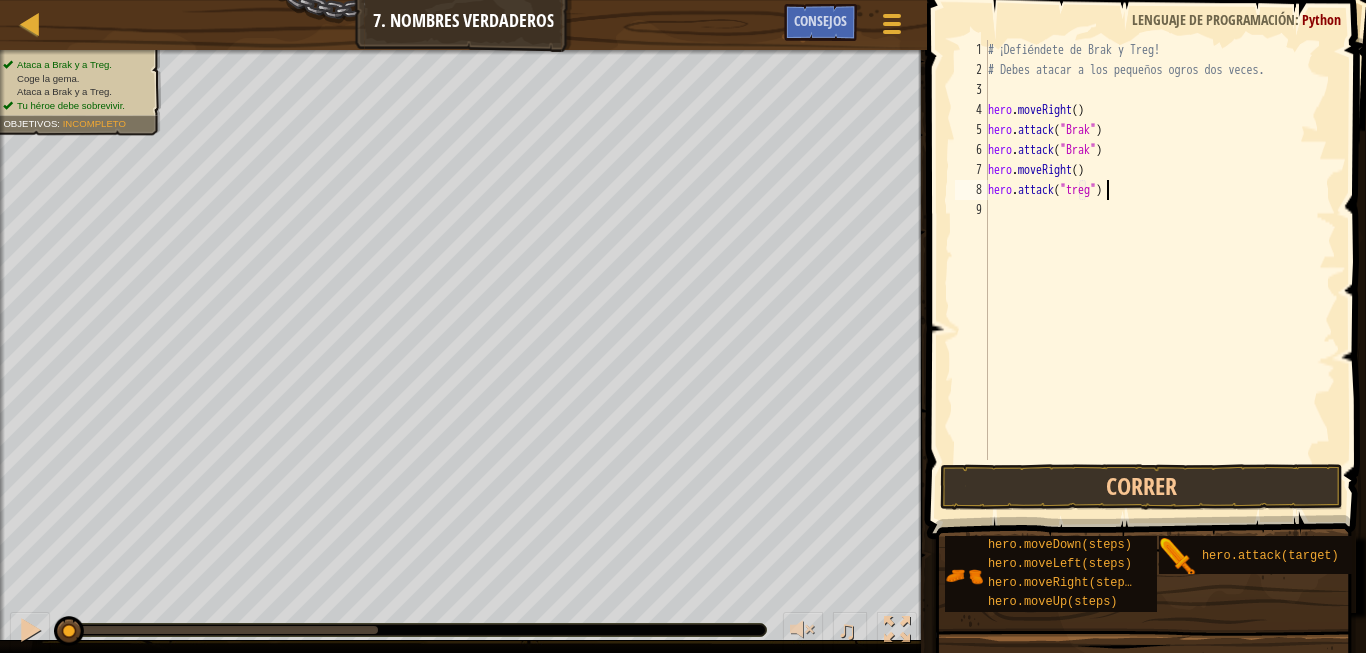 scroll, scrollTop: 10, scrollLeft: 16, axis: both 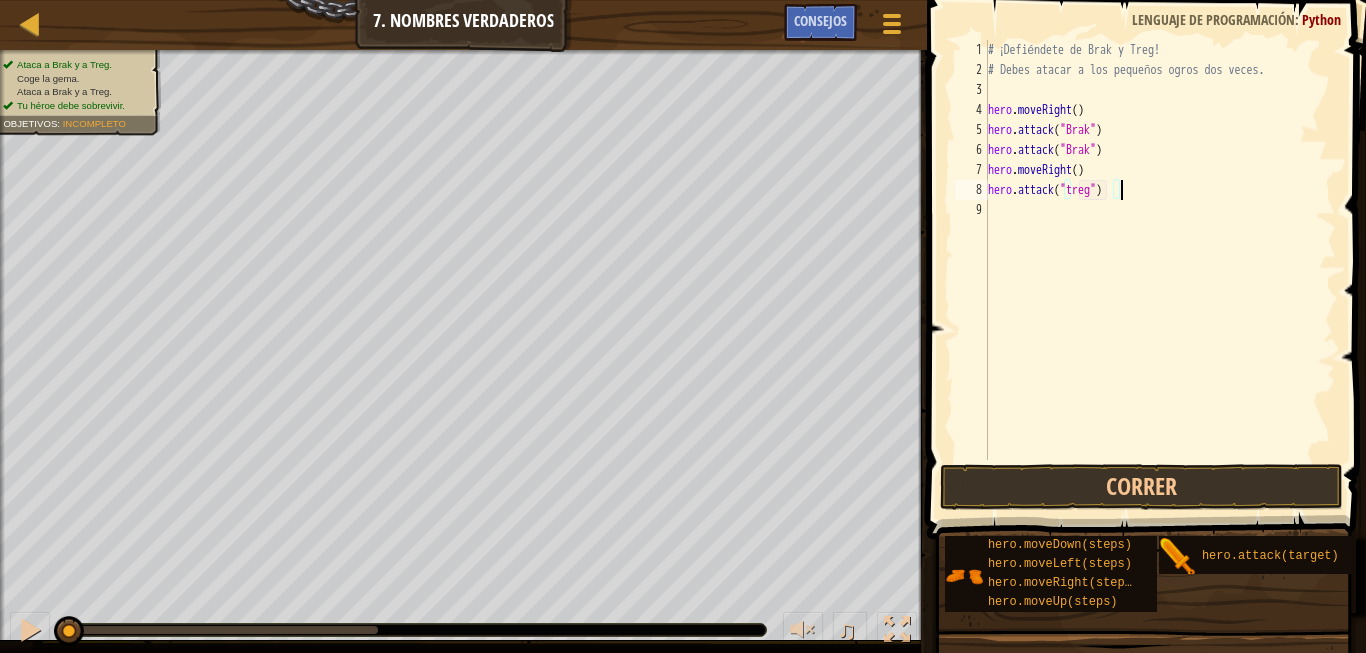click on "# ¡Defiéndete de Brak y Treg! # Debes atacar a los pequeños ogros dos veces. hero . moveRight ( ) hero . attack ( "Brak" ) hero . attack ( "Brak" ) hero . moveRight ( ) hero . attack ( "treg" )" at bounding box center [1160, 270] 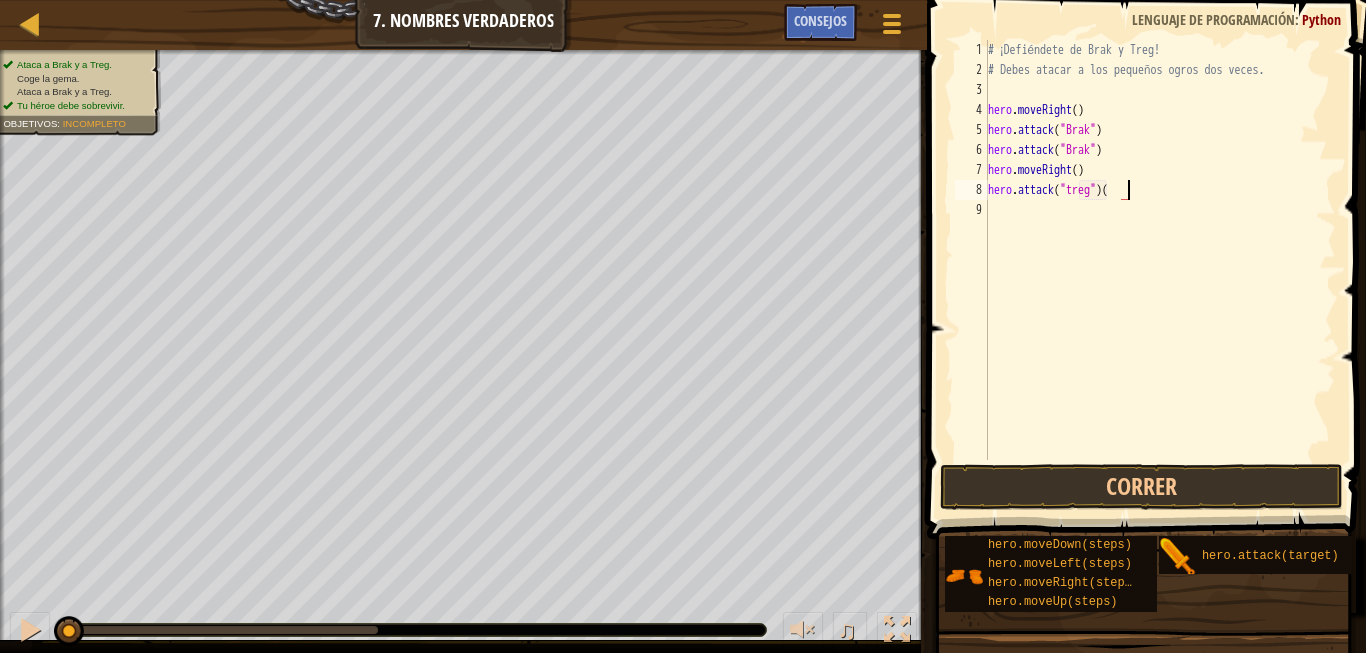 scroll, scrollTop: 10, scrollLeft: 20, axis: both 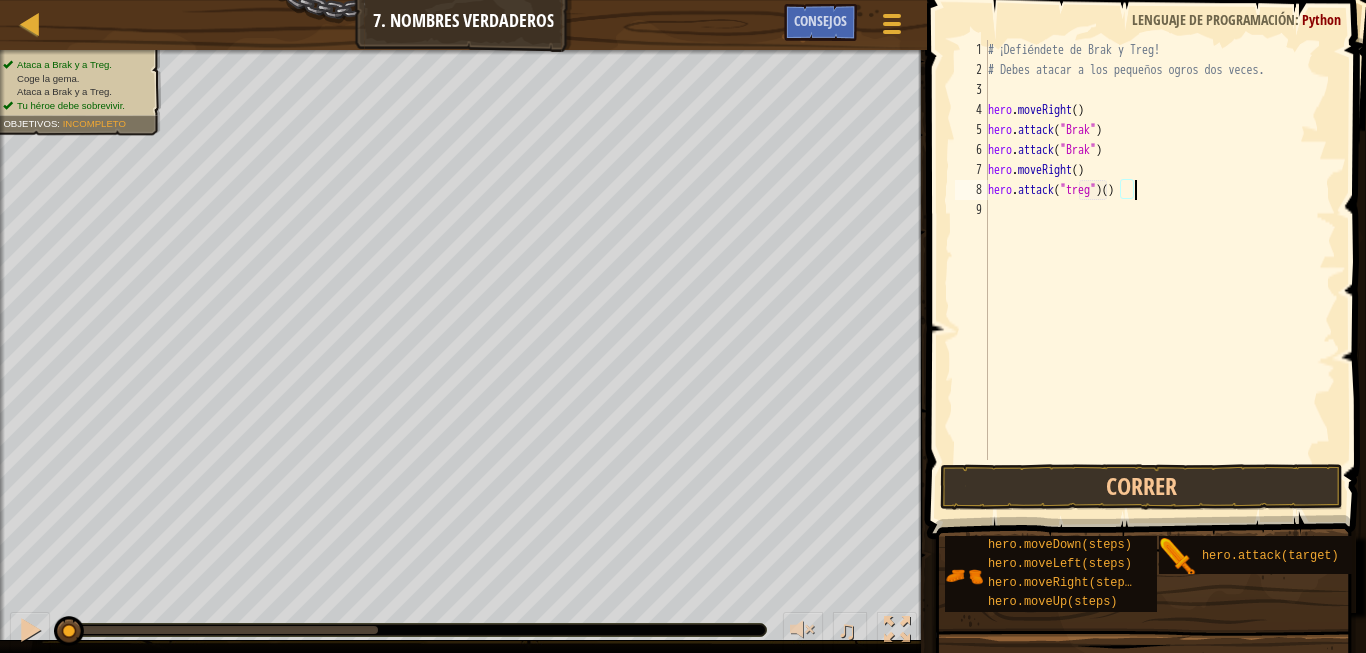 click on "# ¡Defiéndete de Brak y Treg! # Debes atacar a los pequeños ogros dos veces. hero . moveRight ( ) hero . attack ( "Brak" ) hero . attack ( "Brak" ) hero . moveRight ( ) hero . attack ( "treg" ) ( )" at bounding box center [1160, 270] 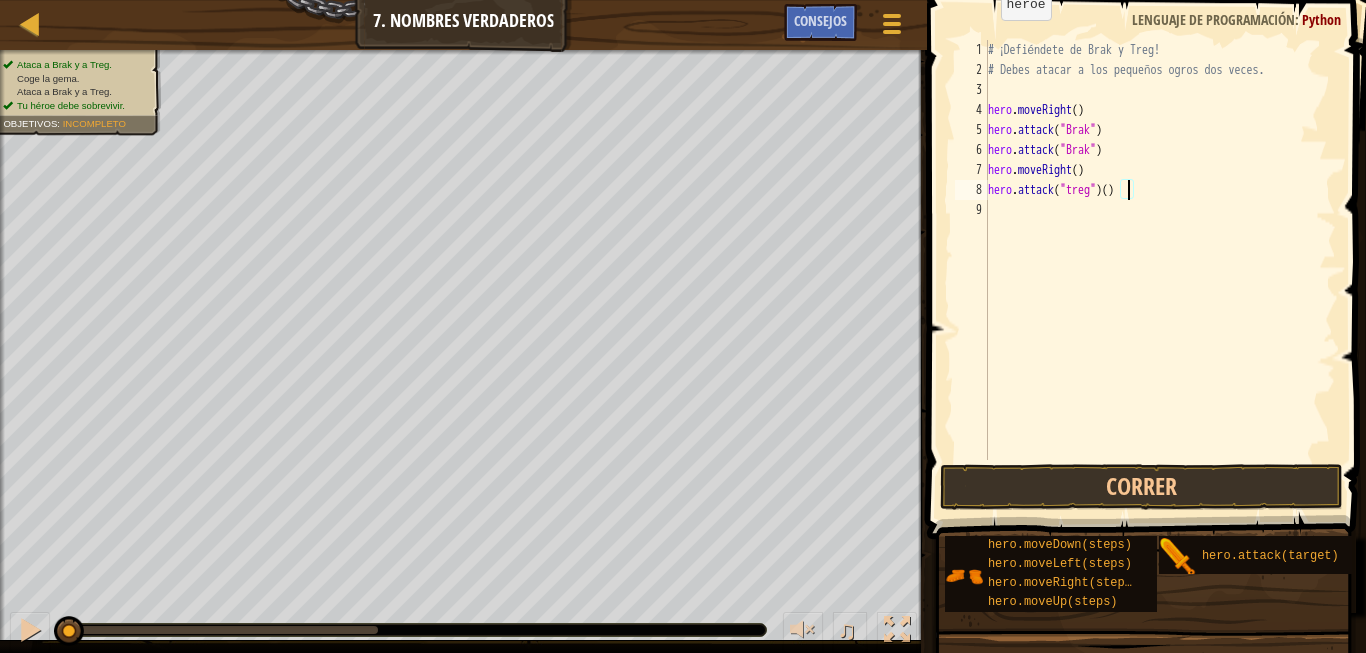 click on "# ¡Defiéndete de Brak y Treg! # Debes atacar a los pequeños ogros dos veces. hero . moveRight ( ) hero . attack ( "Brak" ) hero . attack ( "Brak" ) hero . moveRight ( ) hero . attack ( "treg" ) ( )" at bounding box center [1160, 270] 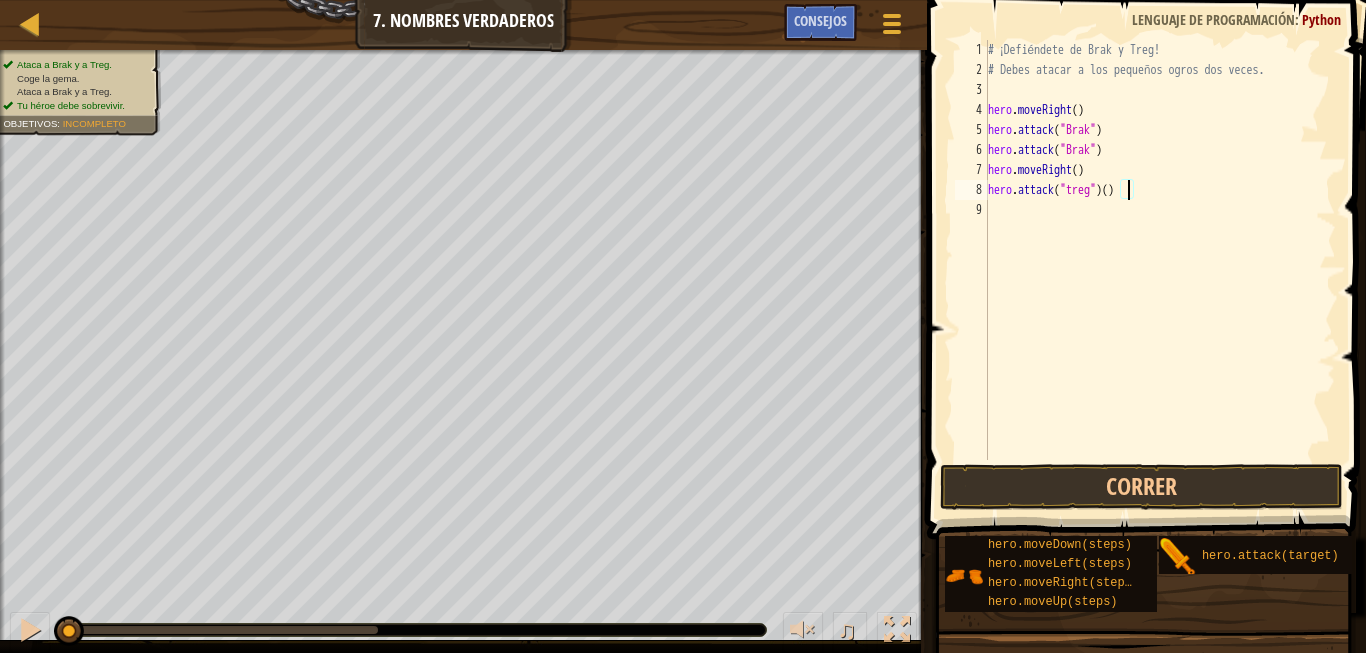 scroll, scrollTop: 10, scrollLeft: 20, axis: both 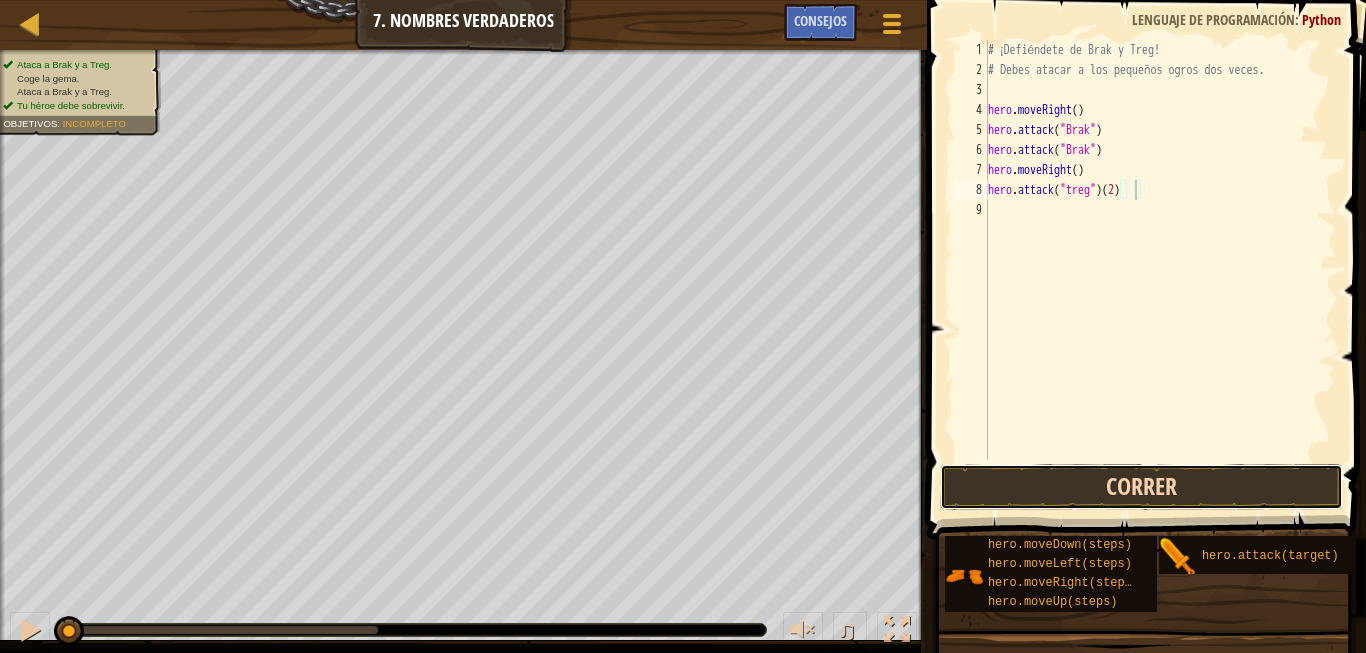 click on "Correr" at bounding box center (1141, 487) 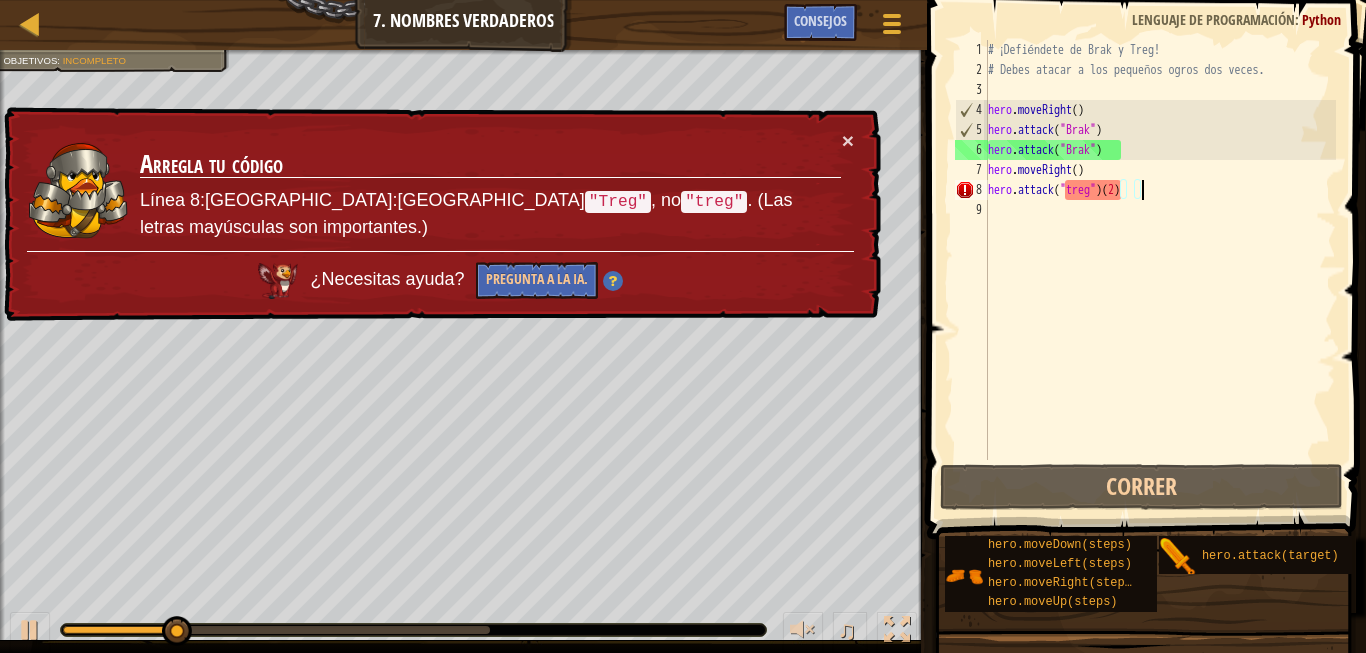 click on "# ¡Defiéndete de Brak y Treg! # Debes atacar a los pequeños ogros dos veces. hero . moveRight ( ) hero . attack ( "Brak" ) hero . attack ( "Brak" ) hero . moveRight ( ) hero . attack ( "treg" ) ( 2 )" at bounding box center [1160, 270] 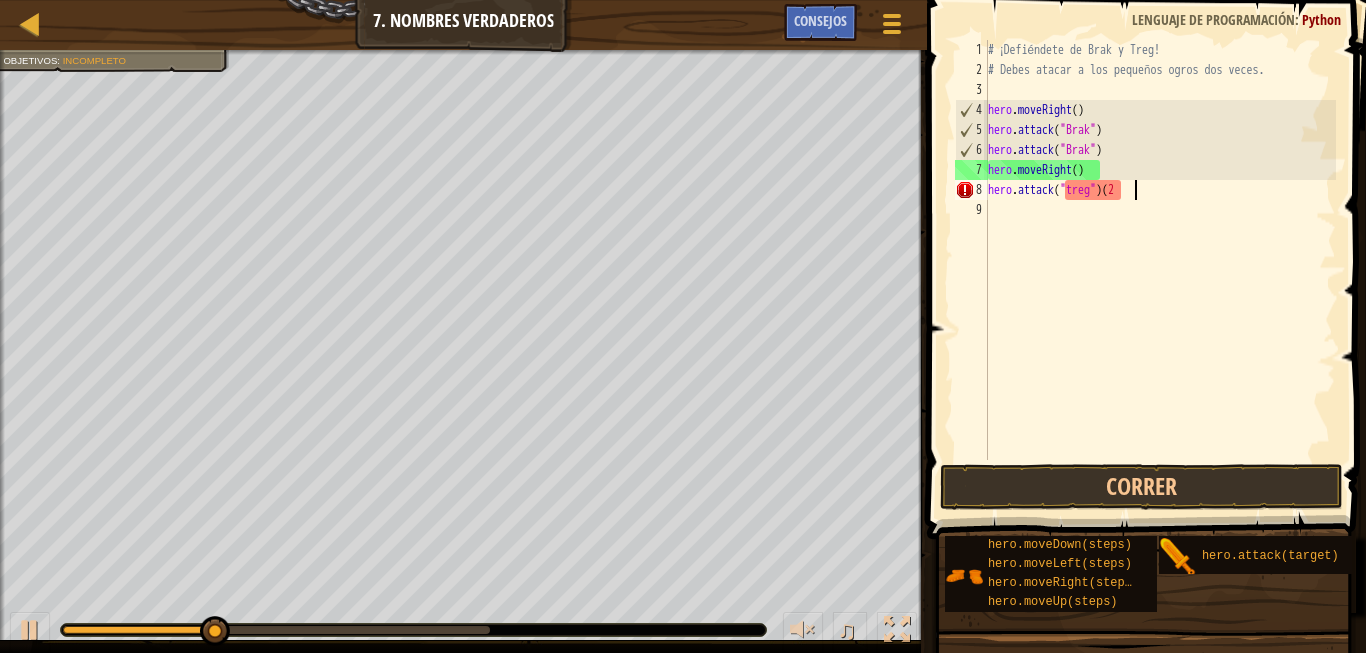 type on "hero.attack("treg")" 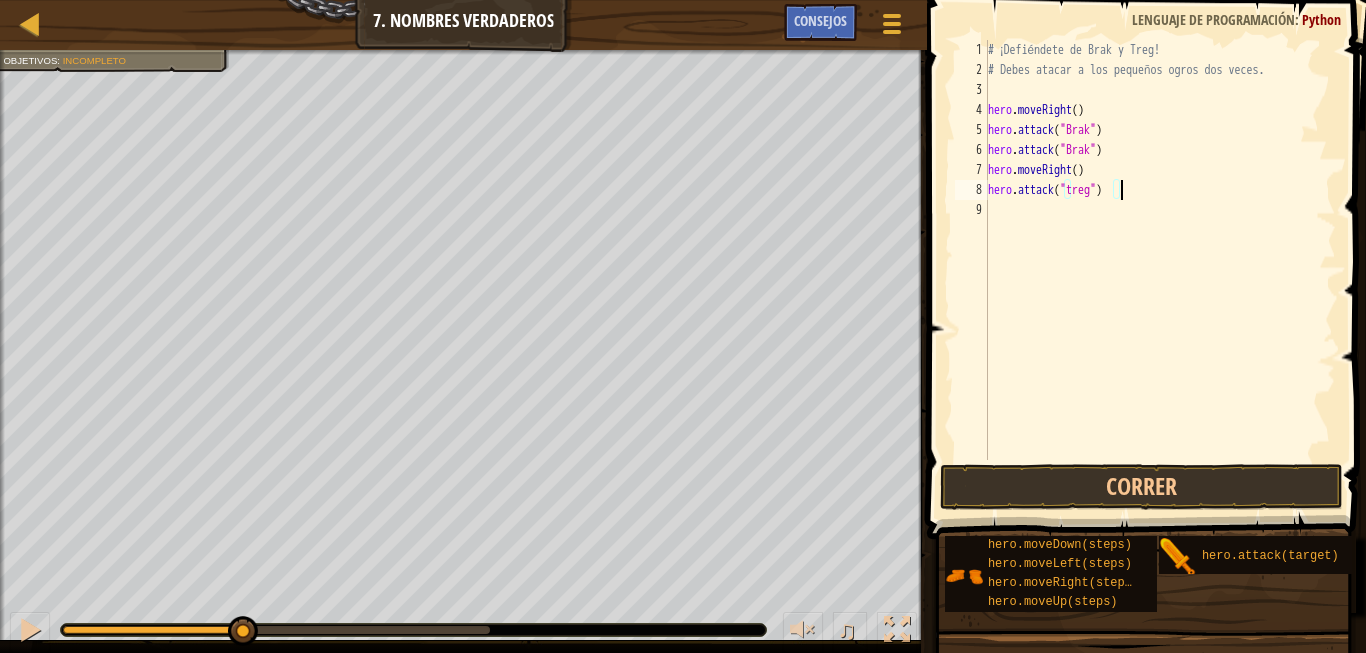click on "# ¡Defiéndete de Brak y Treg! # Debes atacar a los pequeños ogros dos veces. hero . moveRight ( ) hero . attack ( "Brak" ) hero . attack ( "Brak" ) hero . moveRight ( ) hero . attack ( "treg" )" at bounding box center (1160, 270) 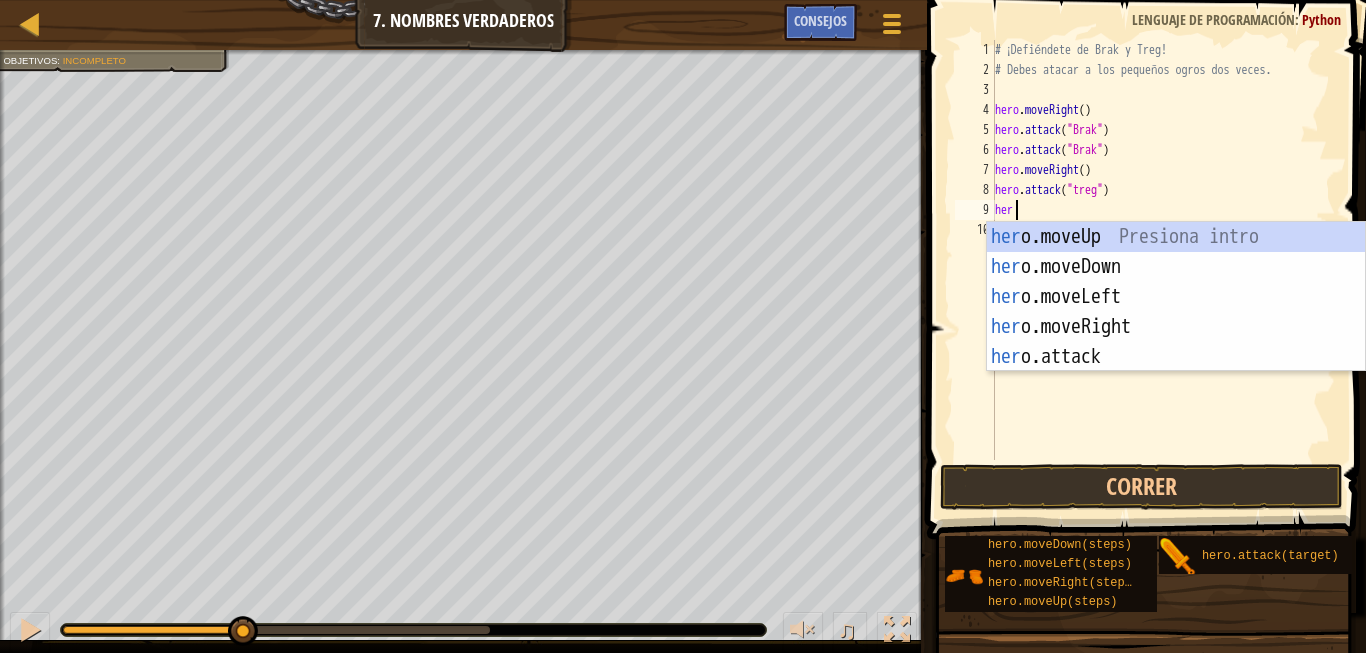 scroll, scrollTop: 10, scrollLeft: 3, axis: both 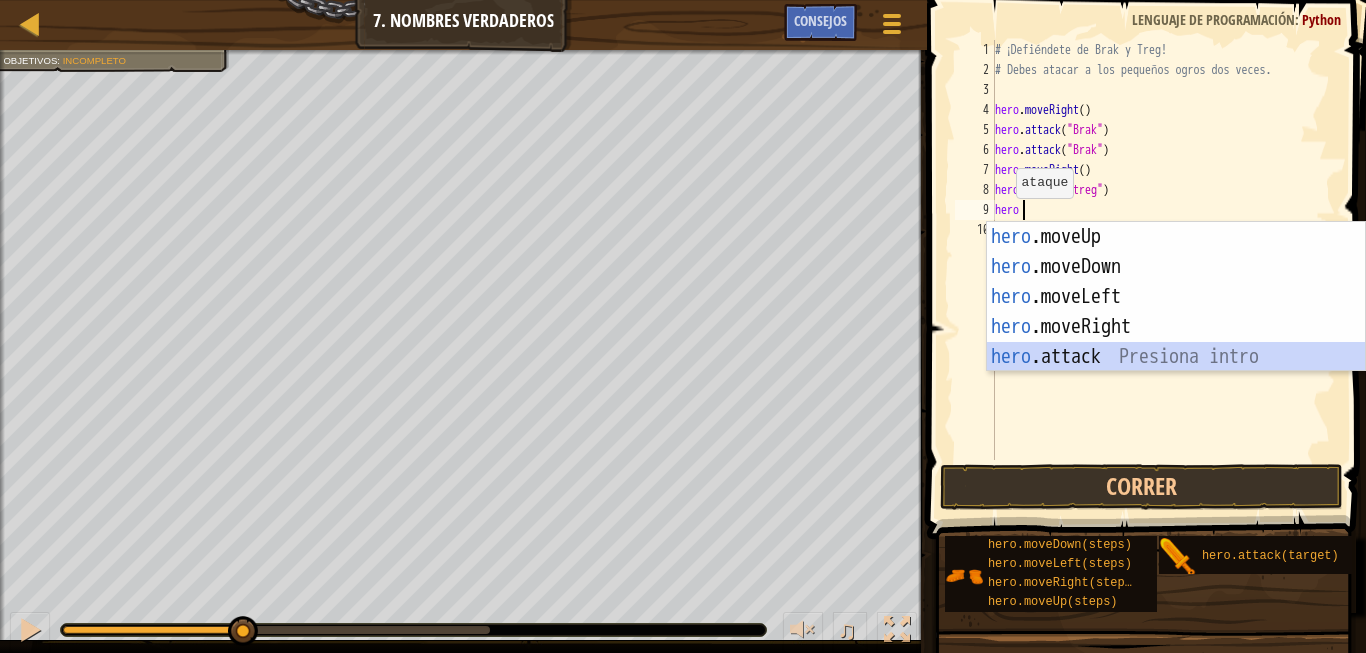 click on "hero .moveUp Presiona intro hero .moveDown Presiona intro hero .moveLeft Presiona intro hero .moveRight Presiona intro hero .attack Presiona intro" at bounding box center (1176, 327) 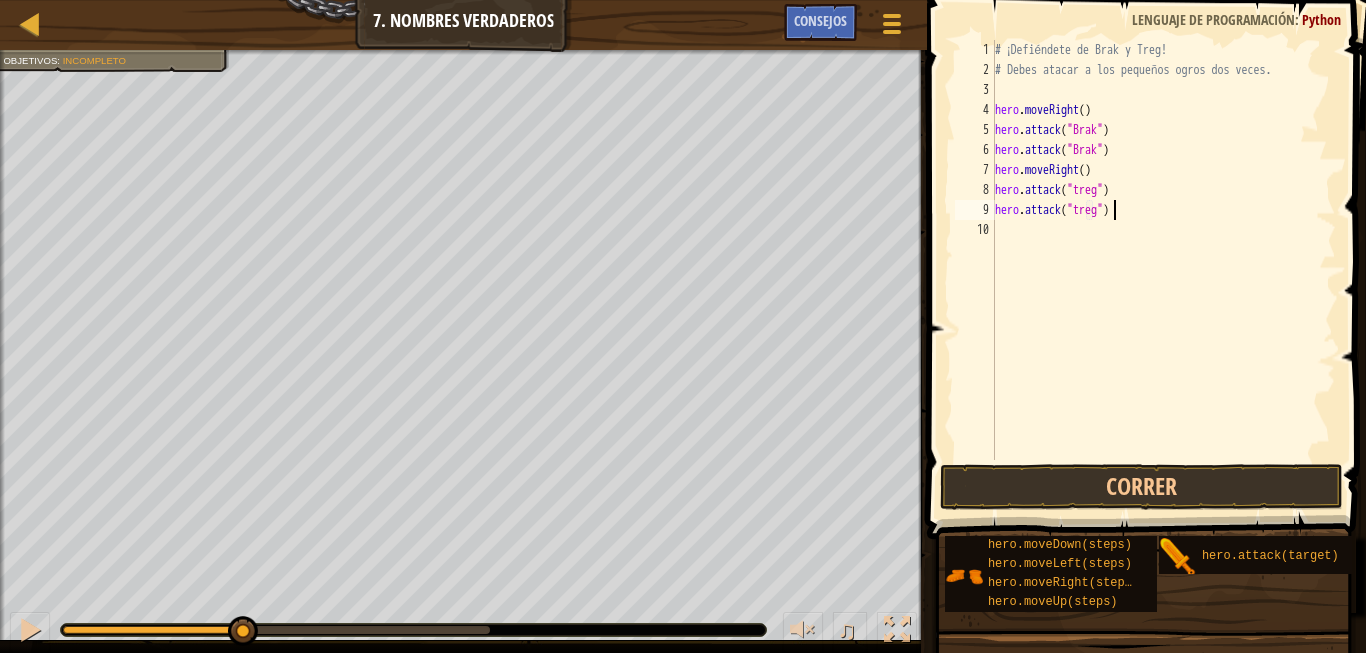 scroll, scrollTop: 10, scrollLeft: 16, axis: both 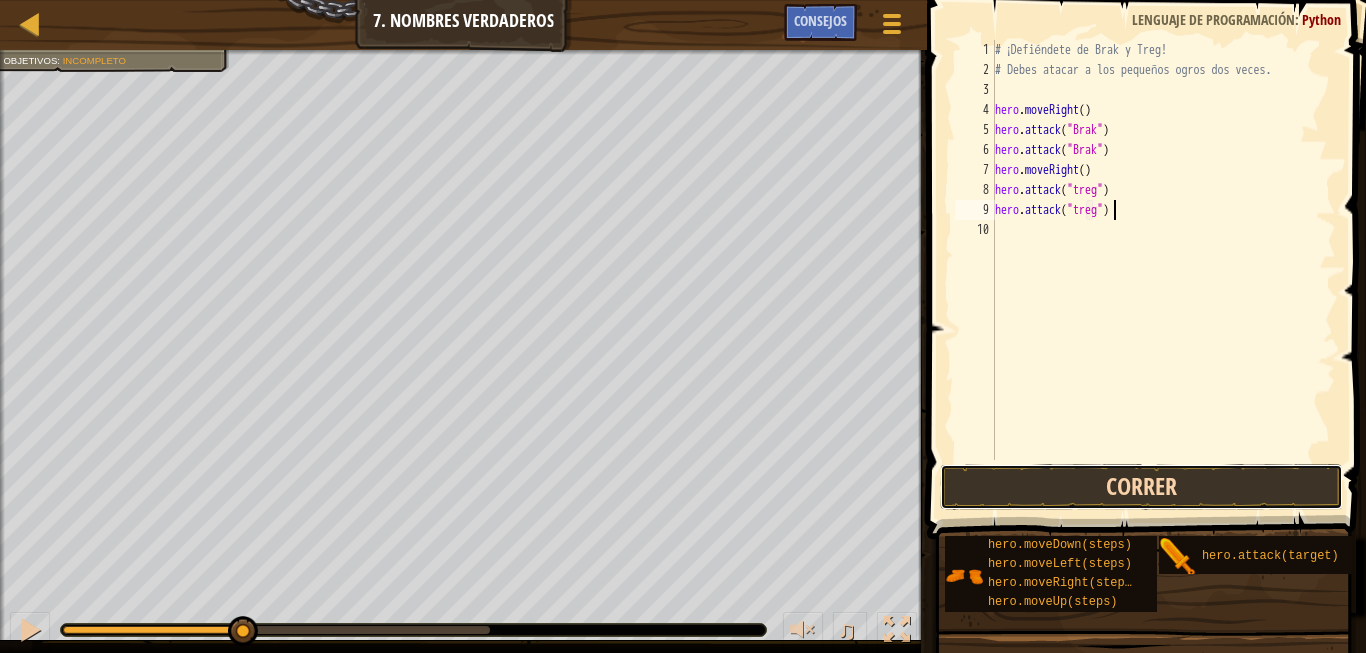 click on "Correr" at bounding box center [1141, 487] 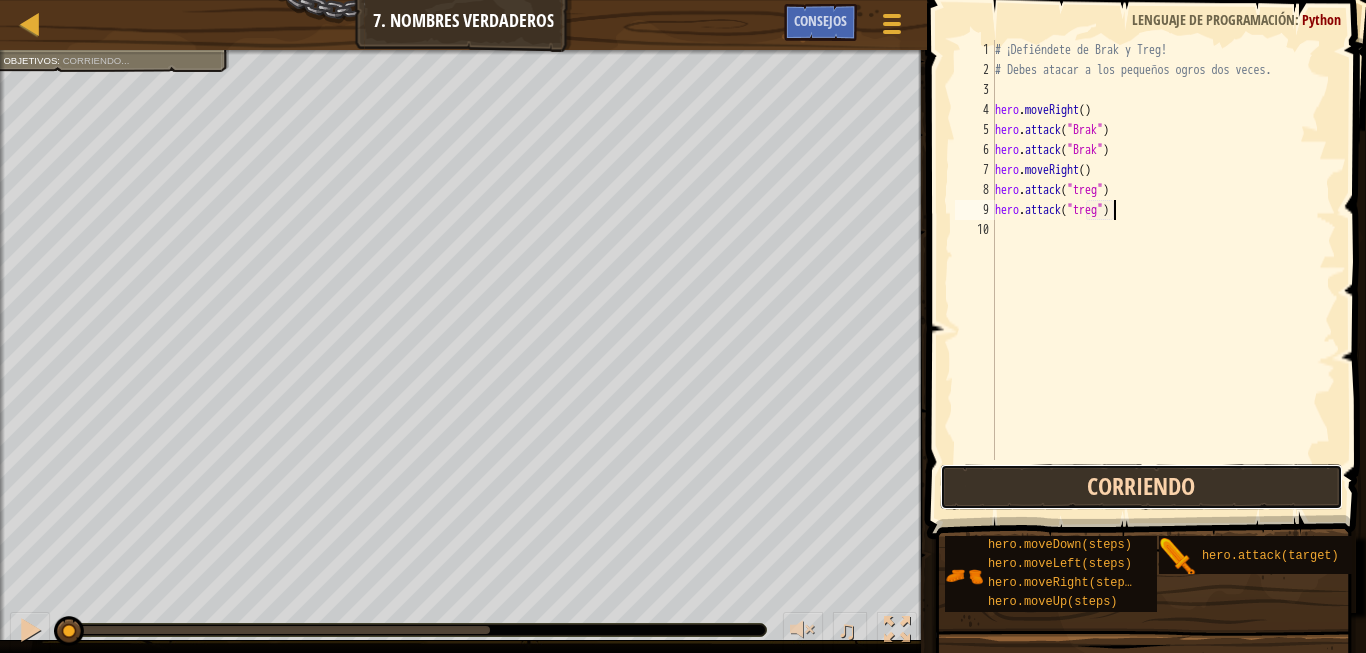 click on "Corriendo" at bounding box center (1141, 487) 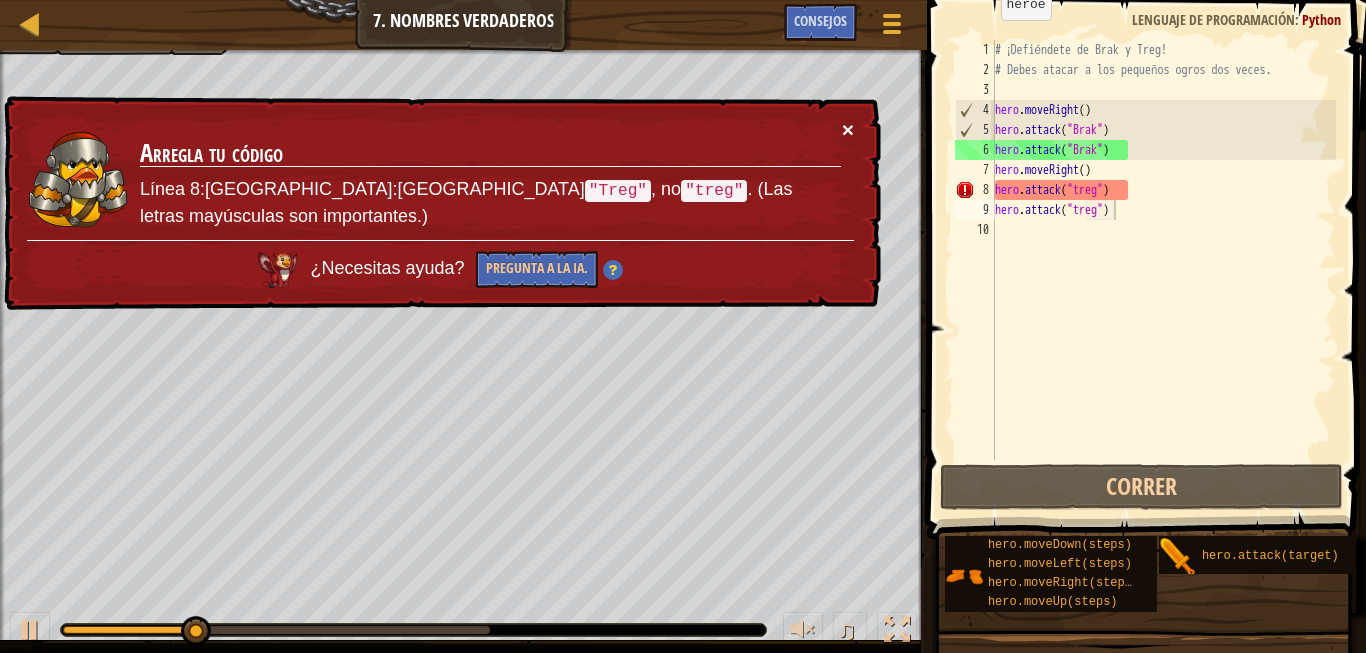 click on "×" at bounding box center [848, 129] 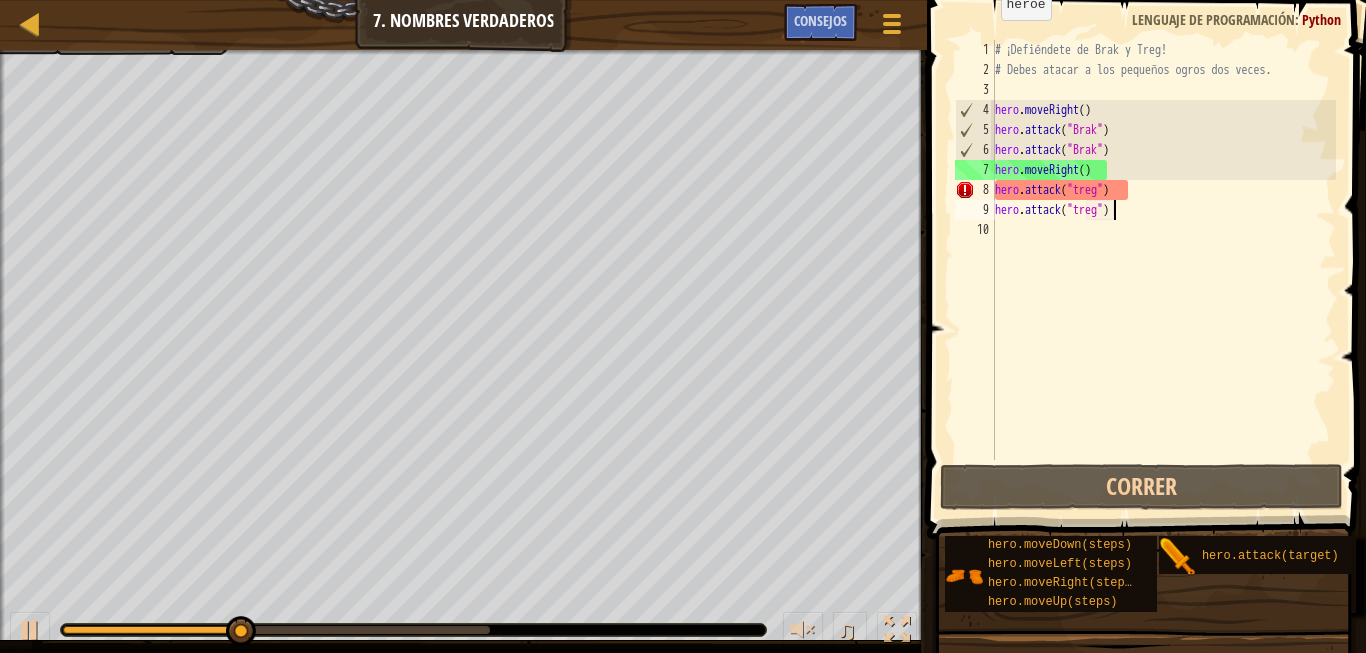 click on "# ¡Defiéndete de Brak y Treg! # Debes atacar a los pequeños ogros dos veces. hero . moveRight ( ) hero . attack ( "Brak" ) hero . attack ( "Brak" ) hero . moveRight ( ) hero . attack ( "treg" ) hero . attack ( "treg" )" at bounding box center [1163, 270] 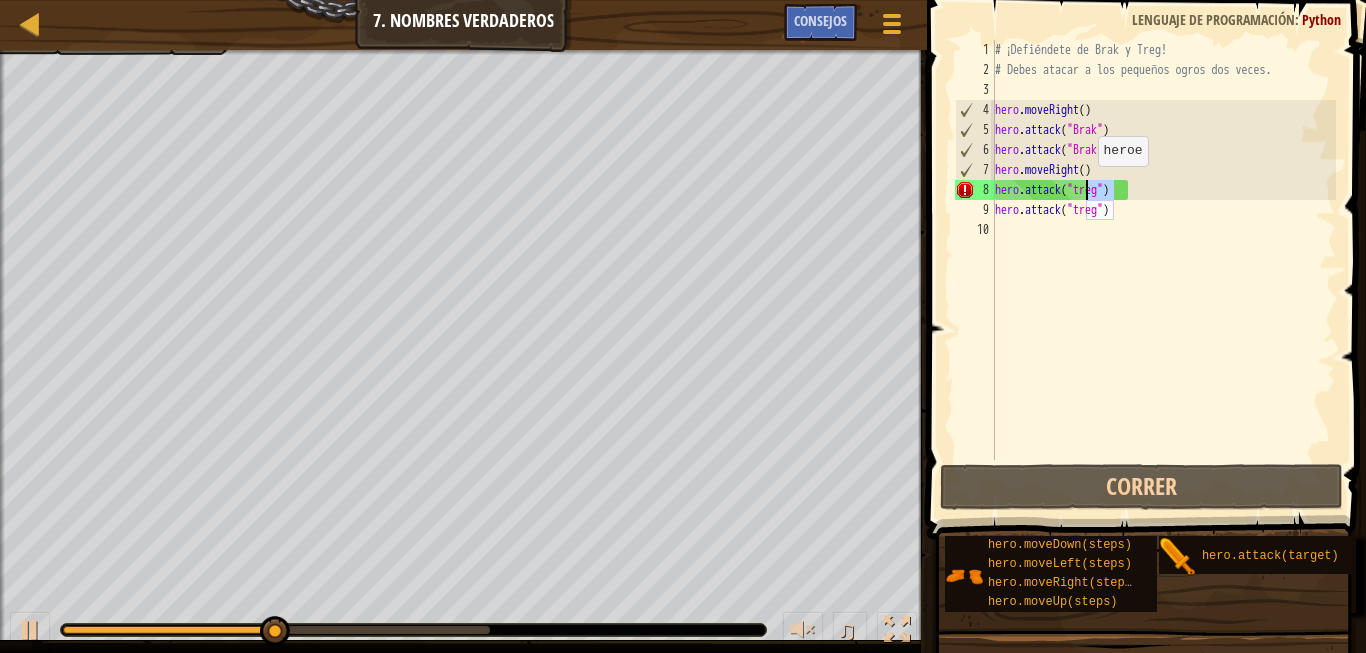 click on "# ¡Defiéndete de Brak y Treg! # Debes atacar a los pequeños ogros dos veces. hero . moveRight ( ) hero . attack ( "Brak" ) hero . attack ( "Brak" ) hero . moveRight ( ) hero . attack ( "treg" ) hero . attack ( "treg" )" at bounding box center [1163, 270] 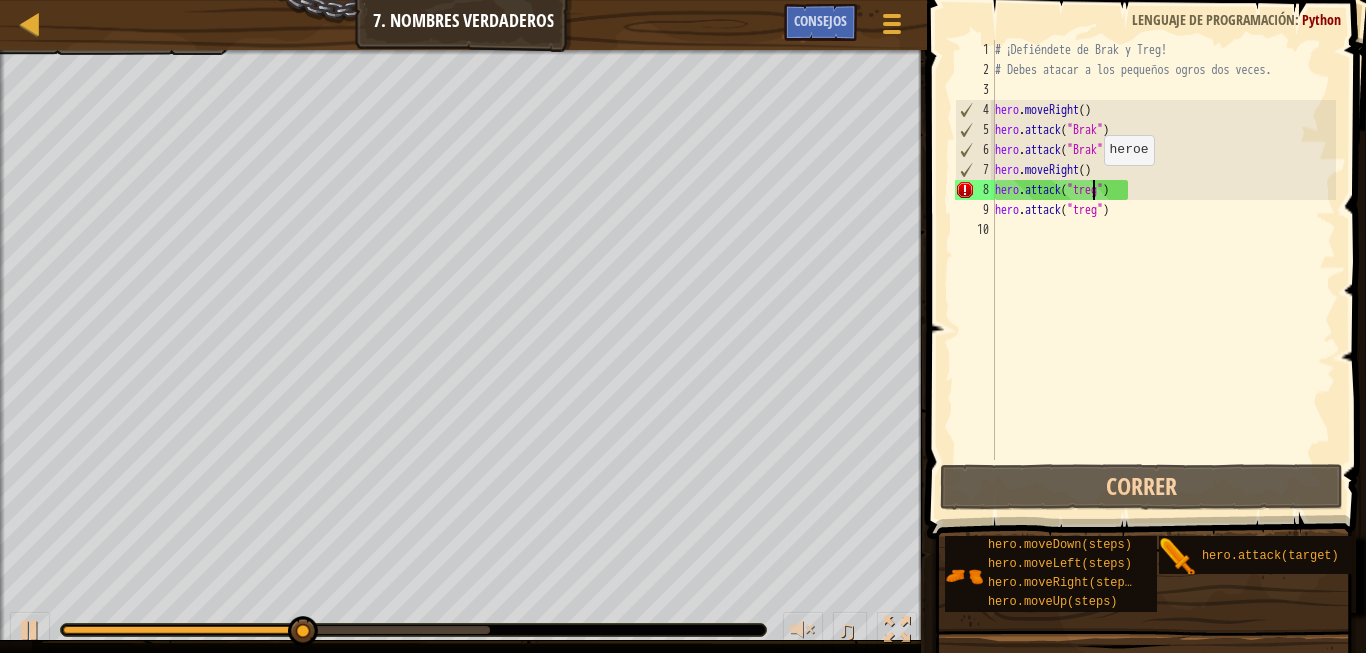 click on "# ¡Defiéndete de Brak y Treg! # Debes atacar a los pequeños ogros dos veces. hero . moveRight ( ) hero . attack ( "Brak" ) hero . attack ( "Brak" ) hero . moveRight ( ) hero . attack ( "treg" ) hero . attack ( "treg" )" at bounding box center (1163, 270) 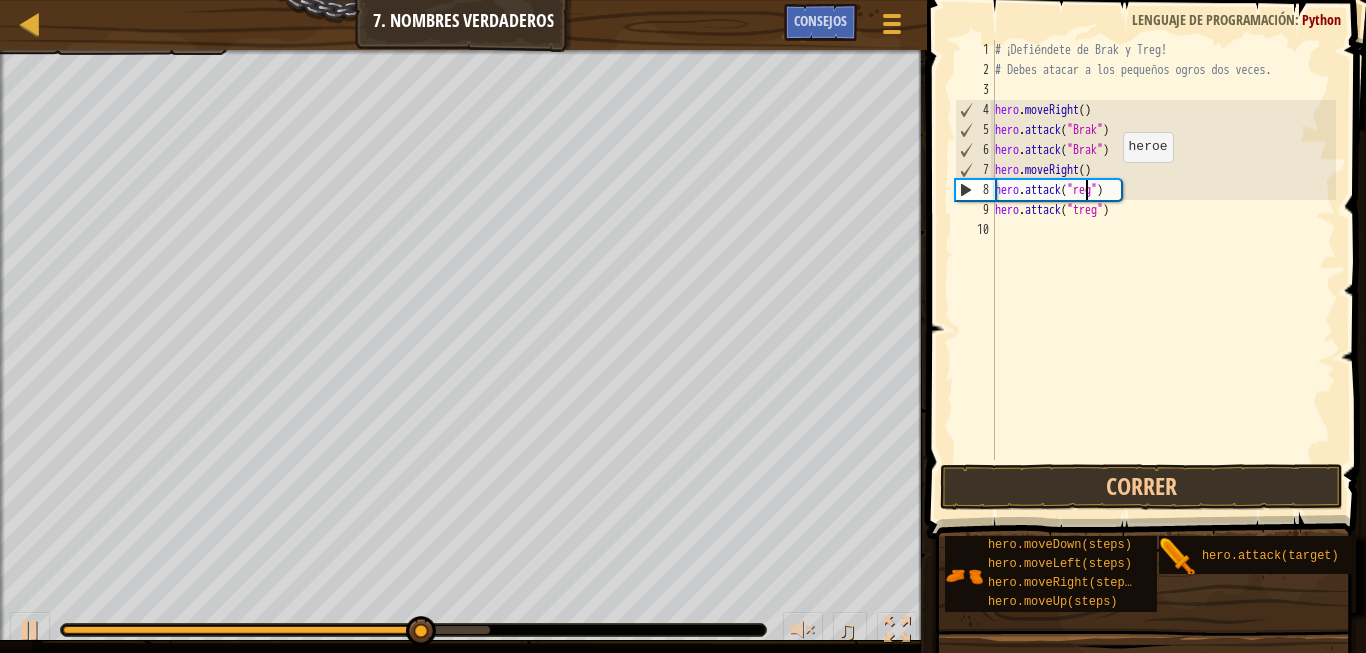 scroll, scrollTop: 10, scrollLeft: 13, axis: both 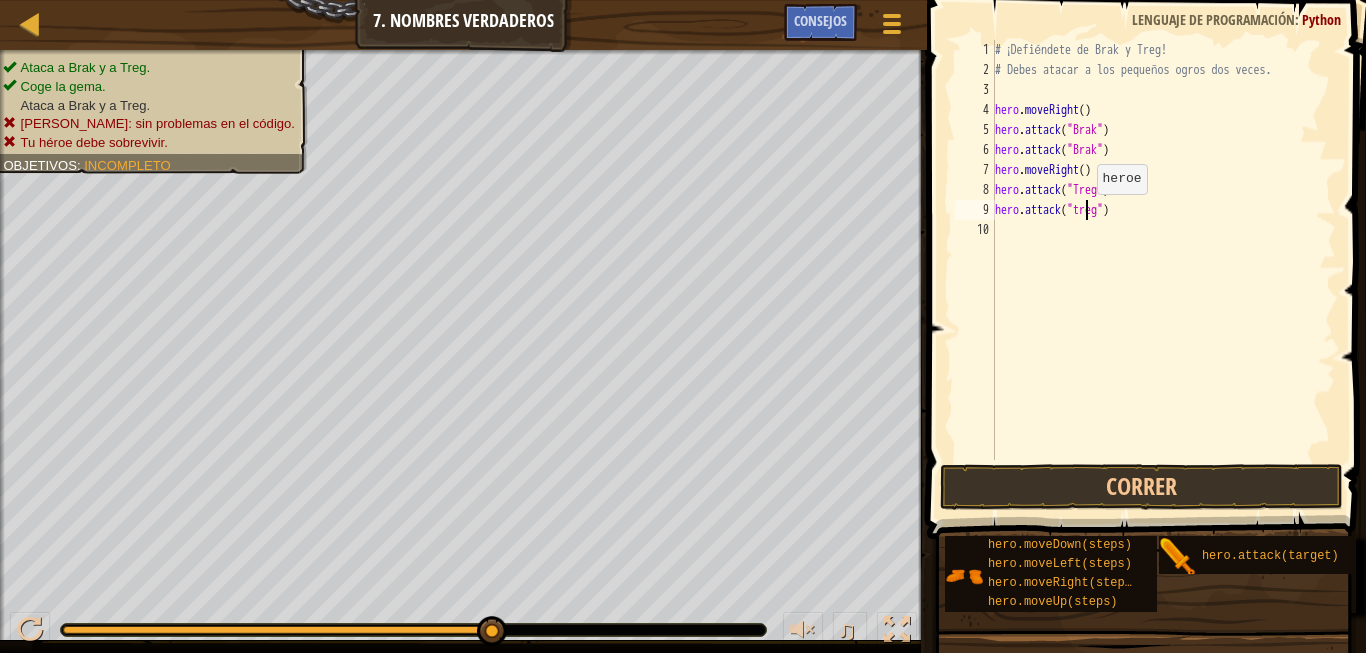 click on "# ¡Defiéndete de Brak y Treg! # Debes atacar a los pequeños ogros dos veces. hero . moveRight ( ) hero . attack ( "Brak" ) hero . attack ( "Brak" ) hero . moveRight ( ) hero . attack ( "Treg" ) hero . attack ( "treg" )" at bounding box center (1163, 270) 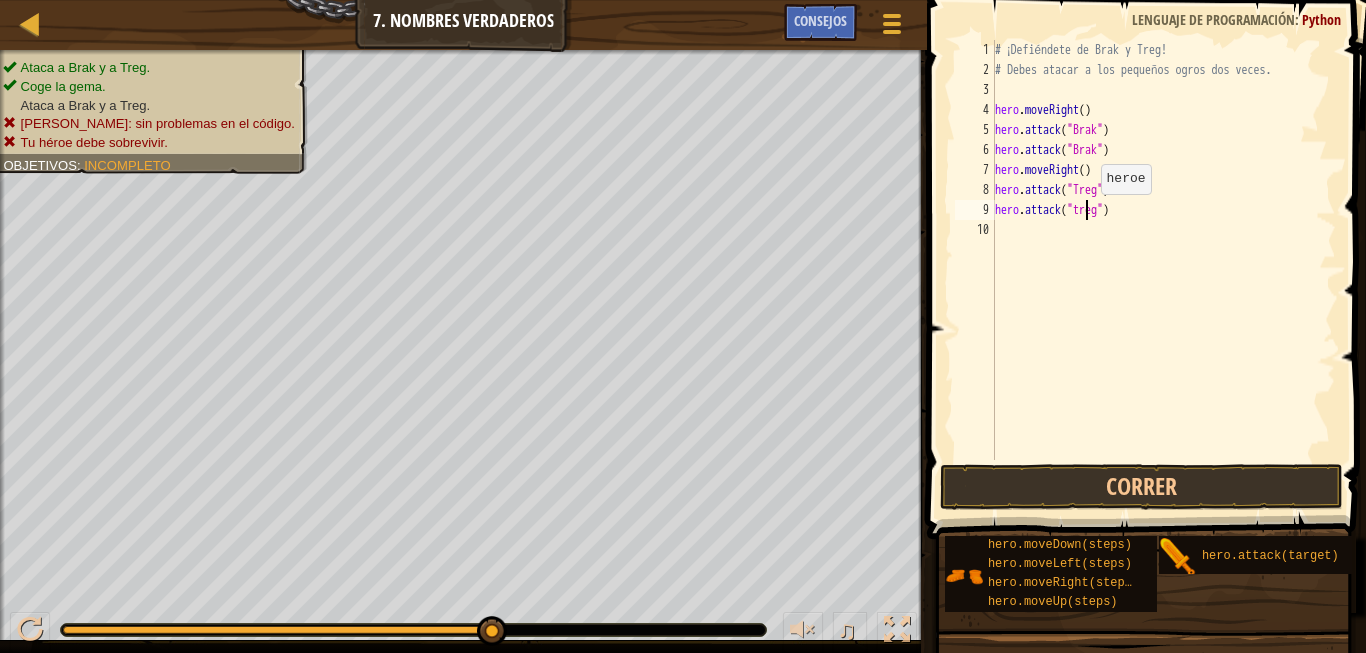 click on "# ¡Defiéndete de Brak y Treg! # Debes atacar a los pequeños ogros dos veces. hero . moveRight ( ) hero . attack ( "Brak" ) hero . attack ( "Brak" ) hero . moveRight ( ) hero . attack ( "Treg" ) hero . attack ( "treg" )" at bounding box center (1163, 270) 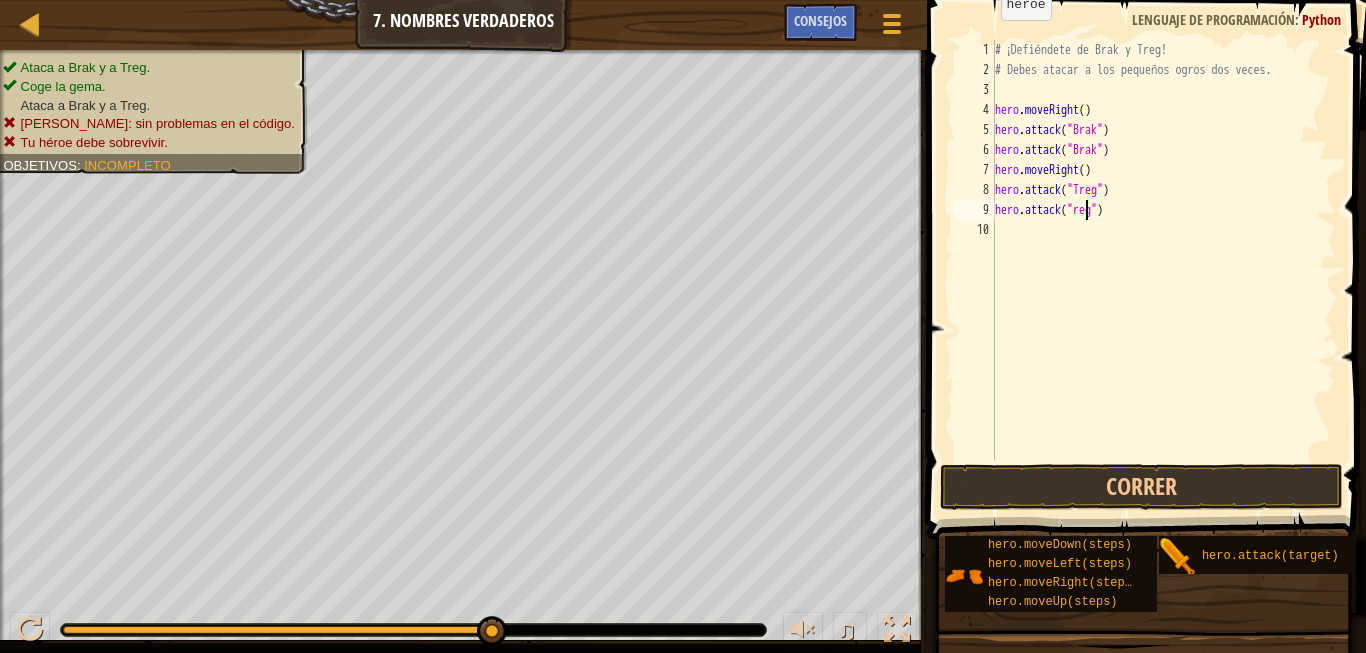 scroll, scrollTop: 10, scrollLeft: 13, axis: both 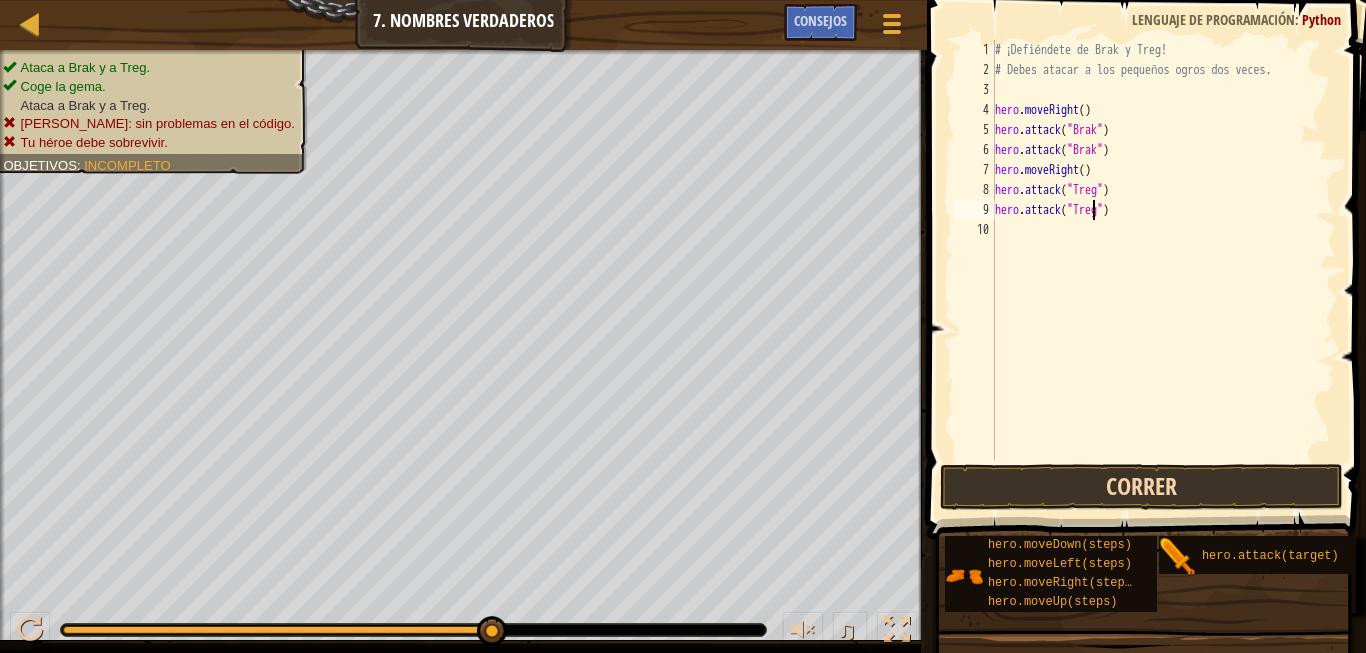type on "hero.attack("Treg")" 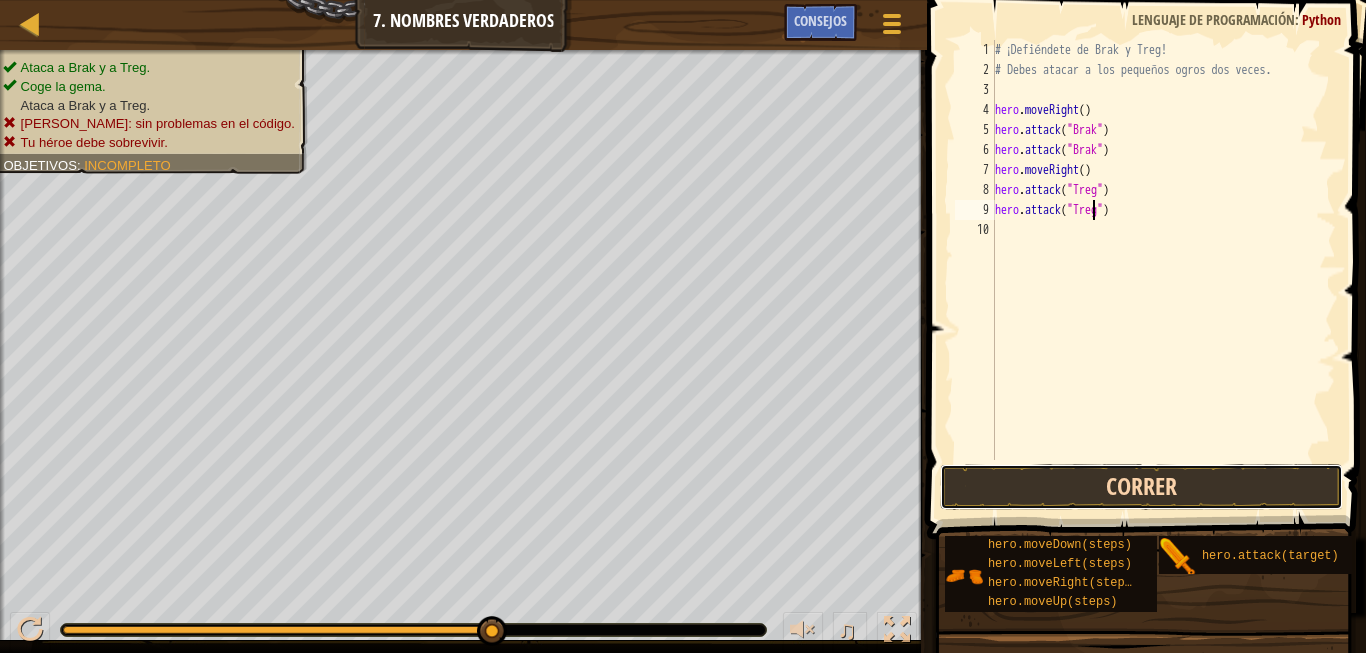 click on "Correr" at bounding box center (1141, 487) 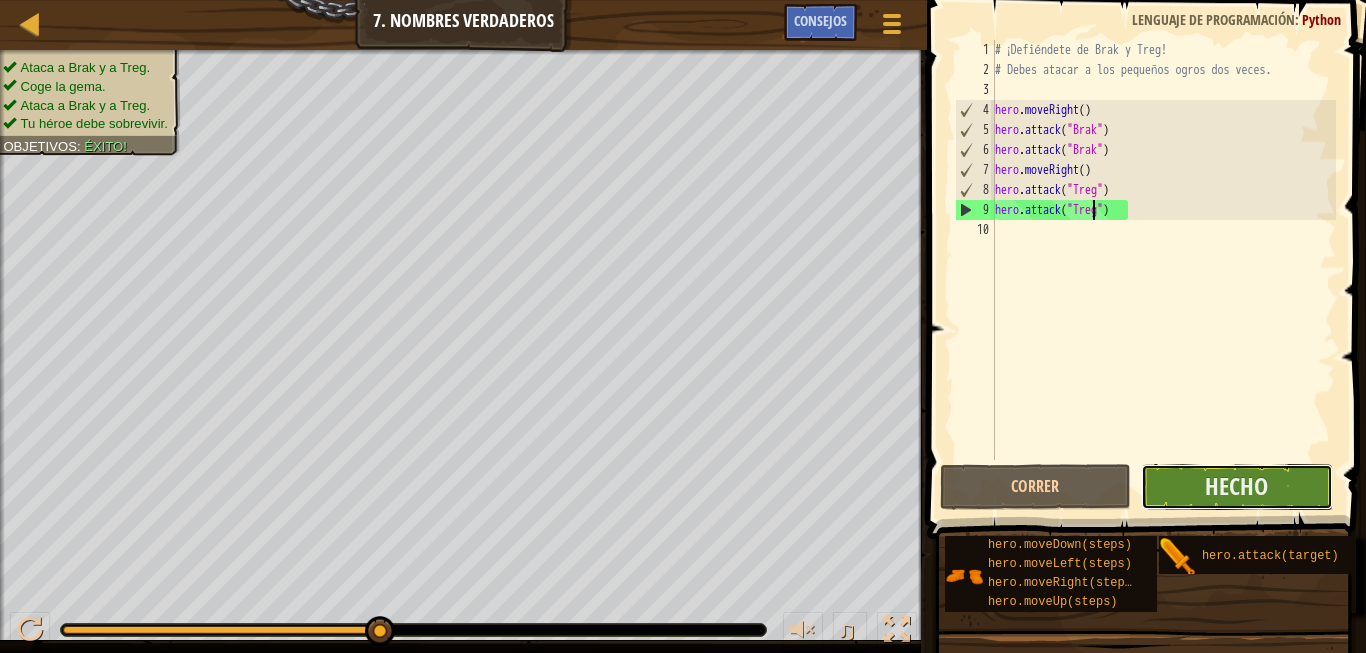 click on "Hecho" at bounding box center [1236, 487] 